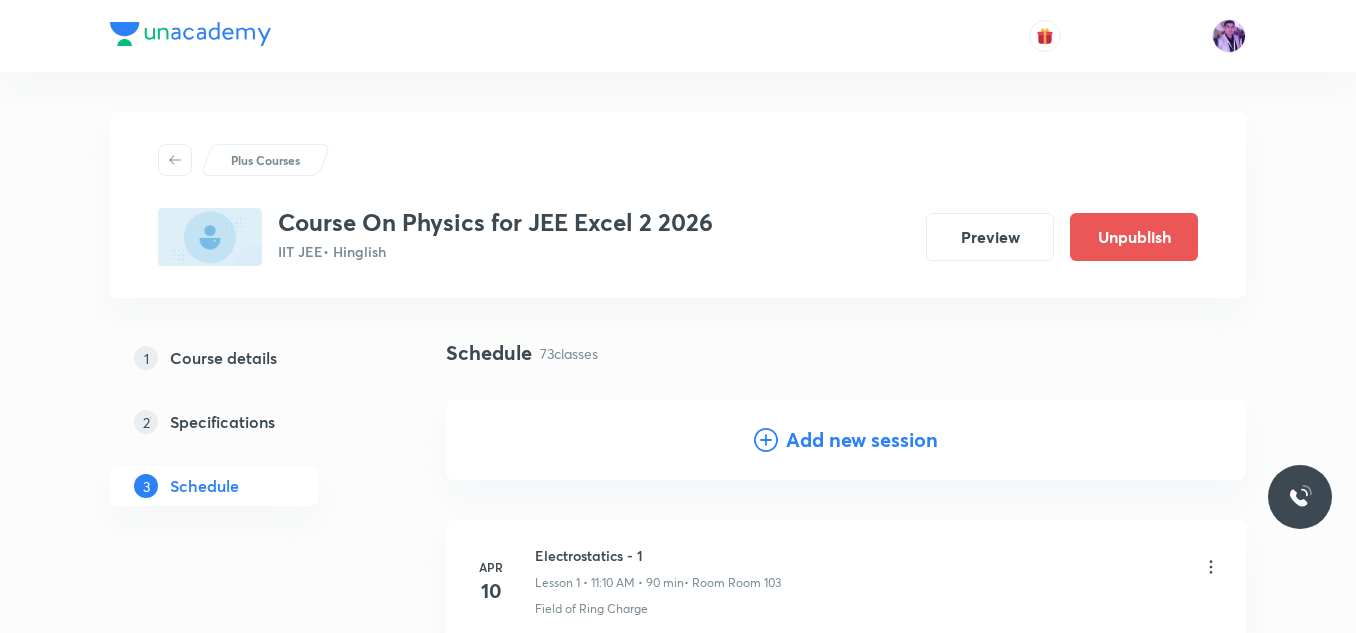 scroll, scrollTop: 927, scrollLeft: 0, axis: vertical 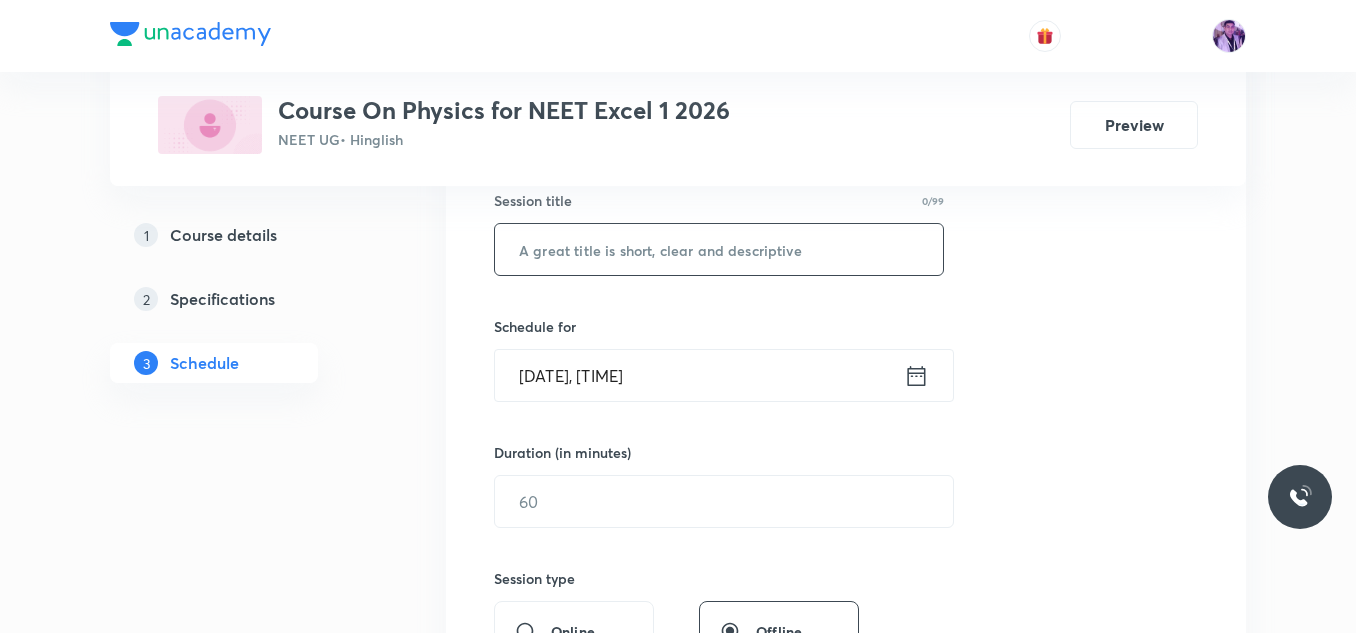 click at bounding box center (719, 249) 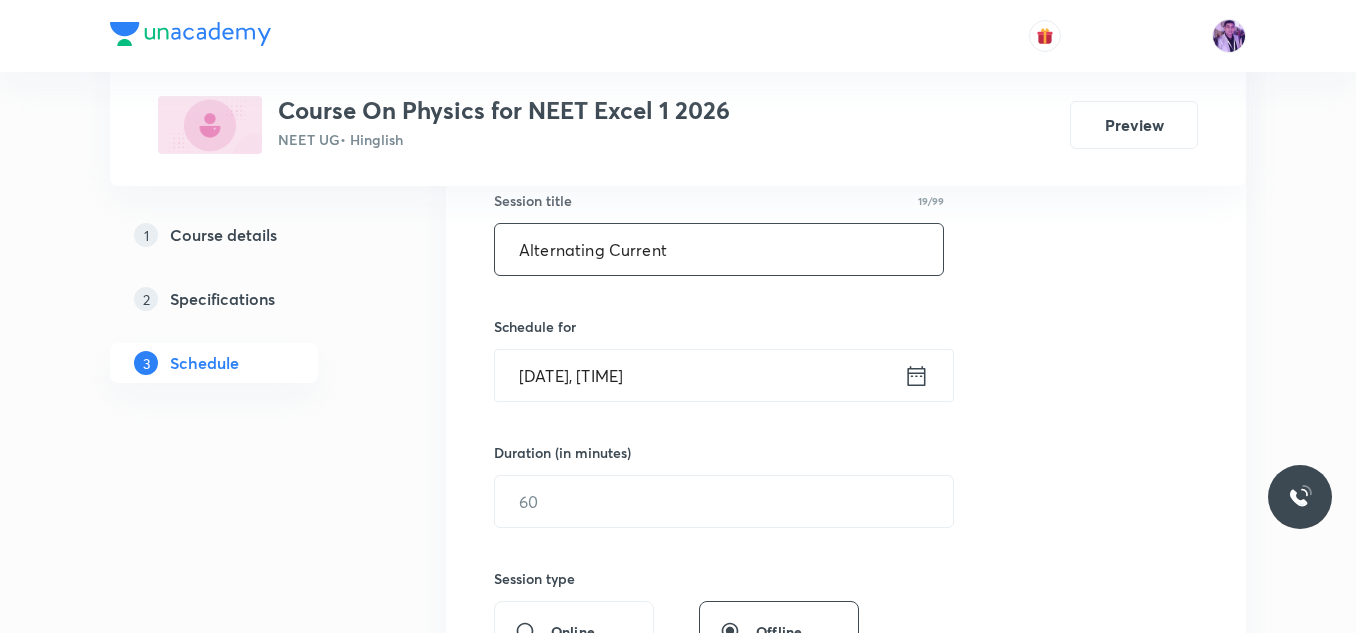 type on "Alternating Current" 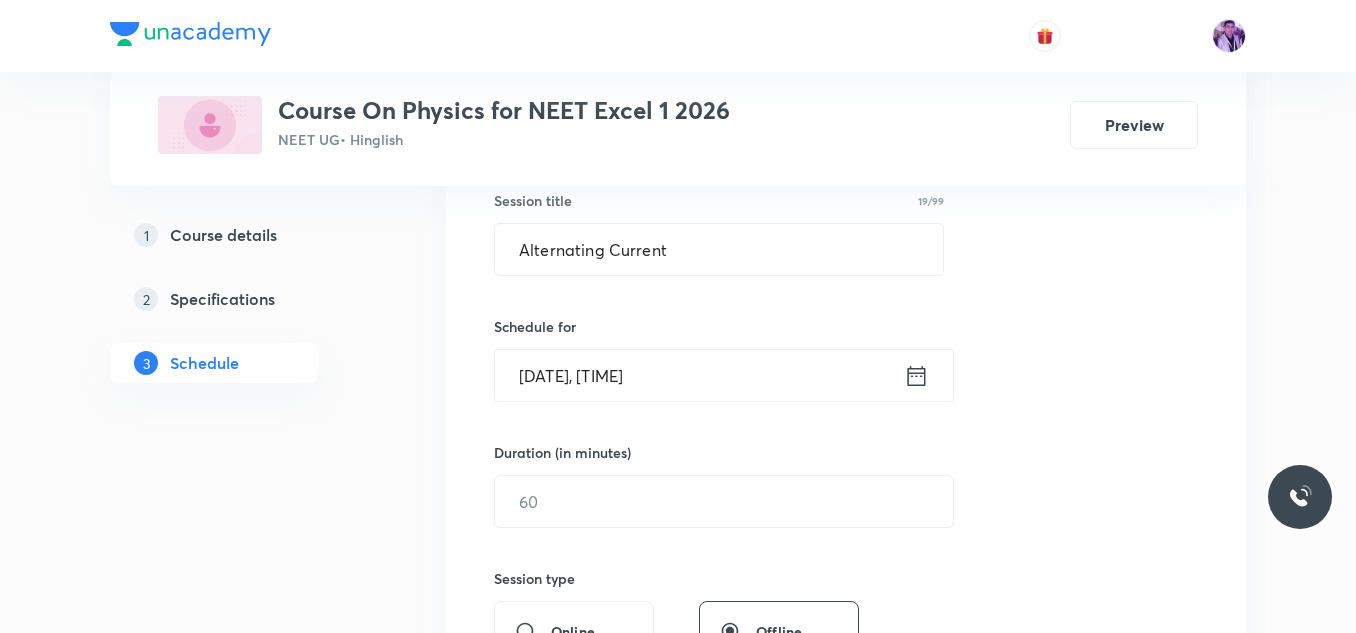 click on "Aug 6, 2025, 12:22 PM" at bounding box center [699, 375] 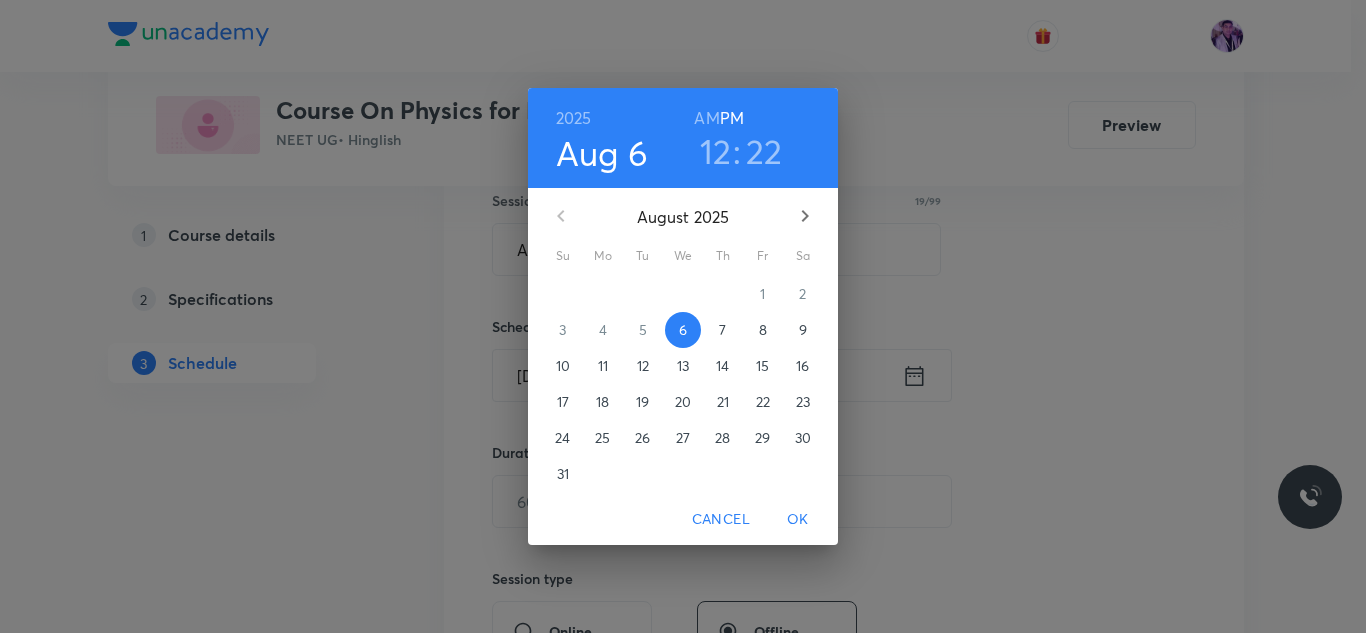 click on "22" at bounding box center (764, 151) 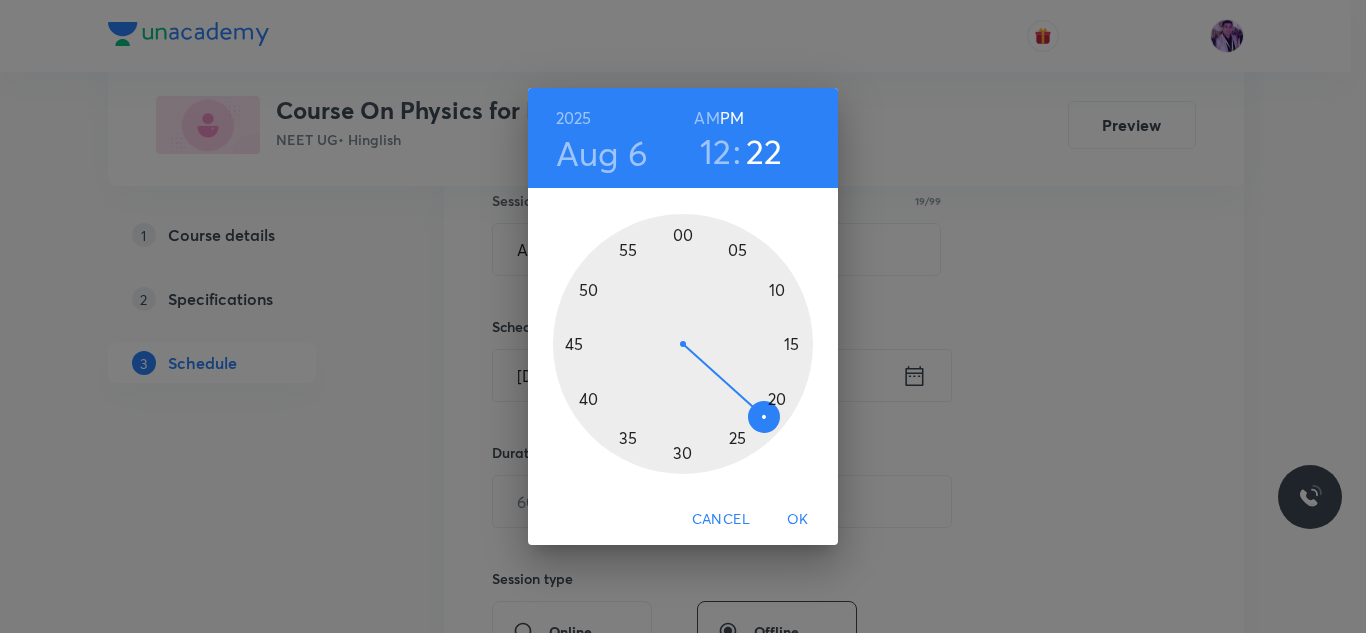 click at bounding box center (683, 344) 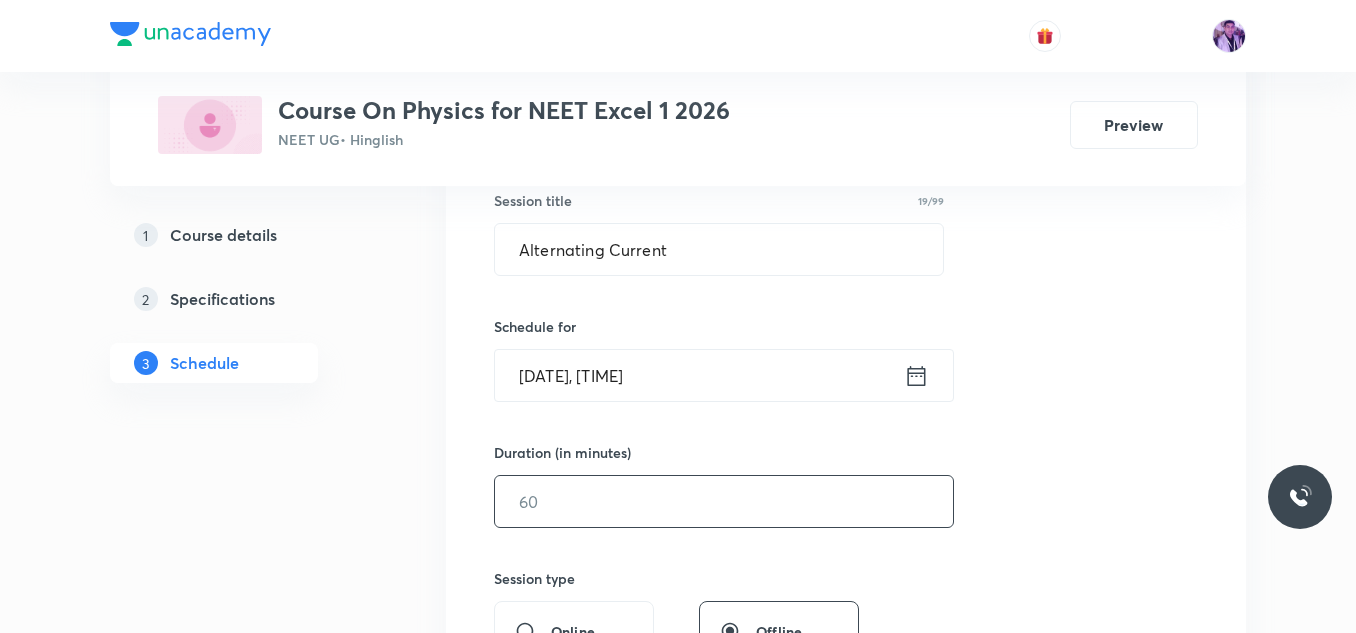 click at bounding box center (724, 501) 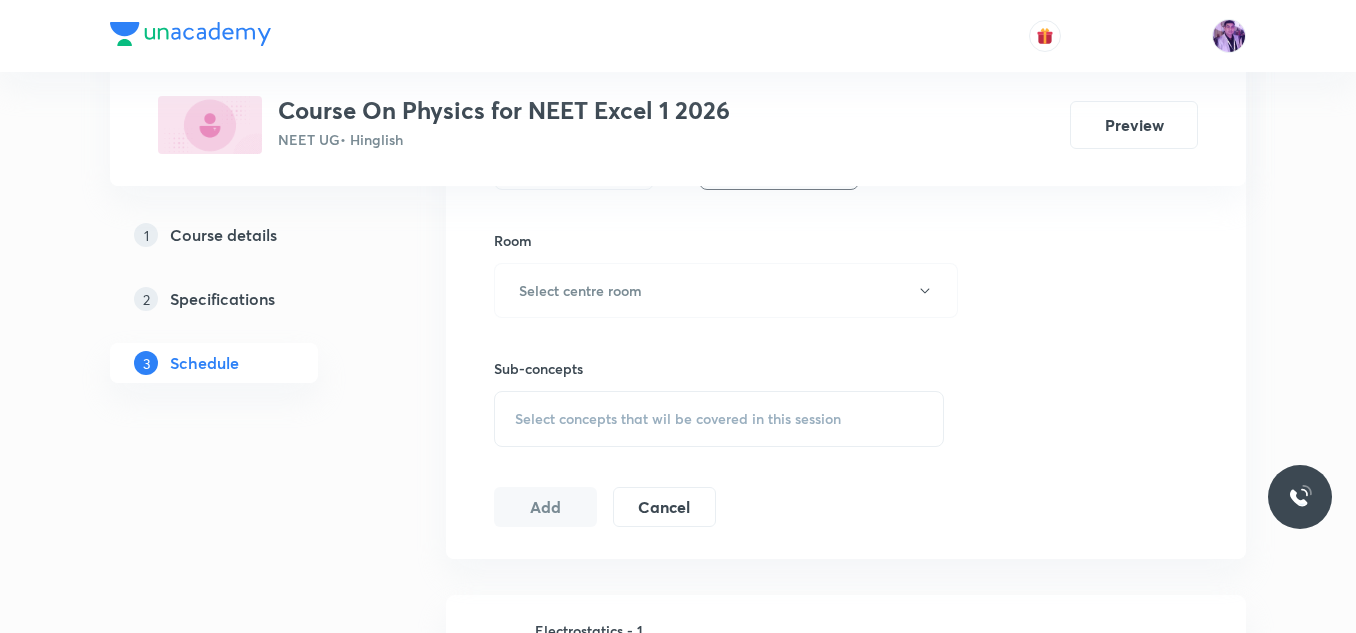 scroll, scrollTop: 861, scrollLeft: 0, axis: vertical 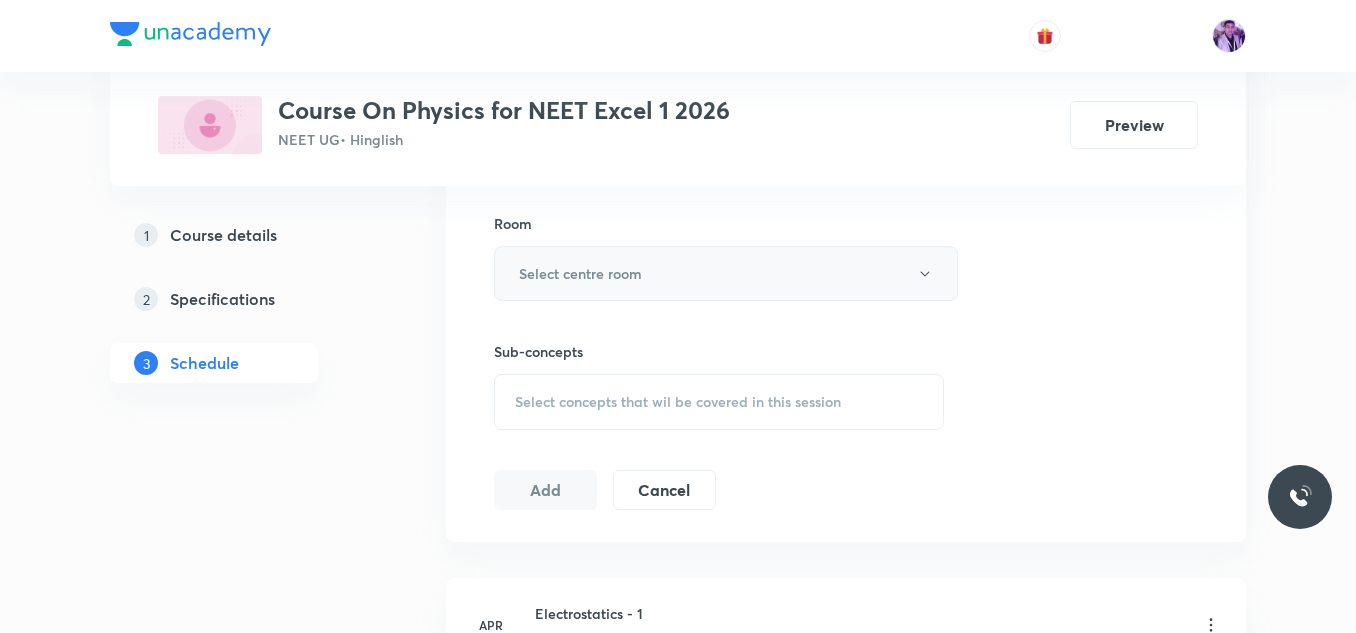type on "90" 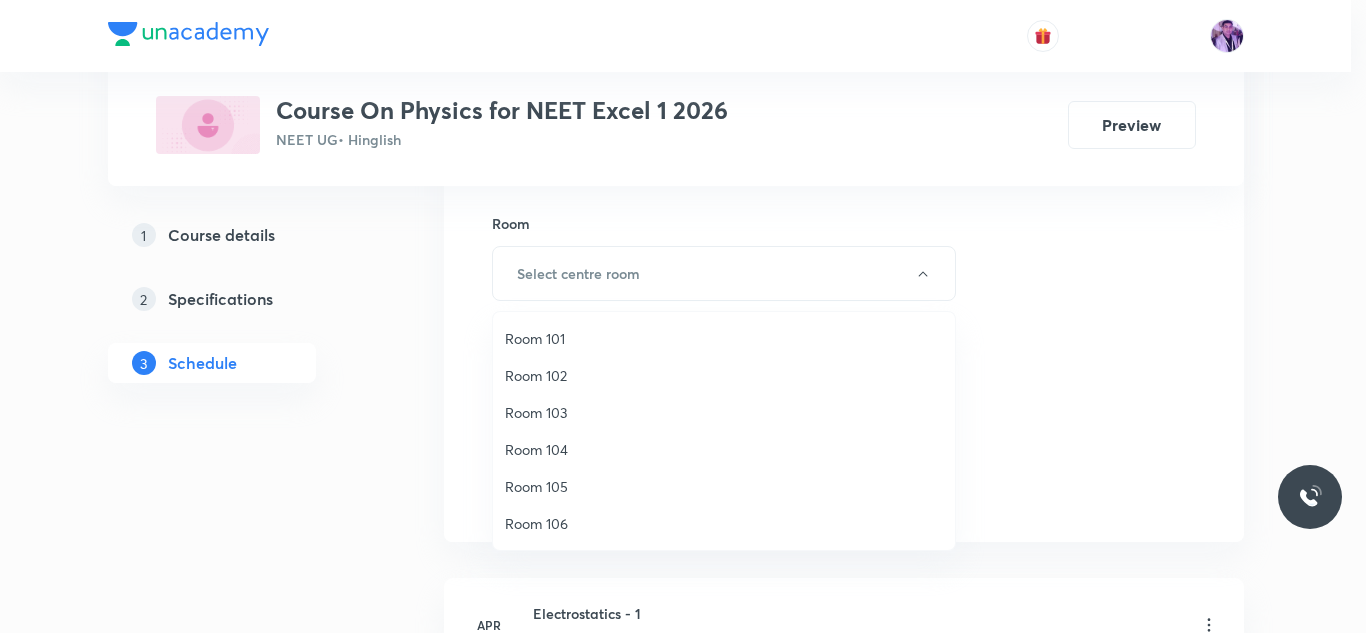 click on "Room 103" at bounding box center (724, 412) 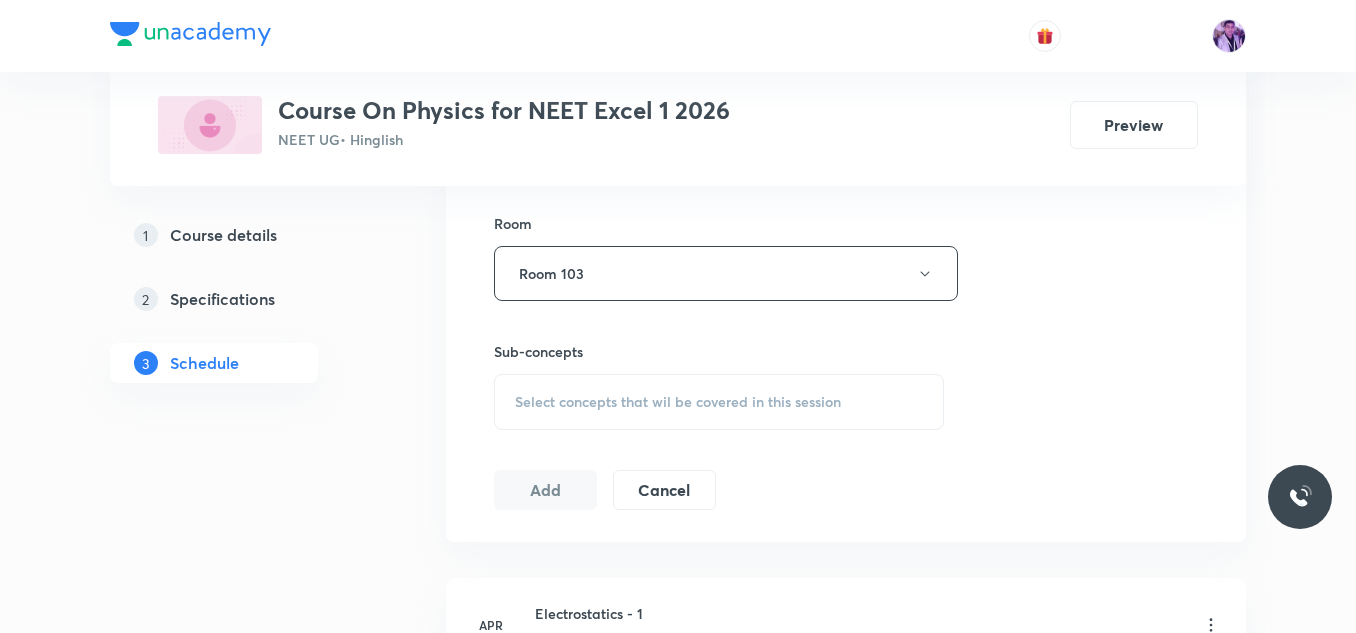 click on "Select concepts that wil be covered in this session" at bounding box center [678, 402] 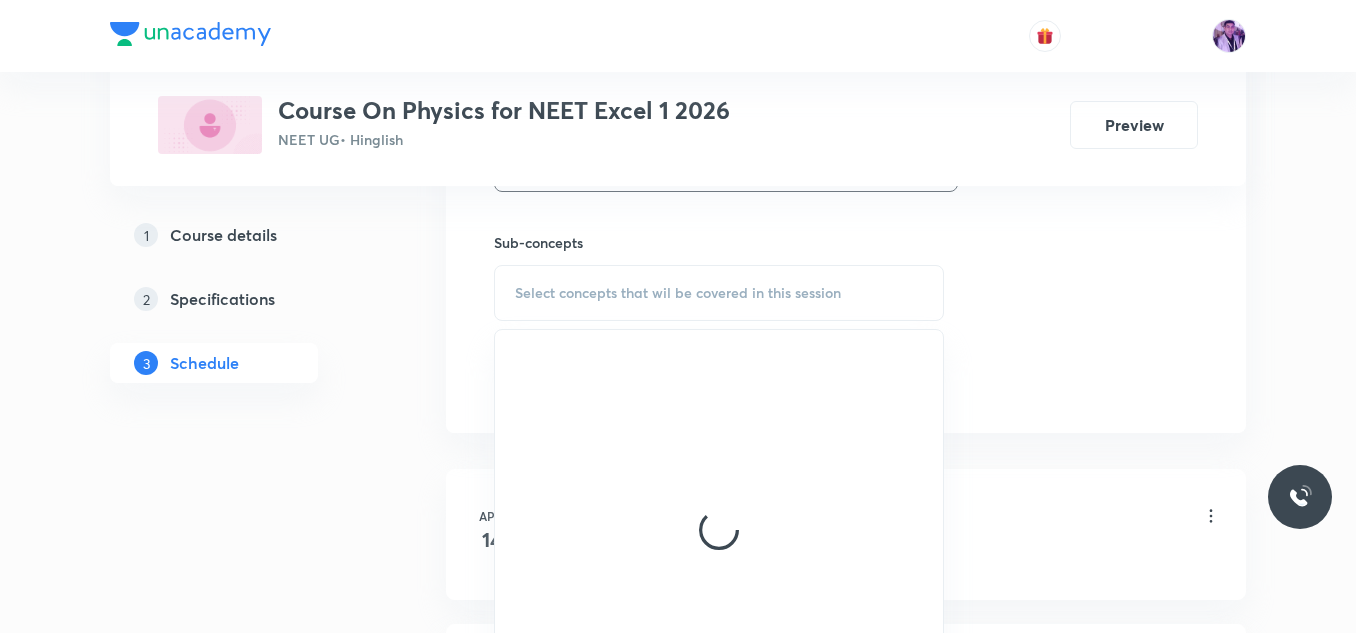 scroll, scrollTop: 988, scrollLeft: 0, axis: vertical 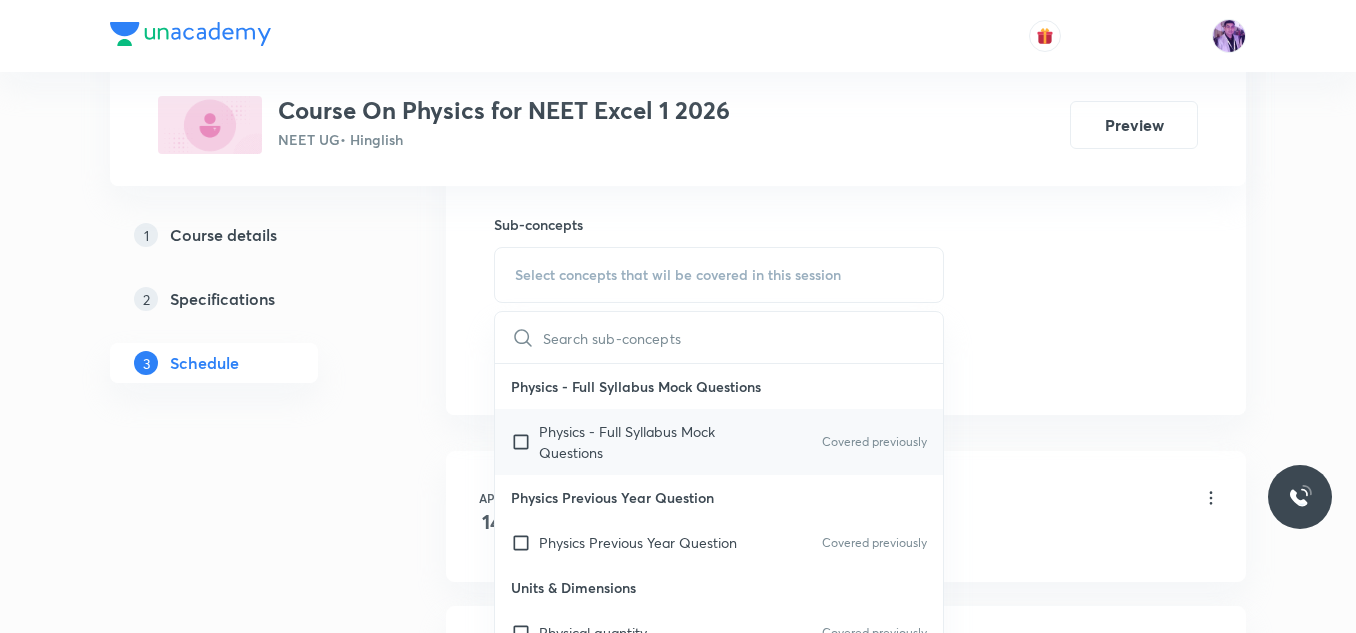 click on "Physics - Full Syllabus Mock Questions Covered previously" at bounding box center [719, 442] 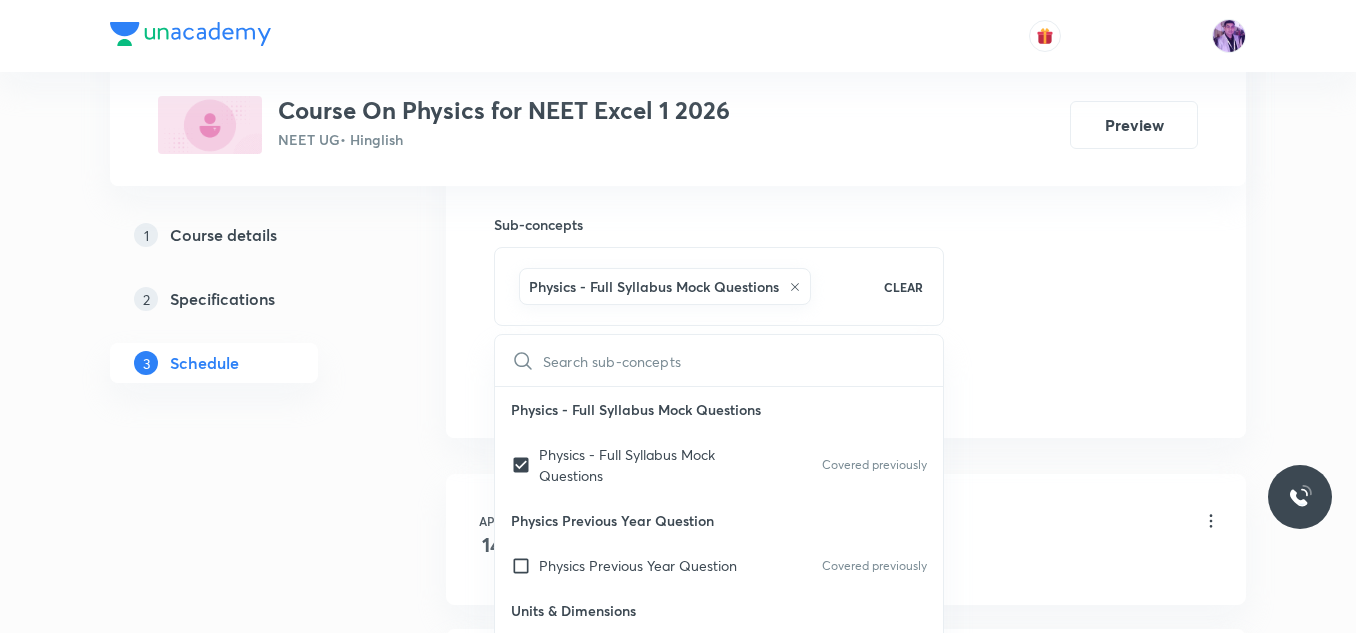 click on "Plus Courses Course On Physics for NEET Excel 1 2026 NEET UG  • Hinglish Preview 1 Course details 2 Specifications 3 Schedule Schedule 63  classes Session  64 Live class Session title 19/99 Alternating Current ​ Schedule for Aug 6, 2025, 12:35 PM ​ Duration (in minutes) 90 ​   Session type Online Offline Room Room 103 Sub-concepts Physics - Full Syllabus Mock Questions CLEAR ​ Physics - Full Syllabus Mock Questions Physics - Full Syllabus Mock Questions Covered previously Physics Previous Year Question Physics Previous Year Question Covered previously Units & Dimensions Physical quantity Covered previously Applications of Dimensional Analysis Significant Figures Covered previously Units of Physical Quantities System of Units Dimensions of Some Mathematical Functions Unit and Dimension Covered previously Product of Two Vectors Covered previously Subtraction of Vectors Cross Product Covered previously Least Count Analysis Errors of Measurement Vernier Callipers Screw Gauge Zero Error Basic Mathematics" at bounding box center [678, 4746] 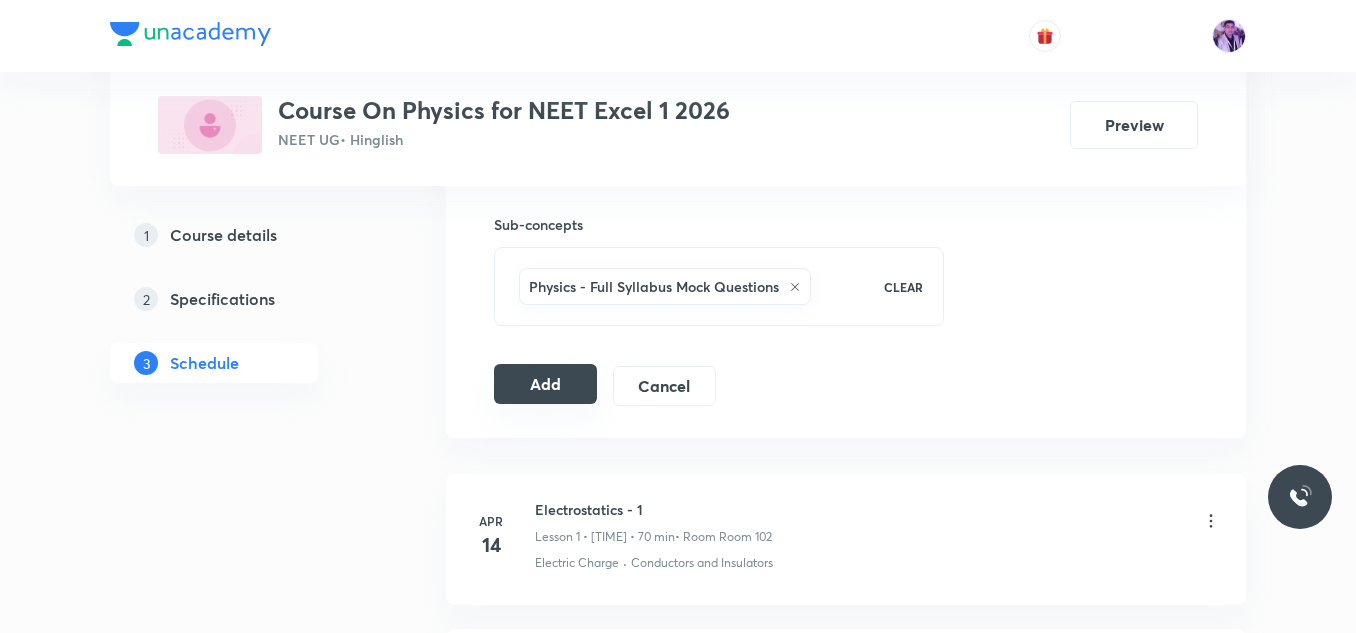 click on "Add" at bounding box center (545, 384) 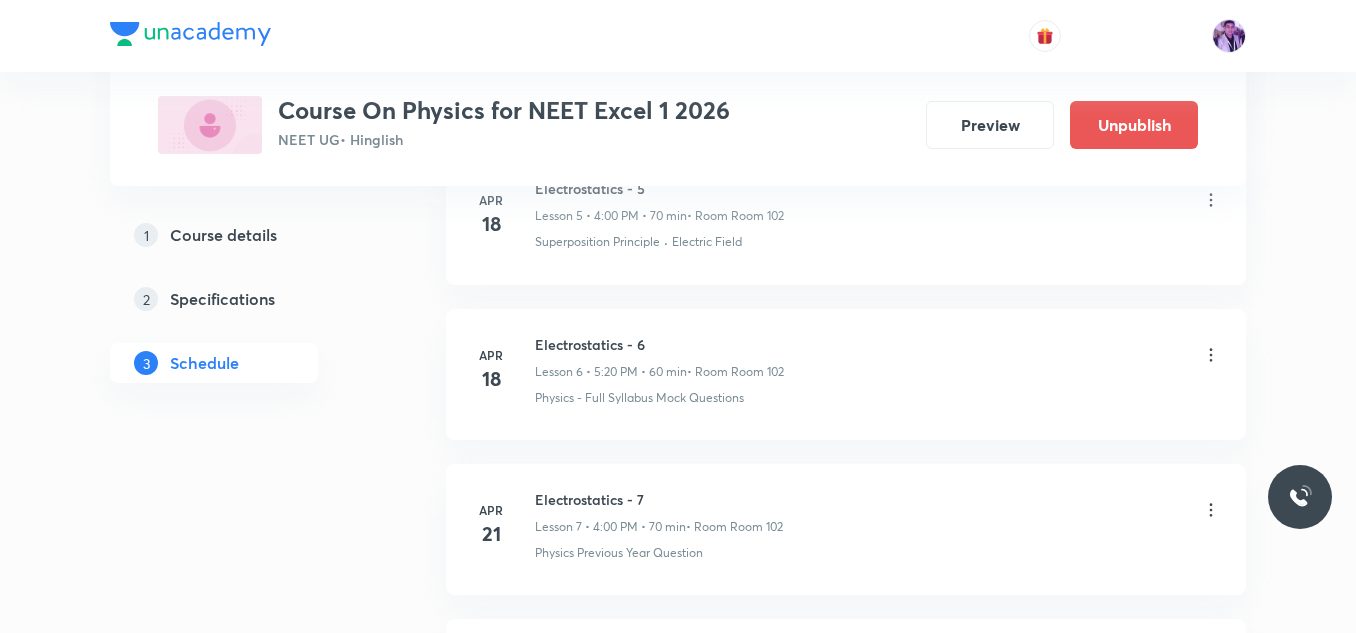 scroll, scrollTop: 2682, scrollLeft: 0, axis: vertical 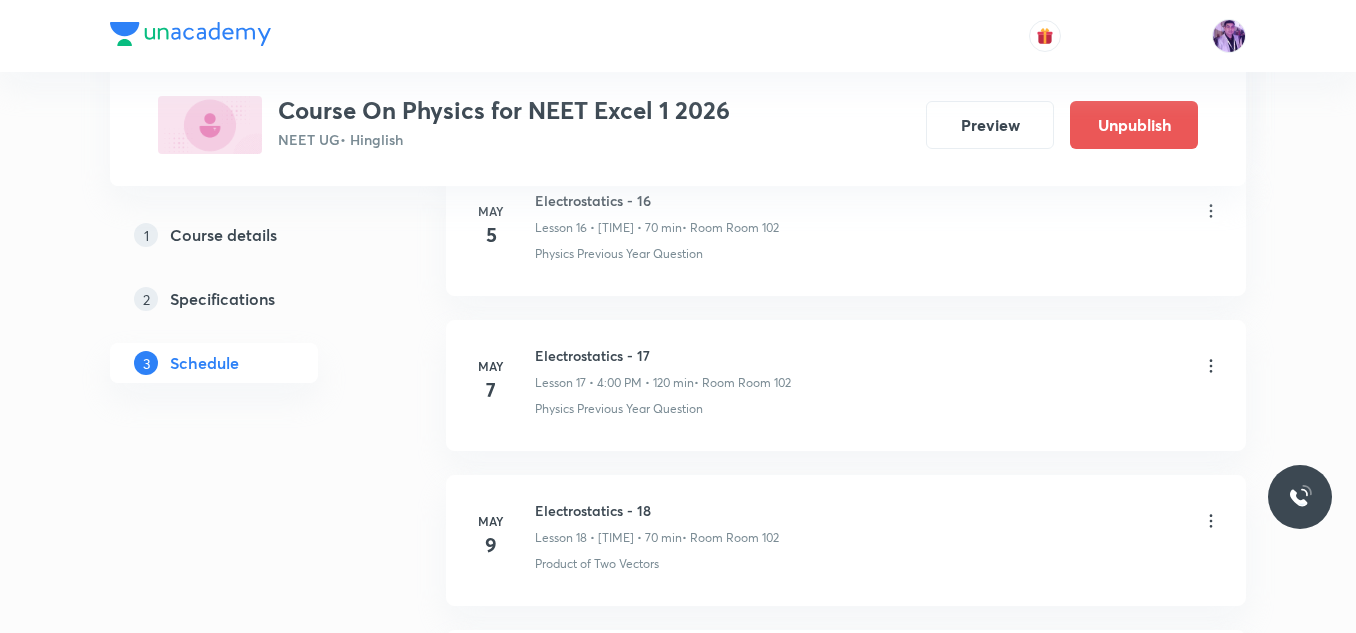 drag, startPoint x: 1365, startPoint y: 526, endPoint x: 858, endPoint y: 276, distance: 565.2867 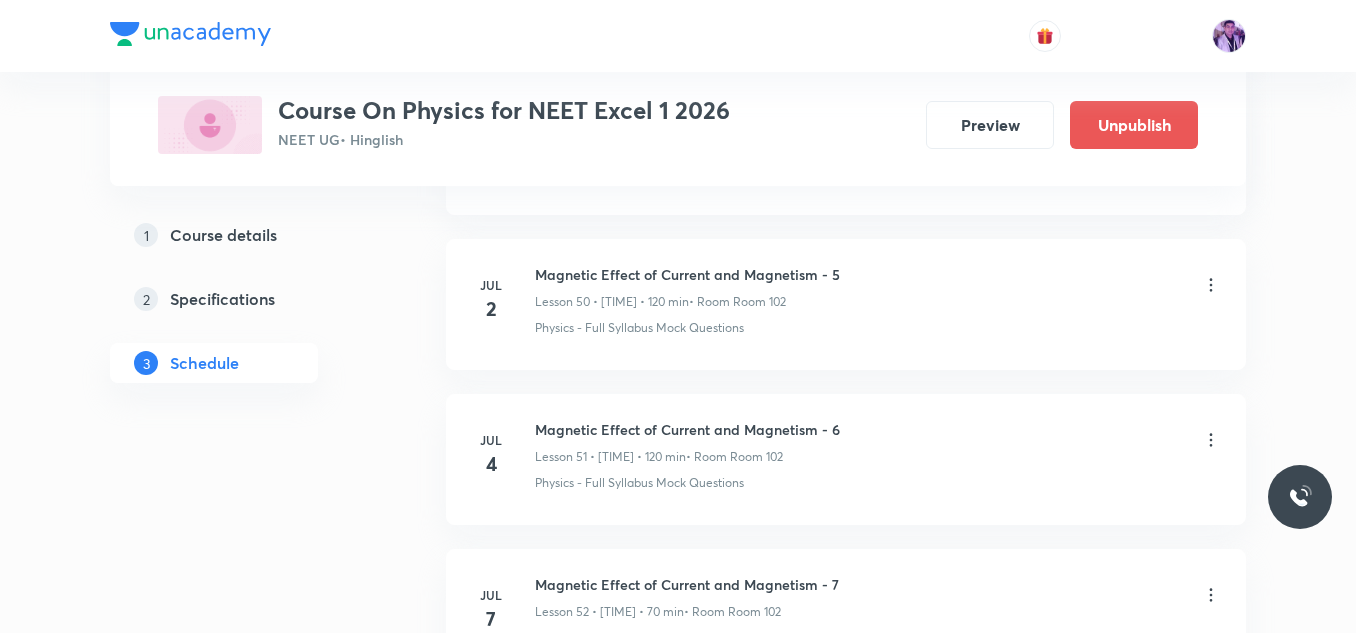 scroll, scrollTop: 9973, scrollLeft: 0, axis: vertical 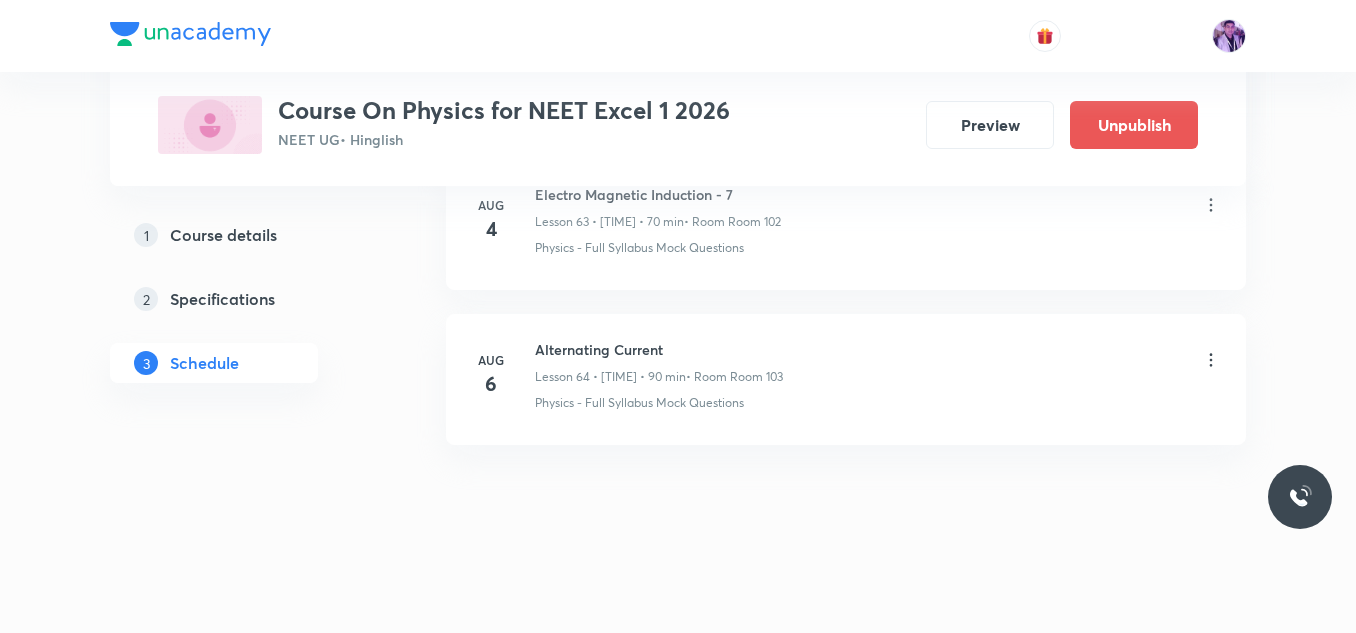 click 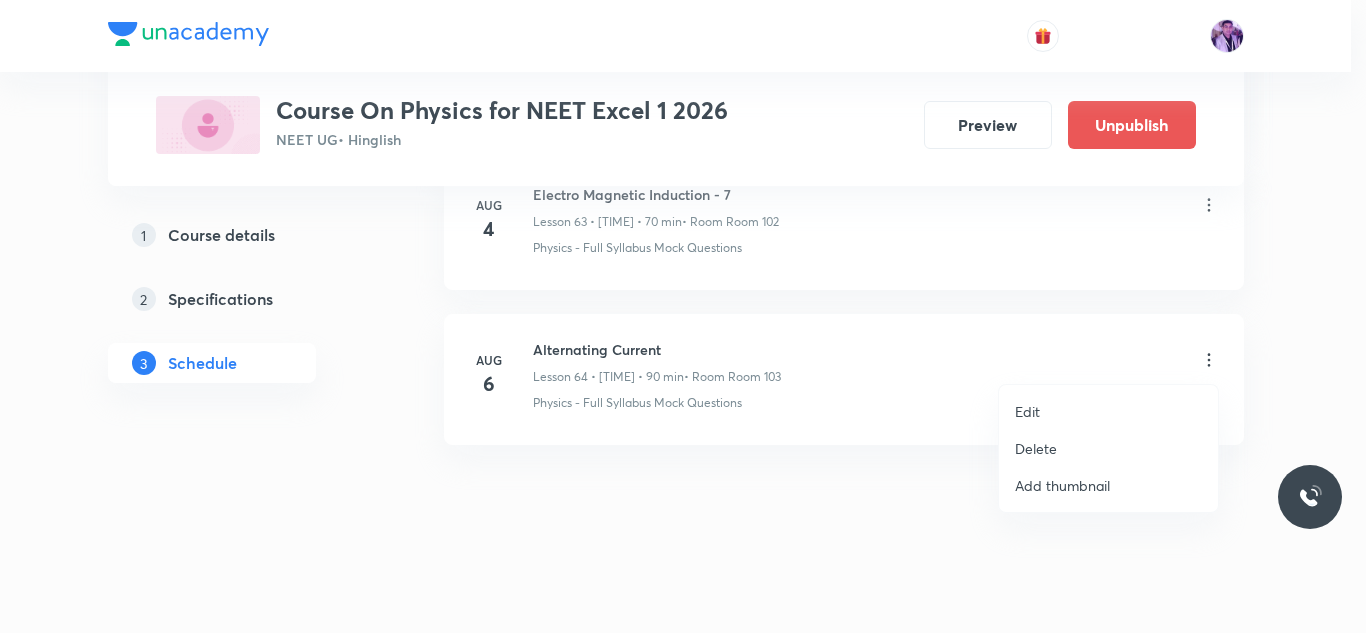 click on "Edit" at bounding box center (1108, 411) 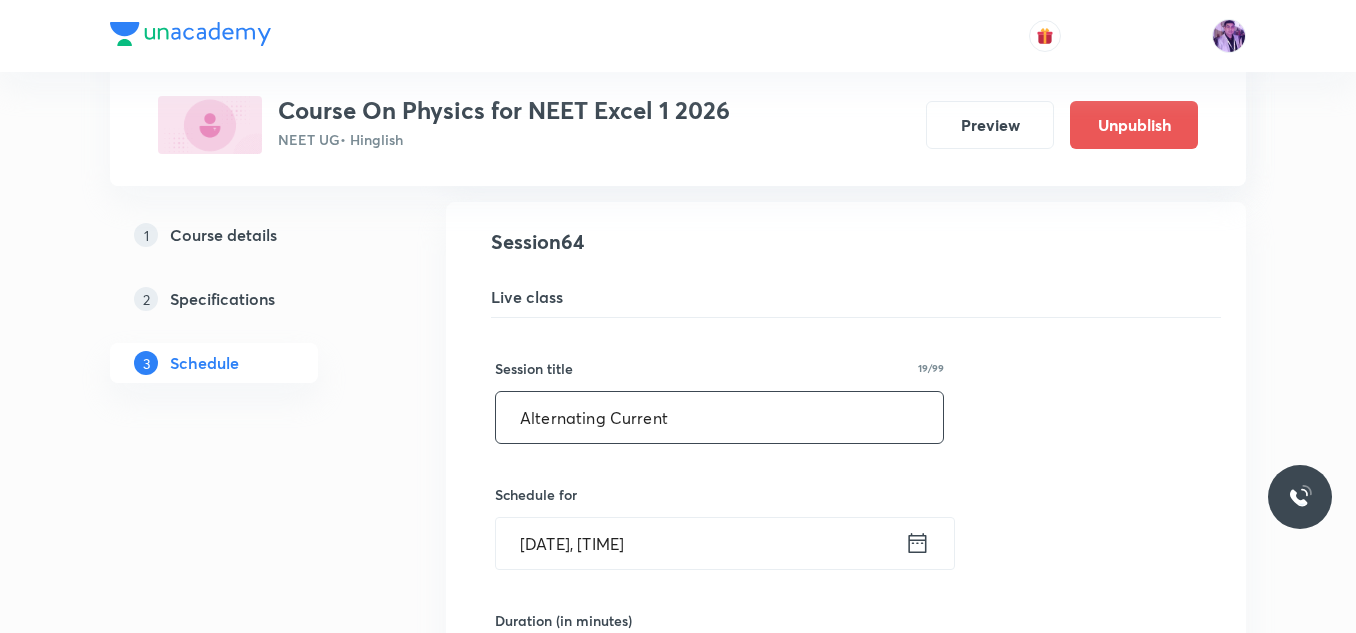 click on "Alternating Current" at bounding box center (719, 417) 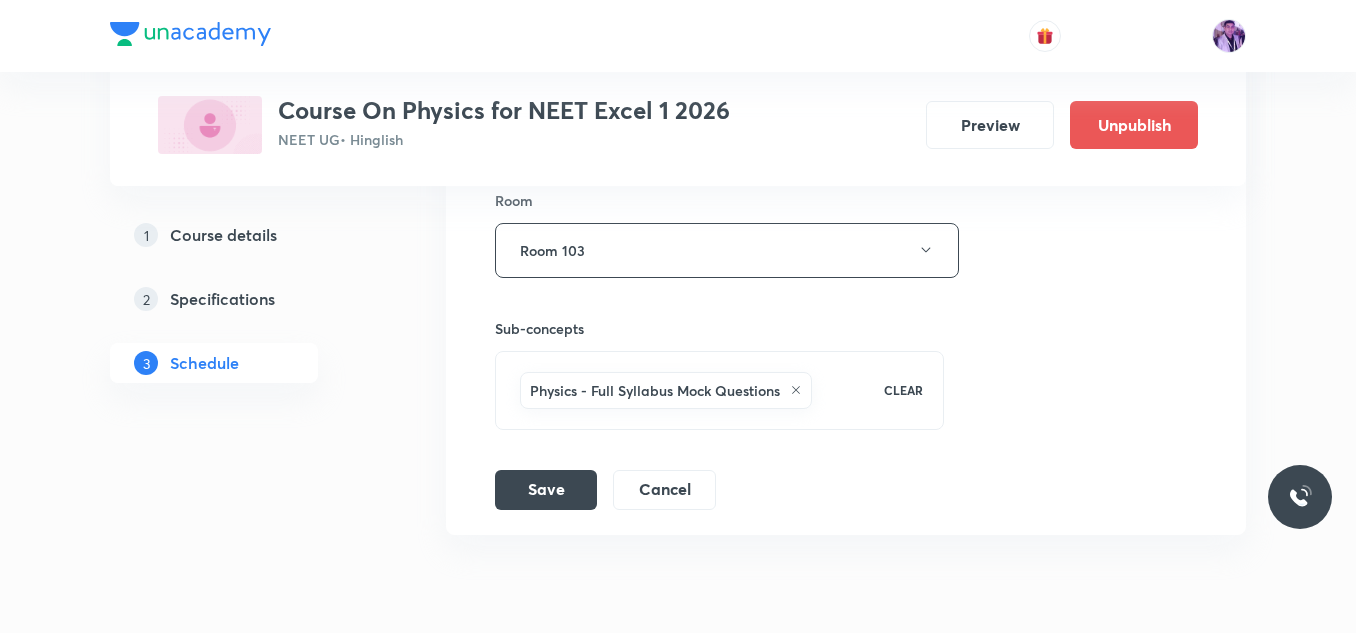 scroll, scrollTop: 10742, scrollLeft: 0, axis: vertical 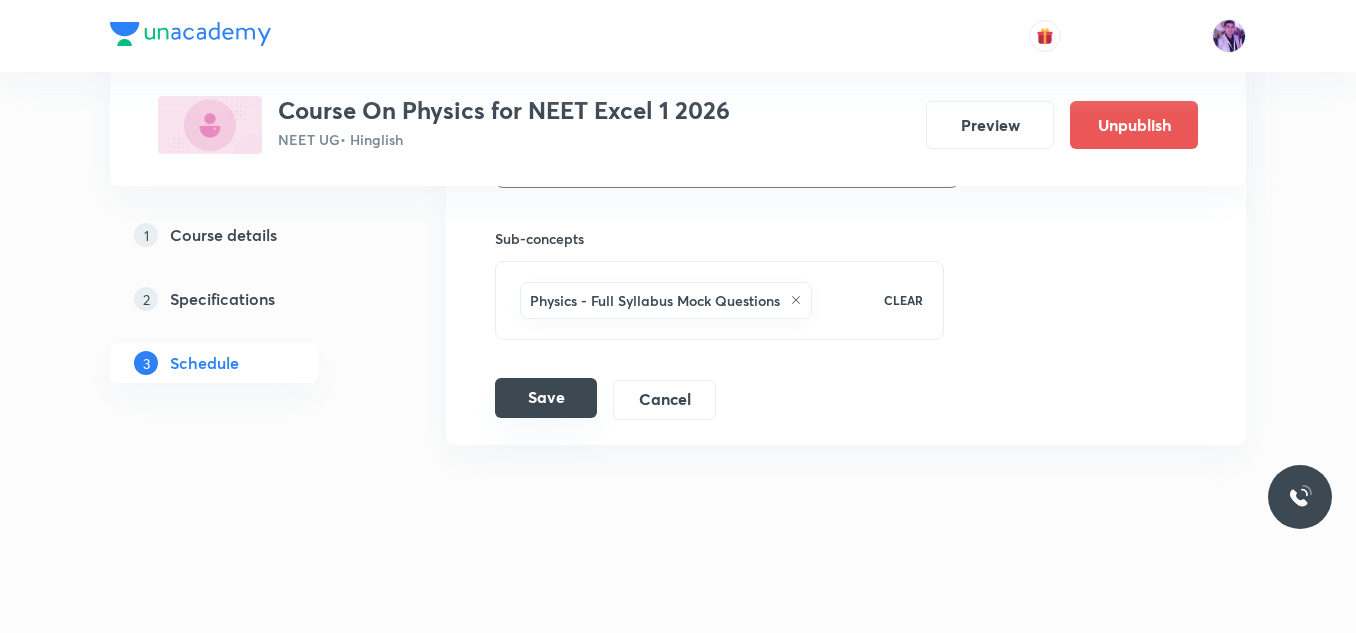 type on "Alternating Current - 1" 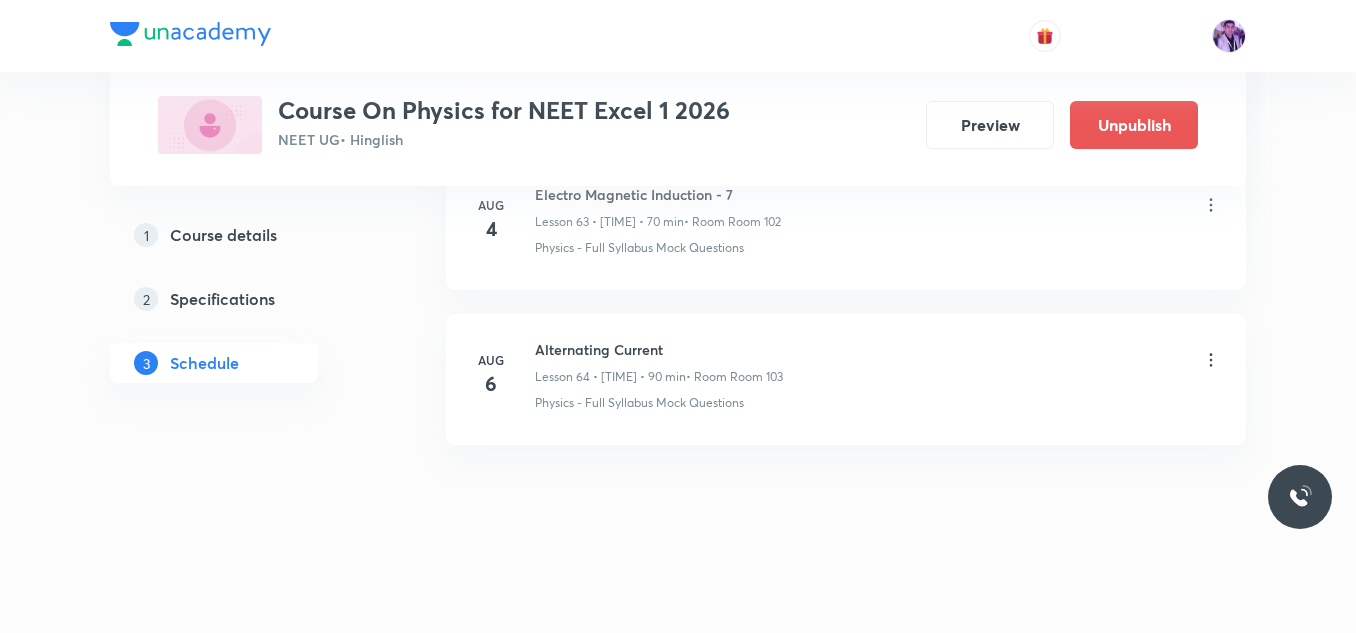 scroll, scrollTop: 9973, scrollLeft: 0, axis: vertical 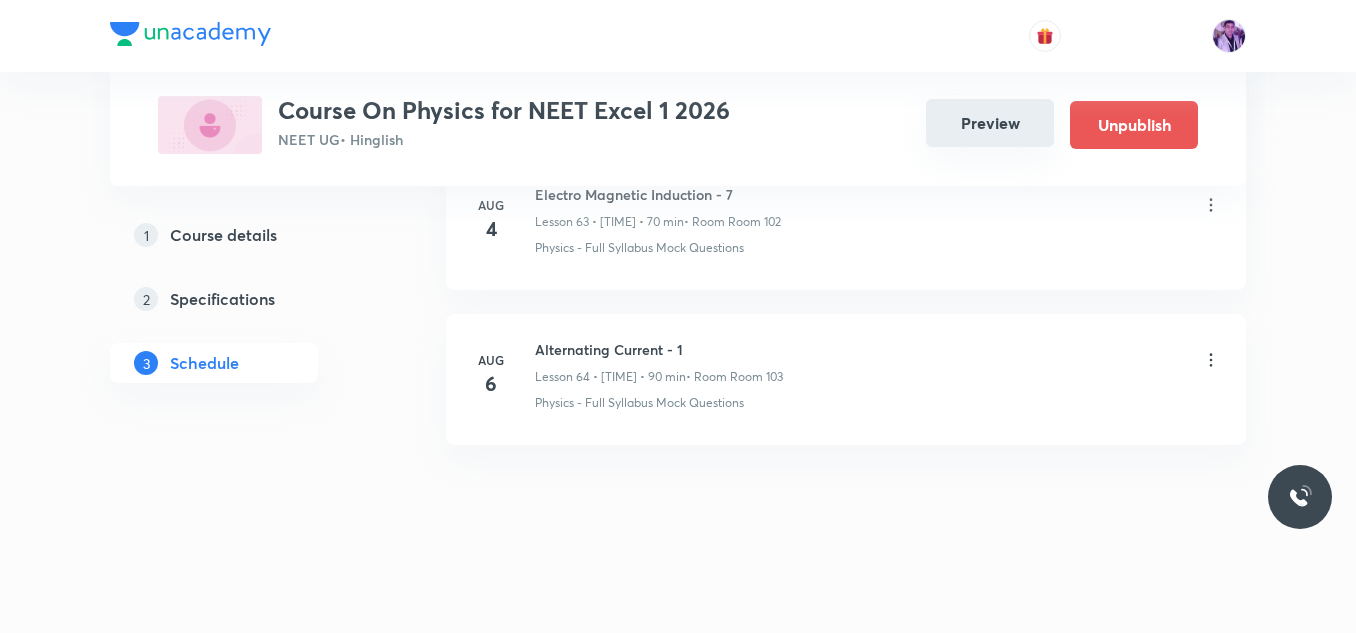 click on "Preview" at bounding box center (990, 123) 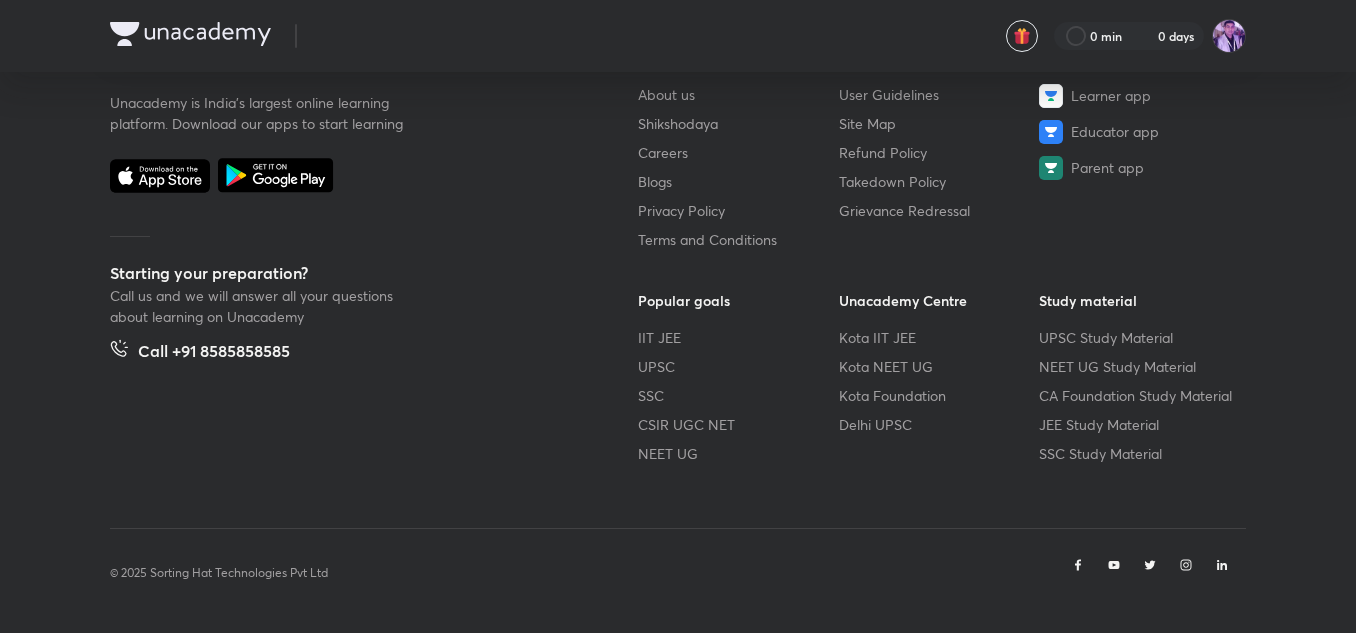 scroll, scrollTop: 0, scrollLeft: 0, axis: both 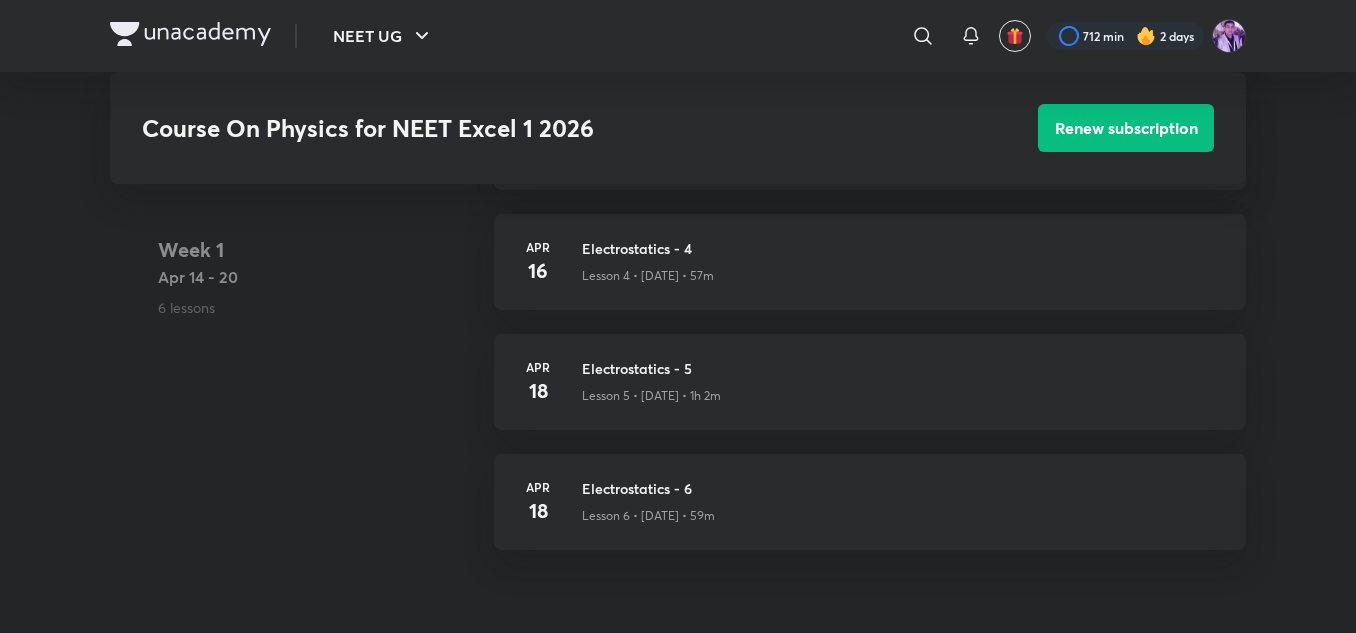 click on "NEET UG ​ 712 min 2 days Course On Physics for NEET Excel 1 2026 Renew subscription NEET UG Plus Syllabus NEET QFT 100 Hinglish Course On Physics for NEET Excel 1 2026 Gaurav Agarwal "In this course, Gaurav Agrawal will provide in-depth knowledge of Physics. The course will be helpful for aspirants preparing for NEET UG. All doubts related to the topic will be clarified during the doubt-clea...  Read more Started on Apr 14 Apr 14 - Aug 6, 2025 63 lessons 0 practices 0  questions by educators Renew subscription Resume Lesson 62 from 36:39mins Aug 1 Electro Magnetic Induction - 6 Lesson 62  •  Aug 1  •   Week 1 Apr 14 - 20 6 lessons Apr 14 Electrostatics - 1 Lesson 1  •  Apr 14  •  1h 2m  Apr 14 Electrostatics - 2 Lesson 2  •  Apr 14  •  1h 2m  Apr 16 Electrostatics - 3 Lesson 3  •  Apr 16  •  1h 1m  Apr 16 Electrostatics - 4 Lesson 4  •  Apr 16  •  57m  Apr 18 Electrostatics - 5 Lesson 5  •  Apr 18  •  1h 2m  Apr 18 Electrostatics - 6 21" at bounding box center (678, 1052) 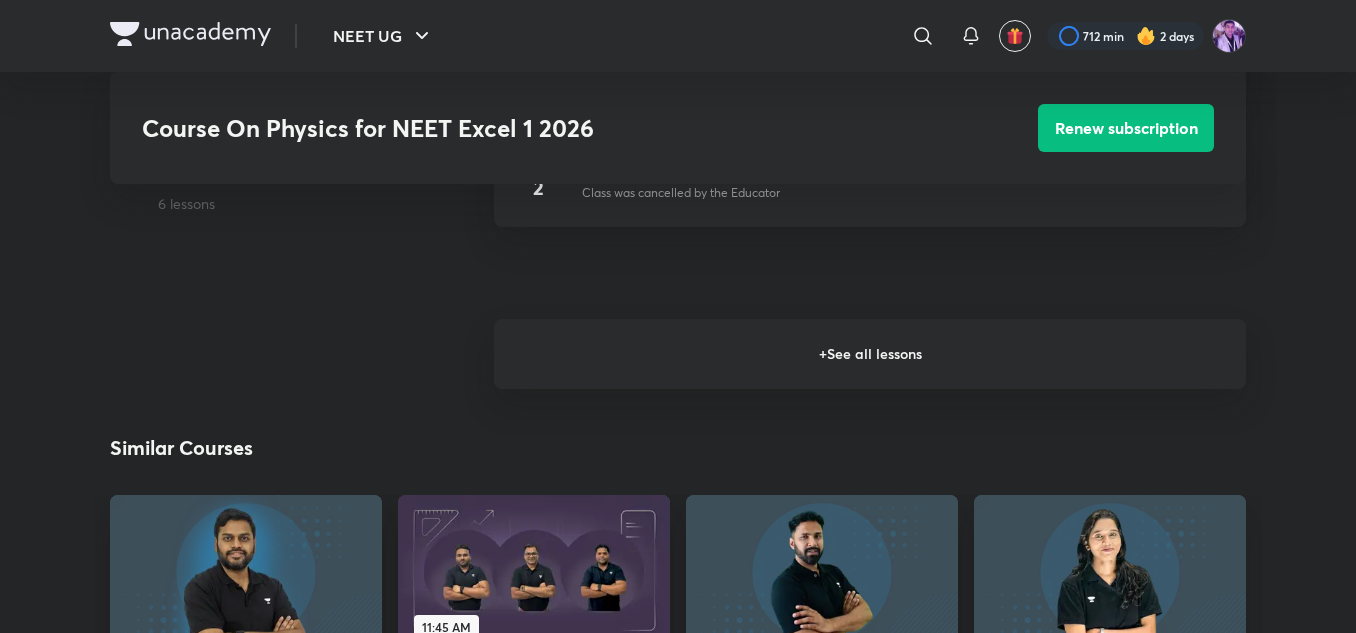 scroll, scrollTop: 2709, scrollLeft: 0, axis: vertical 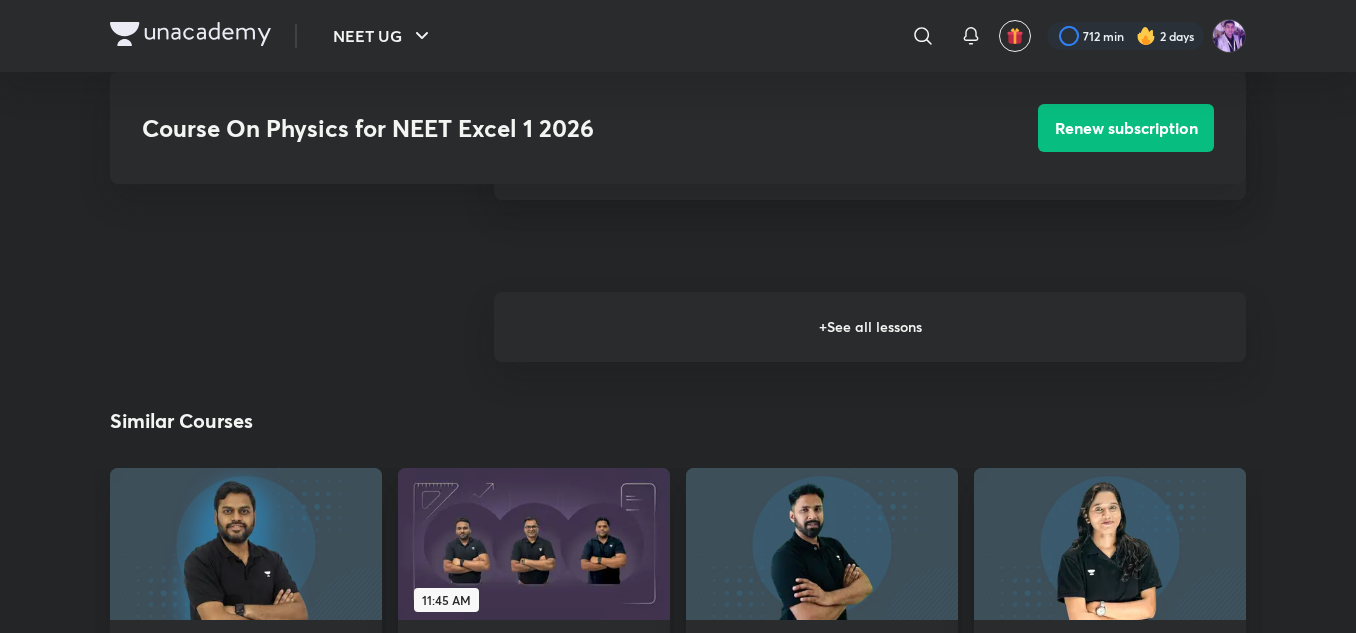 click on "+  See all lessons" at bounding box center (870, 327) 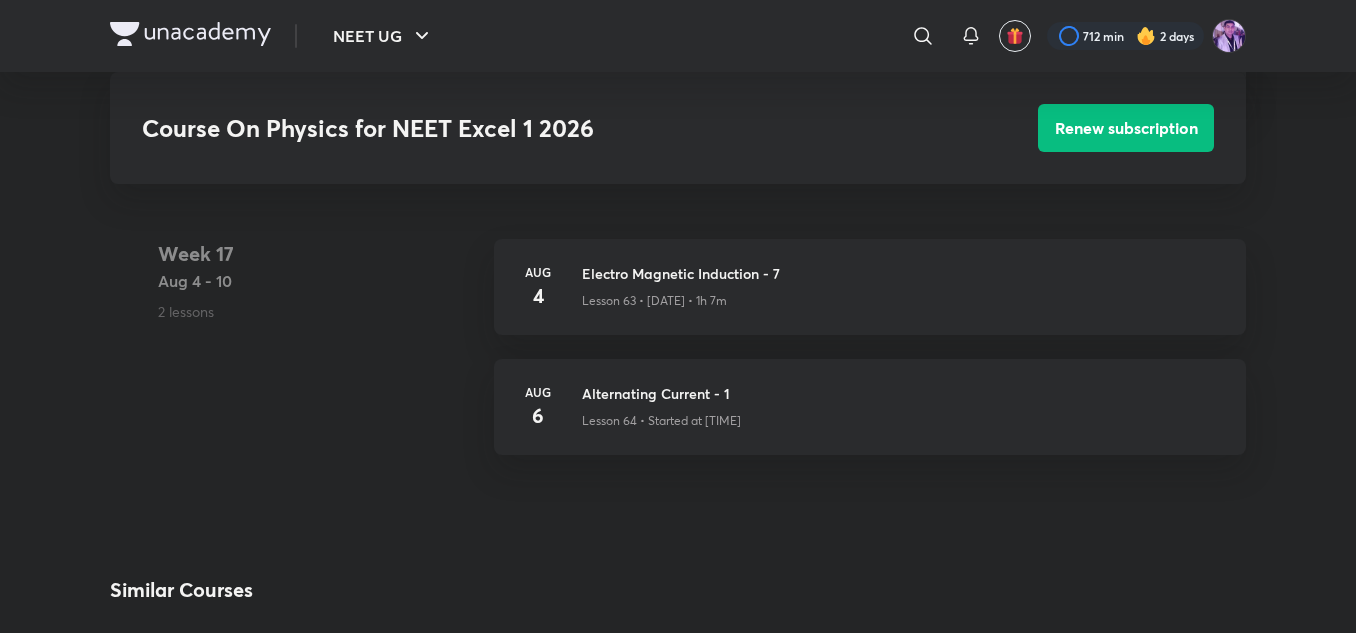 scroll, scrollTop: 9810, scrollLeft: 0, axis: vertical 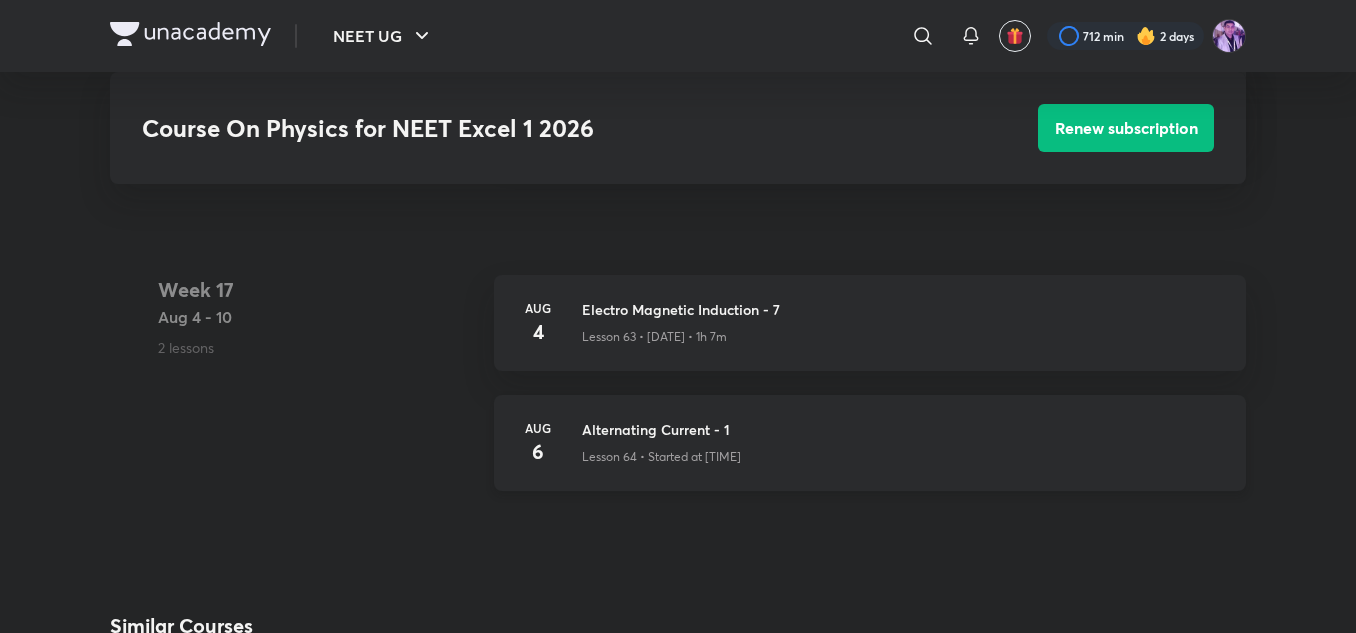 click on "Lesson 64  •  Started at 12:25 PM" at bounding box center [661, 457] 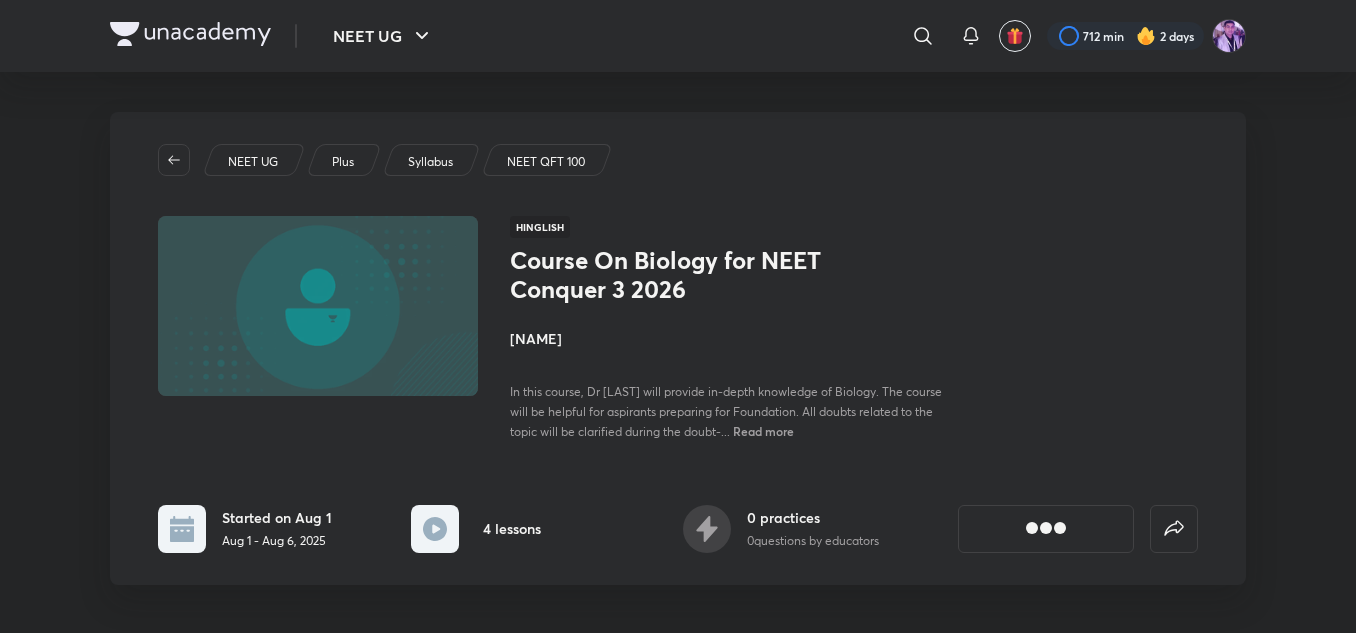 click on "NEET UG ​ 712 min 2 days Course On Biology for NEET Conquer 3 2026 Renew subscription NEET UG Plus Syllabus NEET QFT 100 Hinglish Course On Biology for NEET Conquer 3 2026 Dr [LAST] "In this course, Dr [LAST] will provide in-depth knowledge of Biology. The course will
be helpful for aspirants preparing for Foundation. All doubts related to the topic will be
clarified during the doubt-...
Read more Started on Aug 1 Aug 1 - Aug 6, 2025 4 lessons 0 practices 0  questions by educators Live Now Started at [TIME] Cell the Unit of Life -4 Lesson 4  •  Started at [TIME] Schedule Aug 1 - Aug 6 4 lessons Aug 1 Cell the Unit of Life -1 Lesson 1  •  Aug 1  •  48m  Aug 4 Cell the Unit of Life -2 Class was cancelled by the Educator Aug 5 Cell the Unit of Life -3 Lesson 3  •  Aug 5  •  1h 10m  Cell the Unit of Life -4 Lesson 4  •  Started at [TIME] Similar Courses Hindi Biology Complete Detailed Course on Cellular Biology for NEET & Boards Dr. [LAST] Hinglish SSC" at bounding box center [678, 1303] 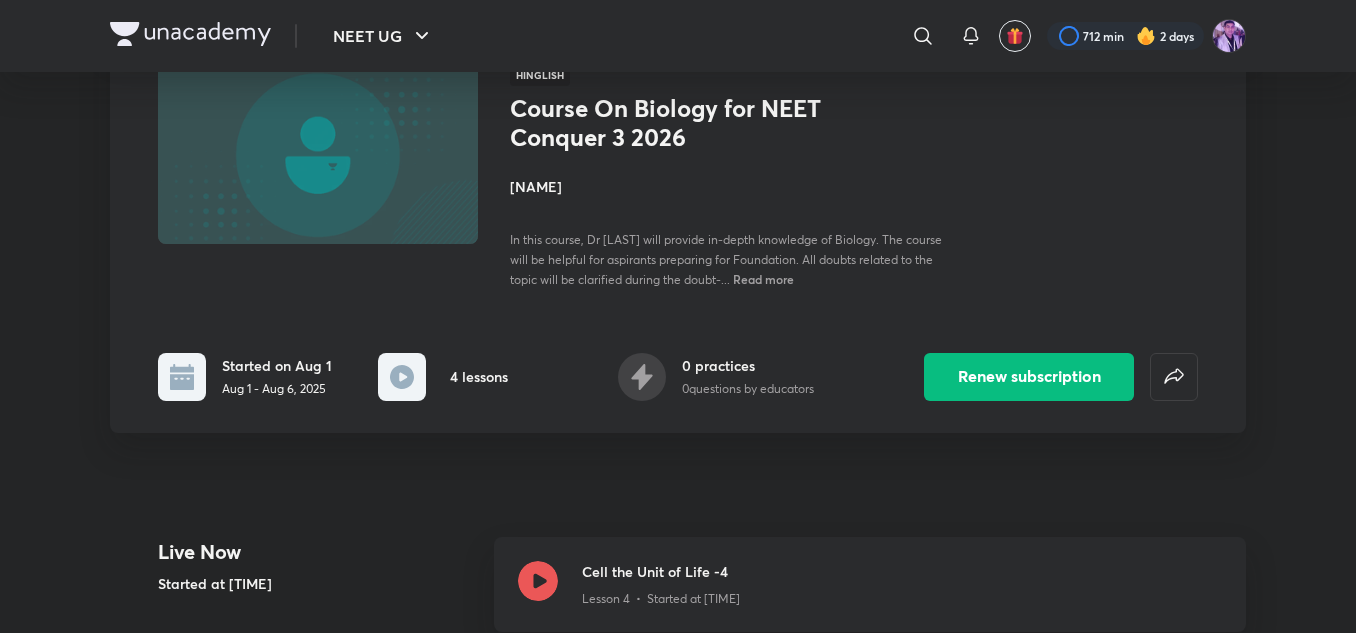 scroll, scrollTop: 152, scrollLeft: 0, axis: vertical 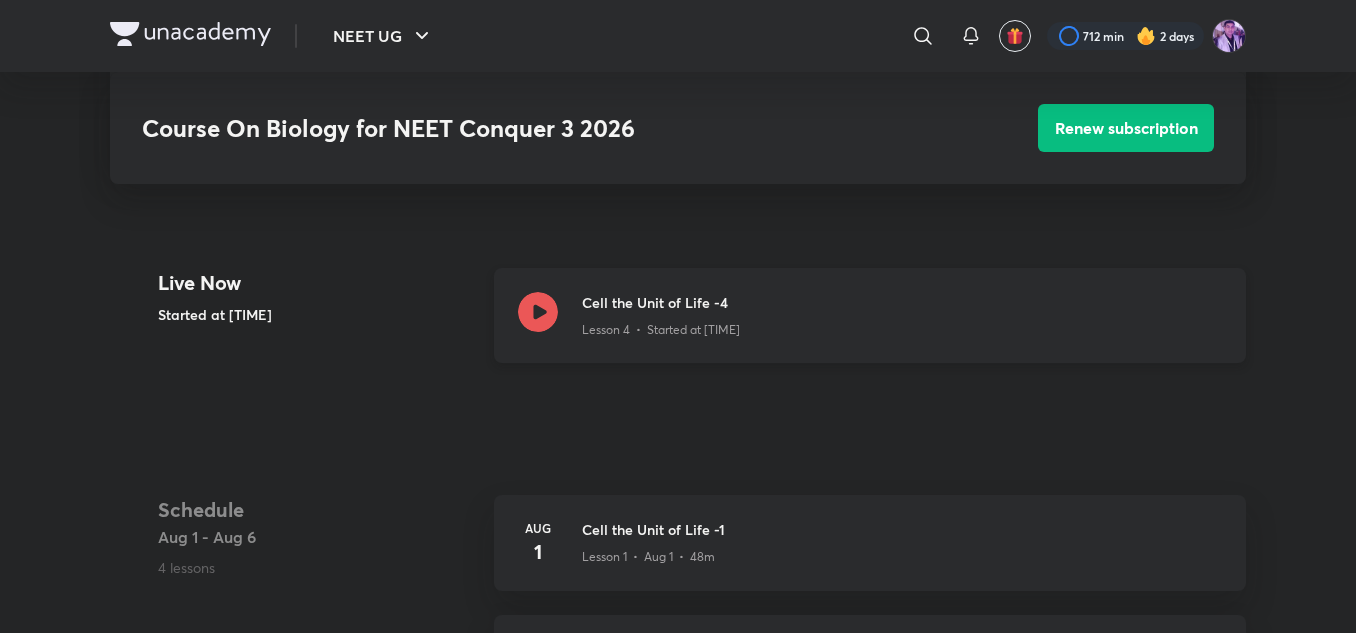 click 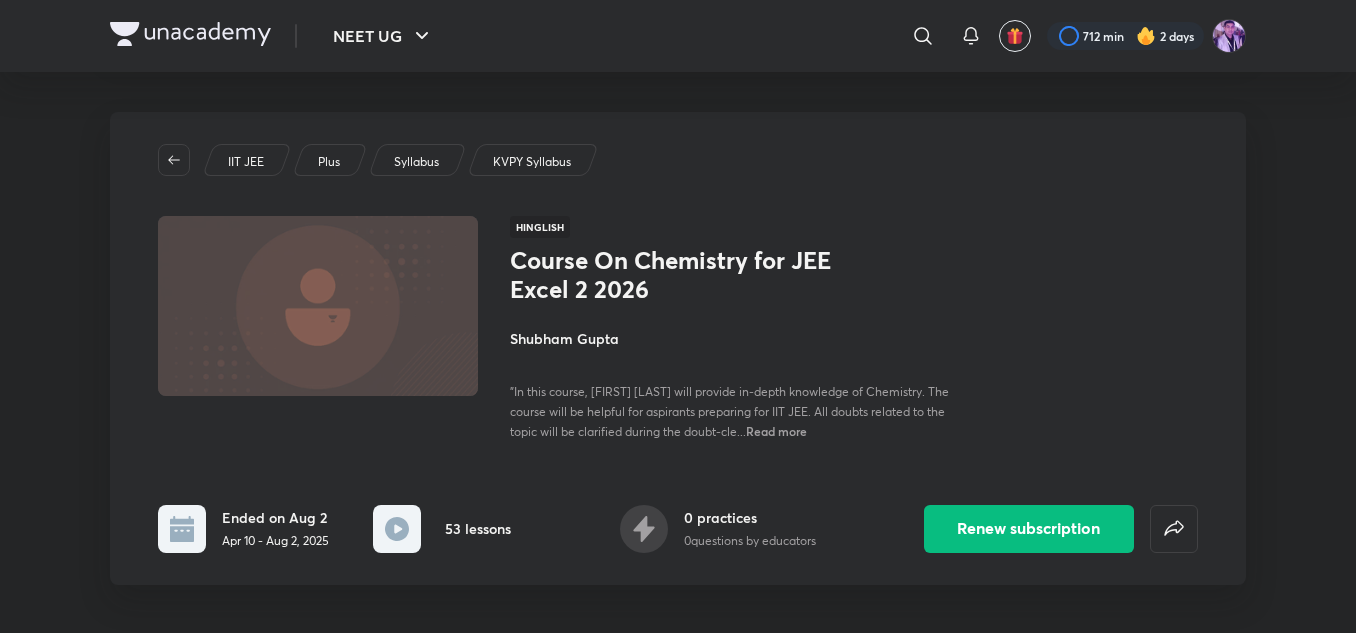 scroll, scrollTop: 0, scrollLeft: 0, axis: both 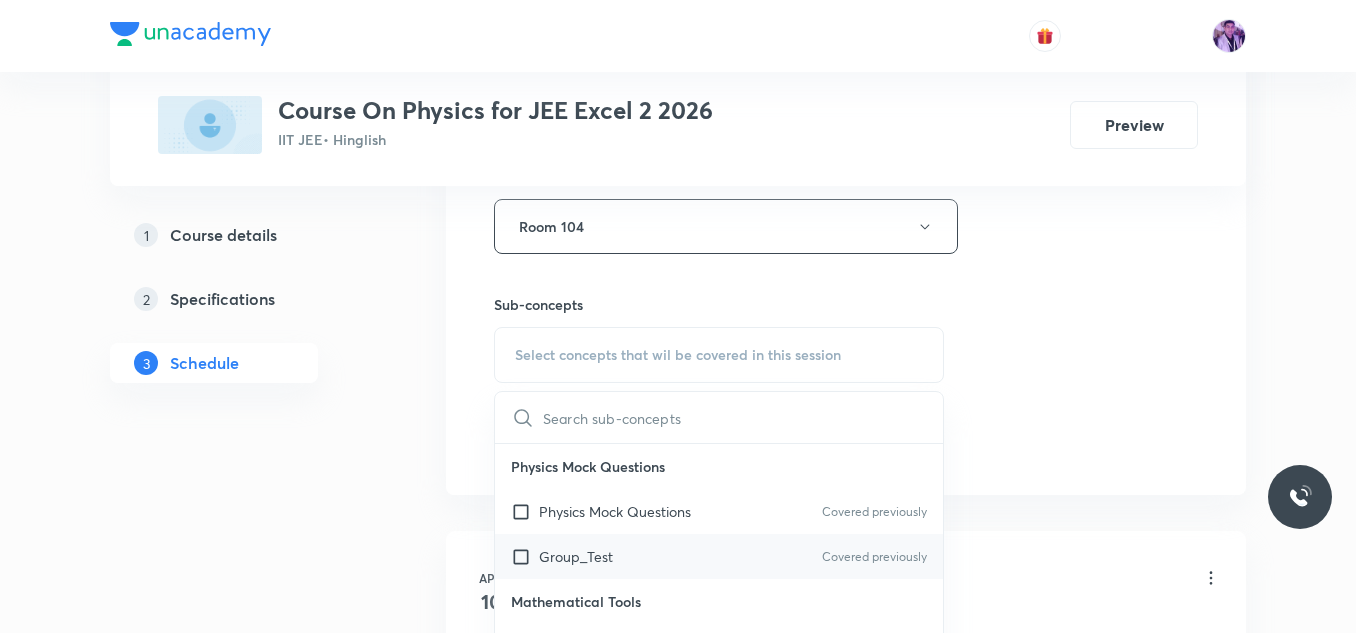click on "Group_Test" at bounding box center [576, 556] 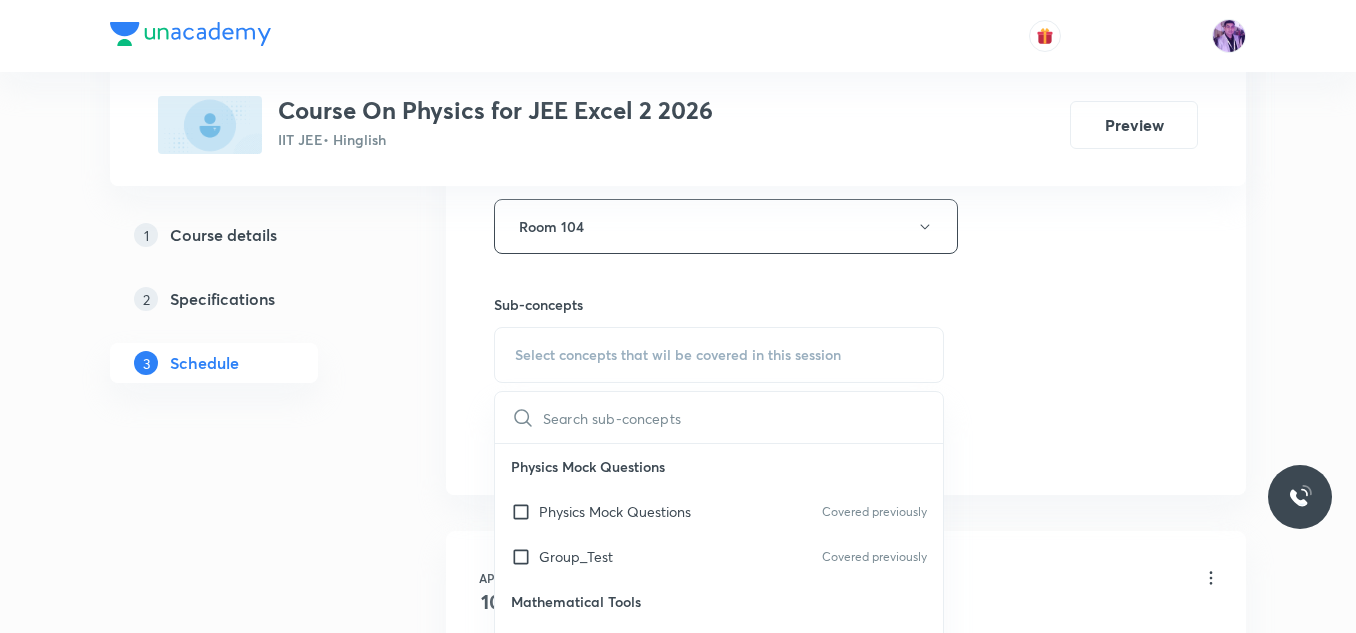 checkbox on "true" 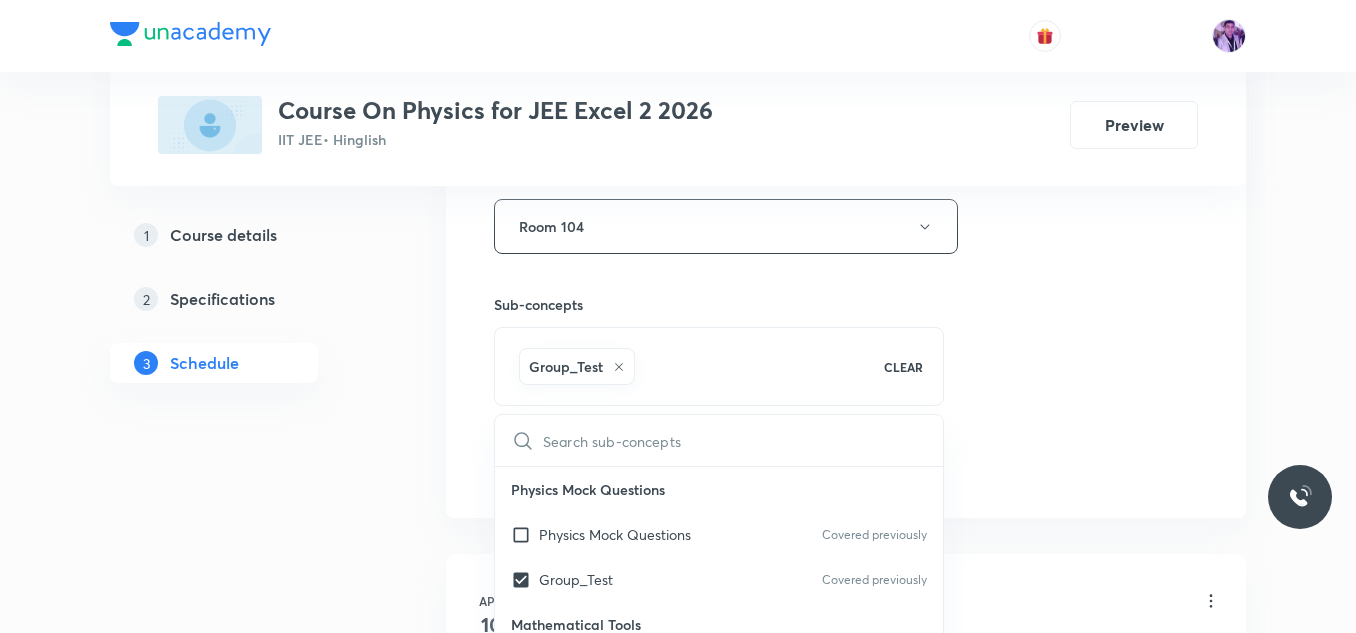click on "Plus Courses Course On Physics for JEE Excel 2 2026 IIT JEE  • Hinglish Preview 1 Course details 2 Specifications 3 Schedule Schedule 73  classes Session  74 Live class Session title 18/99 Geometrical Optics ​ Schedule for Aug 6, 2025, 12:50 PM ​ Duration (in minutes) 50 ​   Session type Online Offline Room Room 104 Sub-concepts Group_Test CLEAR ​ Physics Mock Questions Physics Mock Questions Covered previously Group_Test Covered previously Mathematical Tools Vectors and Scalars  Covered previously Elementary Algebra Covered previously Basic Trigonometry Covered previously Addition of Vectors 2D and 3D Geometry Representation of Vector  Covered previously Components of a Vector Functions Unit Vectors Differentiation Integration Rectangular Components of a Vector in Three Dimensions Position Vector Use of Differentiation & Integration in One Dimensional Motion Displacement Vector Derivatives of Equations of Motion by Calculus Vectors Product of Two Vectors Differentiation: Basic Formula and Rule Work" at bounding box center [678, 5600] 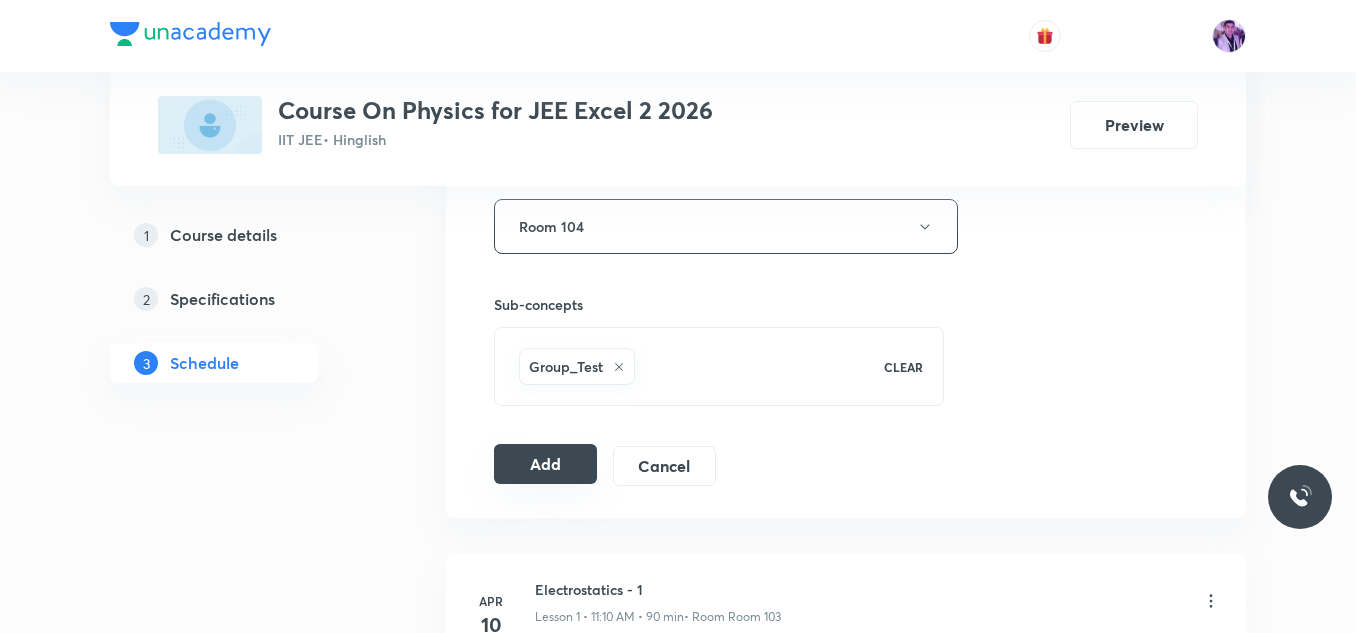 click on "Add" at bounding box center [545, 464] 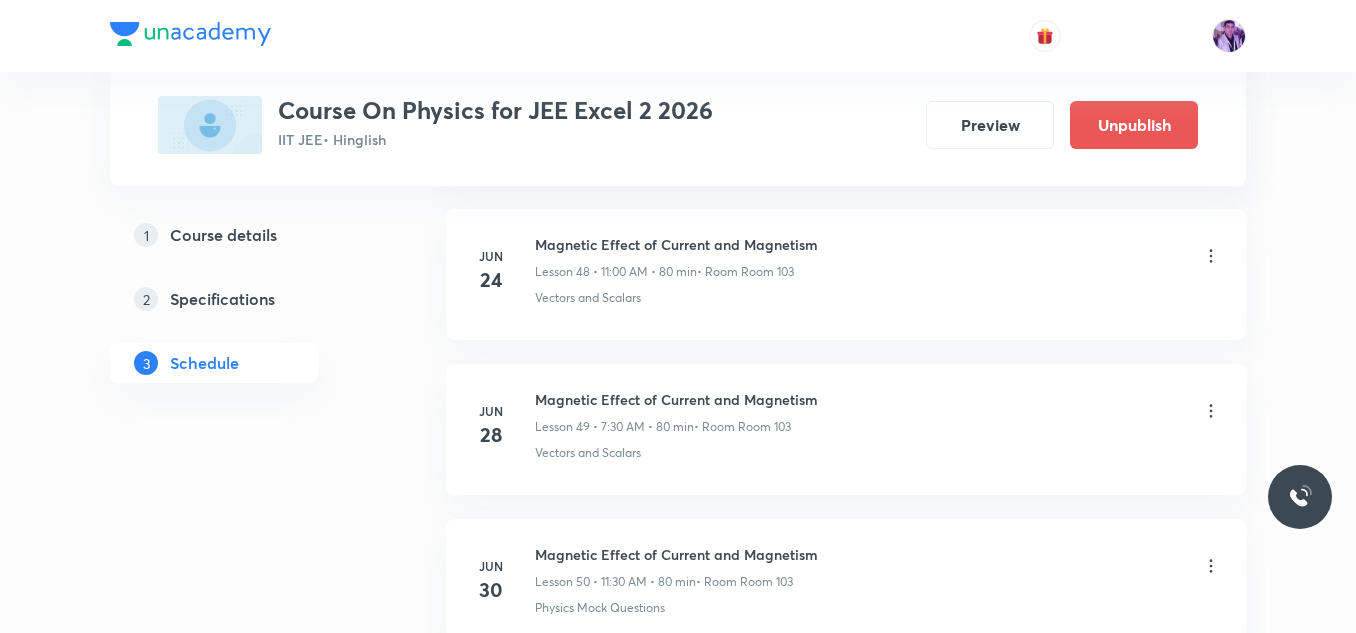 scroll, scrollTop: 11366, scrollLeft: 0, axis: vertical 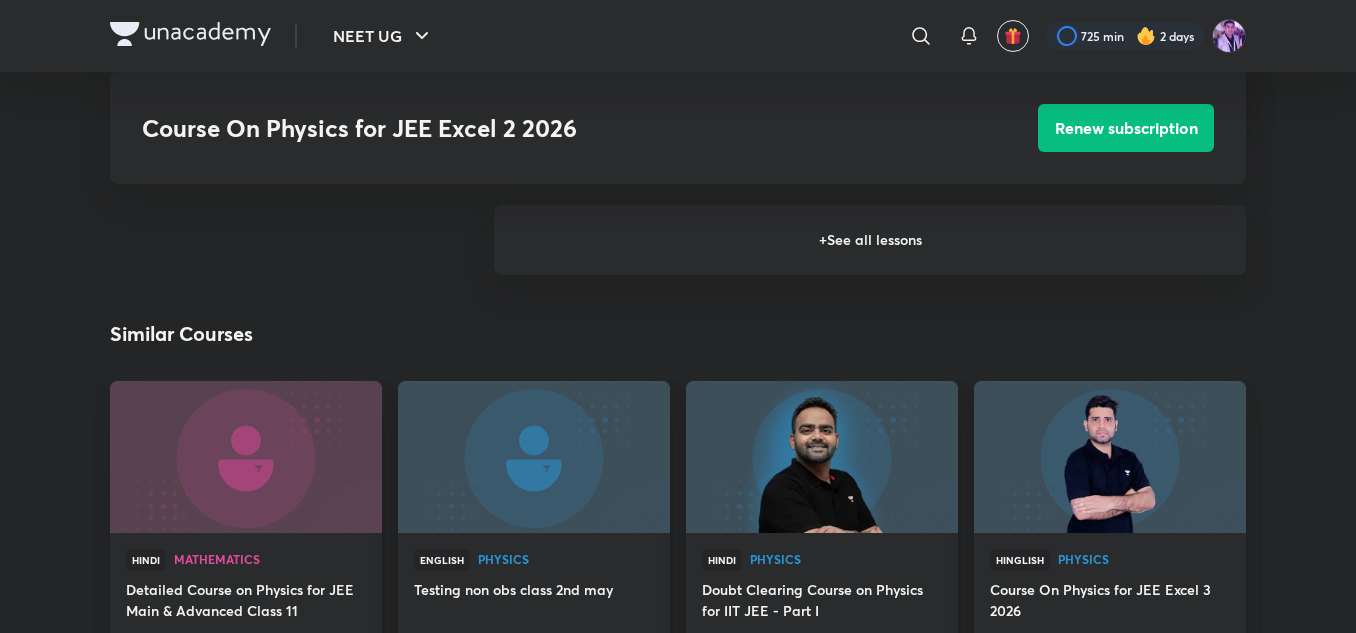 click on "+  See all lessons" at bounding box center (870, 240) 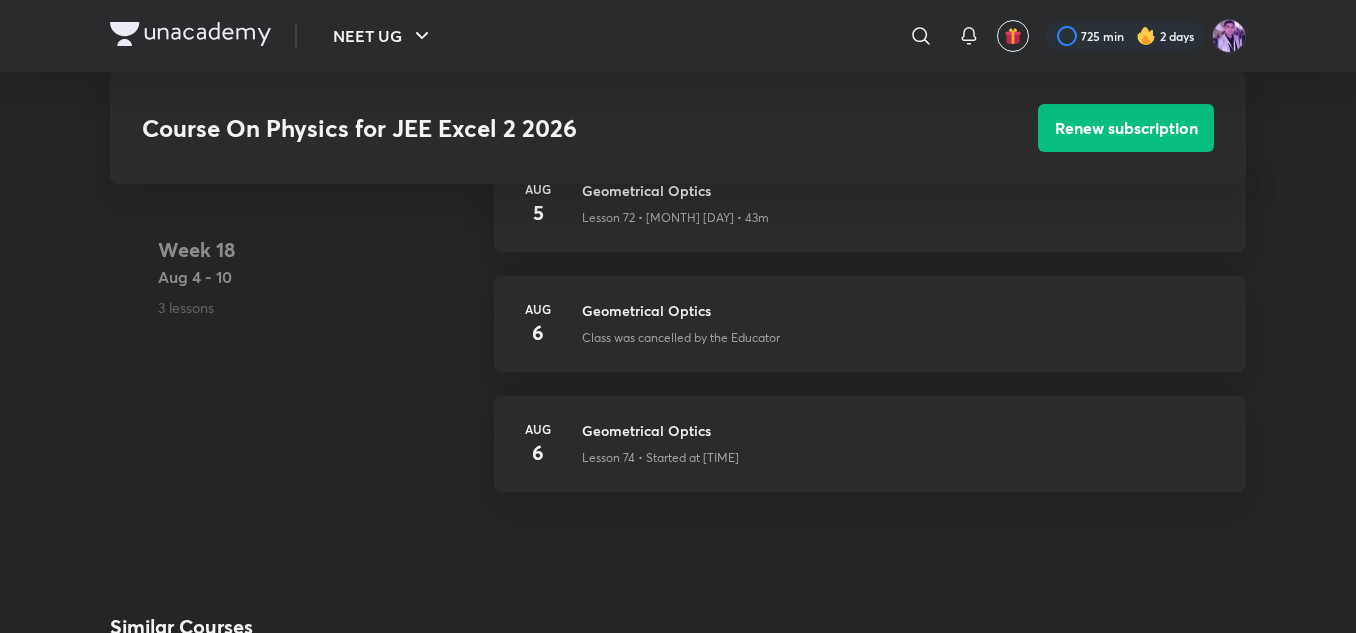 scroll, scrollTop: 11137, scrollLeft: 0, axis: vertical 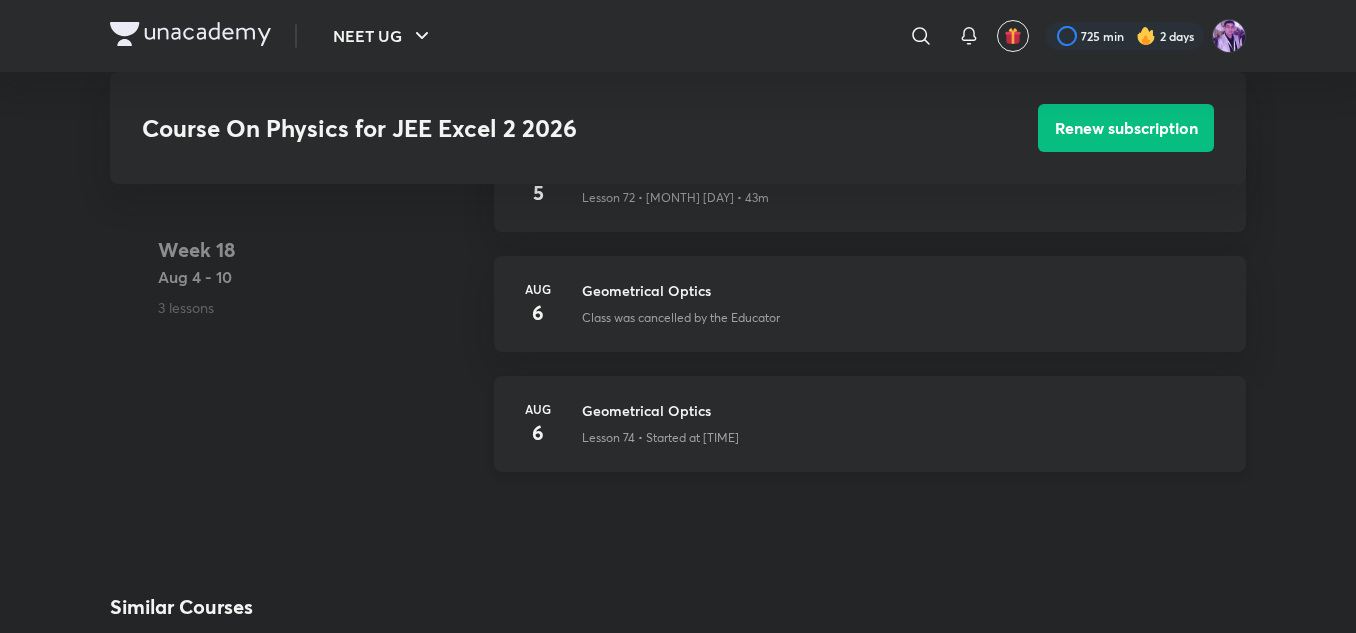 click on "6" at bounding box center (538, 433) 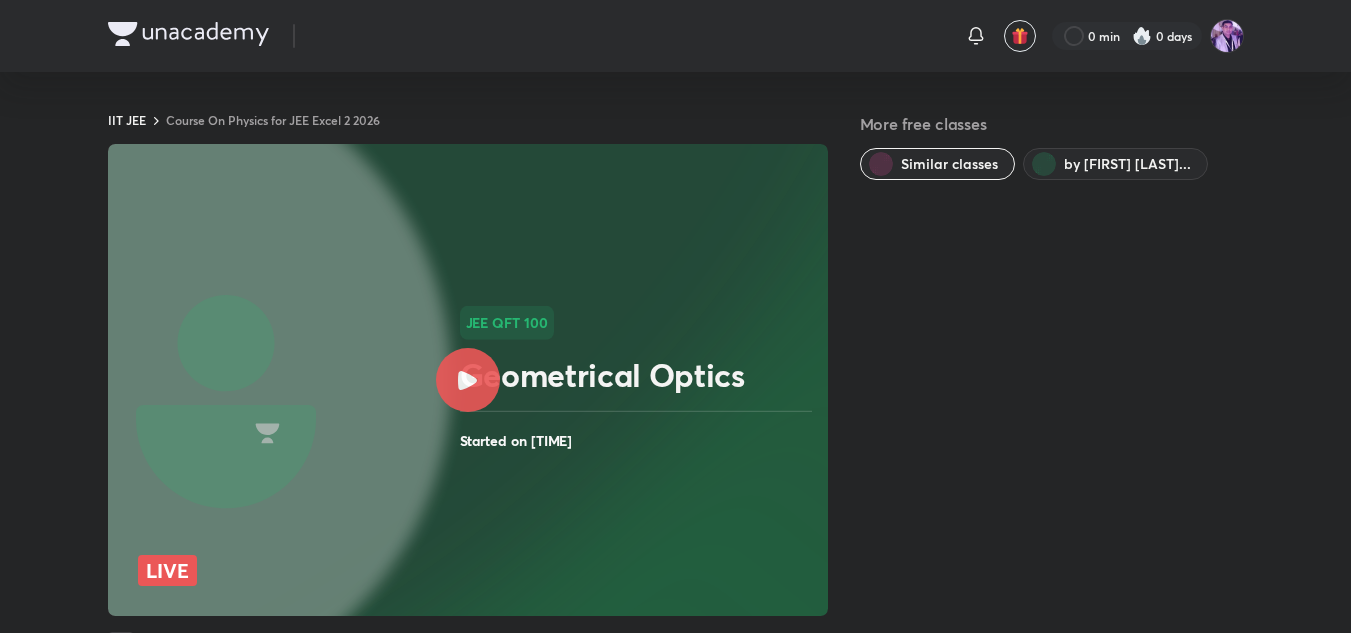 scroll, scrollTop: 0, scrollLeft: 0, axis: both 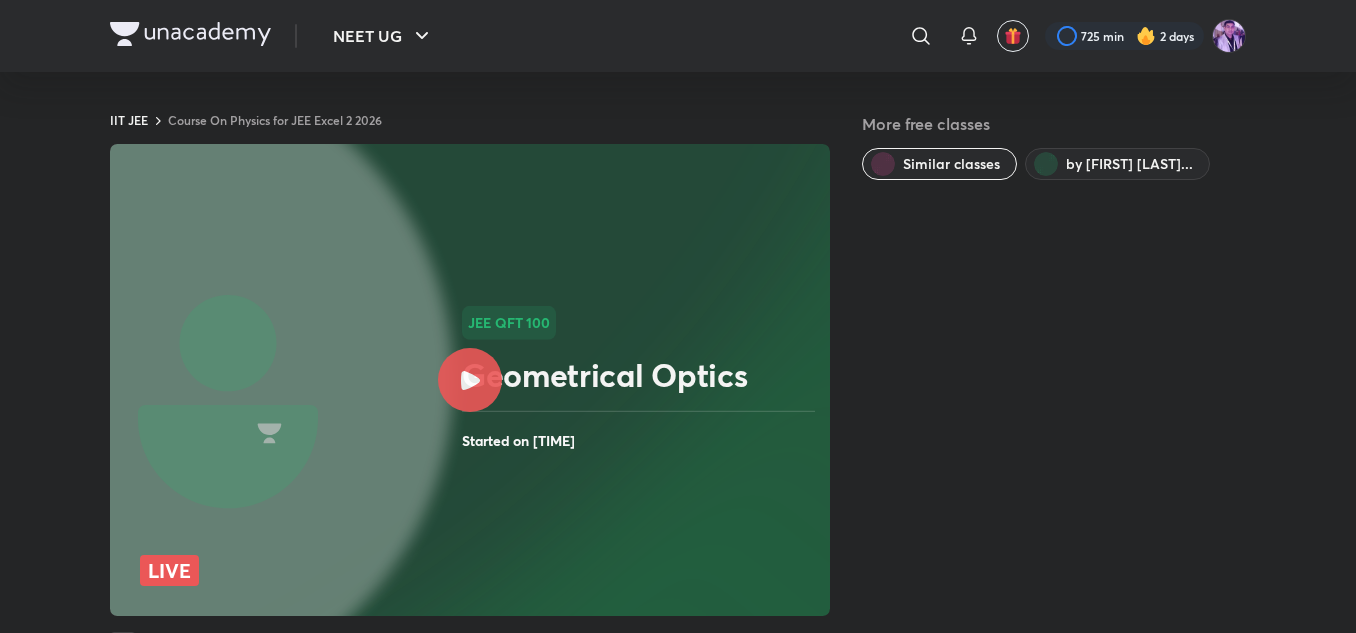 click at bounding box center (470, 380) 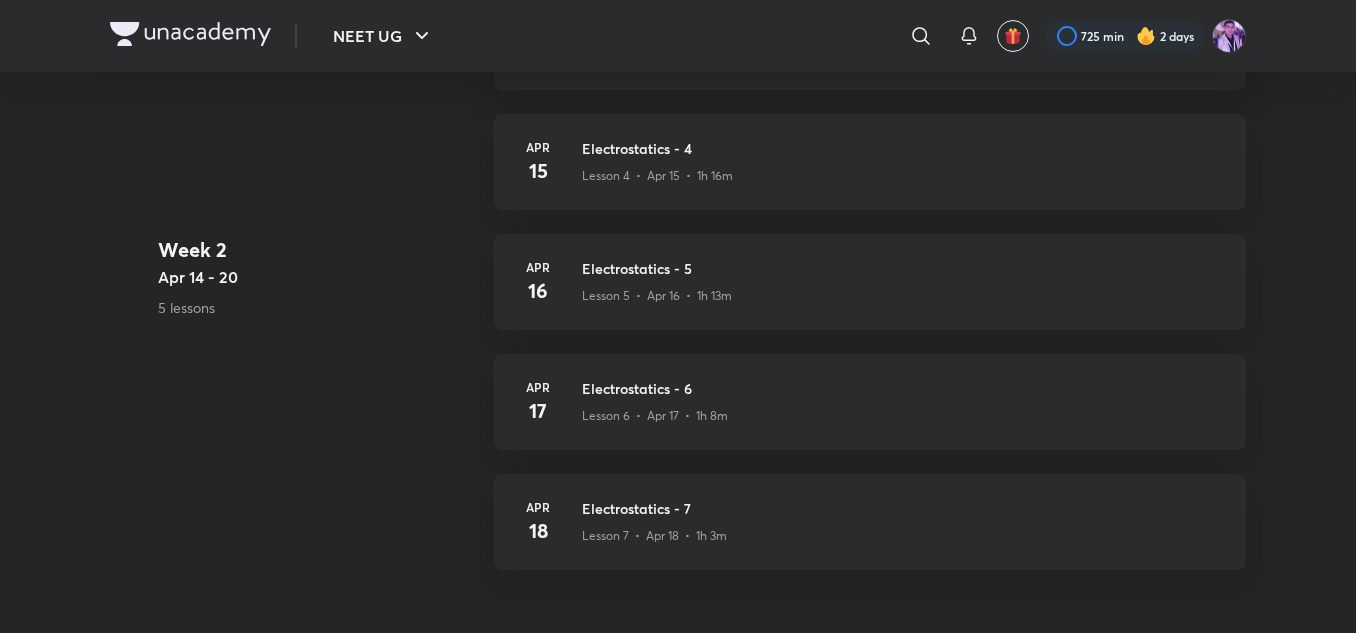 scroll, scrollTop: 0, scrollLeft: 0, axis: both 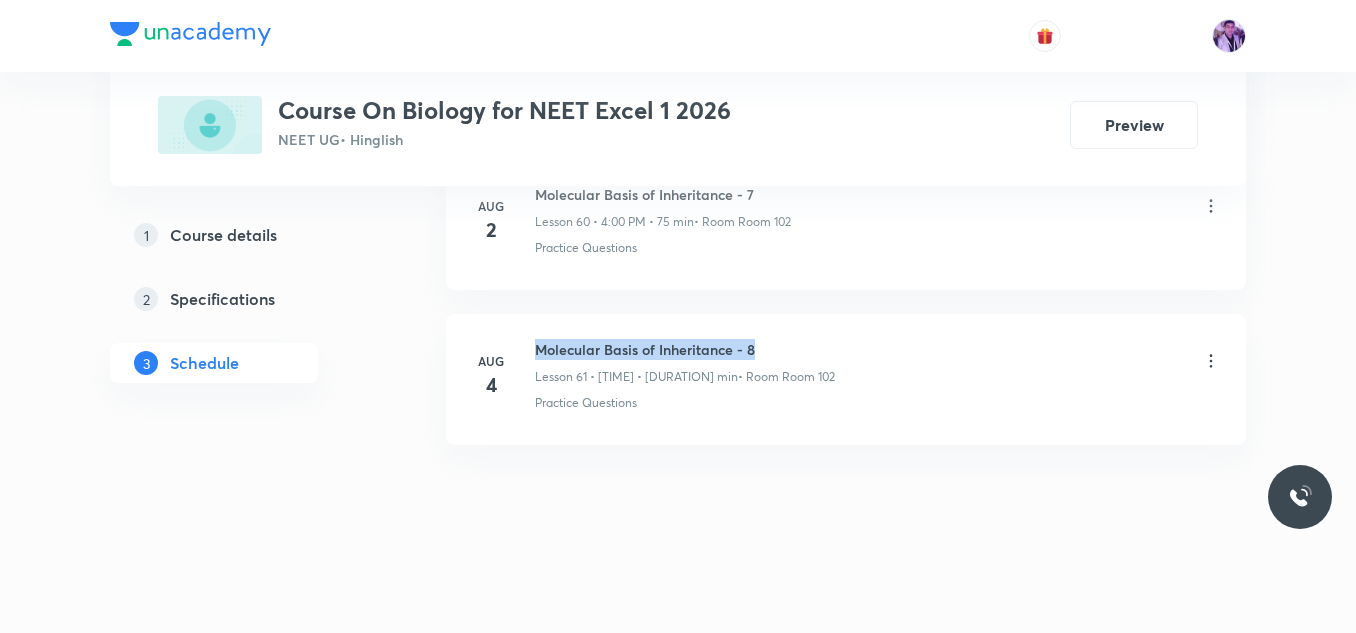 drag, startPoint x: 538, startPoint y: 351, endPoint x: 775, endPoint y: 340, distance: 237.25514 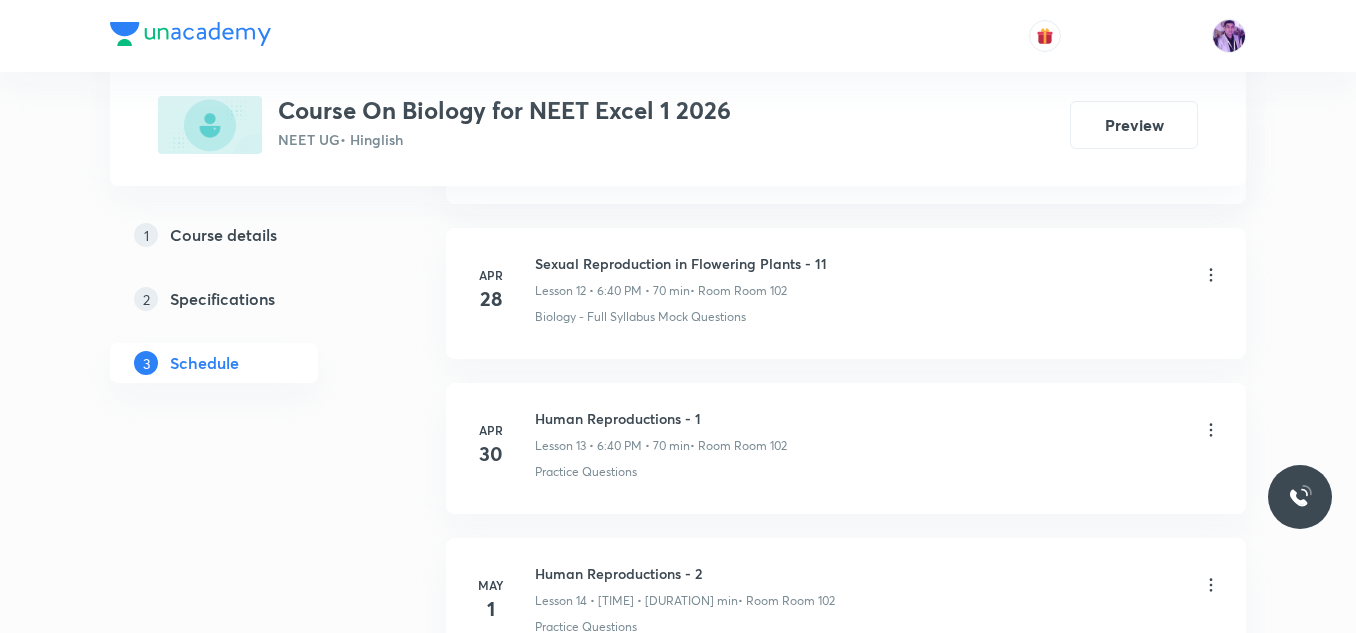 scroll, scrollTop: 0, scrollLeft: 0, axis: both 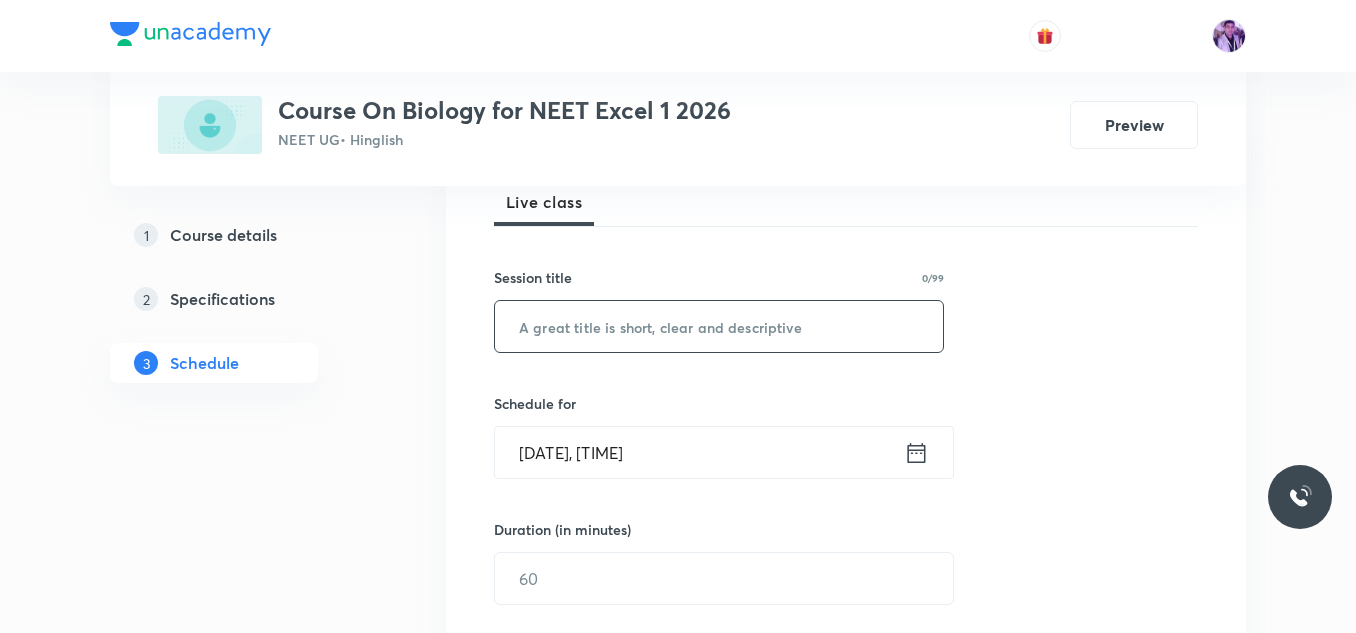click at bounding box center (719, 326) 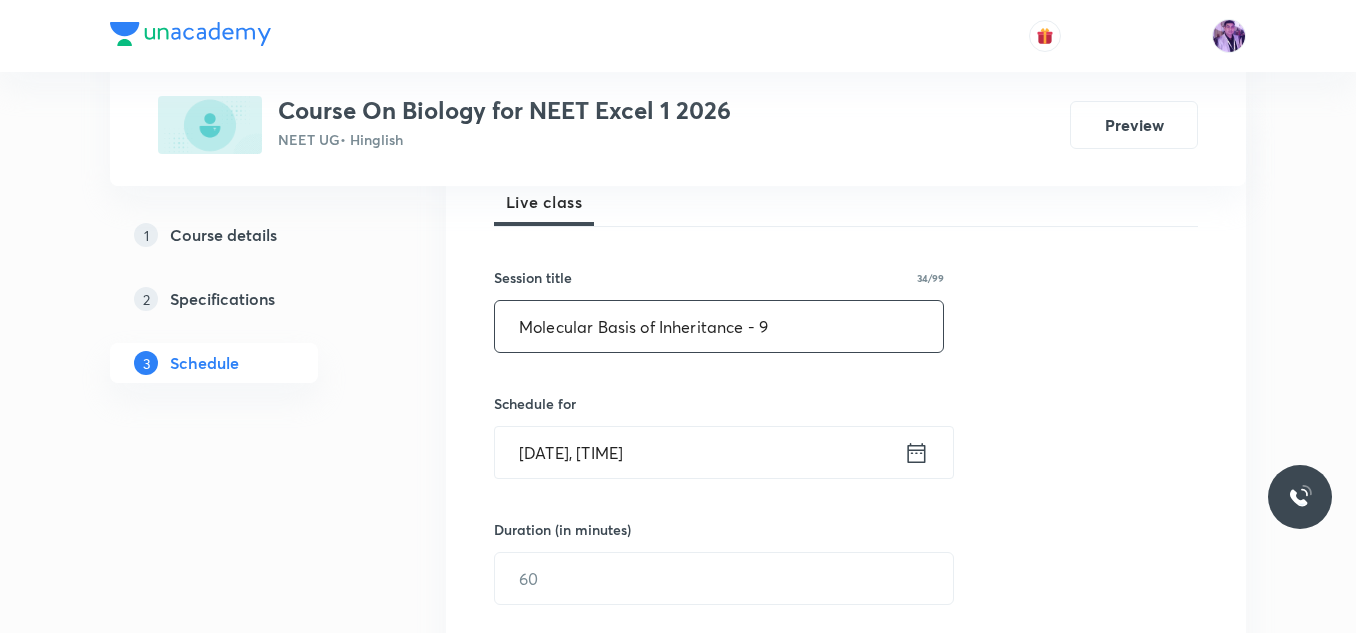 type on "Molecular Basis of Inheritance - 9" 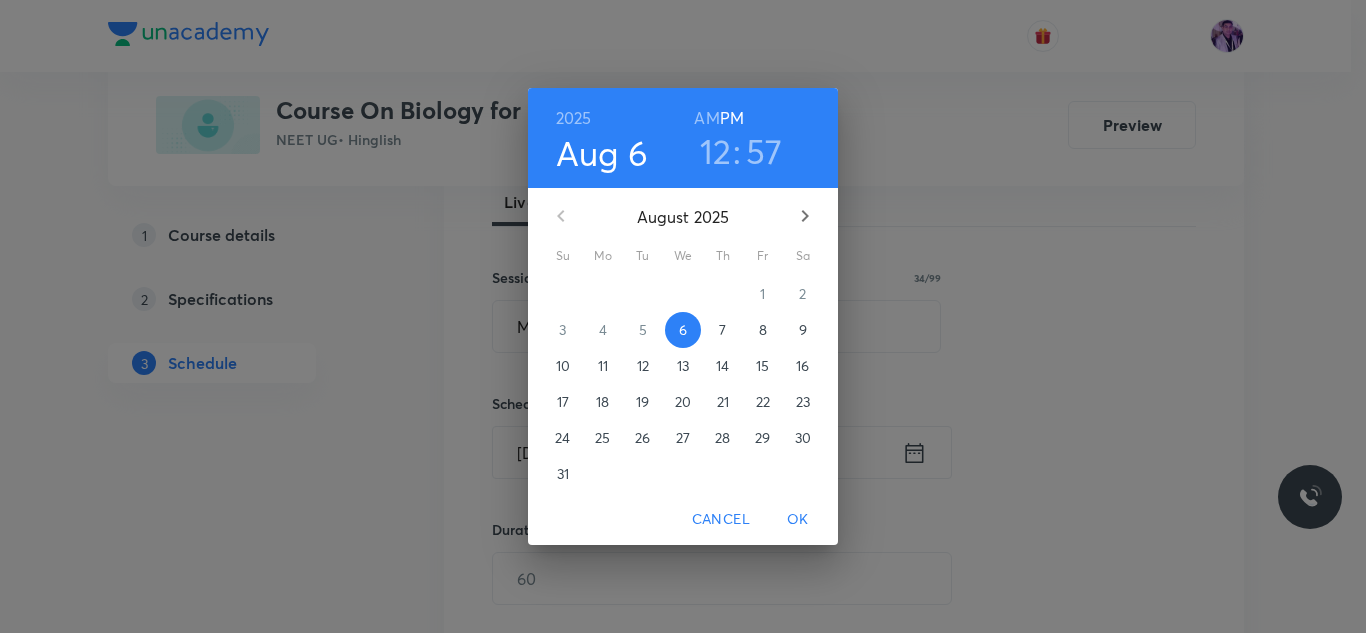 click on "12" at bounding box center (716, 151) 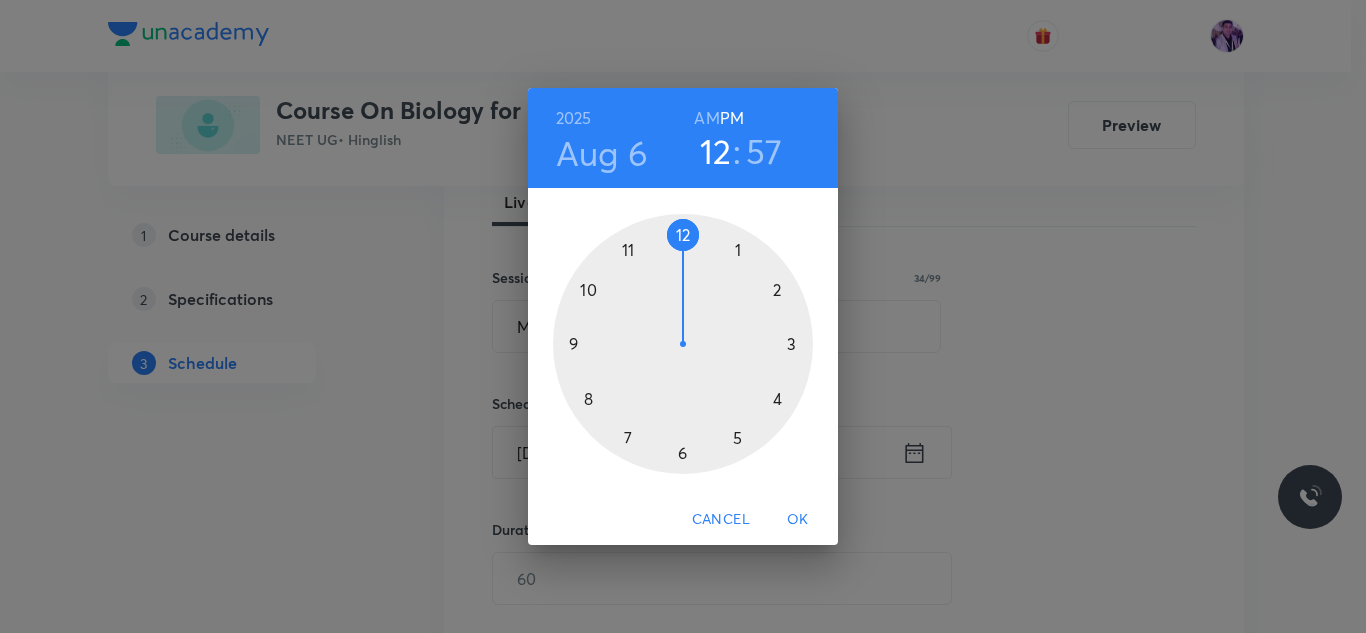 click at bounding box center [683, 344] 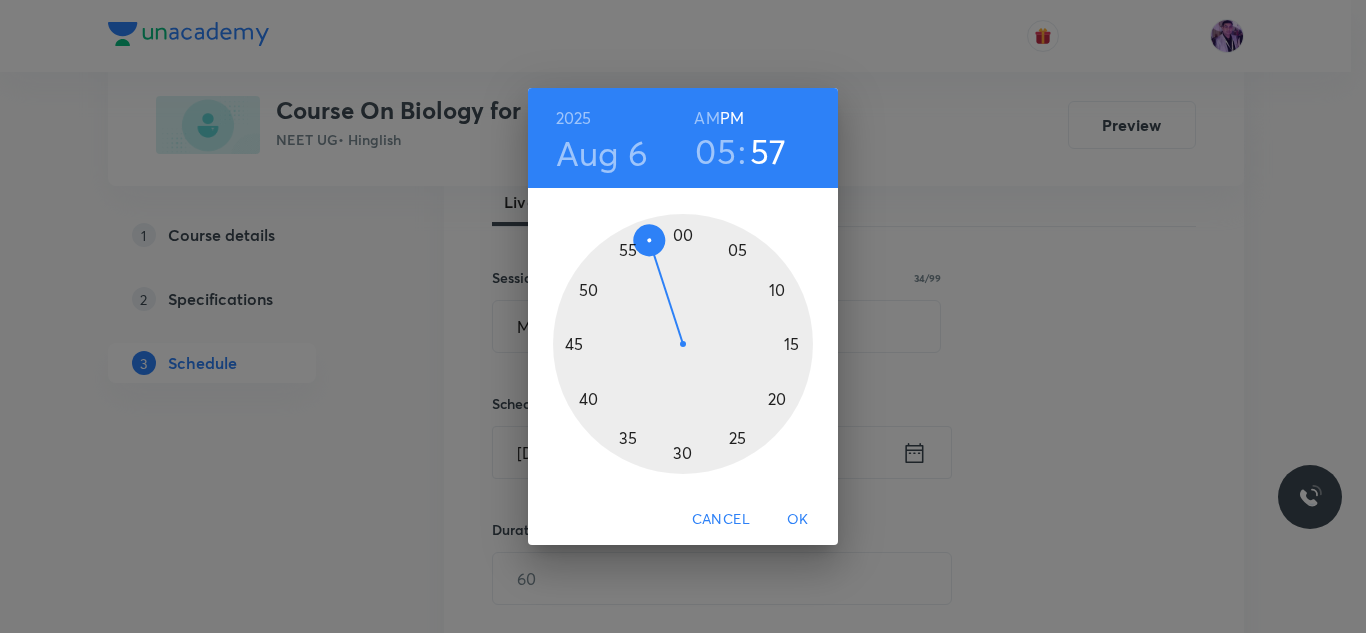 click at bounding box center [683, 344] 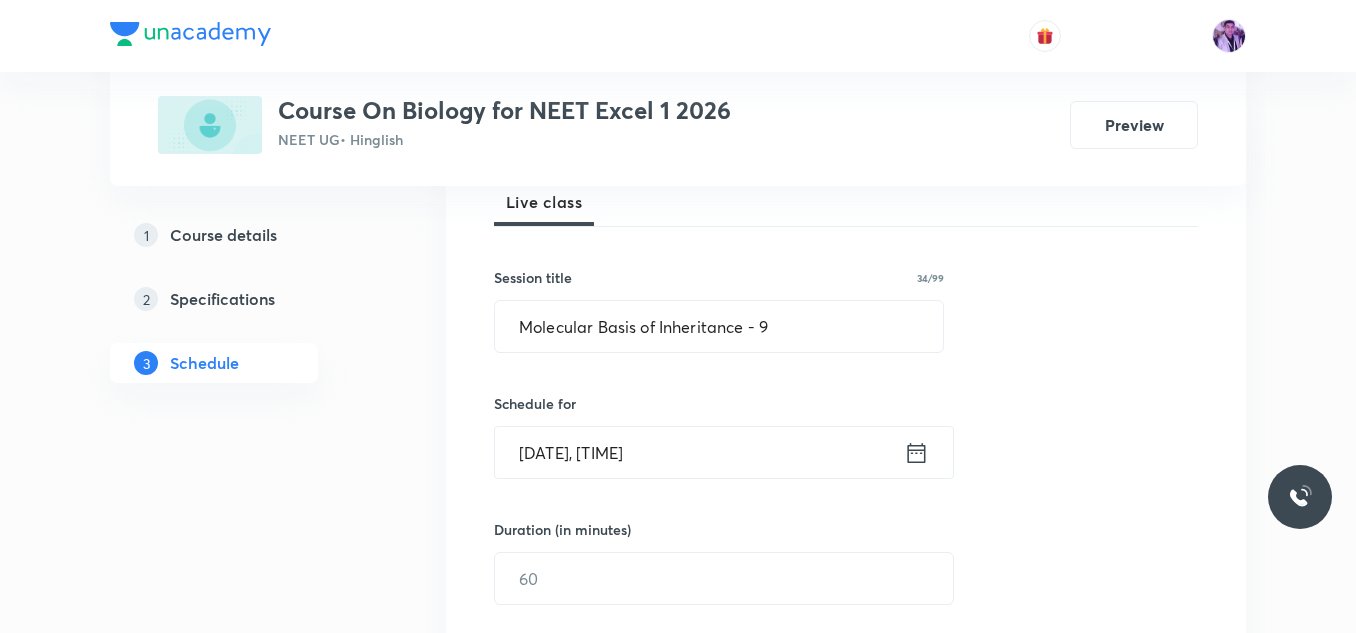 click on "Aug 6, 2025, 5:30 PM" at bounding box center [699, 452] 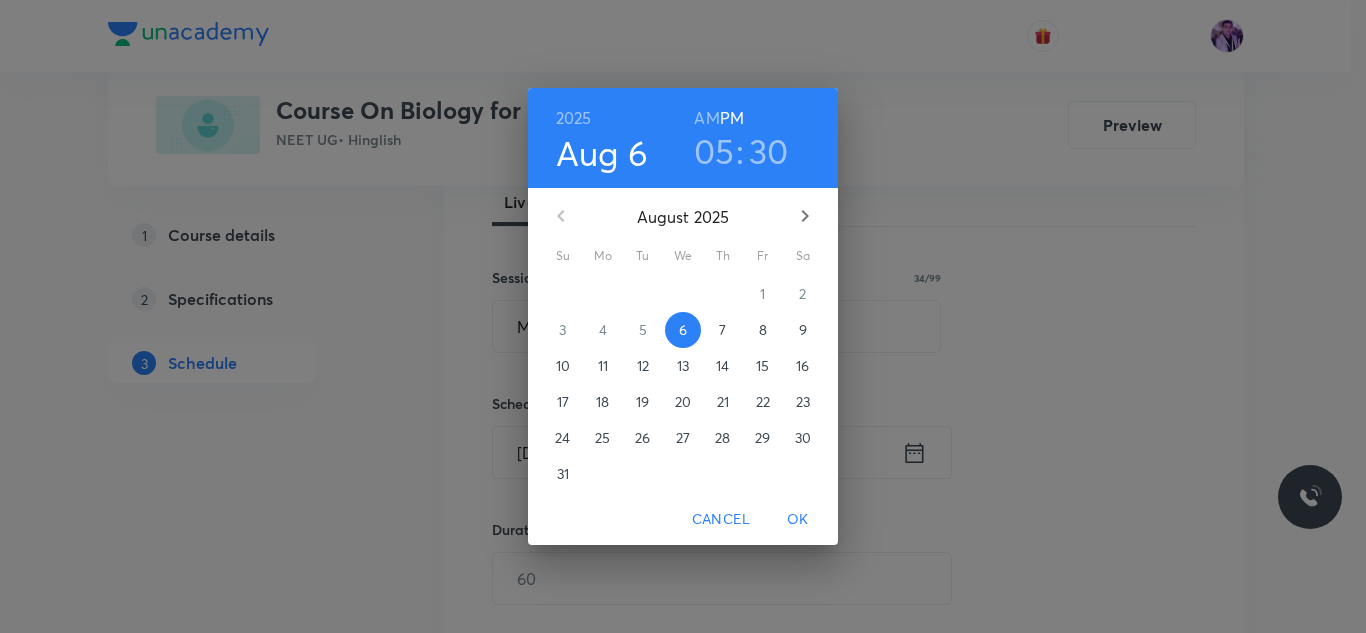 click on "30" at bounding box center (769, 151) 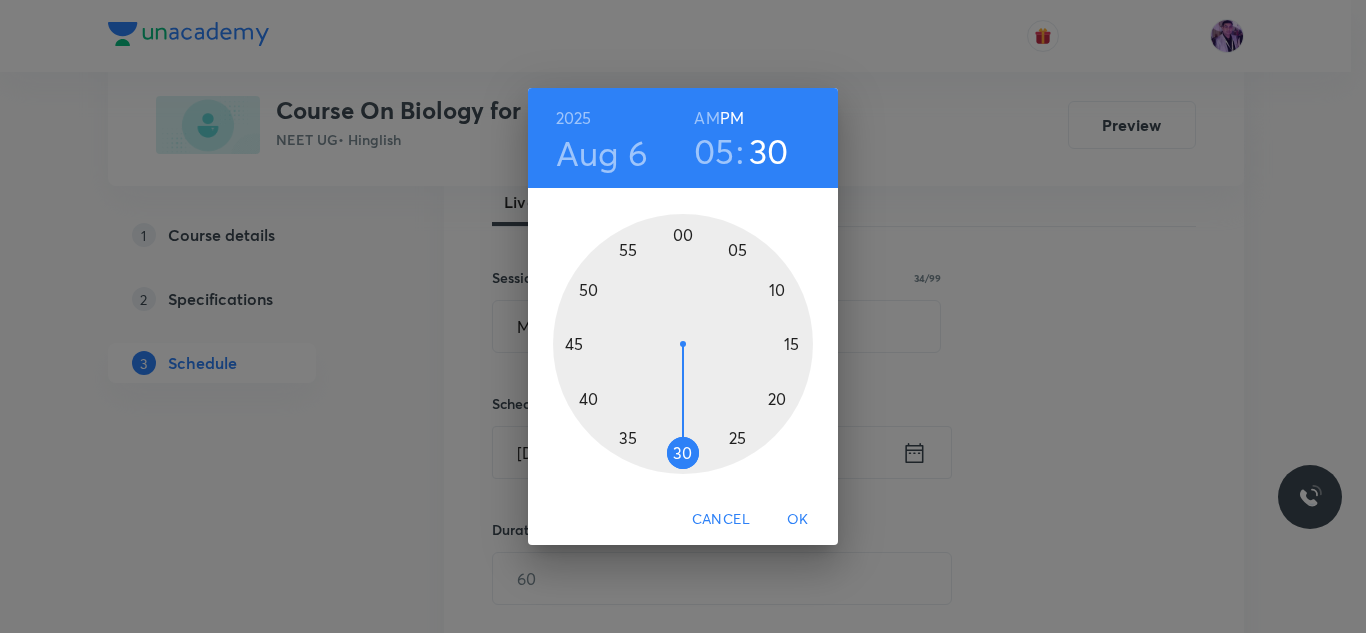 click at bounding box center [683, 344] 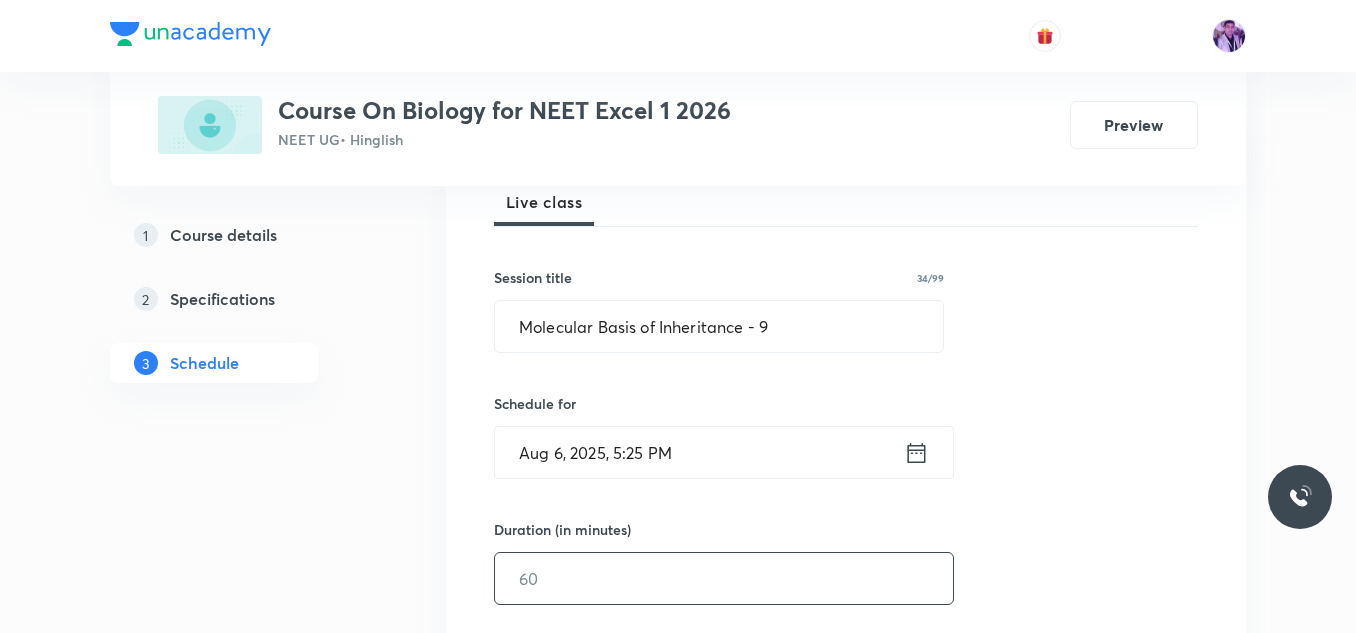 click at bounding box center (724, 578) 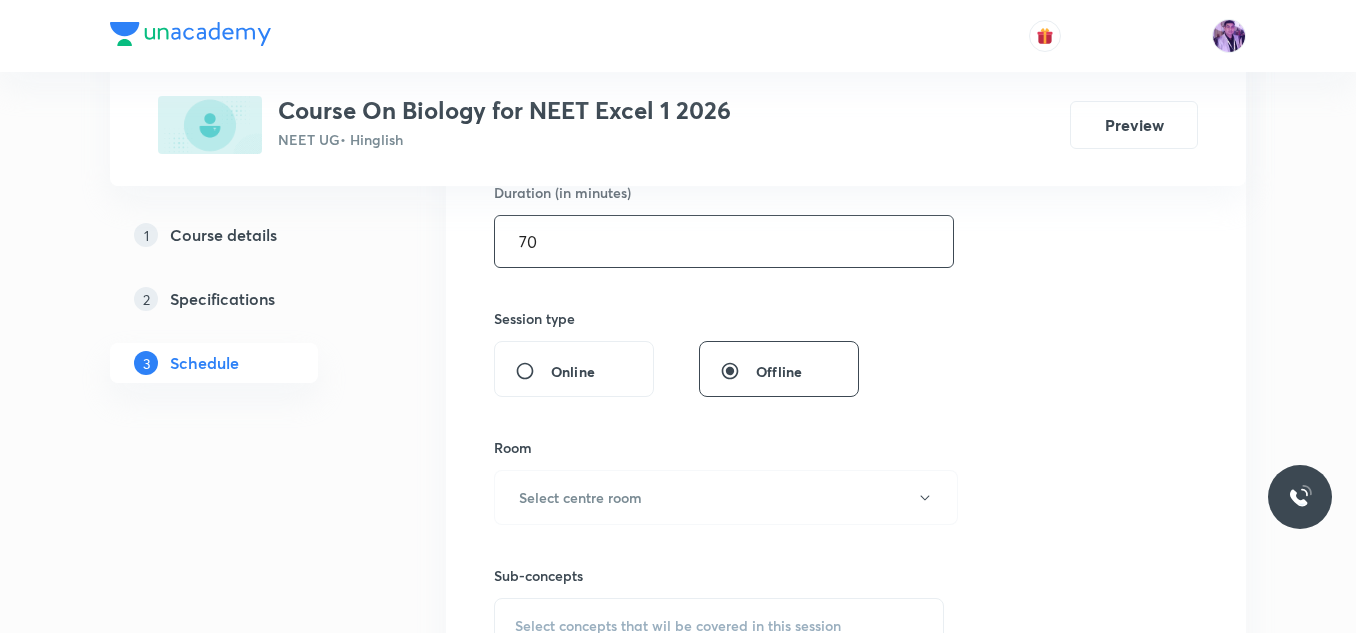 scroll, scrollTop: 700, scrollLeft: 0, axis: vertical 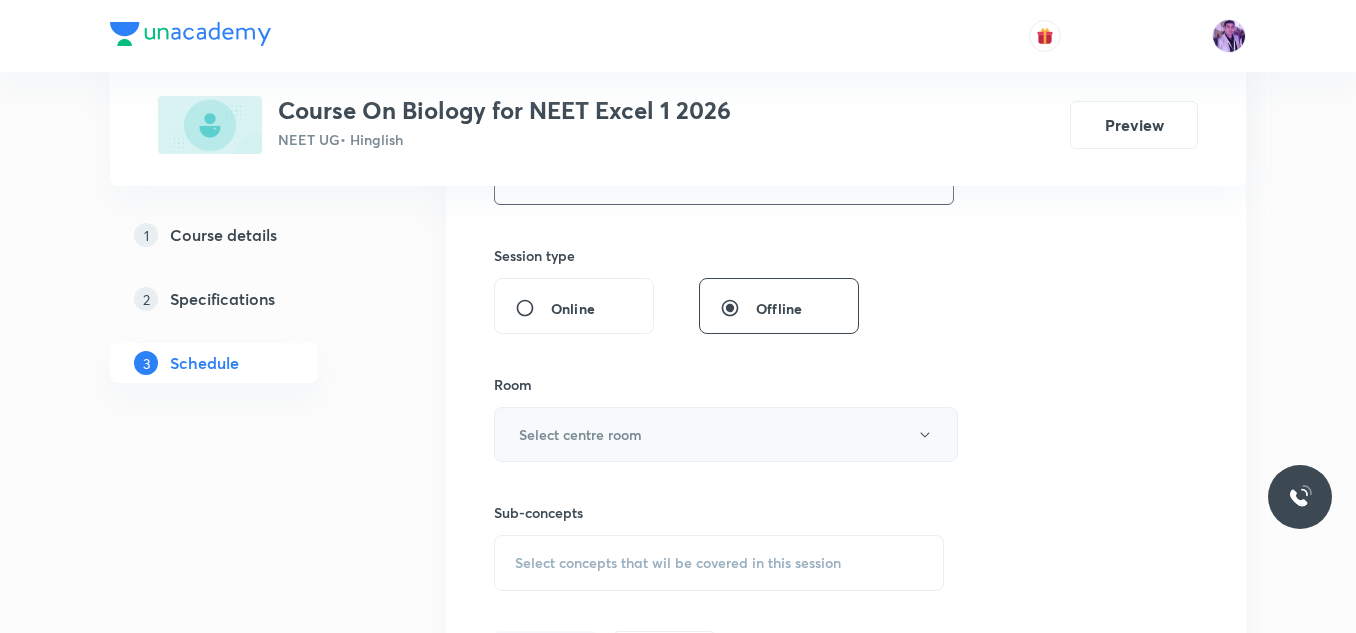 type on "70" 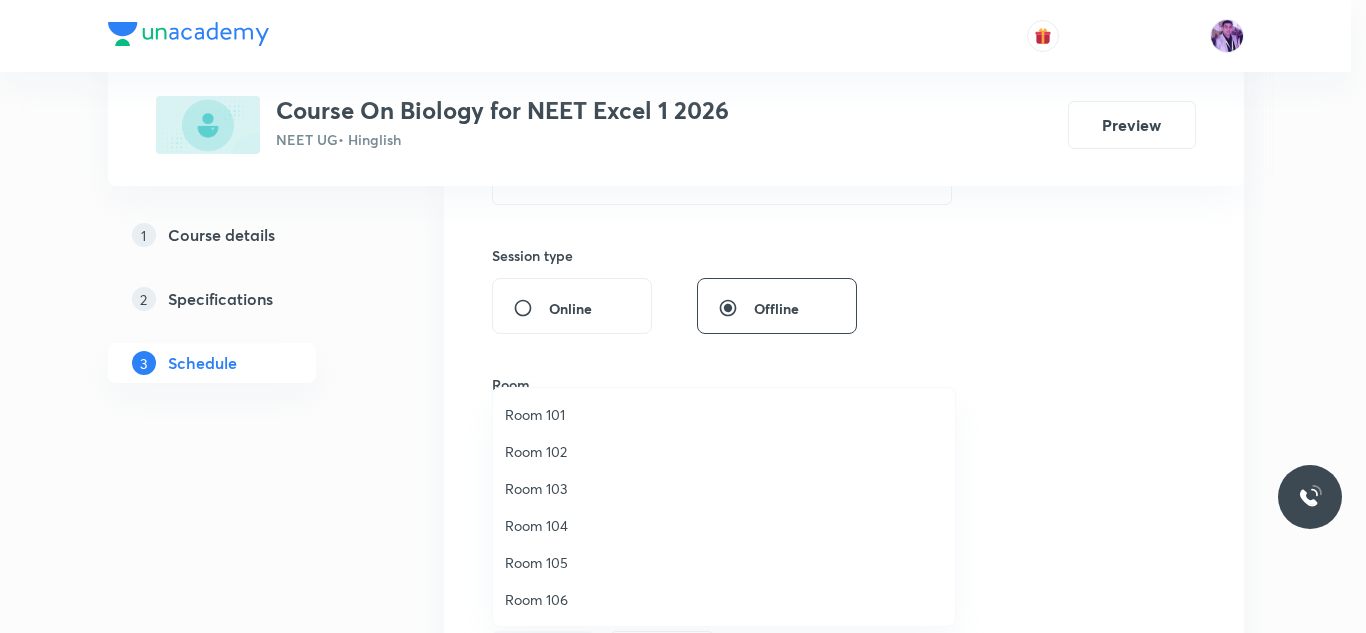 click on "Room 102" at bounding box center (724, 451) 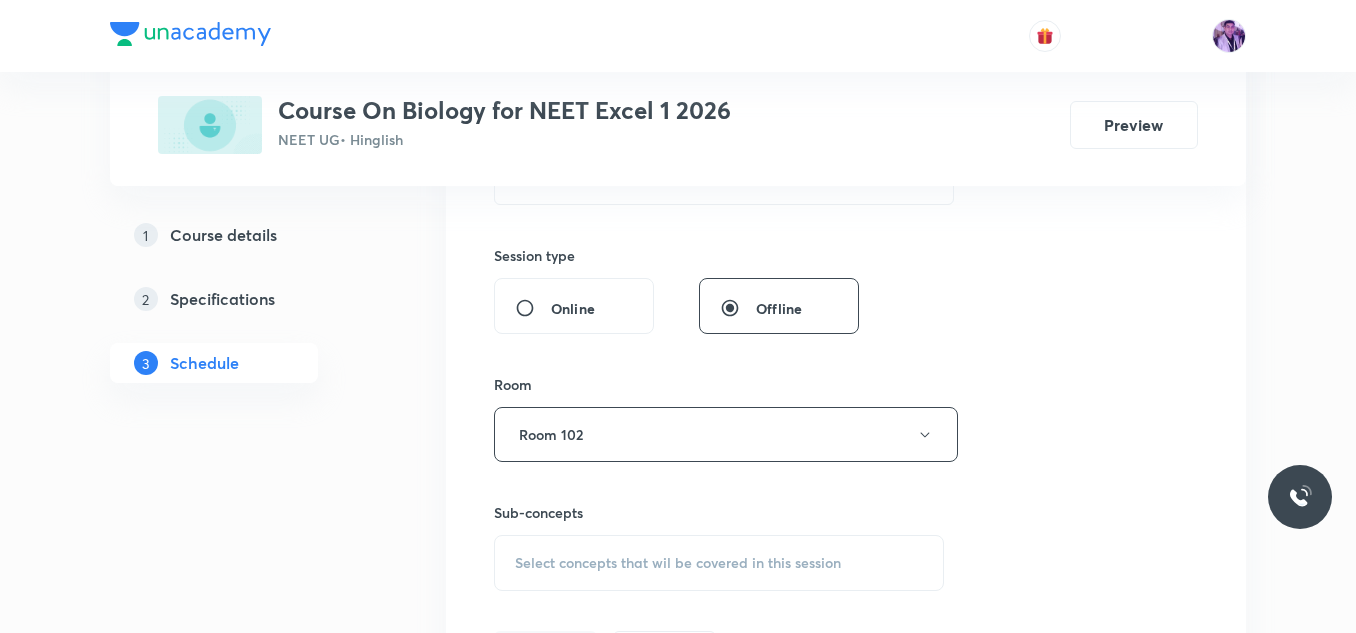 click on "Select concepts that wil be covered in this session" at bounding box center (719, 563) 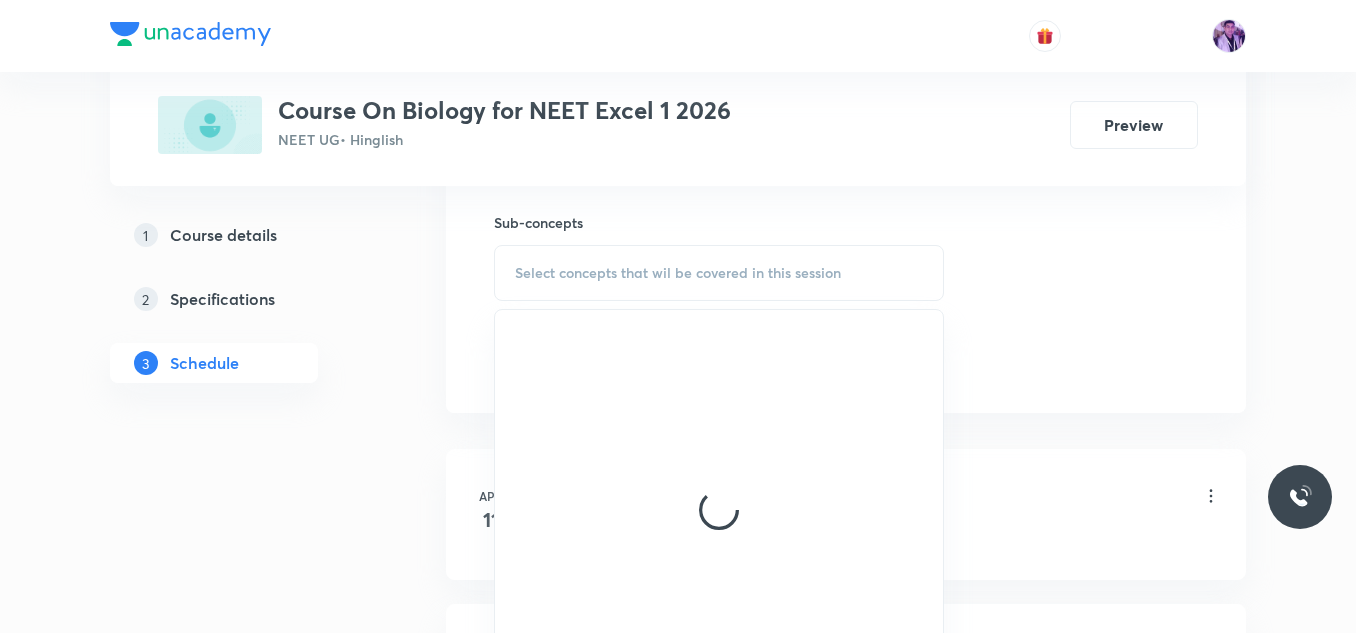 scroll, scrollTop: 1000, scrollLeft: 0, axis: vertical 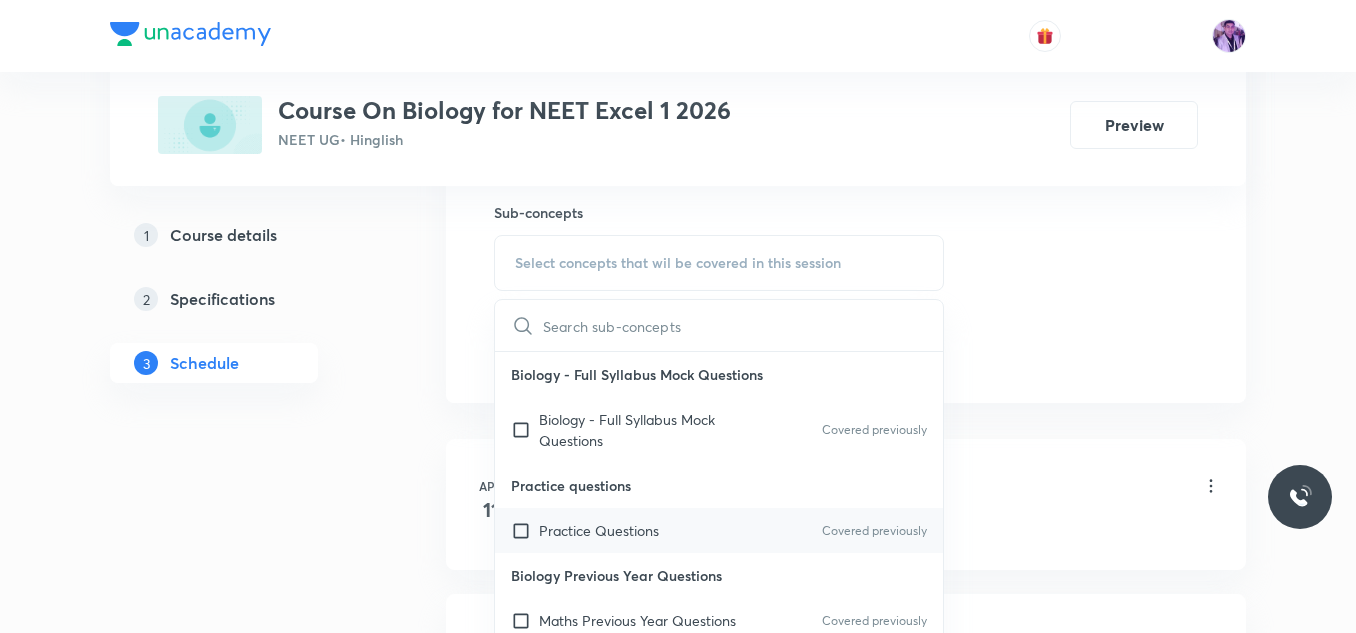 click on "Practice Questions Covered previously" at bounding box center [719, 530] 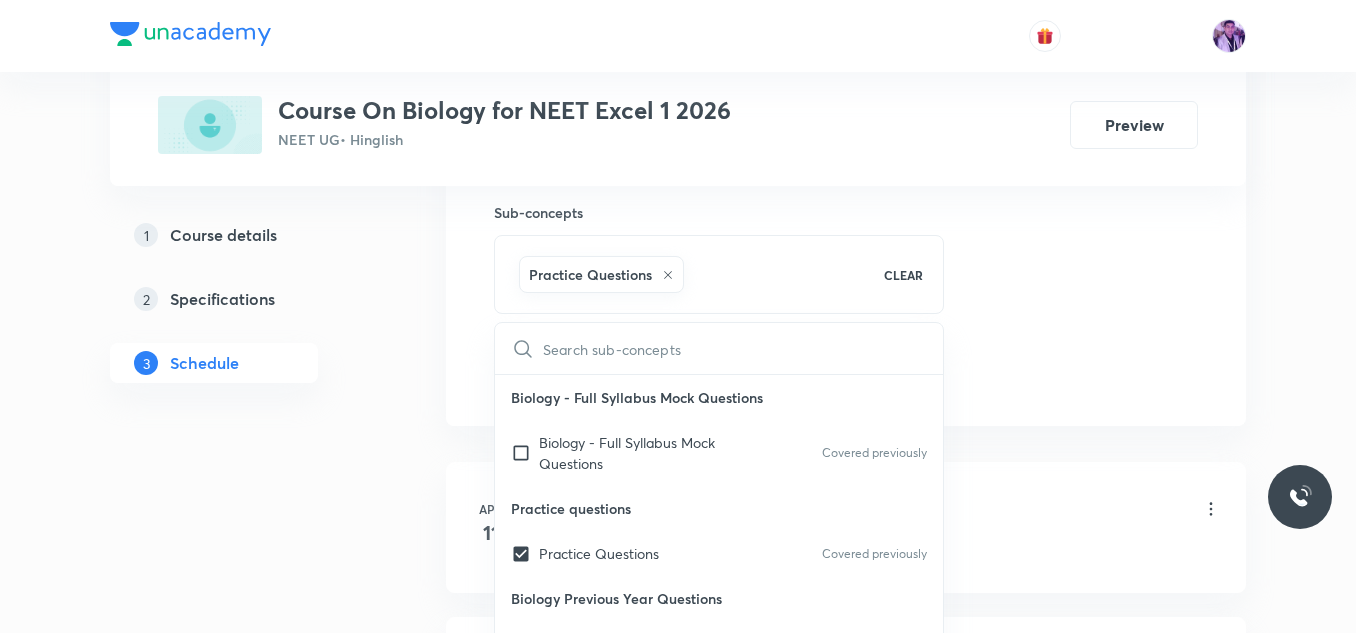 checkbox on "true" 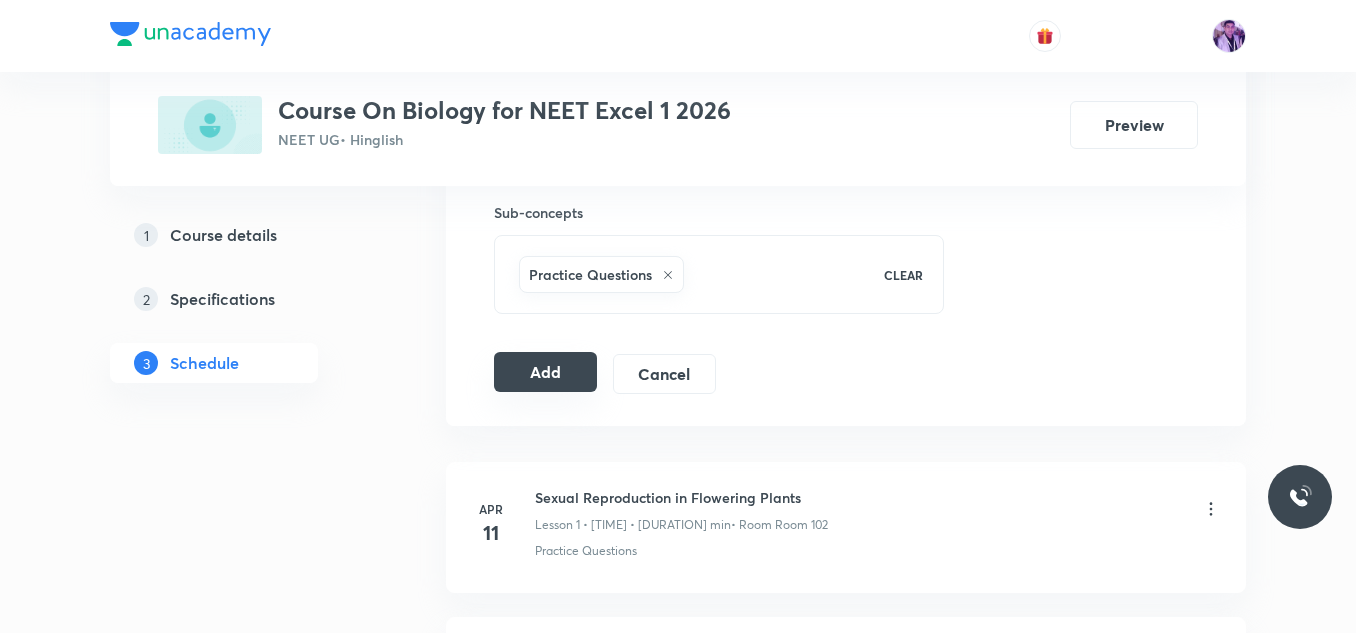 click on "Add" at bounding box center [545, 372] 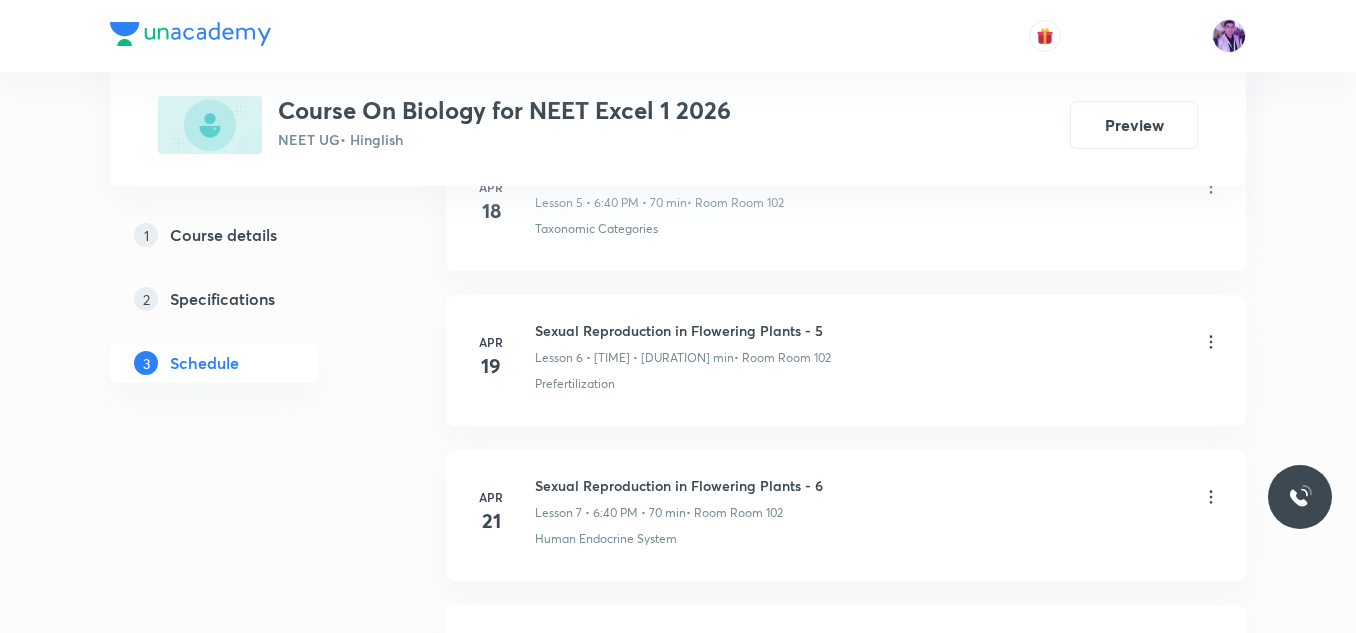 scroll, scrollTop: 9506, scrollLeft: 0, axis: vertical 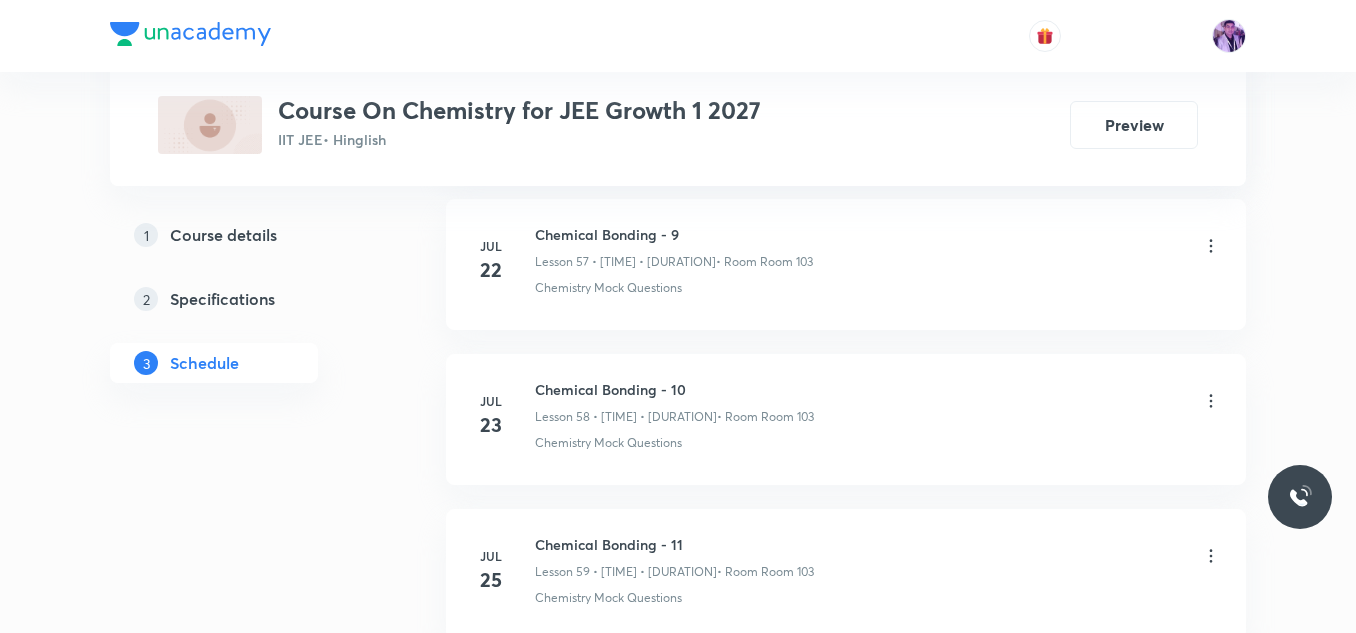click on "Plus Courses Course On Chemistry for JEE Growth 1 2027 IIT JEE  • Hinglish Preview 1 Course details 2 Specifications 3 Schedule Schedule 65  classes Session  66 Live class Session title 0/99 ​ Schedule for [DATE], [TIME] ​ Duration (in minutes) ​   Session type Online Offline Room Select centre room Sub-concepts Select concepts that wil be covered in this session Add Cancel Apr 14 Mole Concepts - 1 Lesson 1 • [TIME] • [DURATION]  • Room Room 101 Application of Mole Concept: Gravimetric Analysis Apr 15 Mole Concepts - 2 Lesson 2 • [TIME] • [DURATION]  • Room Room 101 Stoichiometry Apr 16 Mole Concepts - 3 Lesson 3 • [TIME] • [DURATION]  • Room Room 101 Principle of Atom Conservation (POAC) Apr 18 Mole Concepts - 4 Lesson 4 • [TIME] • [DURATION]  • Room Room 101 Basic Introduction Apr 21 Mole Concepts - 5 Lesson 5 • [TIME] • [DURATION]  • Room Room 103 Chemistry Previous Year Apr 22 Mole Concepts - 6 Lesson 6 • [TIME] • [DURATION]  • Room Room 103 Different Laws Apr 23 Apr" at bounding box center (678, -4081) 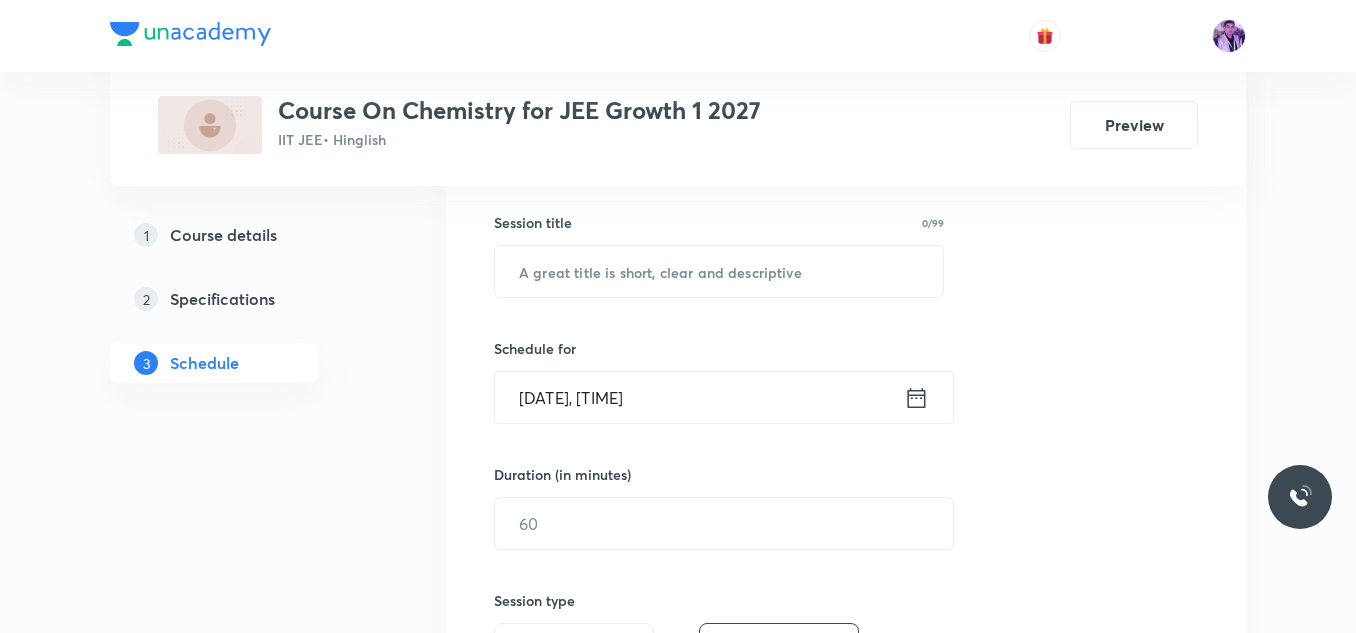 scroll, scrollTop: 403, scrollLeft: 0, axis: vertical 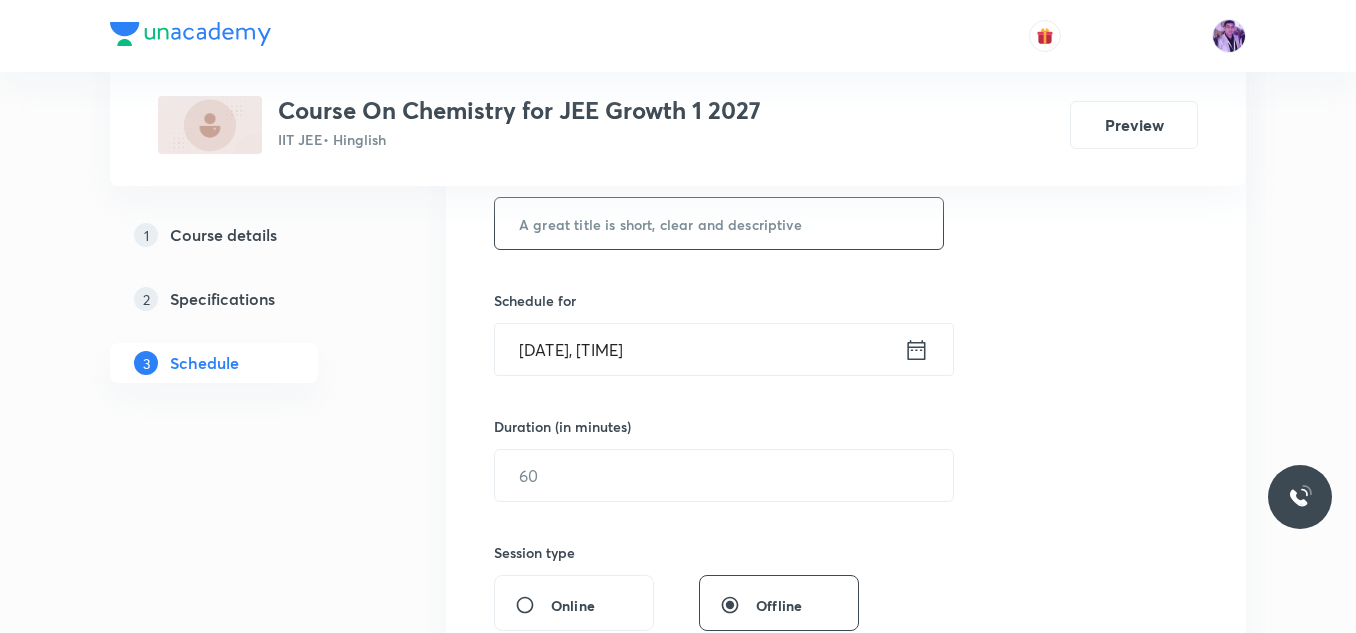 click at bounding box center [719, 223] 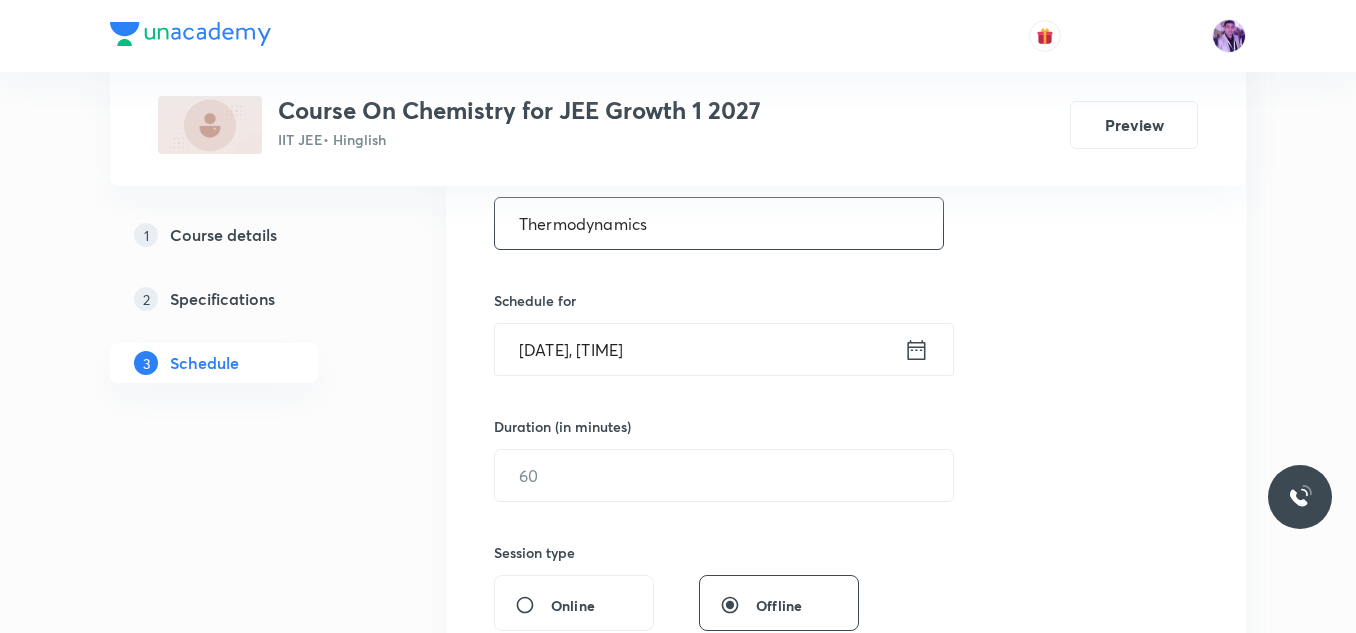type on "Thermodynamics" 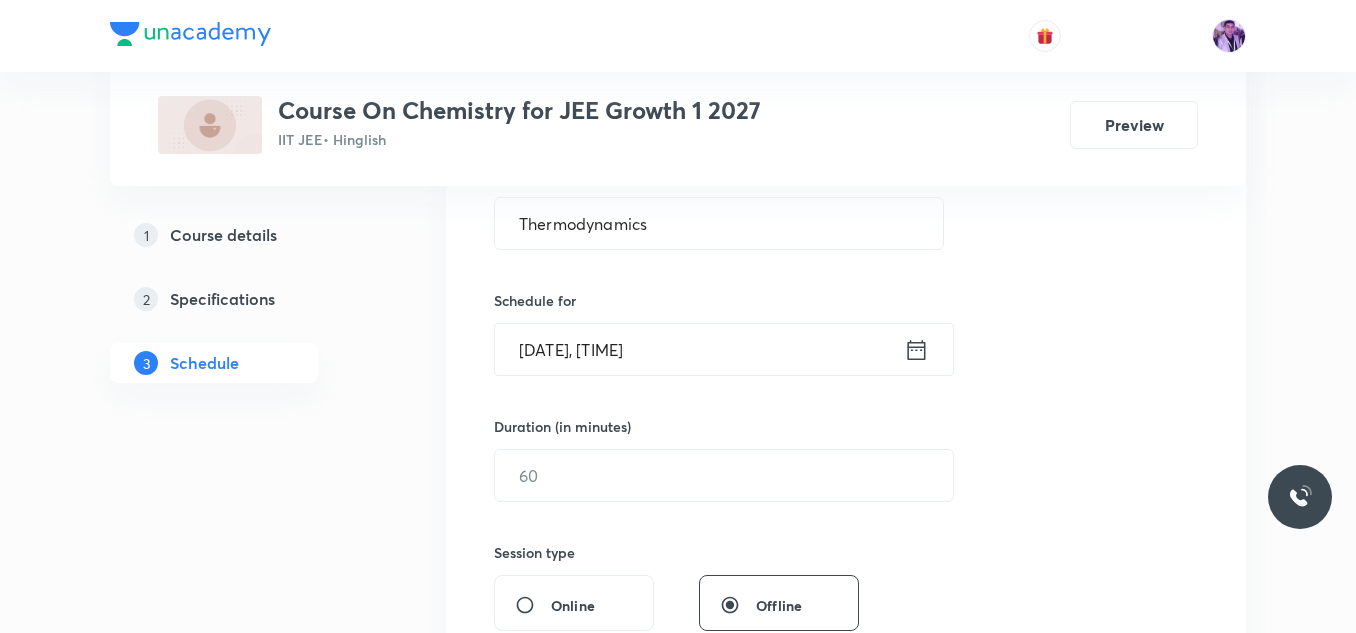 click on "Aug 6, 2025, 12:58 PM" at bounding box center [699, 349] 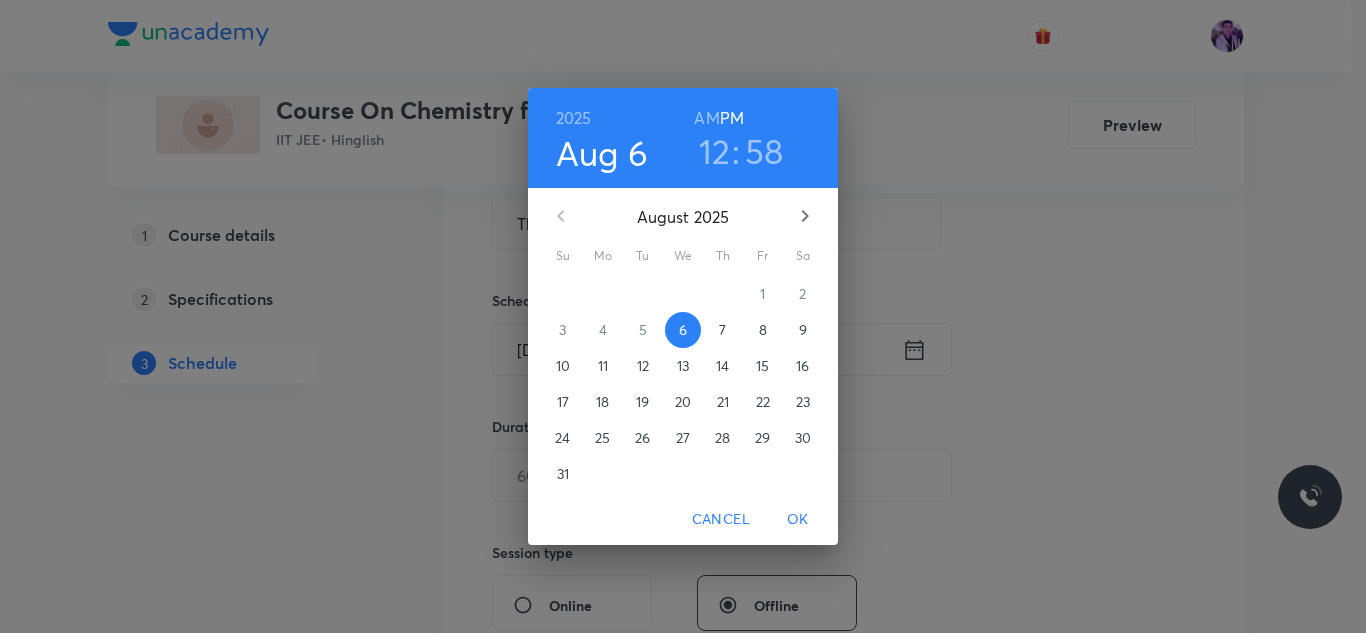 click on "12" at bounding box center (715, 151) 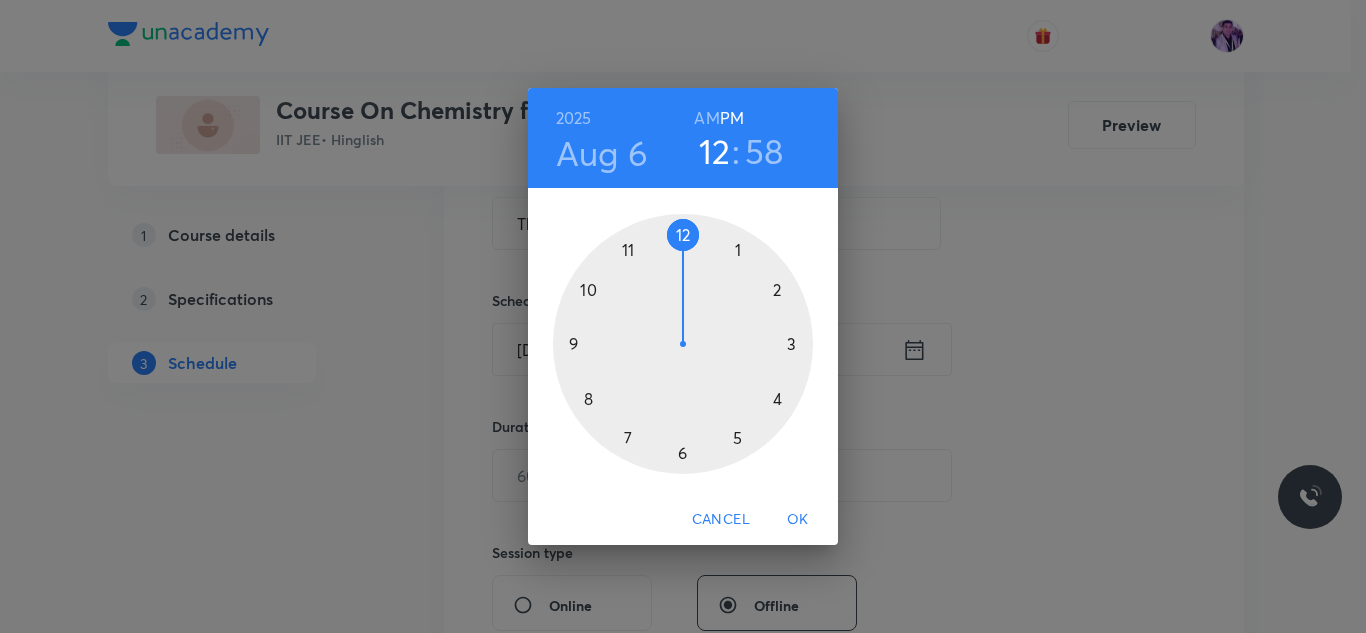 click at bounding box center [683, 344] 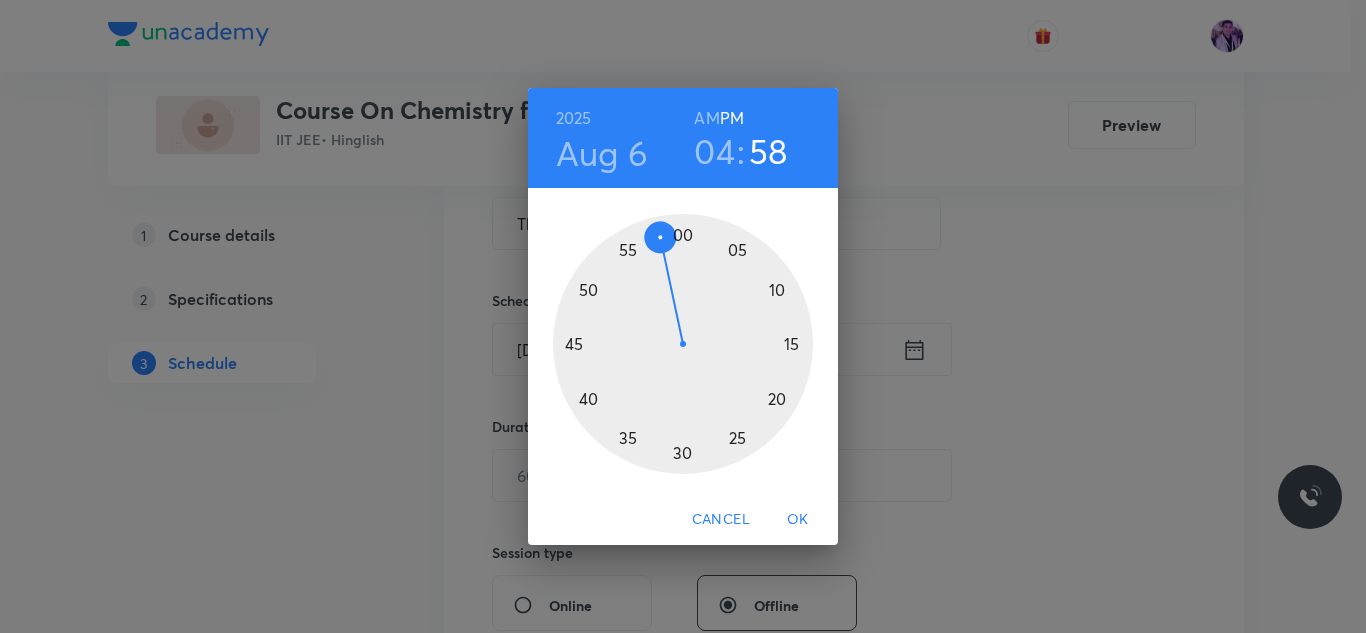 click on "04" at bounding box center [714, 151] 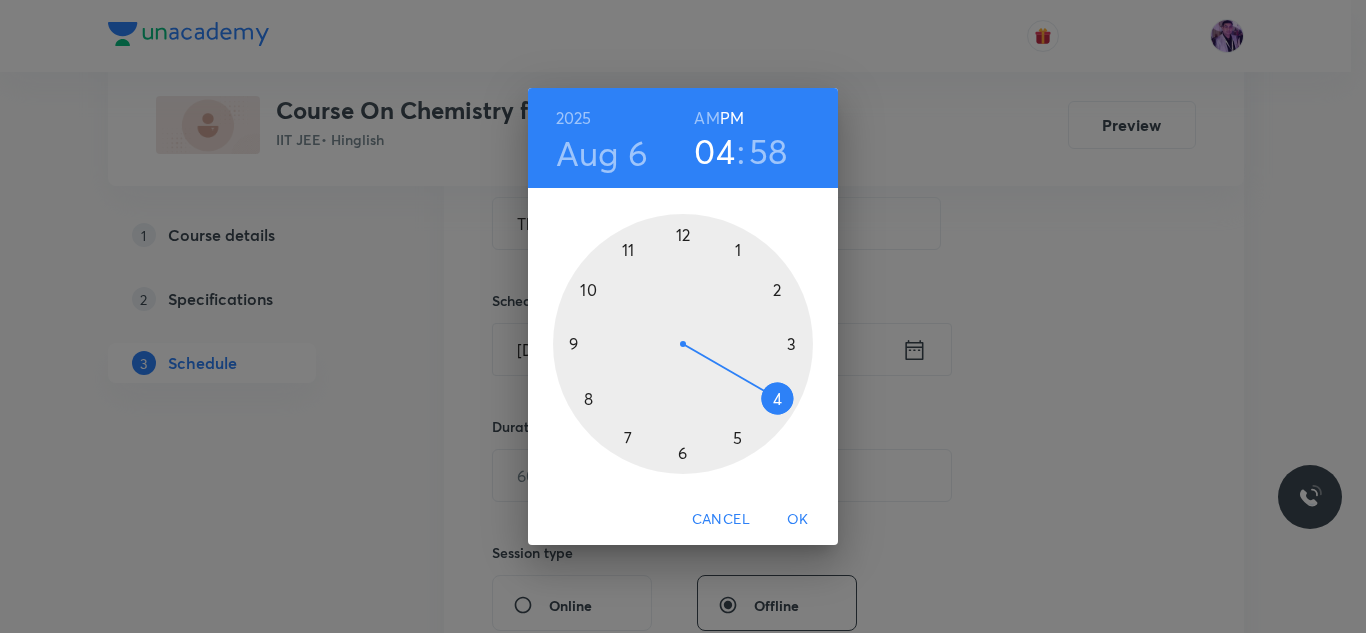 click at bounding box center (683, 344) 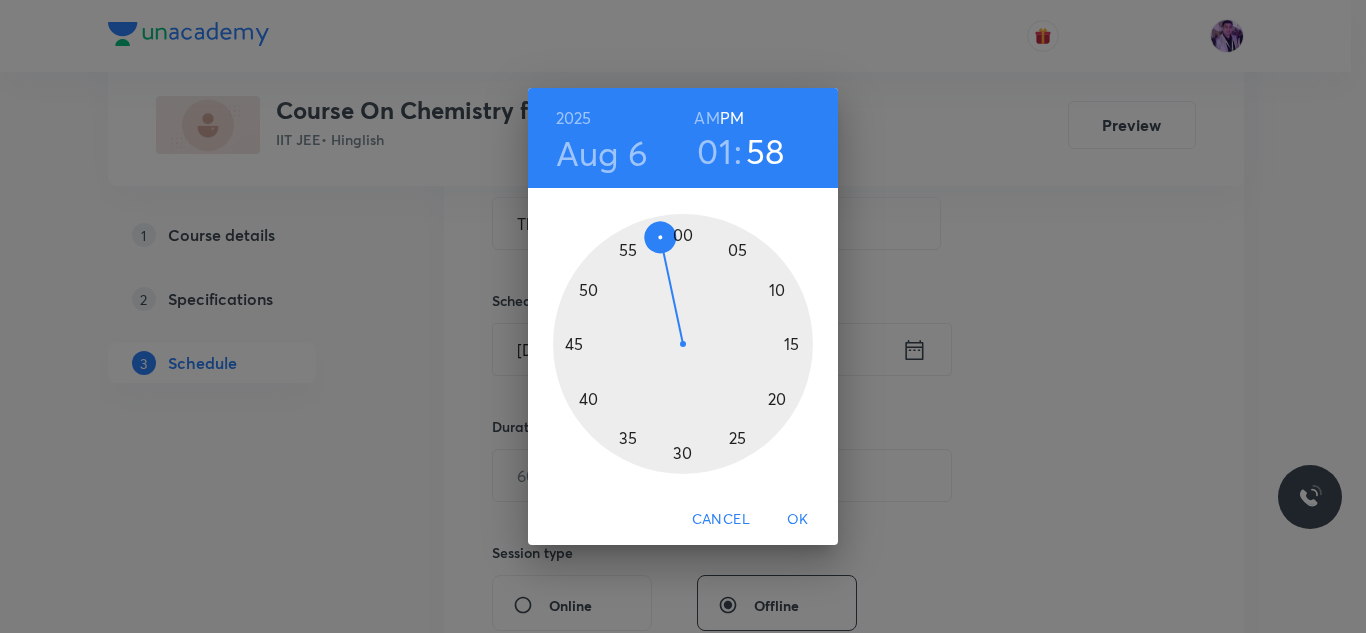 click at bounding box center [683, 344] 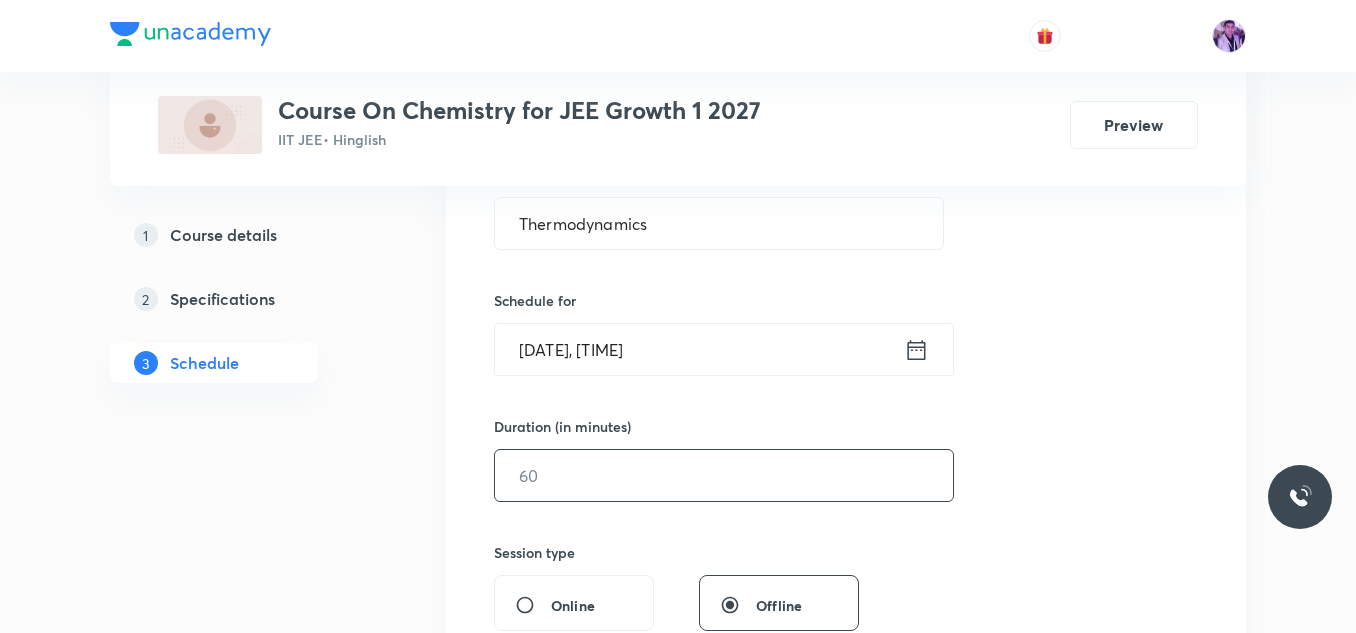 click at bounding box center [724, 475] 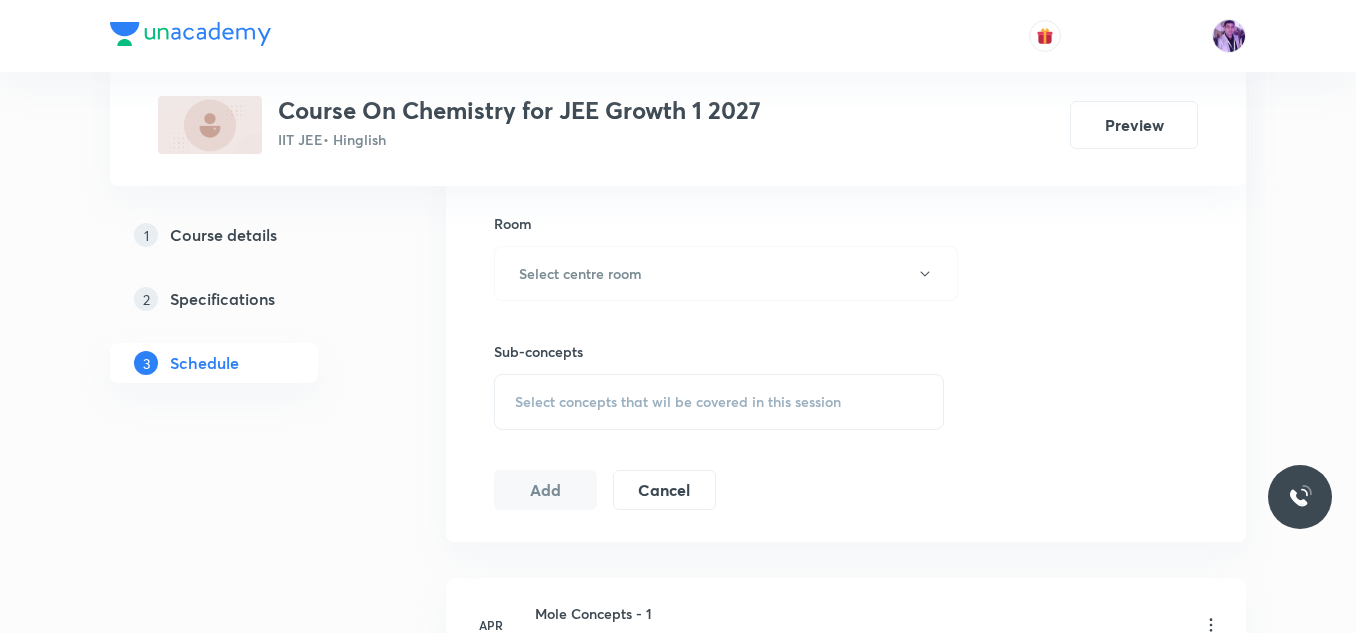 scroll, scrollTop: 903, scrollLeft: 0, axis: vertical 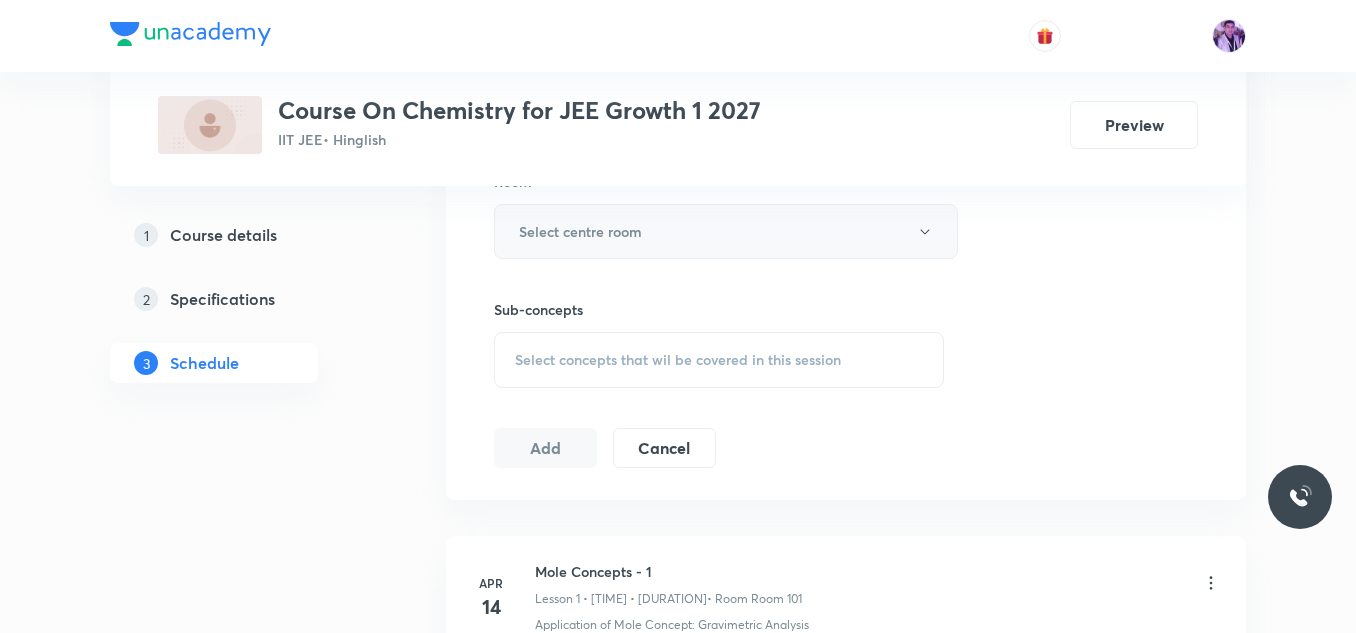 type on "70" 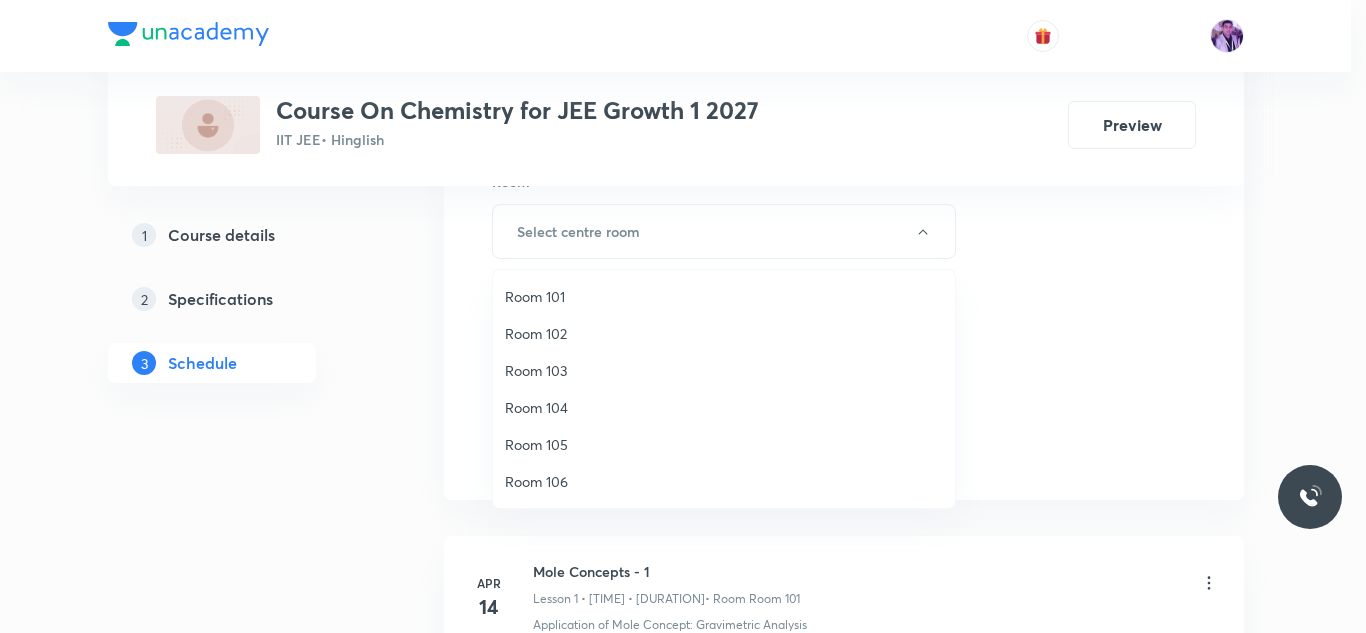 click on "Room 102" at bounding box center (724, 333) 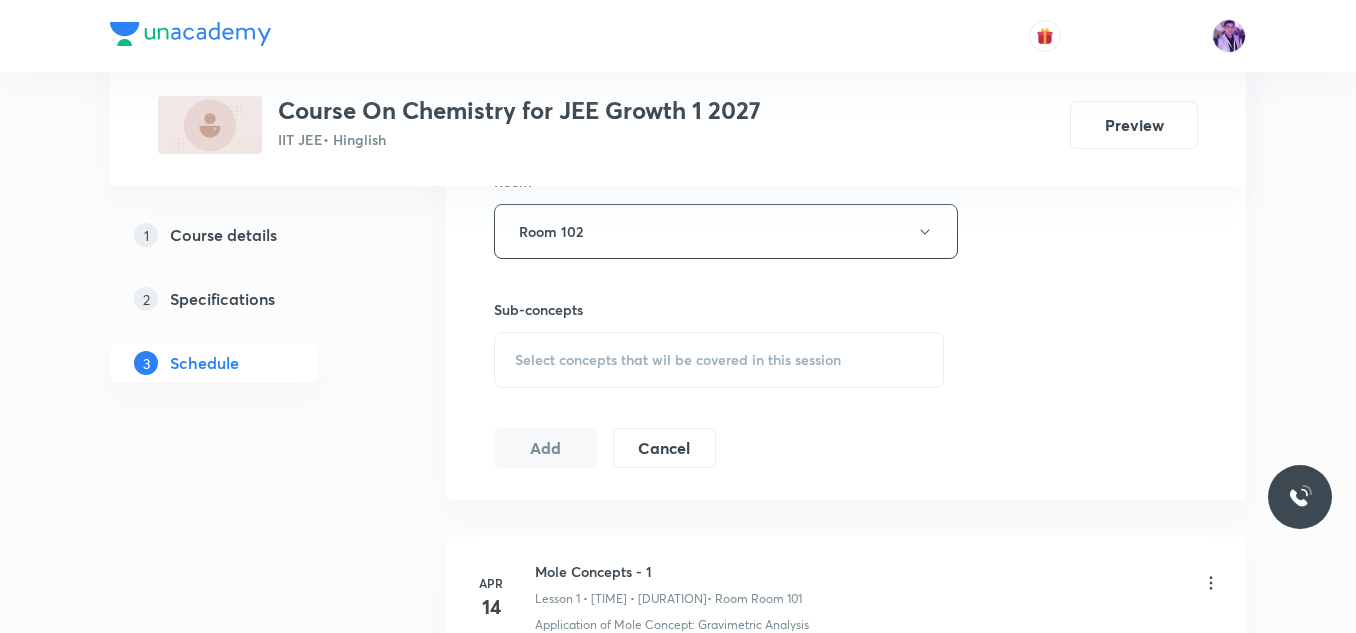 click on "Select concepts that wil be covered in this session" at bounding box center (678, 360) 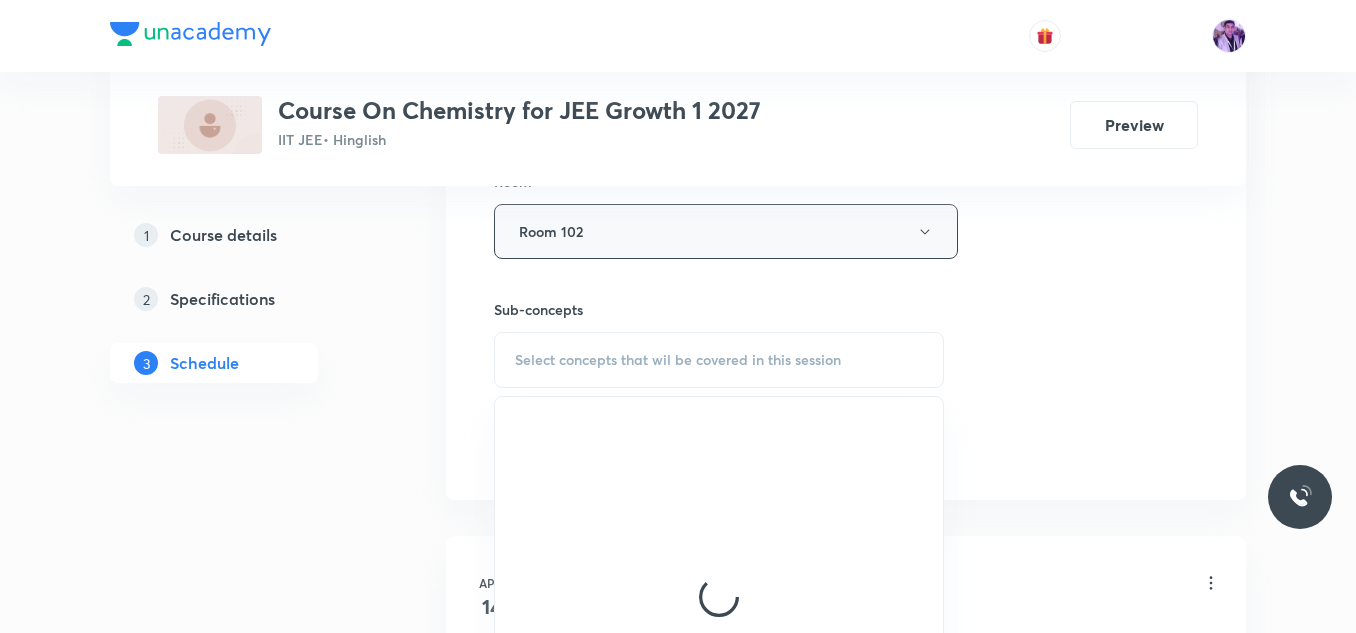 click on "Room 102" at bounding box center [726, 231] 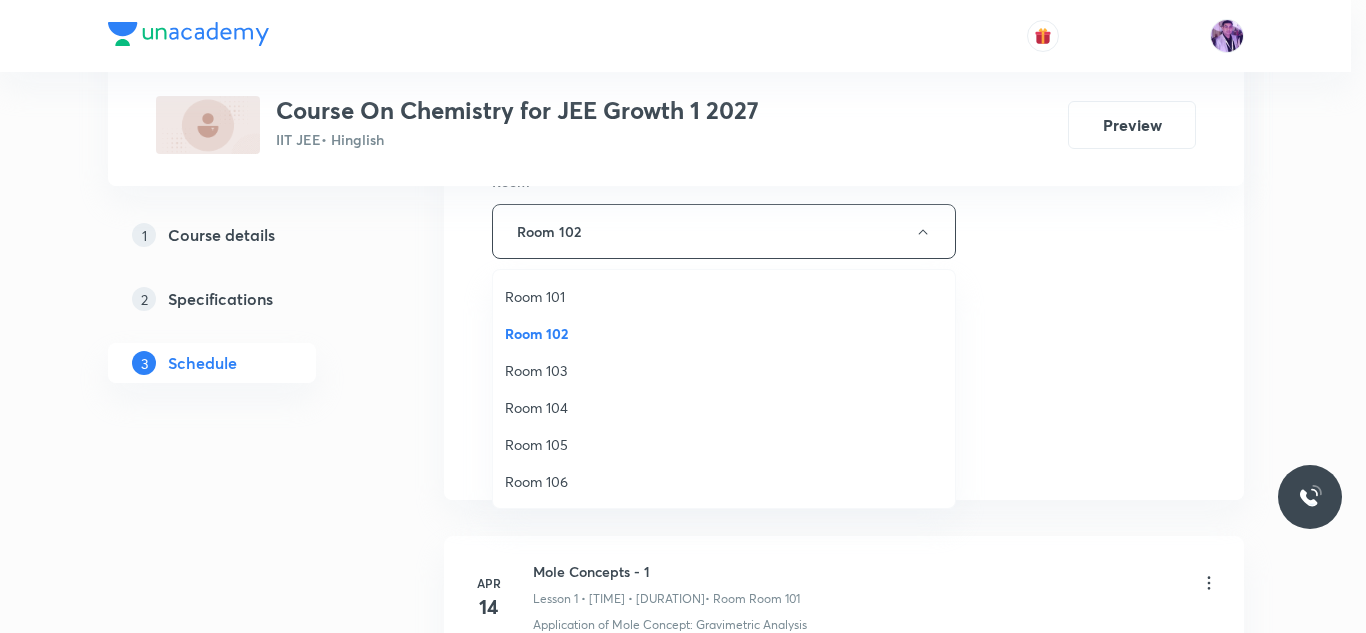 click on "Room 103" at bounding box center (724, 370) 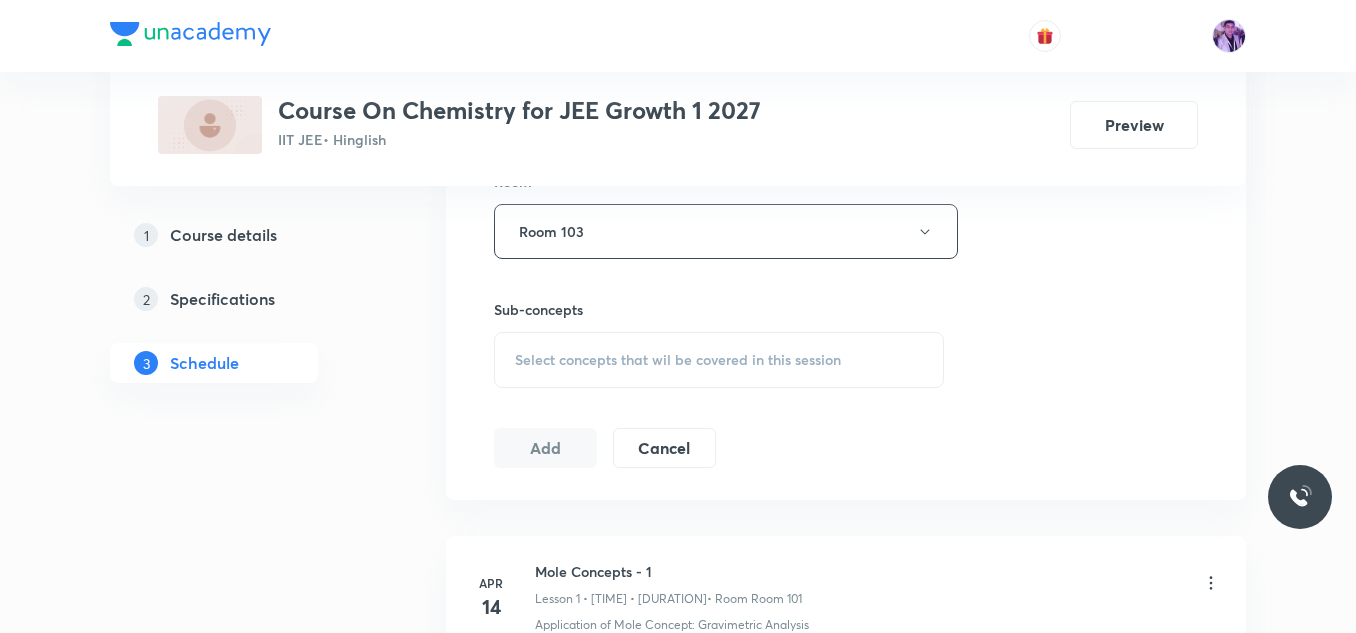 click on "Select concepts that wil be covered in this session" at bounding box center (678, 360) 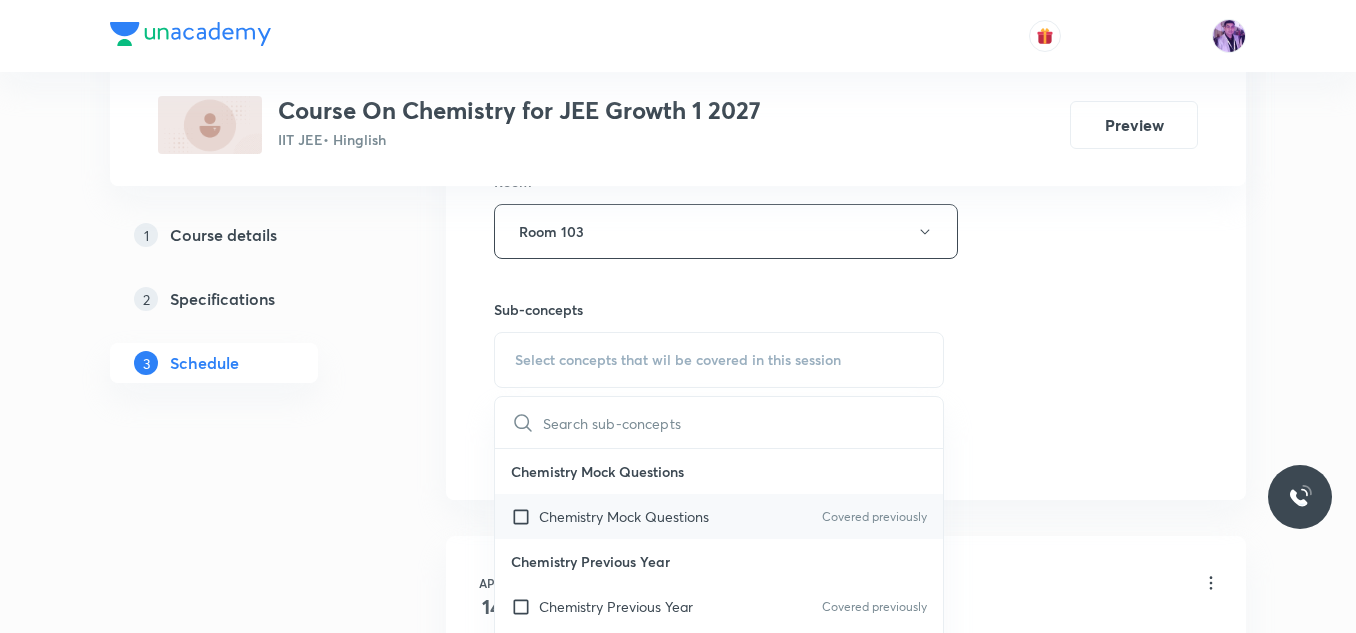 click on "Chemistry Mock Questions" at bounding box center (624, 516) 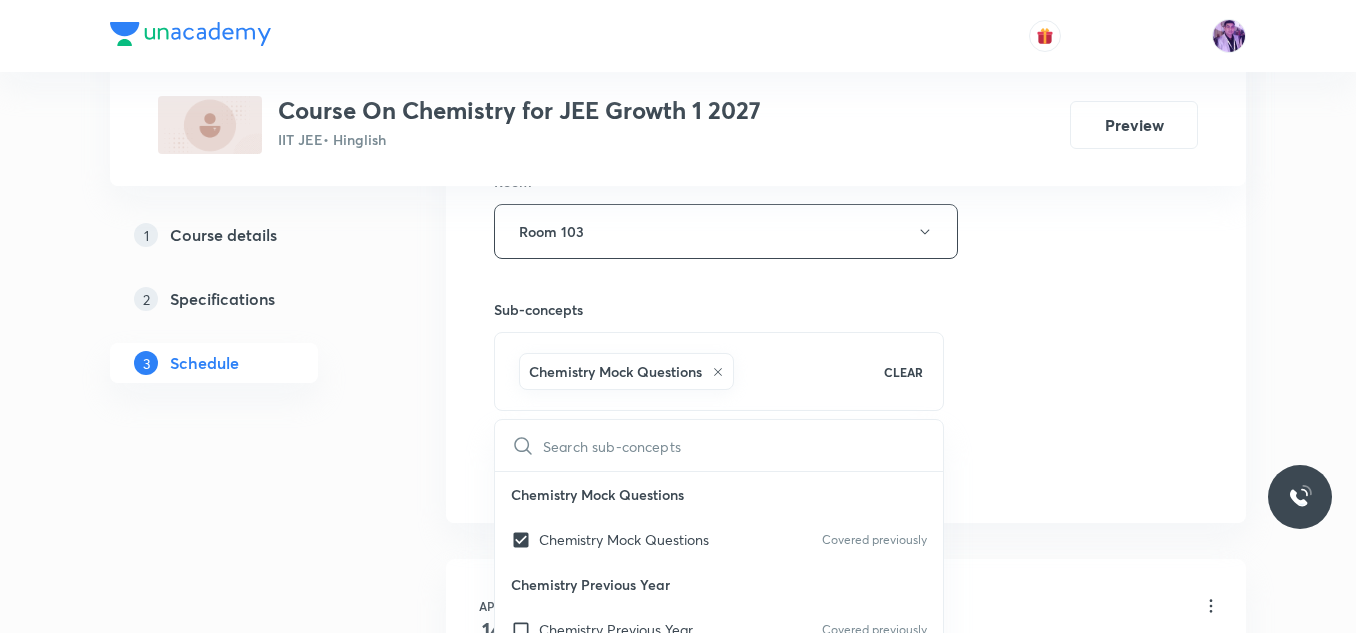 checkbox on "true" 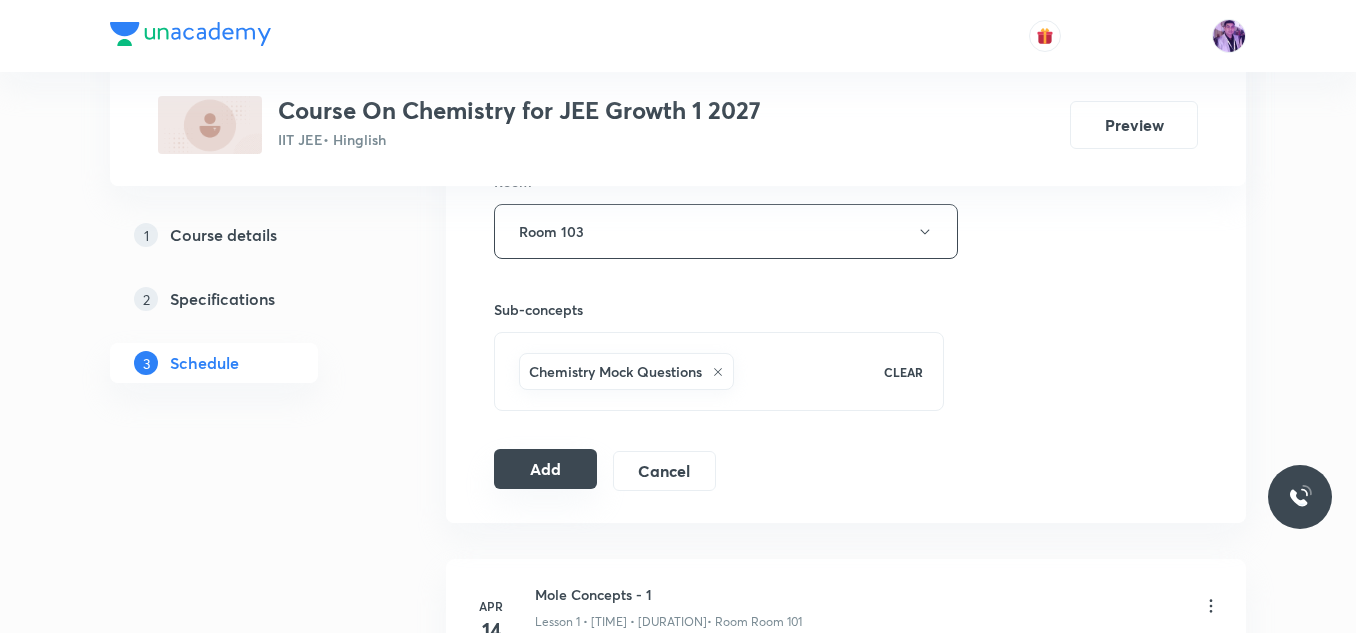 click on "Add" at bounding box center [545, 469] 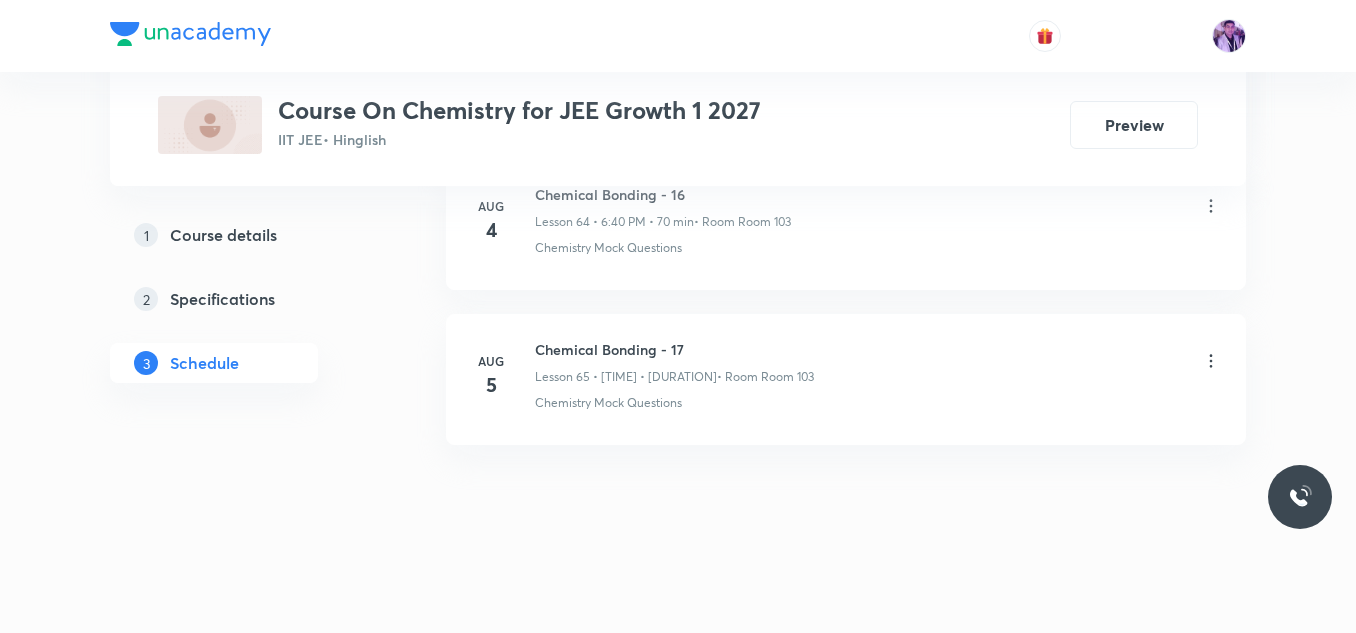 scroll, scrollTop: 10126, scrollLeft: 0, axis: vertical 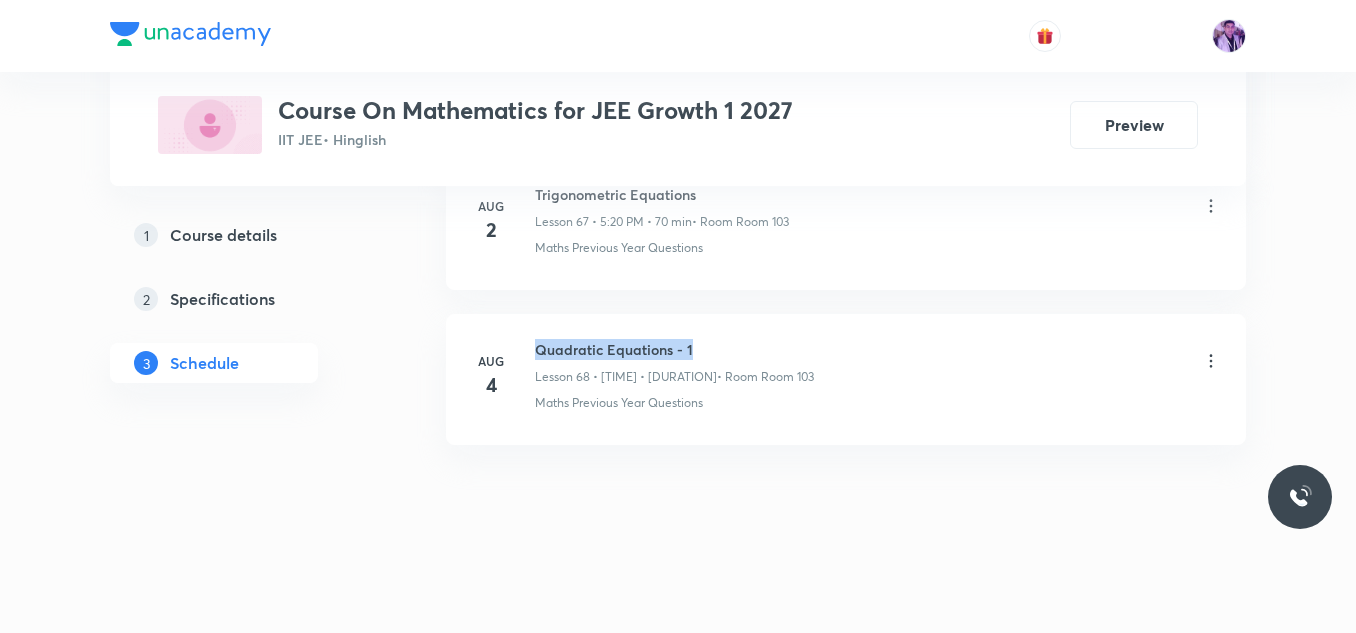 drag, startPoint x: 537, startPoint y: 339, endPoint x: 692, endPoint y: 328, distance: 155.38983 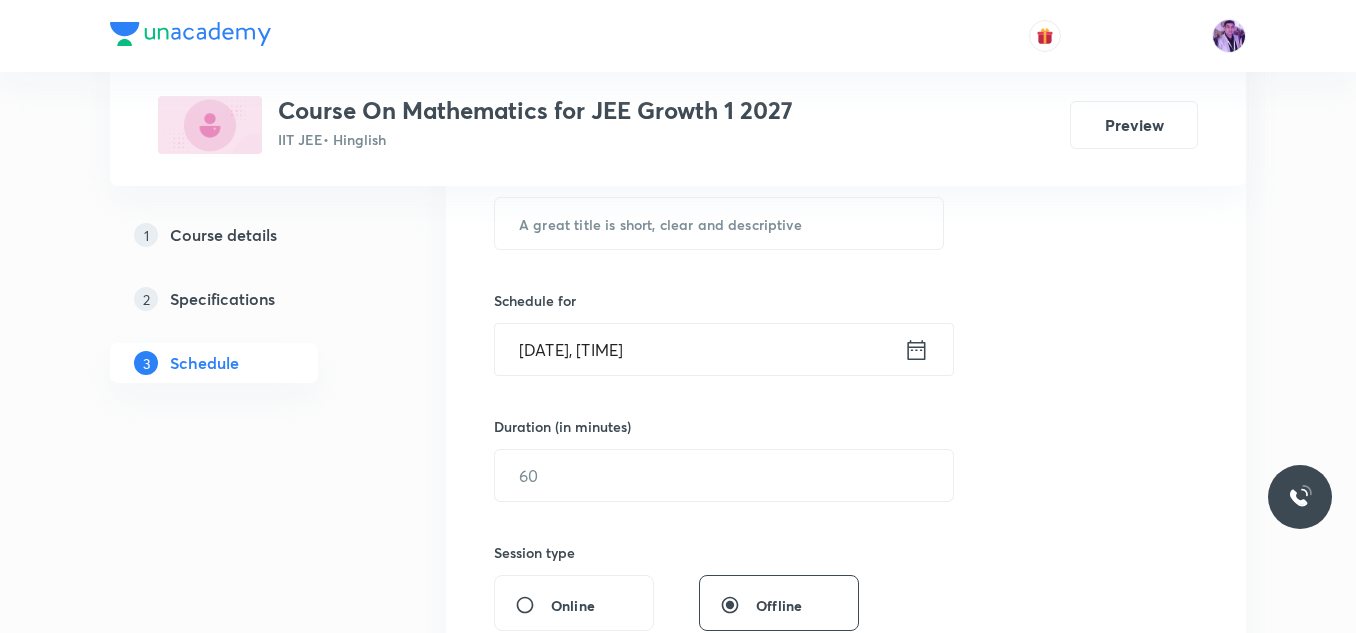 scroll, scrollTop: 0, scrollLeft: 0, axis: both 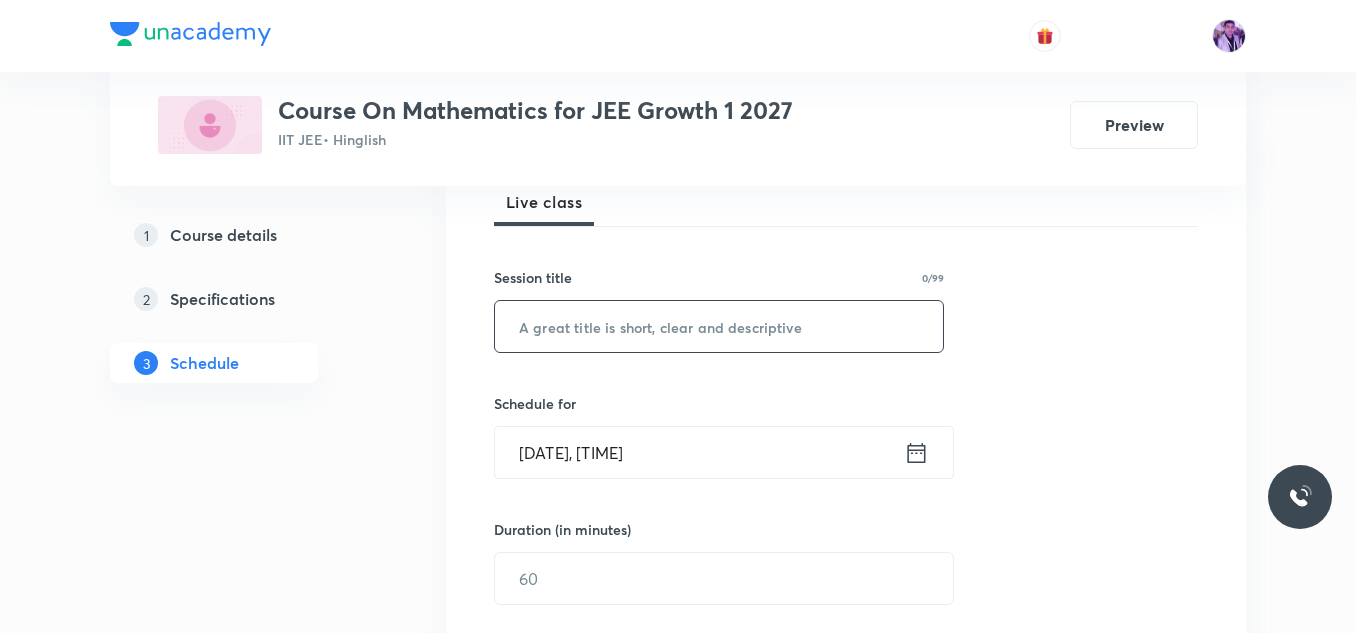 click at bounding box center [719, 326] 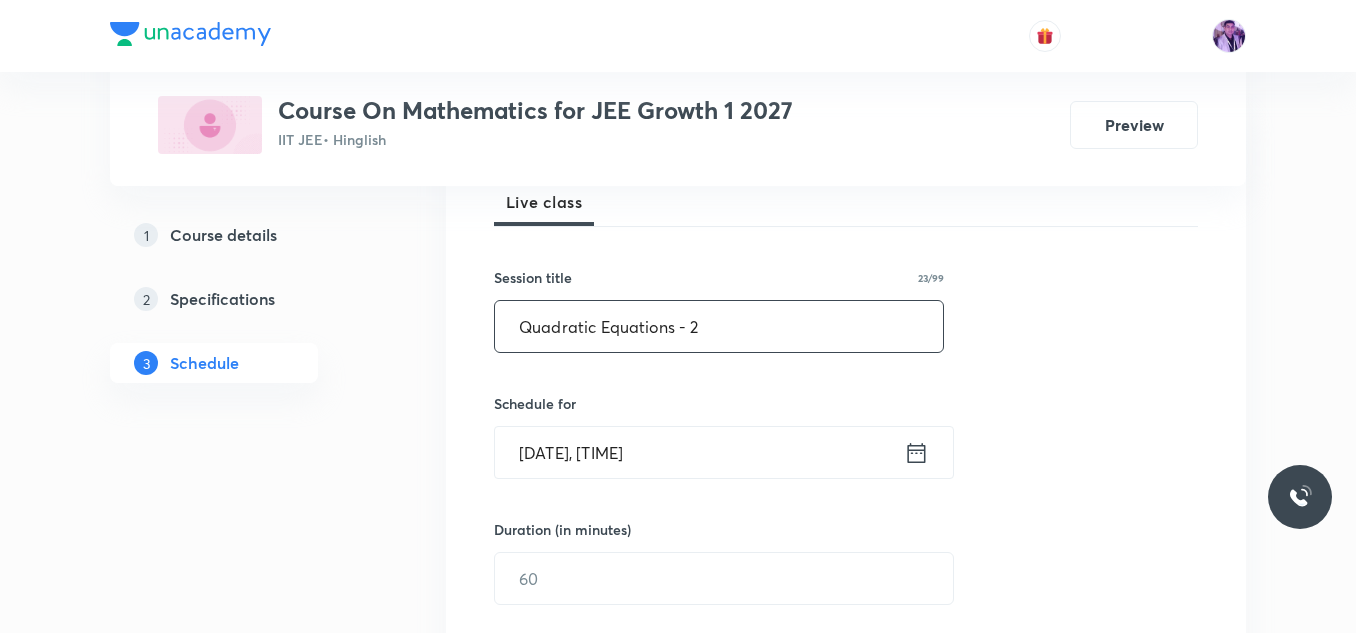 type on "Quadratic Equations - 2" 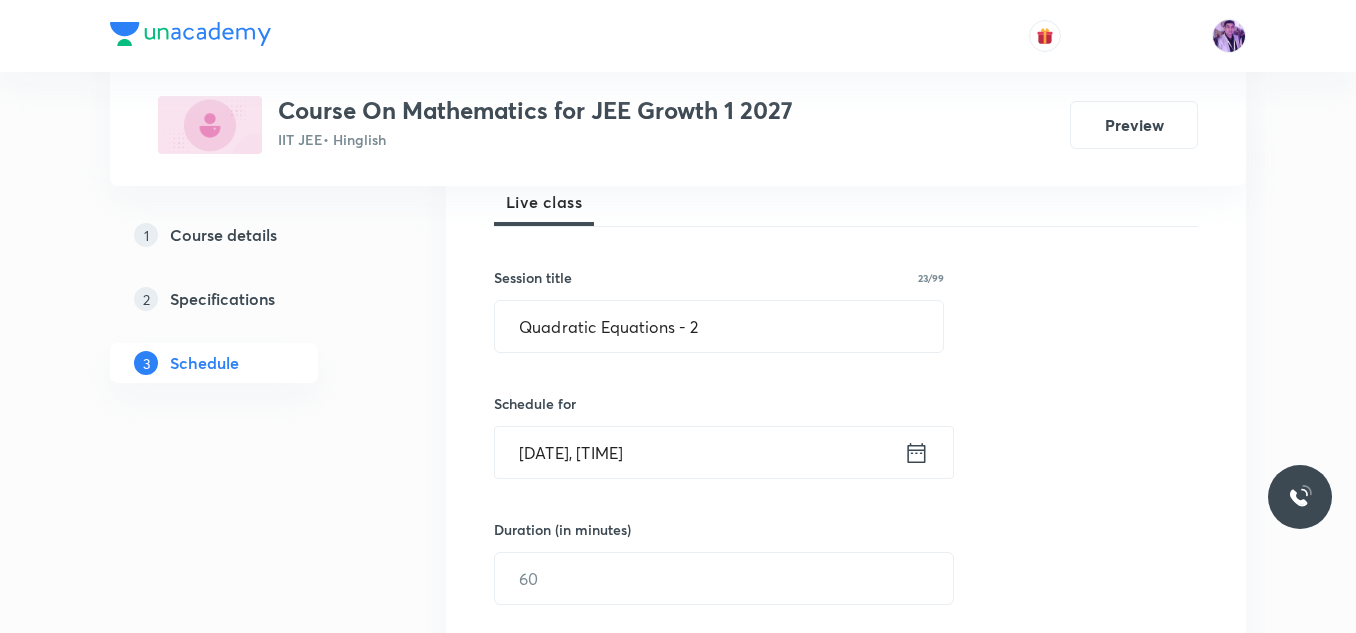 click on "[DATE], [TIME] ​" at bounding box center [724, 452] 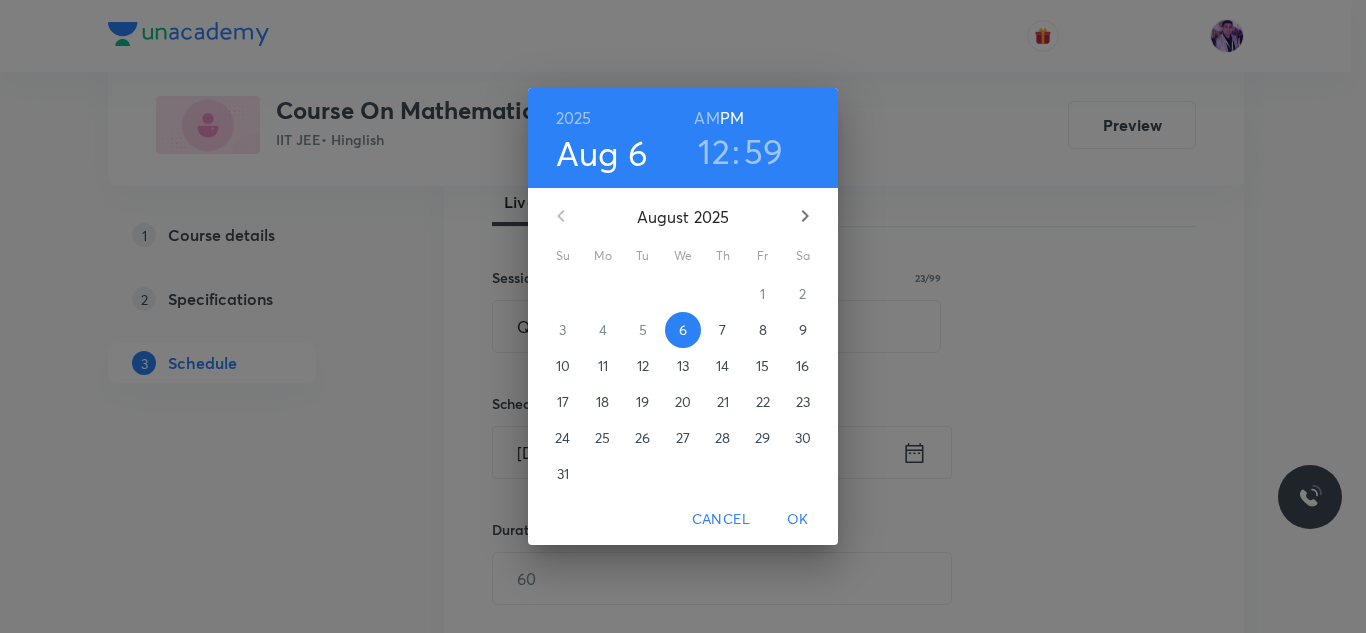 click on "12" at bounding box center [714, 151] 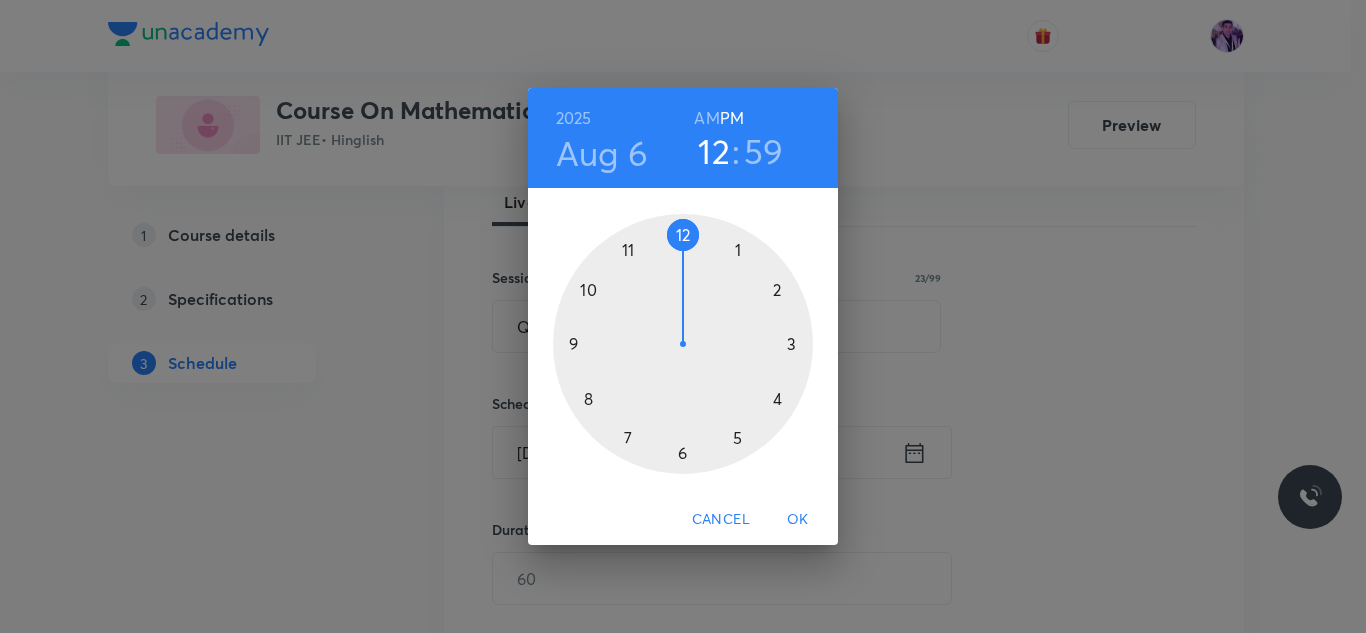 click at bounding box center [683, 344] 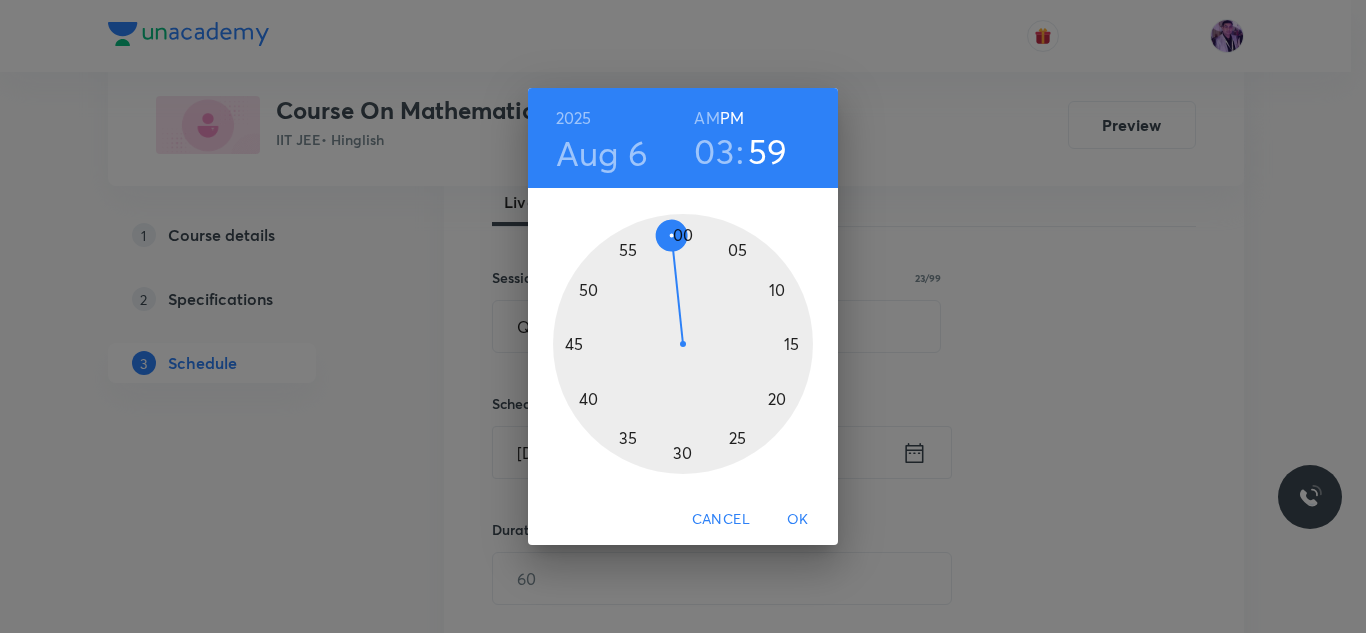 click at bounding box center [683, 344] 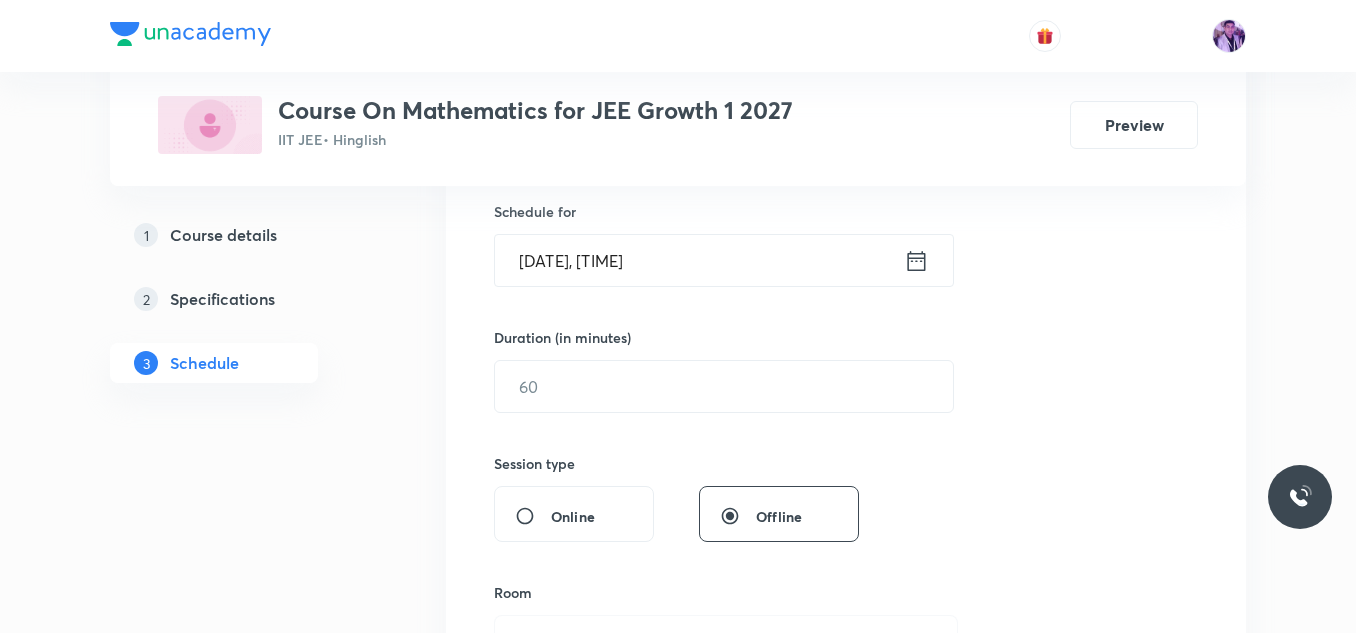scroll, scrollTop: 500, scrollLeft: 0, axis: vertical 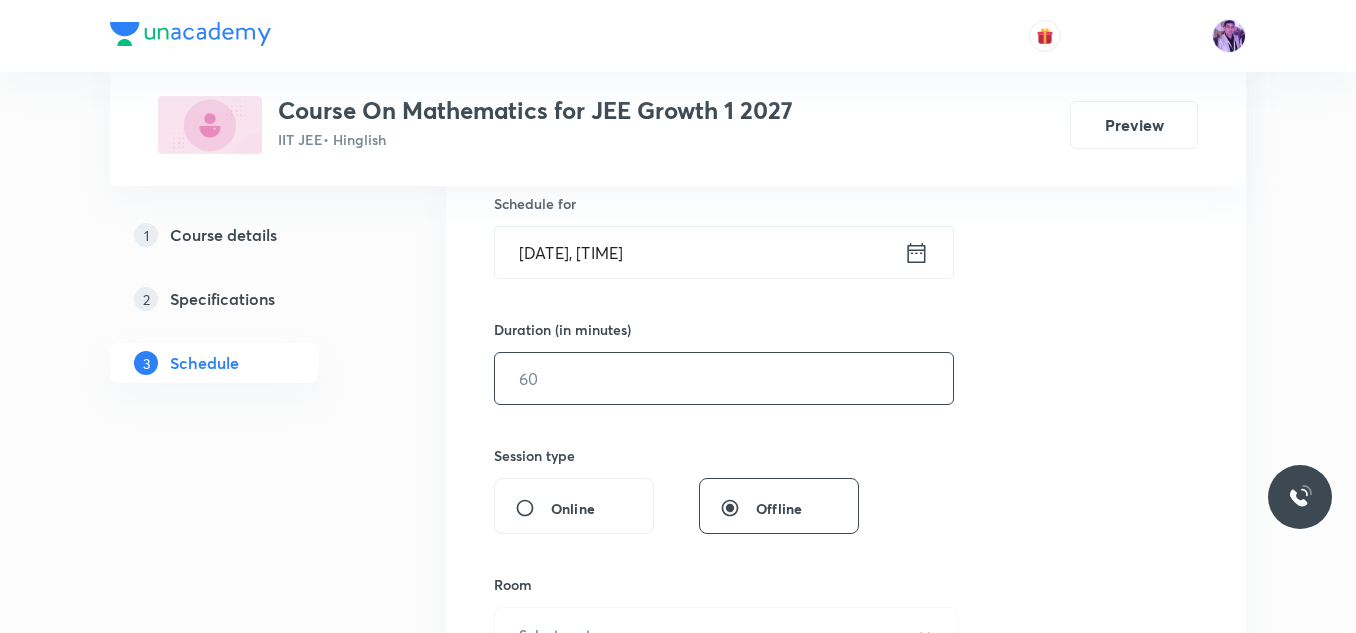 click at bounding box center [724, 378] 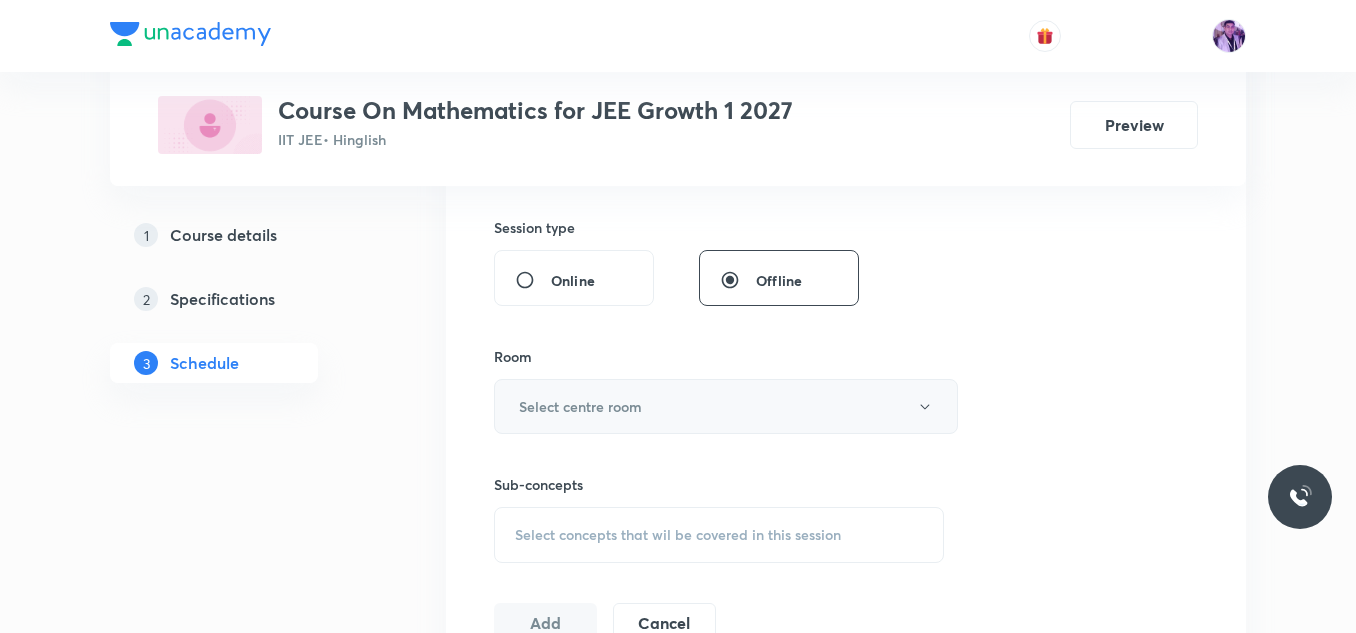 scroll, scrollTop: 800, scrollLeft: 0, axis: vertical 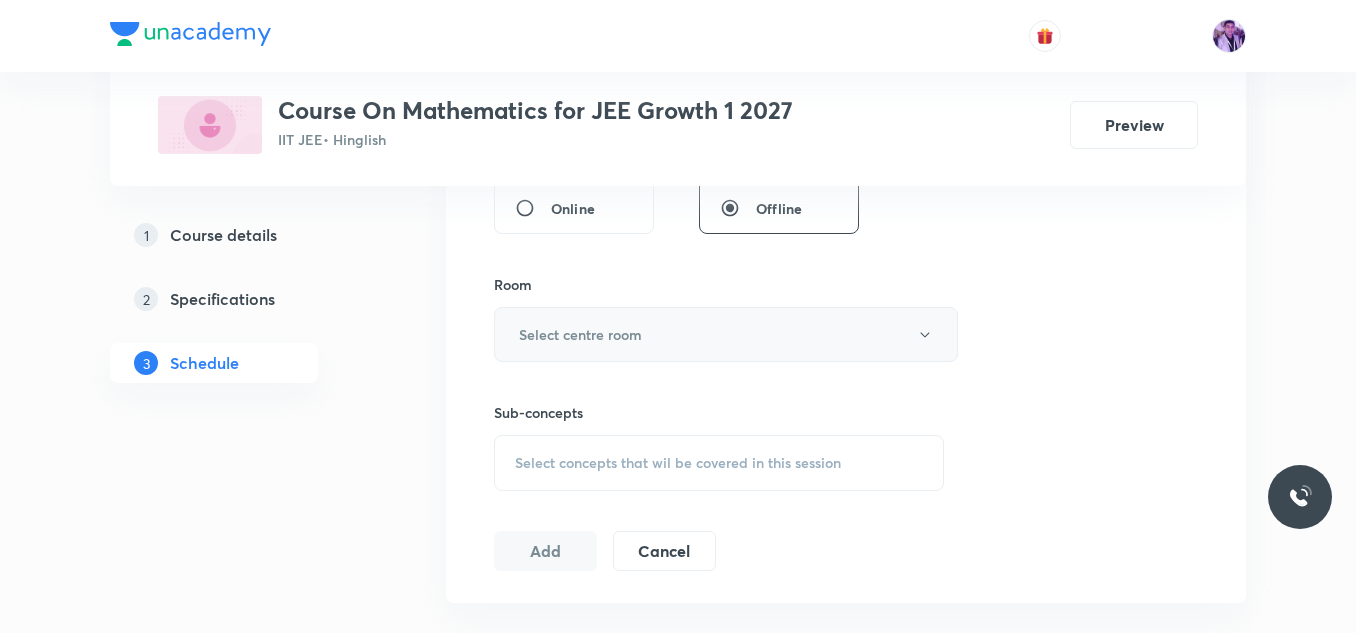type on "60" 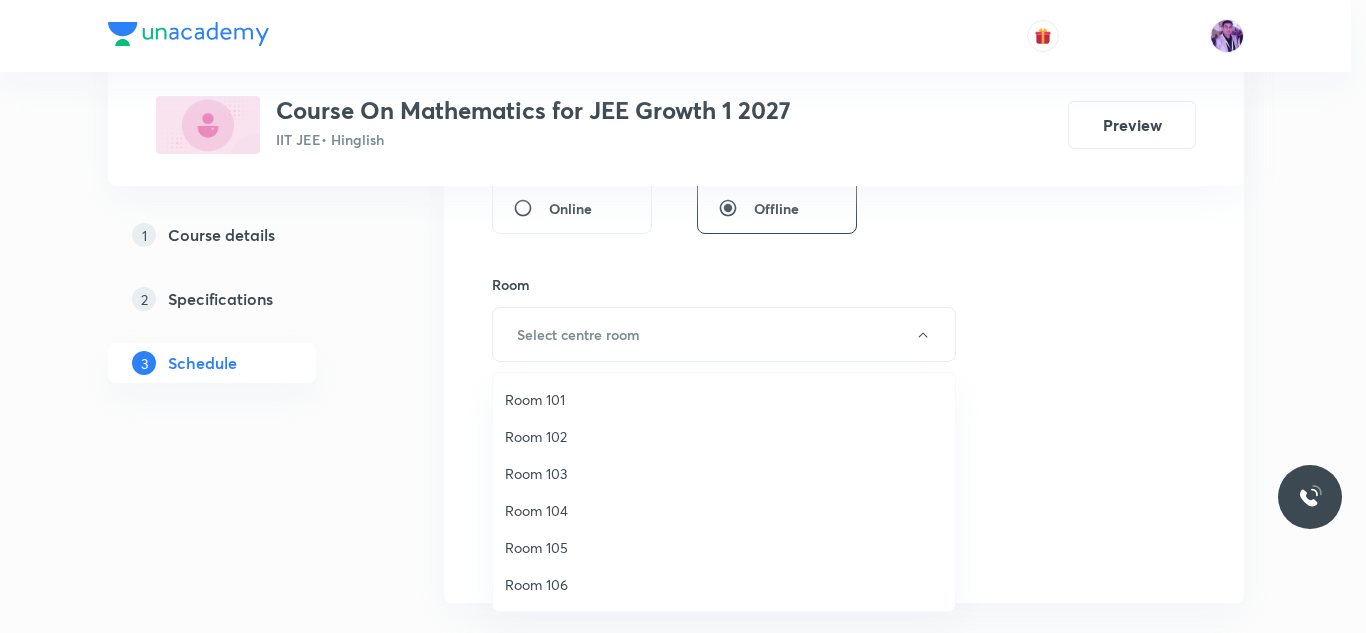 click on "Room 102" at bounding box center [724, 436] 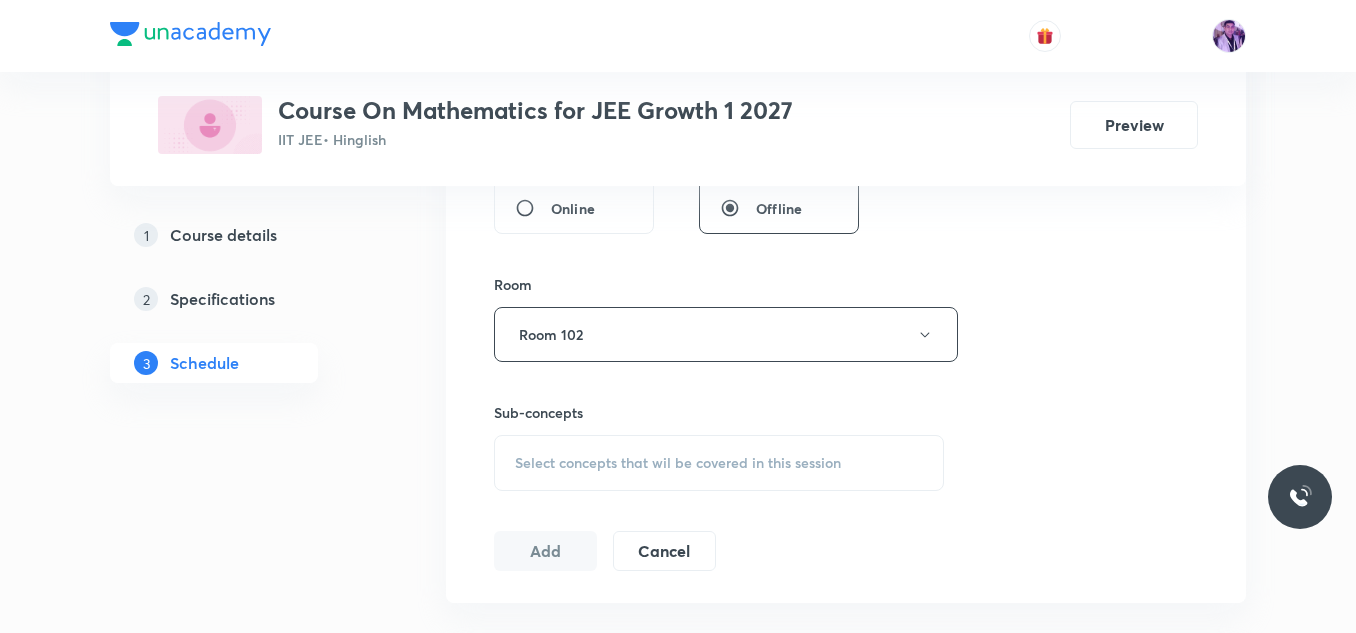 click on "Select concepts that wil be covered in this session" at bounding box center (678, 463) 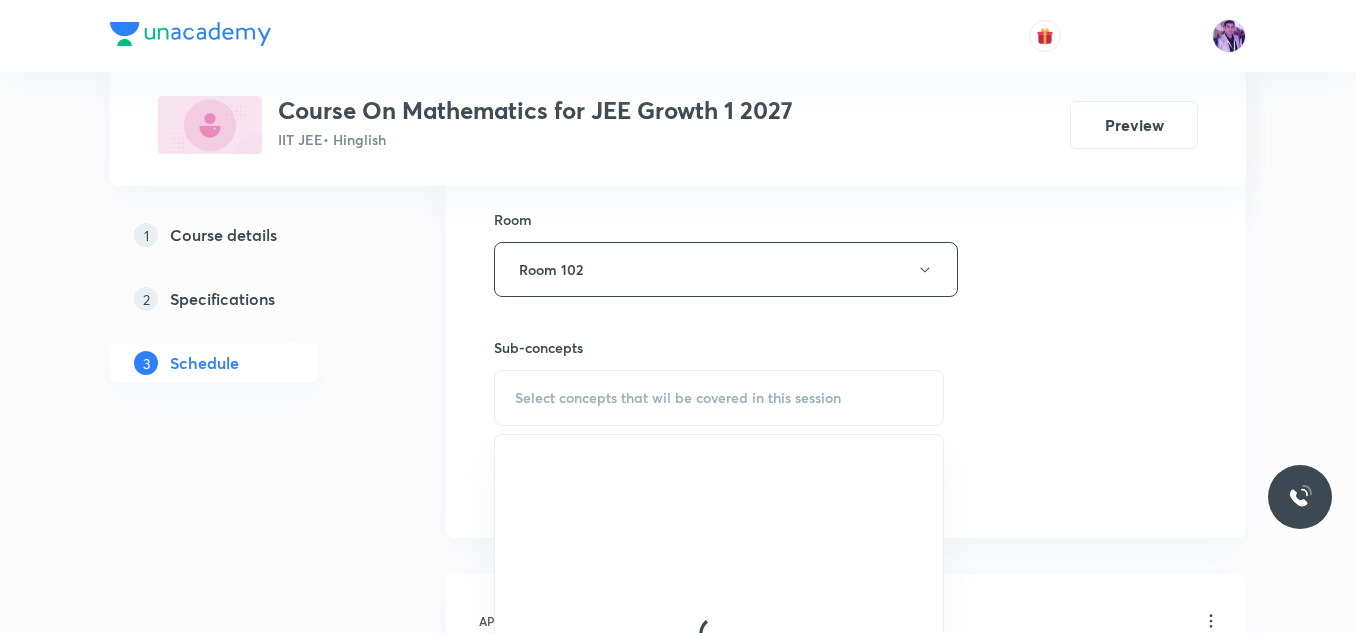 scroll, scrollTop: 900, scrollLeft: 0, axis: vertical 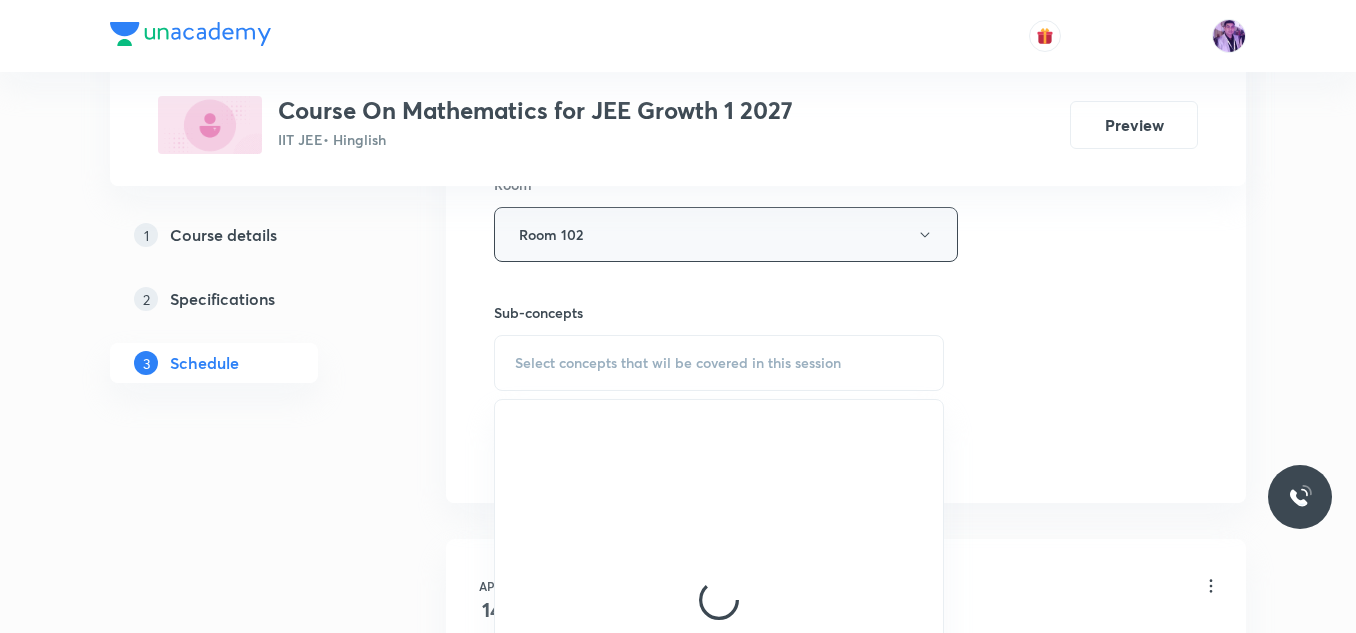 click on "Room 102" at bounding box center [726, 234] 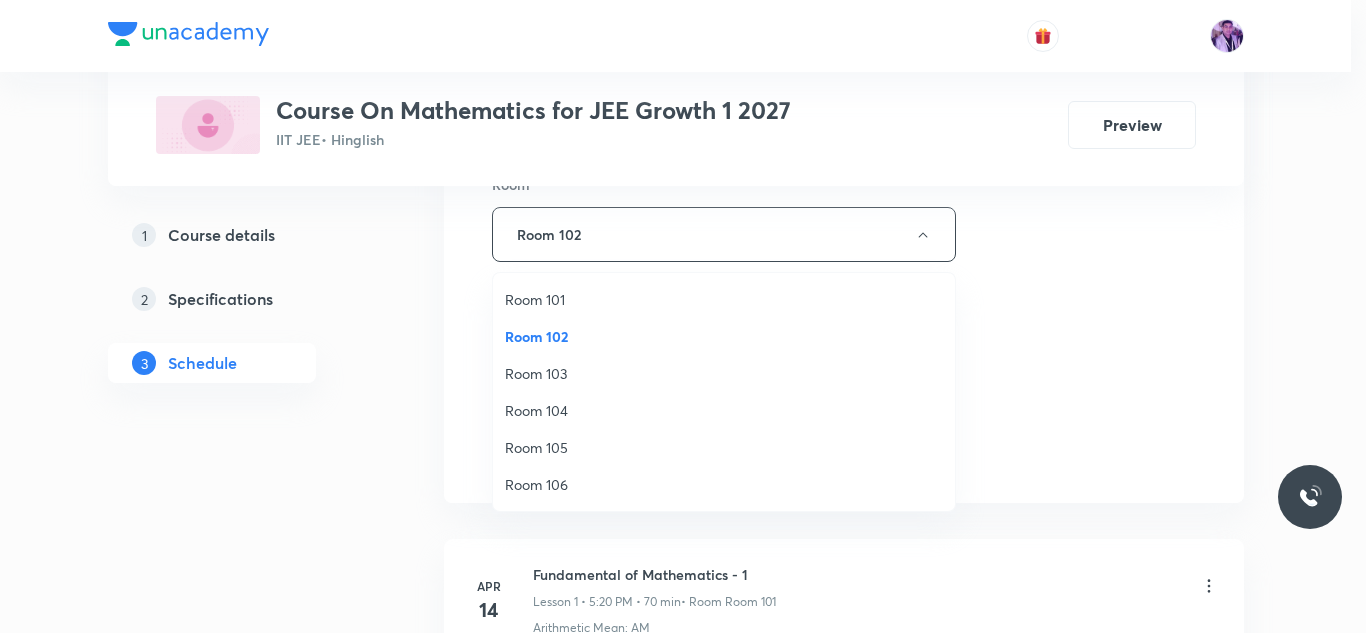 click on "Room 103" at bounding box center (724, 373) 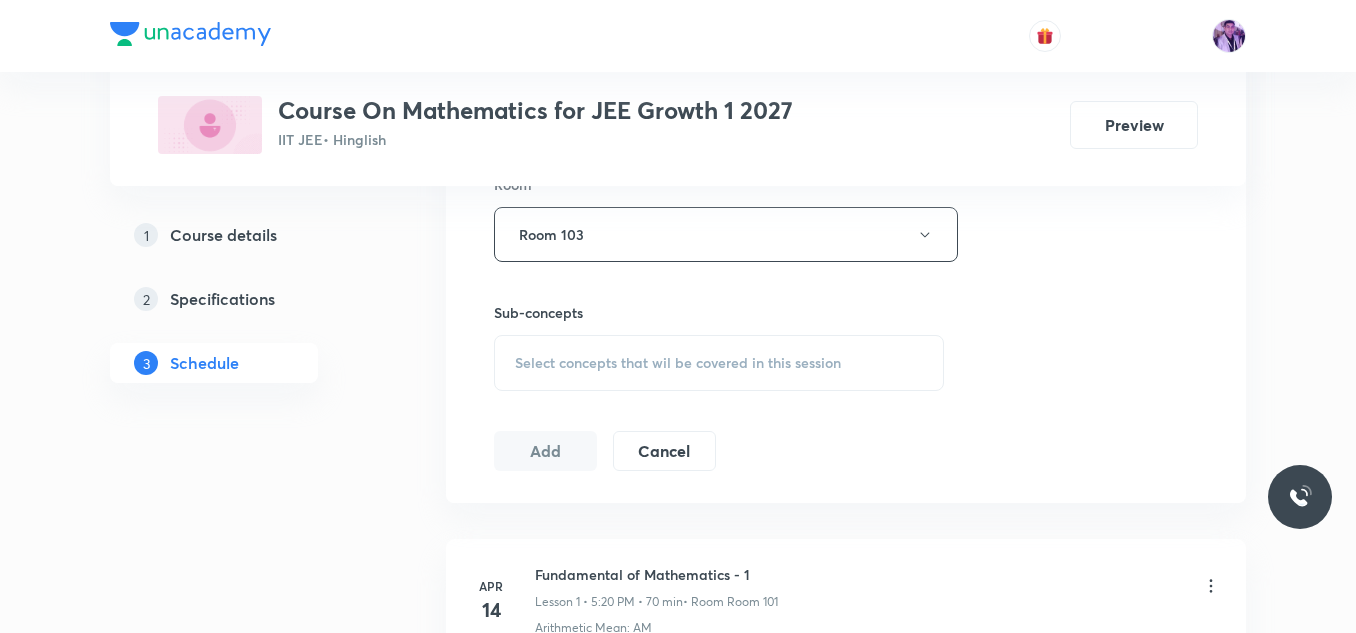 click on "Select concepts that wil be covered in this session" at bounding box center (678, 363) 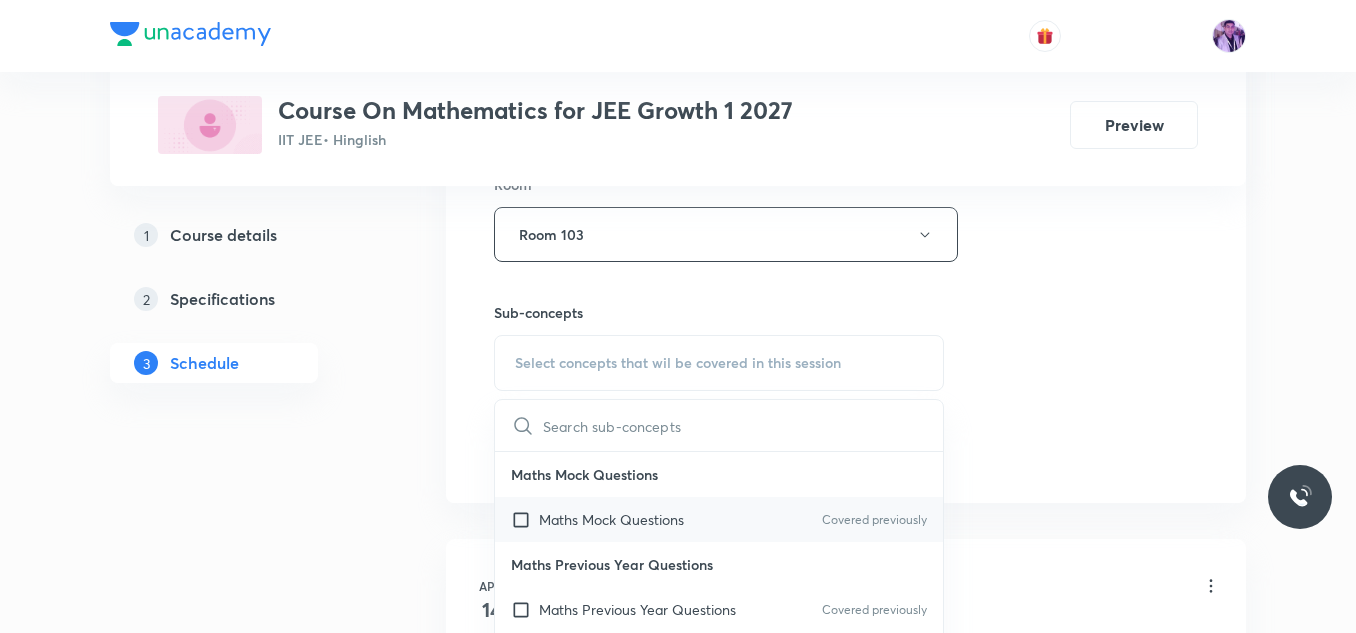 click on "Maths Mock Questions Covered previously" at bounding box center [719, 519] 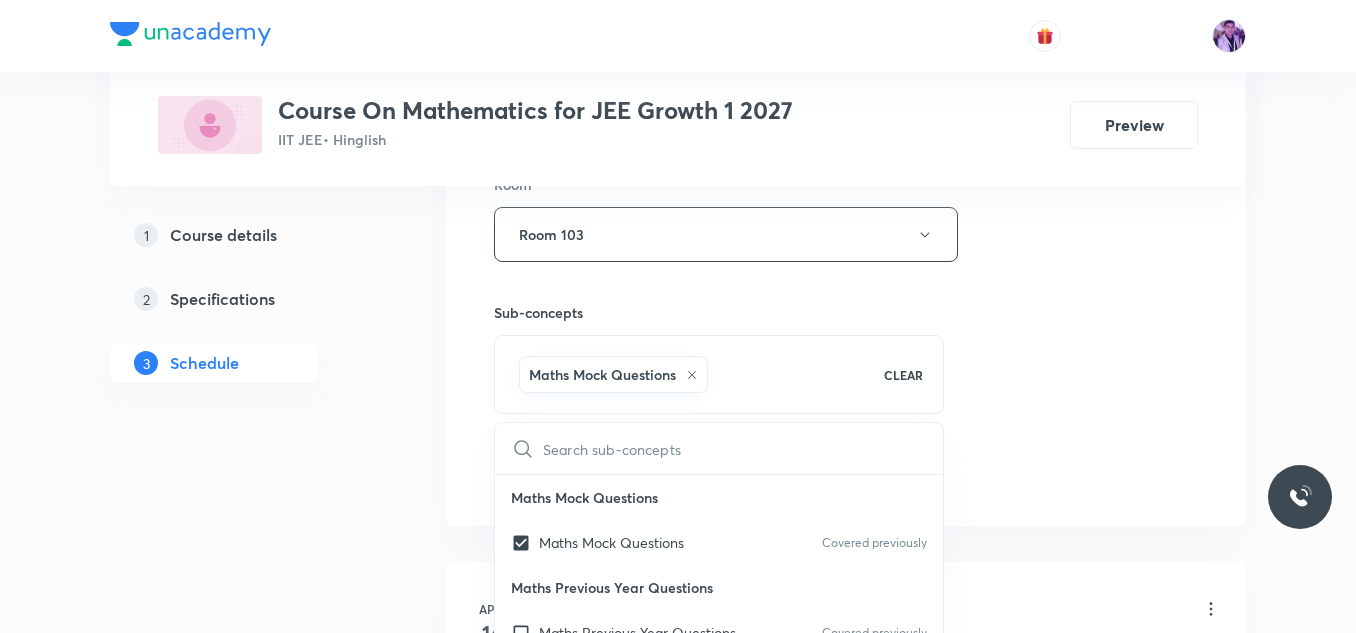 click on "Plus Courses Course On Mathematics for JEE Growth 1 2027 IIT JEE  • Hinglish Preview 1 Course details 2 Specifications 3 Schedule Schedule 68  classes Session  69 Live class Session title 23/99 Quadratic Equations - 2 ​ Schedule for Aug 6, 2025, 3:00 PM ​ Duration (in minutes) 60 ​   Session type Online Offline Room Room 103 Sub-concepts Maths Mock Questions CLEAR ​ Maths Mock Questions Maths Mock Questions Covered previously Maths Previous Year Questions Maths Previous Year Questions Covered previously Theory of equations Degree, Value Based & Equation Covered previously Geometrical Meaning of the Zeroes of a Polynomial Covered previously Location of roots Covered previously Geometrical meaning of Roots of an equation Covered previously Points in solving an equation Graph of Quadratic Expression & its Analysis Range of Quadratic Equation Remainder and factor theorems Identity Covered previously Quadratic equations Covered previously Common Roots Covered previously Location of Roots Complex Numbers" at bounding box center (678, 5221) 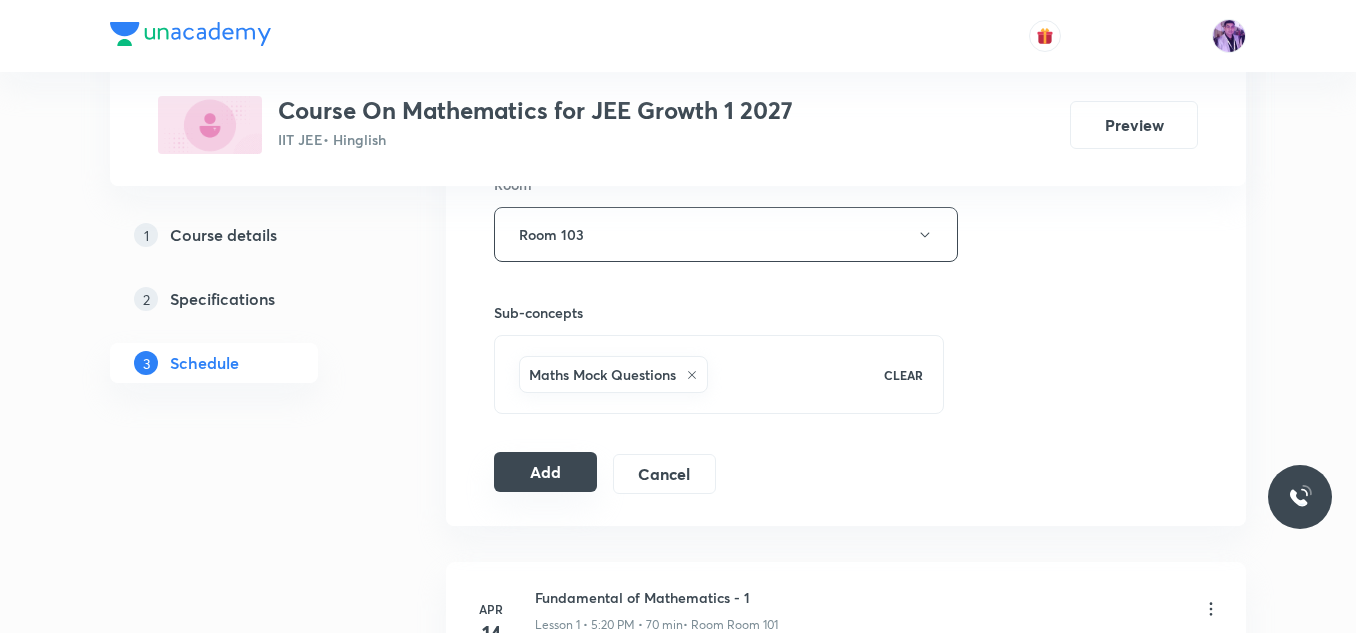 click on "Add" at bounding box center (545, 472) 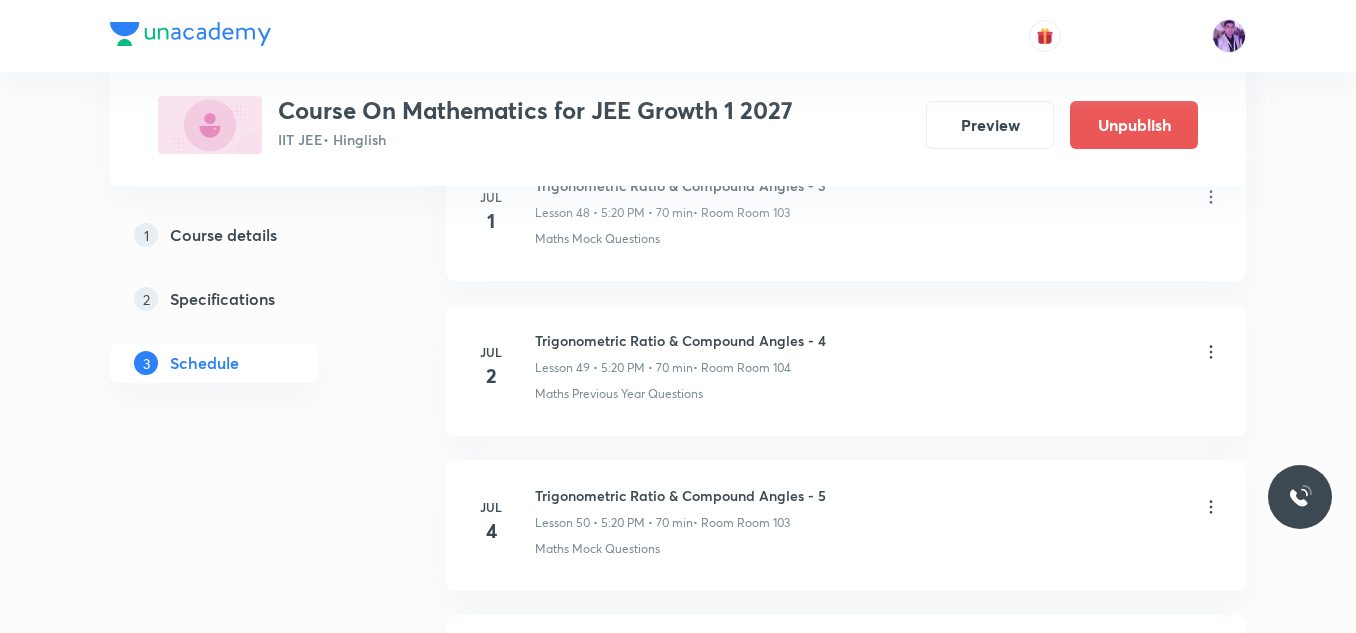 scroll, scrollTop: 10746, scrollLeft: 0, axis: vertical 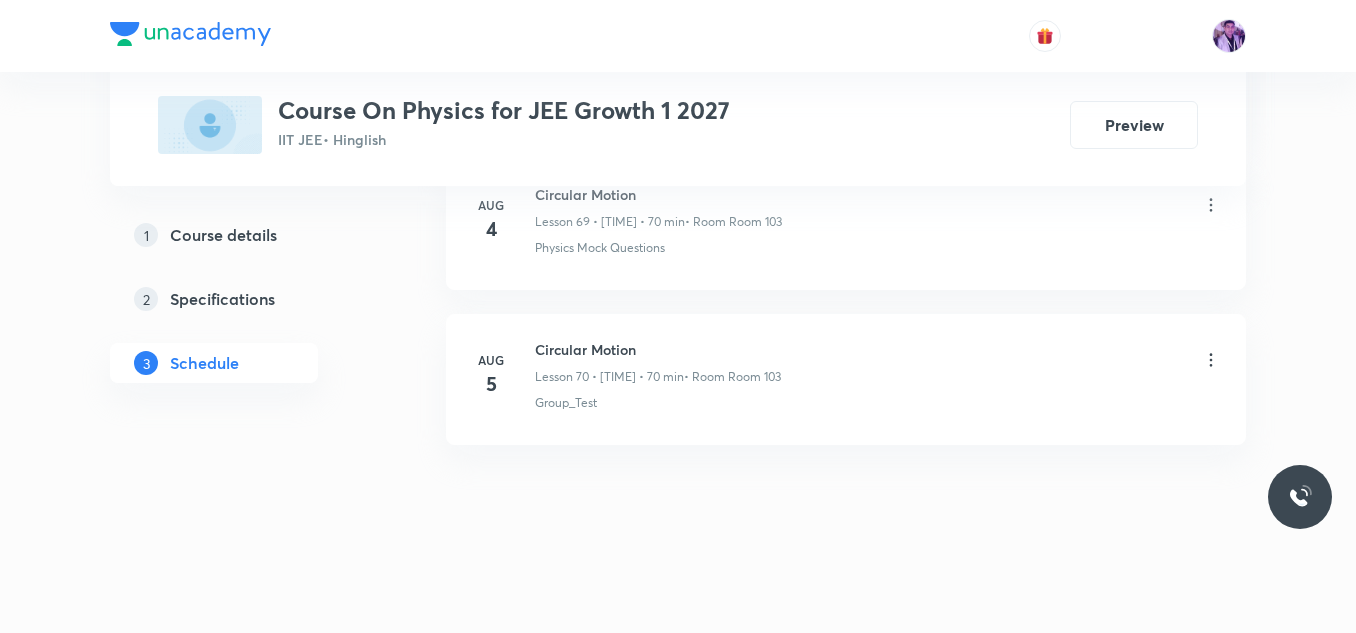 click on "Plus Courses Course On Physics for JEE Growth 1 2027 IIT JEE  • Hinglish Preview 1 Course details 2 Specifications 3 Schedule Schedule 70  classes Session  71 Live class Session title 0/99 ​ Schedule for [MONTH] 6, 2025, [TIME] ​ Duration (in minutes) ​   Session type Online Offline Room Select centre room Sub-concepts Select concepts that wil be covered in this session Add Cancel Apr 12 Basic Maths and Vector - 1 Lesson 1 • [TIME] • 80 min  • Room Room 103 Physics Mock Questions Apr 14 Basic Maths and Vector - 2 Lesson 2 • [TIME] • 60 min  • Room Room 103 Physics Mock Questions Apr 15 Basic Maths and Vector - 2 Lesson 3 • [TIME] • 70 min  • Room Room 101 Vectors and Scalars  · Elementary Algebra Apr 16 Basic Maths and Vector - 3 Lesson 4 • [TIME] • 70 min  • Room Room 101 Components of a Vector Apr 18 Basic Maths and Vector - 4 Lesson 5 • [TIME] • 70 min  • Room Room 101 2D and 3D Geometry · Addition of Vectors Apr 19 Basic Maths and Vector - 5 Unit Vectors · 2" at bounding box center (678, -5595) 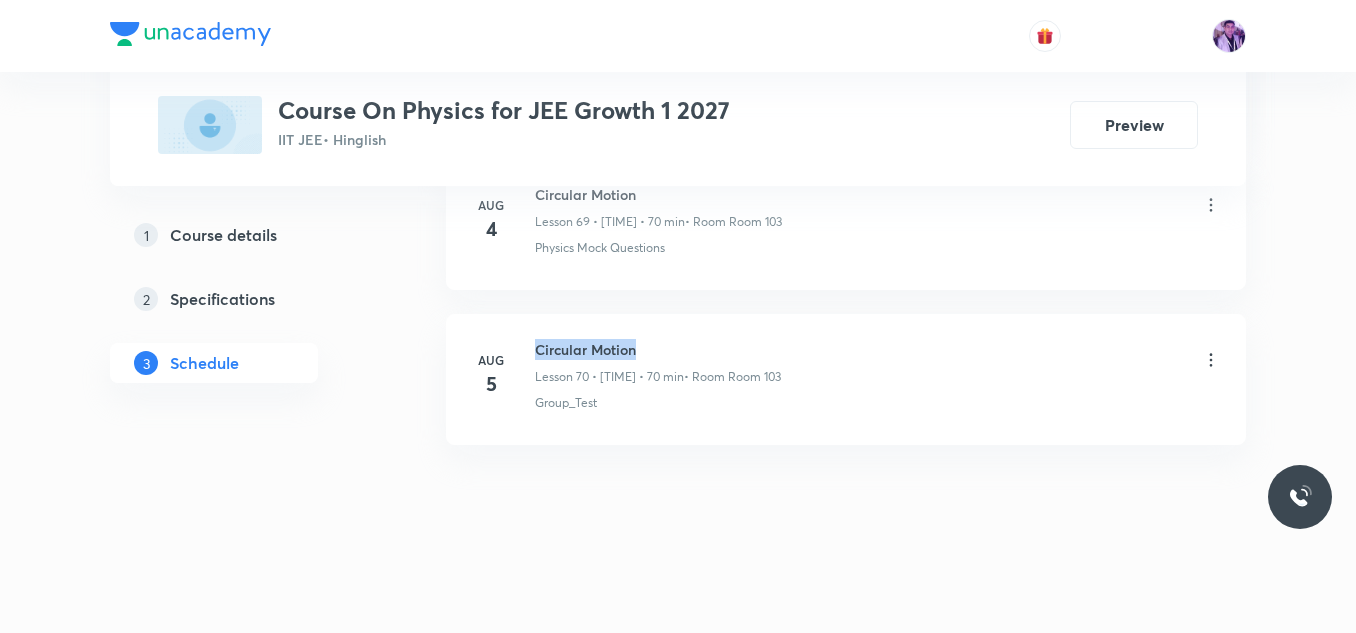 drag, startPoint x: 537, startPoint y: 351, endPoint x: 651, endPoint y: 337, distance: 114.85643 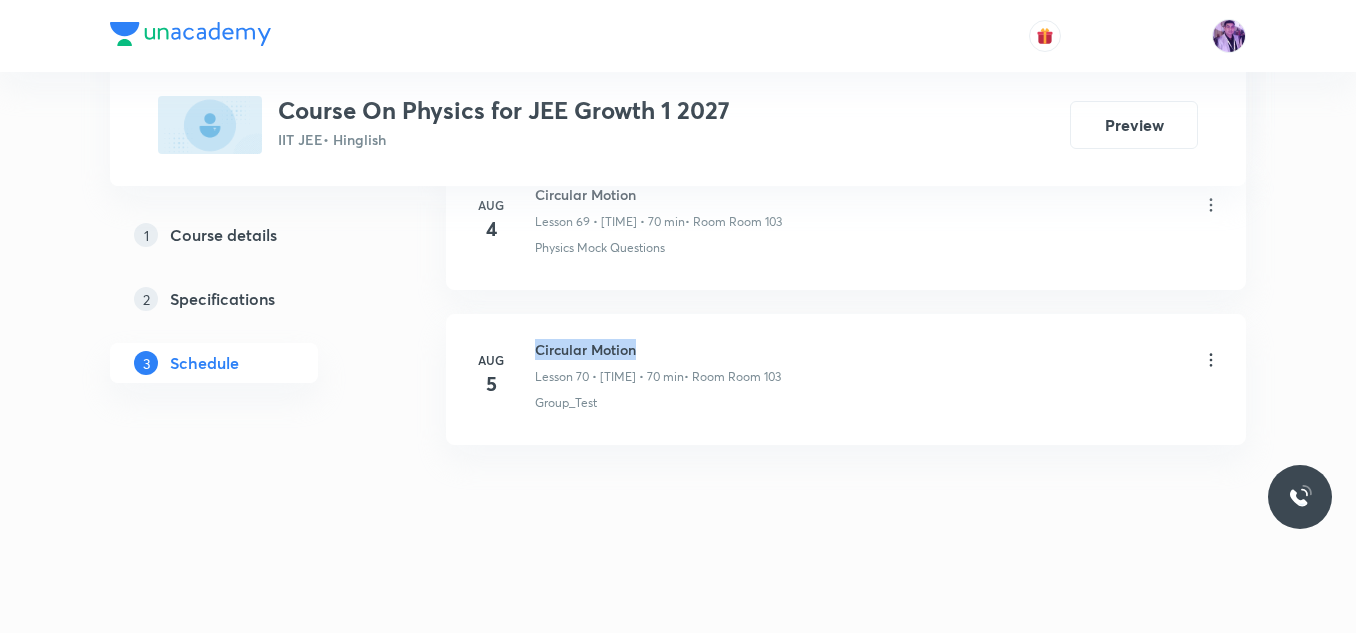 copy on "Circular Motion" 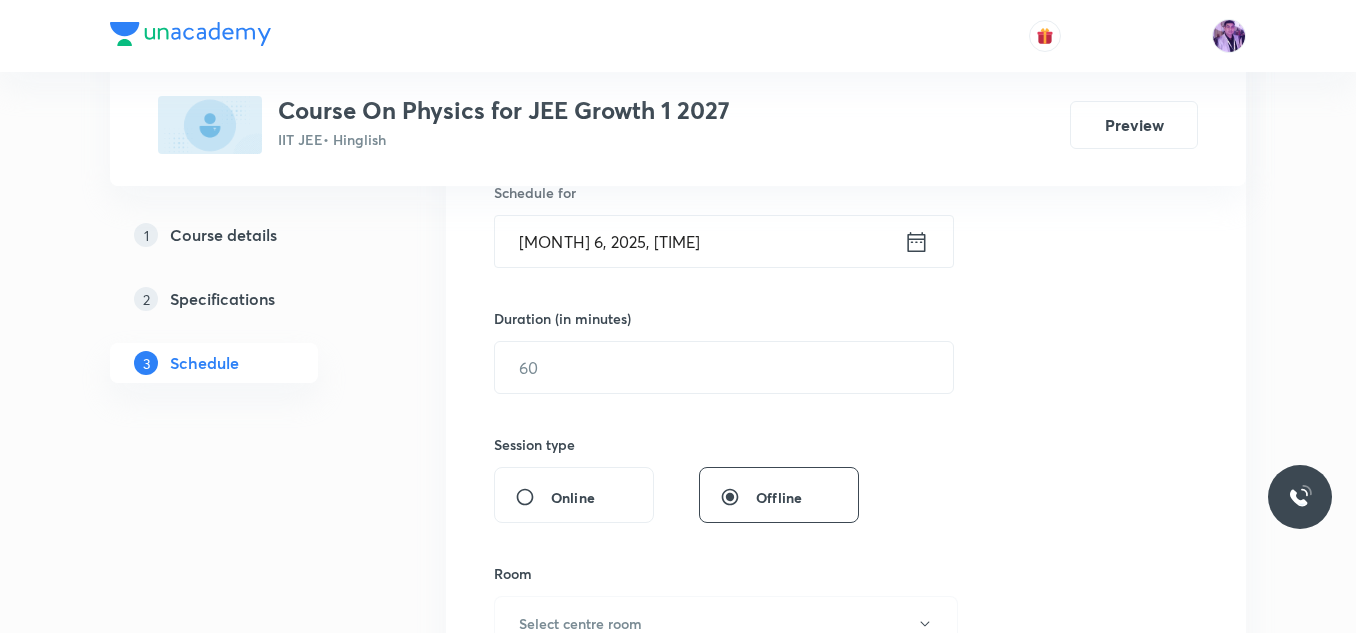 scroll, scrollTop: 413, scrollLeft: 0, axis: vertical 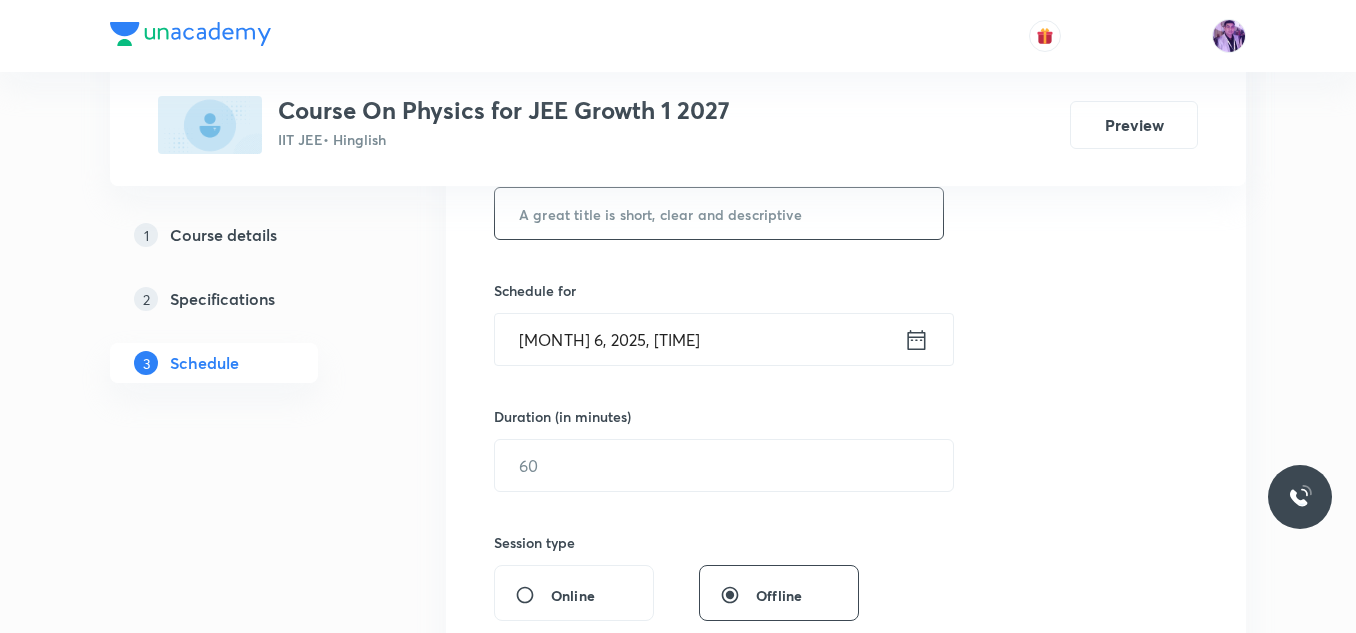 click at bounding box center [719, 213] 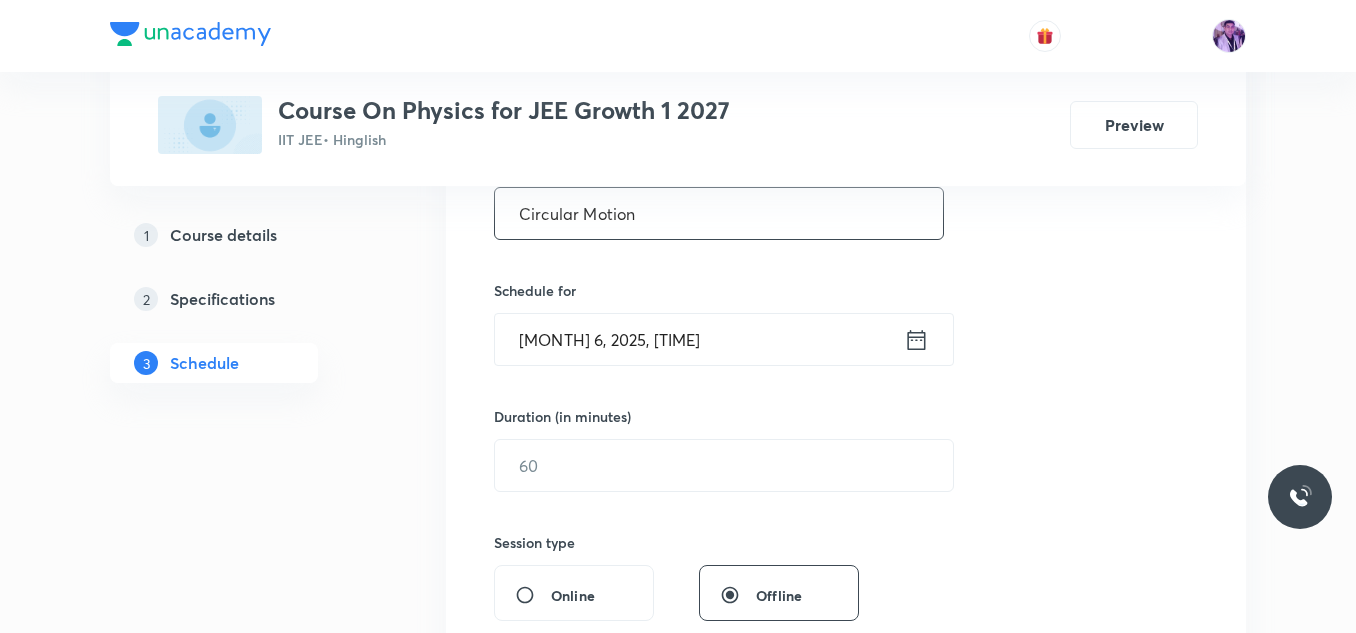 type on "Circular Motion" 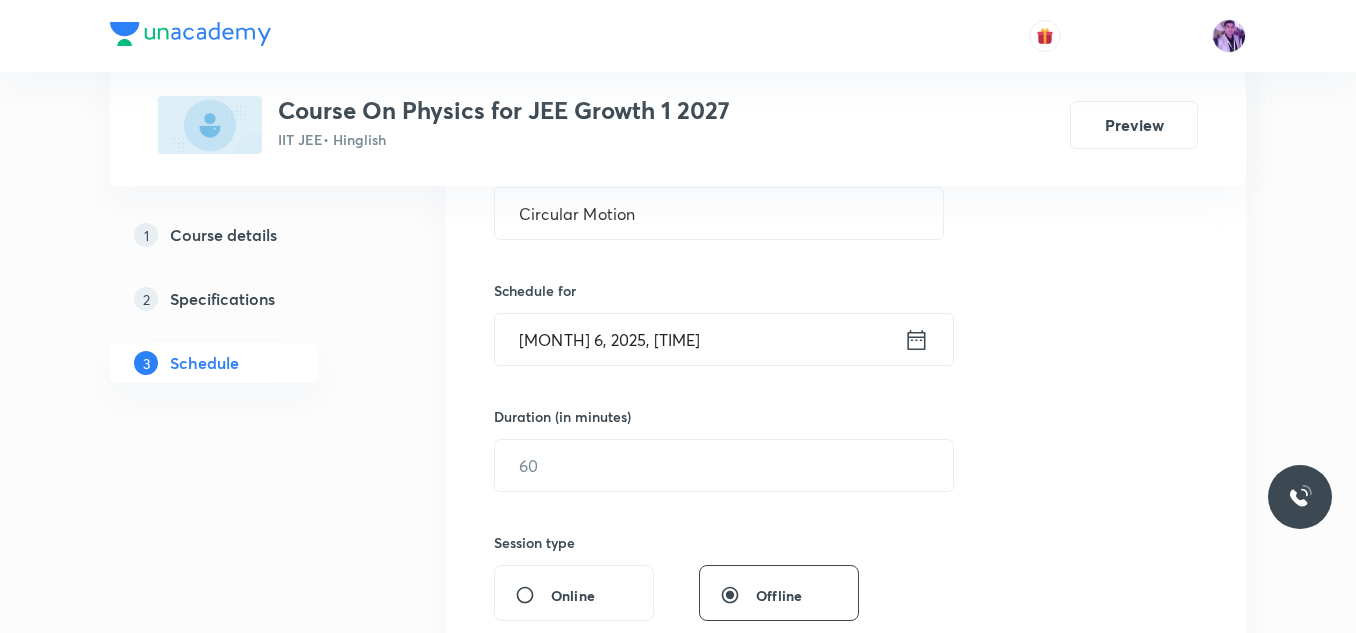 click on "[MONTH] 6, 2025, [TIME]" at bounding box center (699, 339) 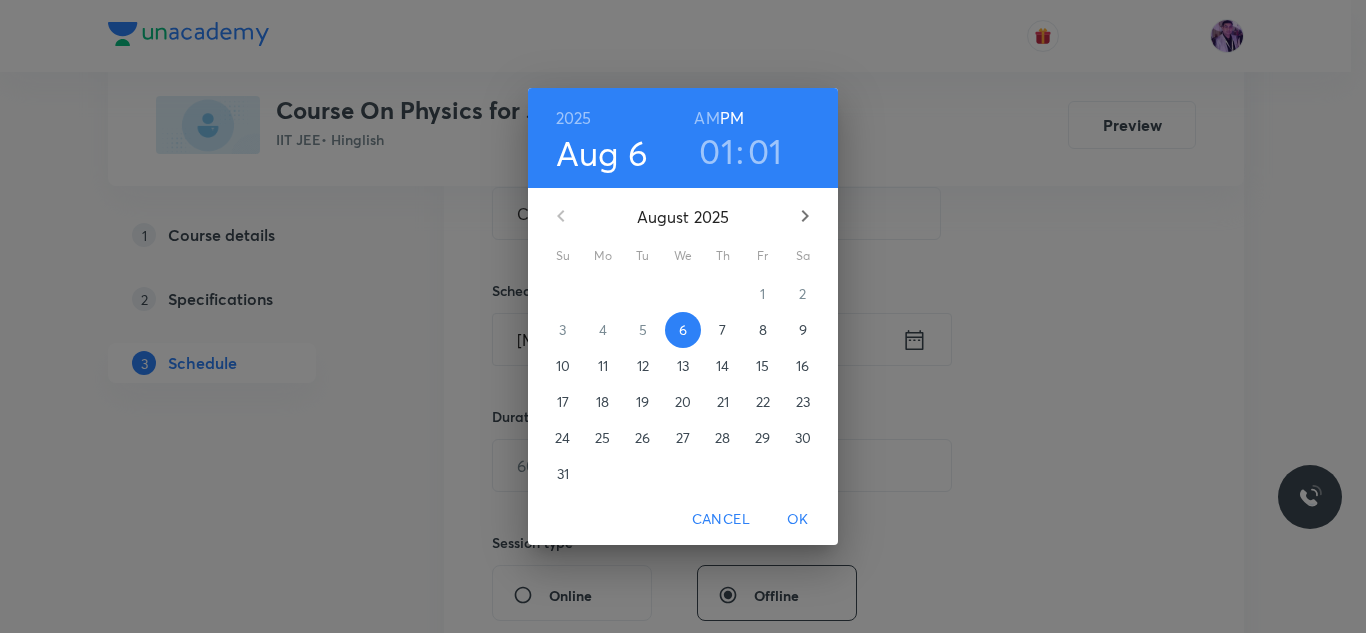 click on "01" at bounding box center [716, 151] 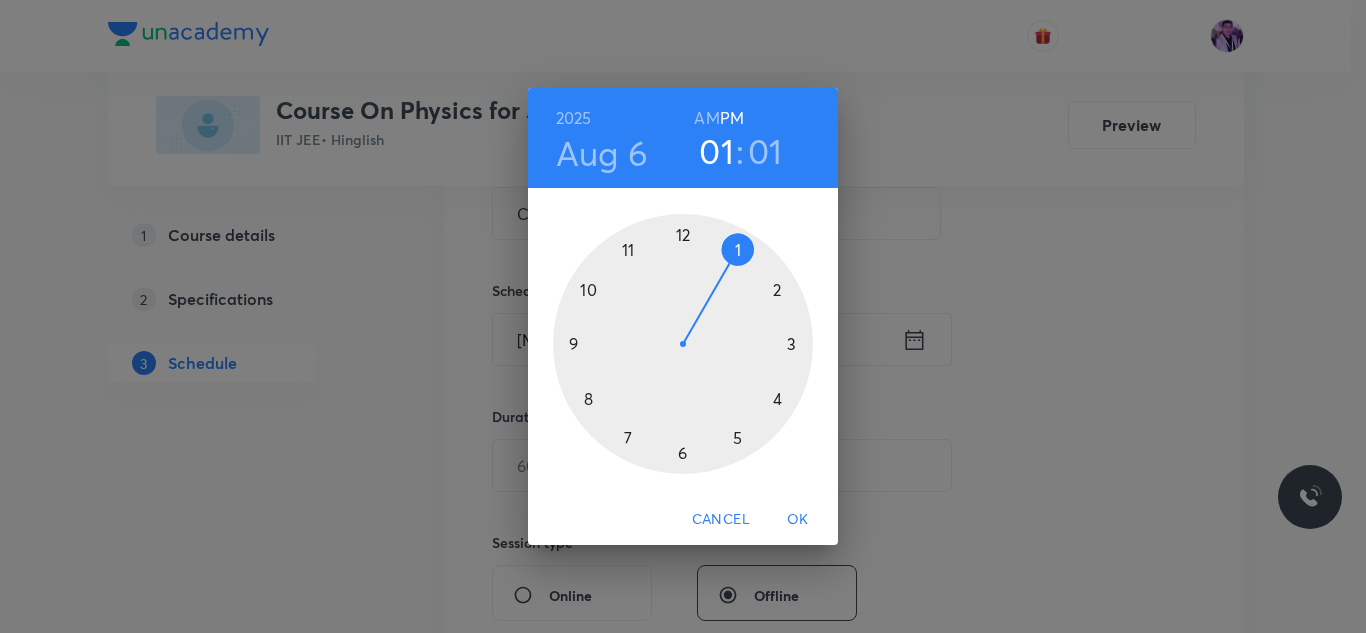 click on "01" at bounding box center [716, 151] 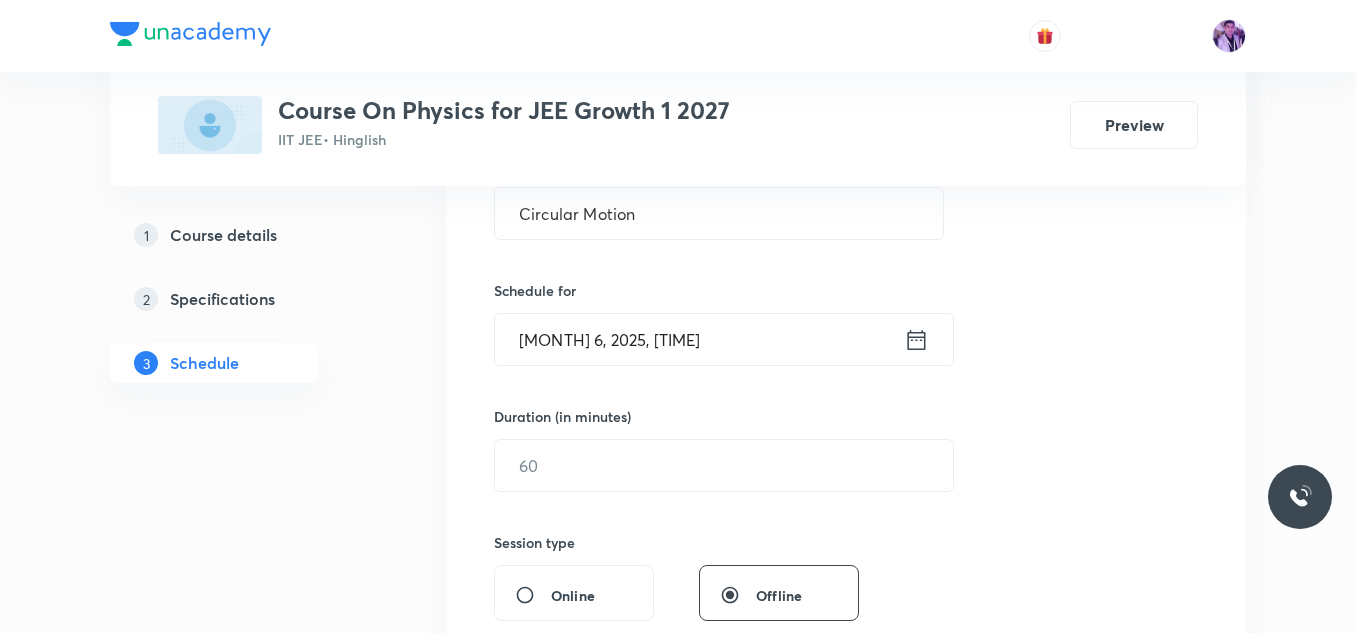 click on "[MONTH] 6, 2025, [TIME]" at bounding box center (699, 339) 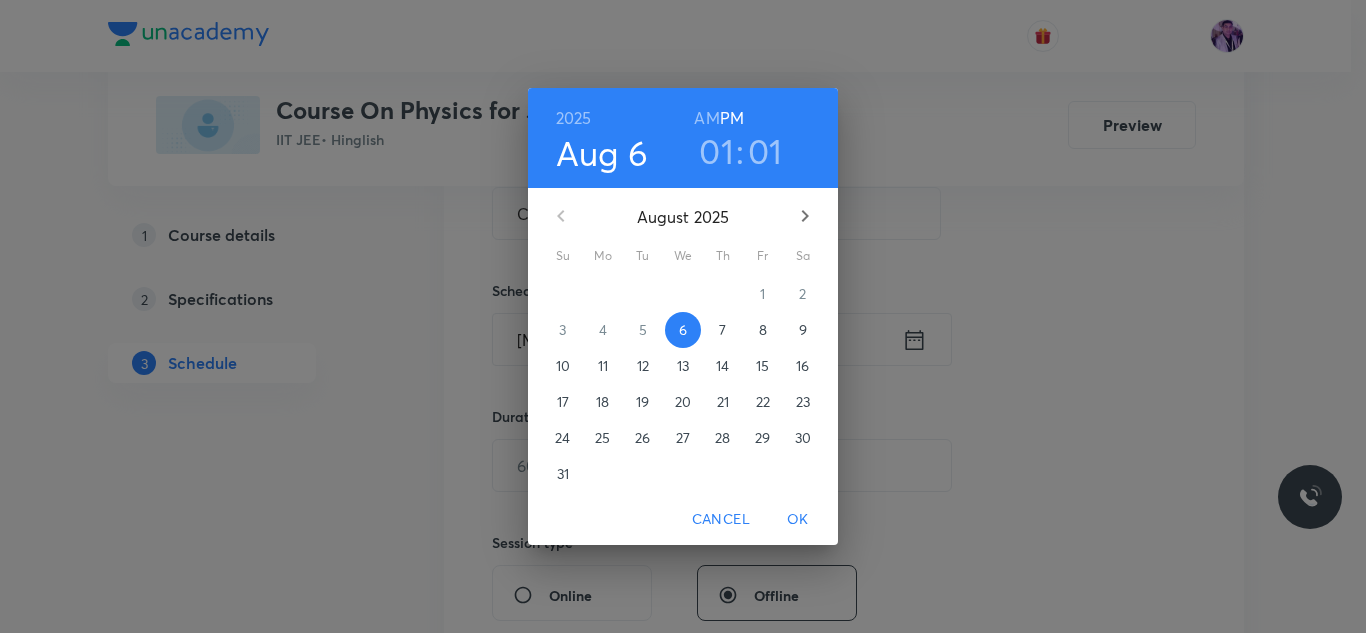 click on "01" at bounding box center [716, 151] 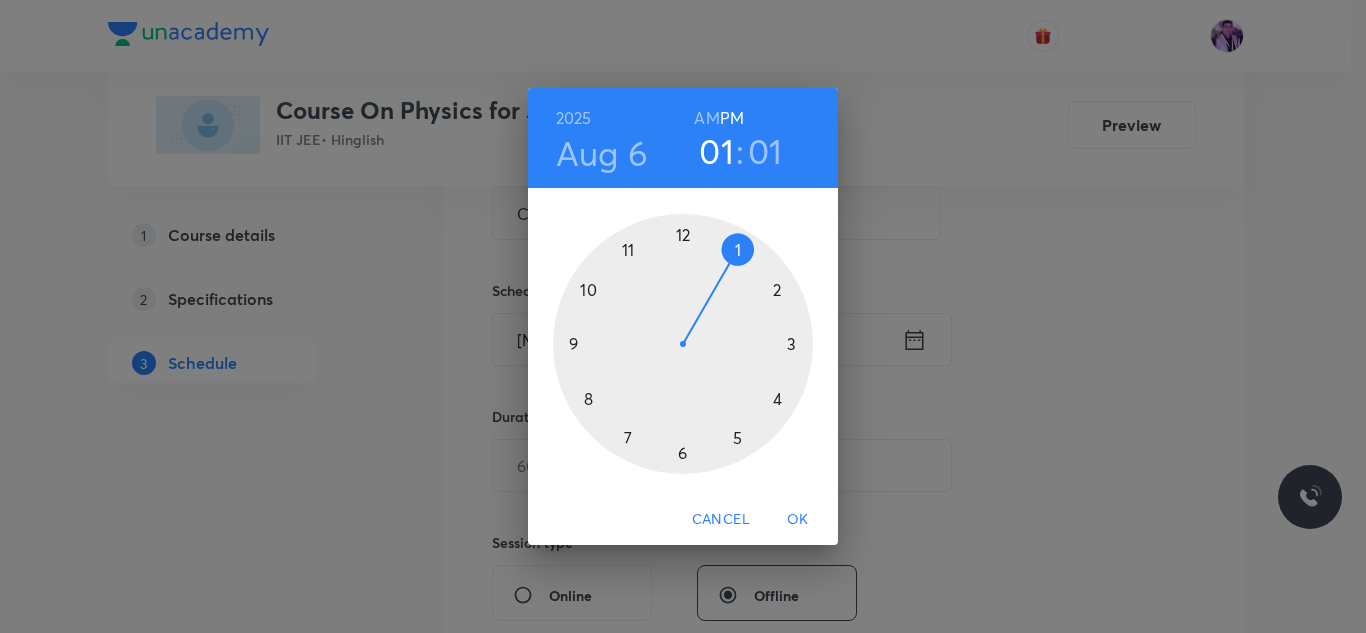 click at bounding box center [683, 344] 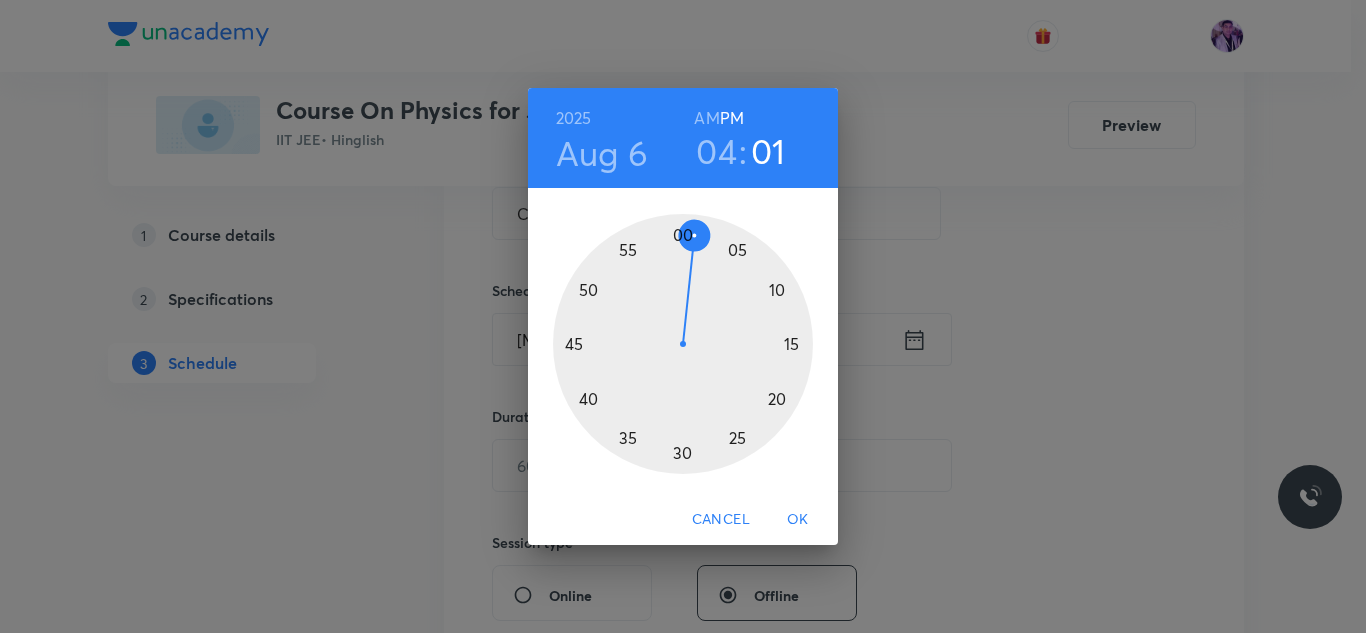 click at bounding box center (683, 344) 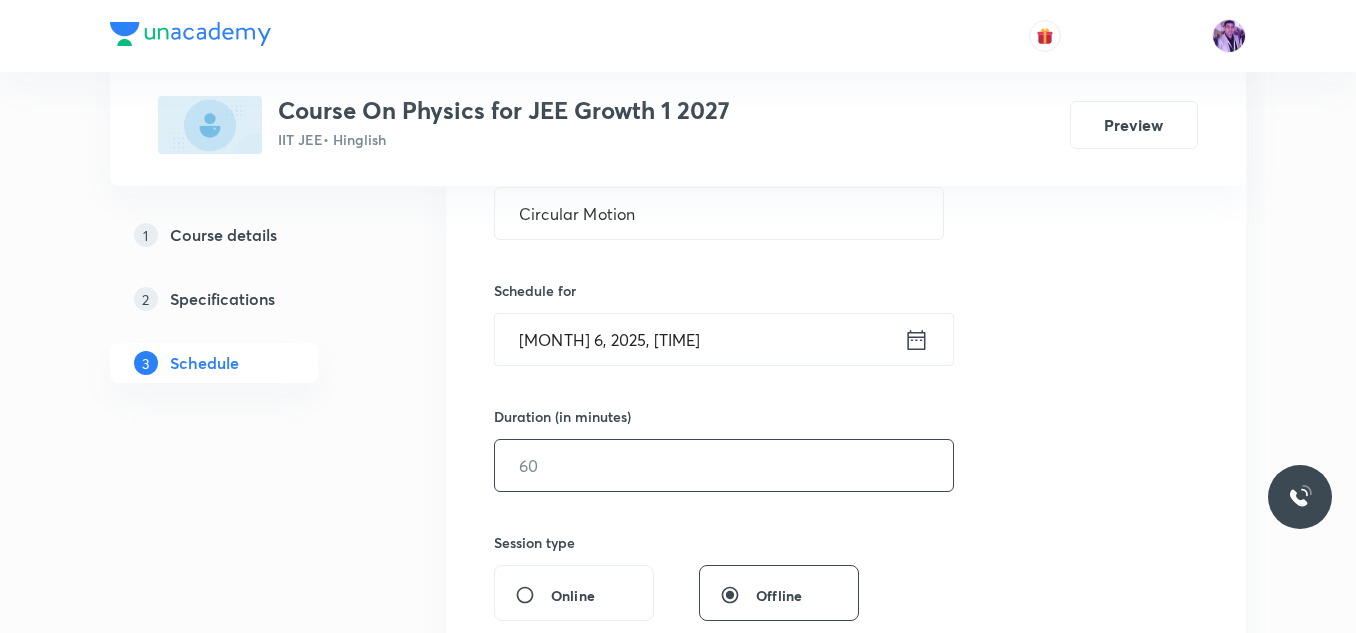 click at bounding box center (724, 465) 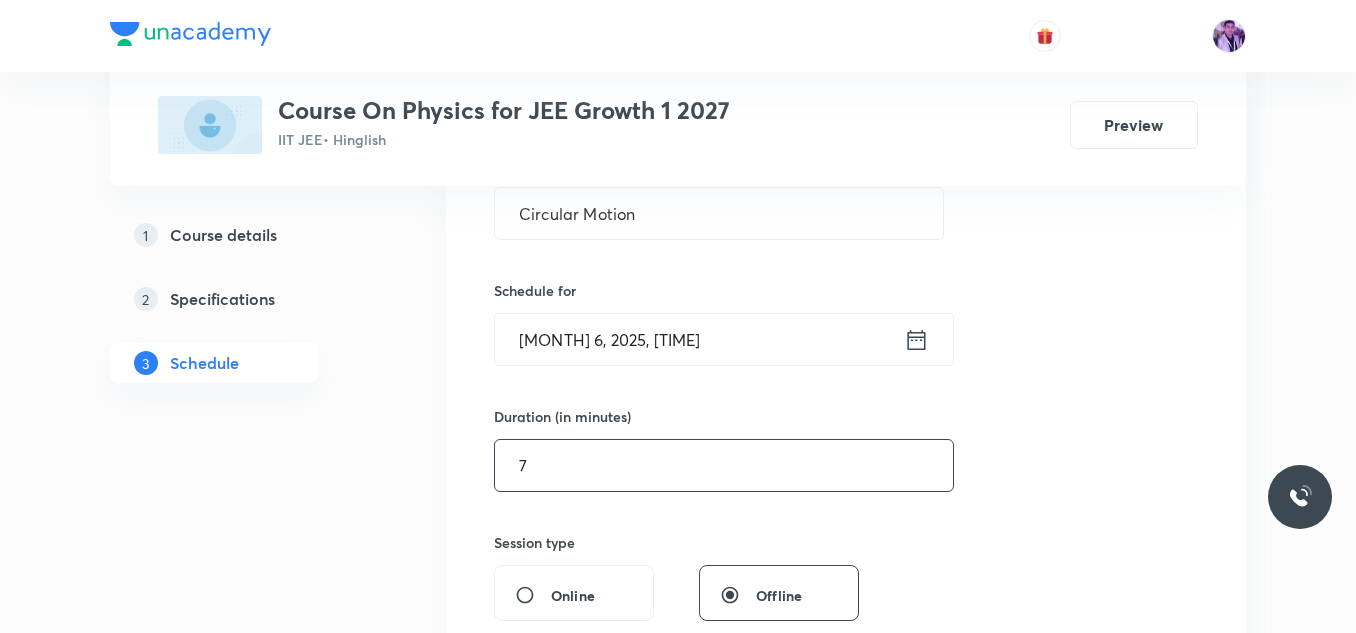 drag, startPoint x: 621, startPoint y: 472, endPoint x: 618, endPoint y: 447, distance: 25.179358 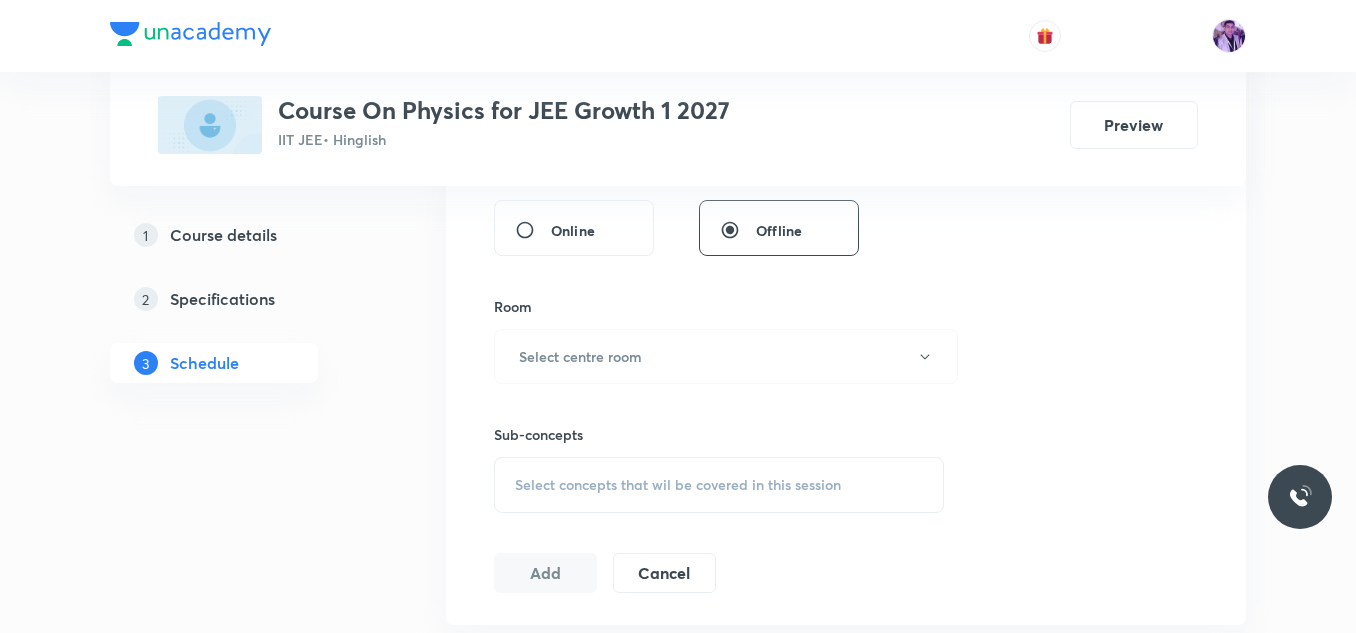 scroll, scrollTop: 813, scrollLeft: 0, axis: vertical 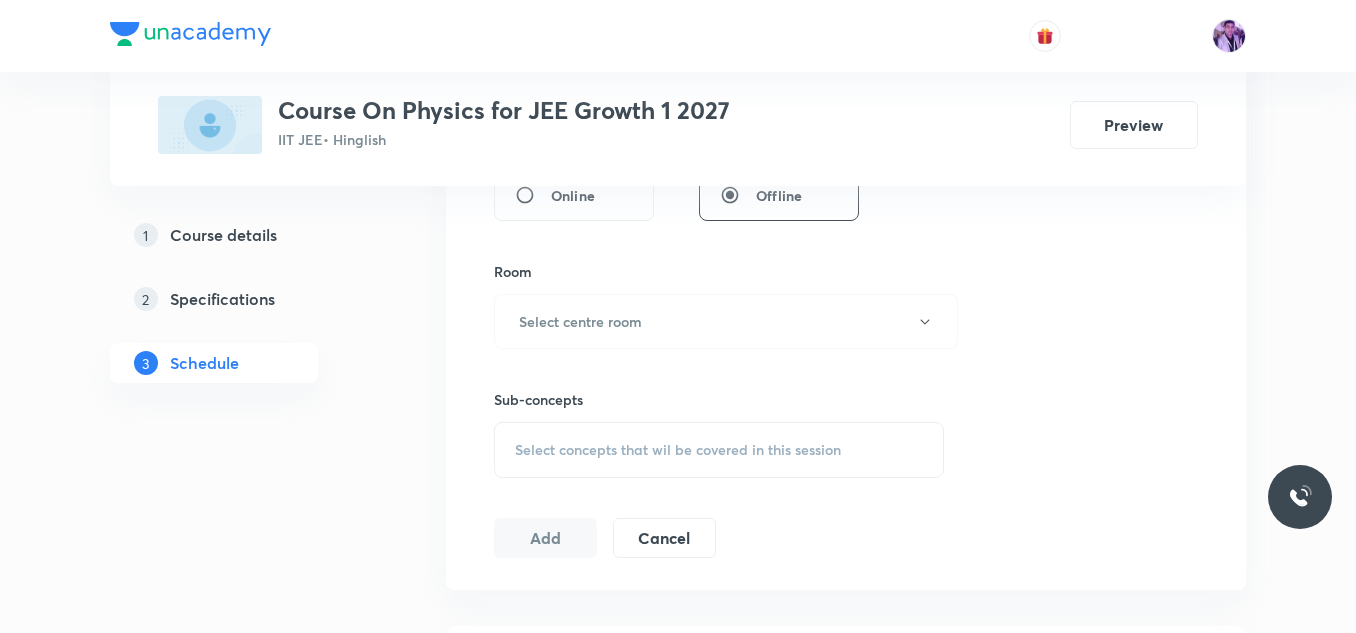 type on "70" 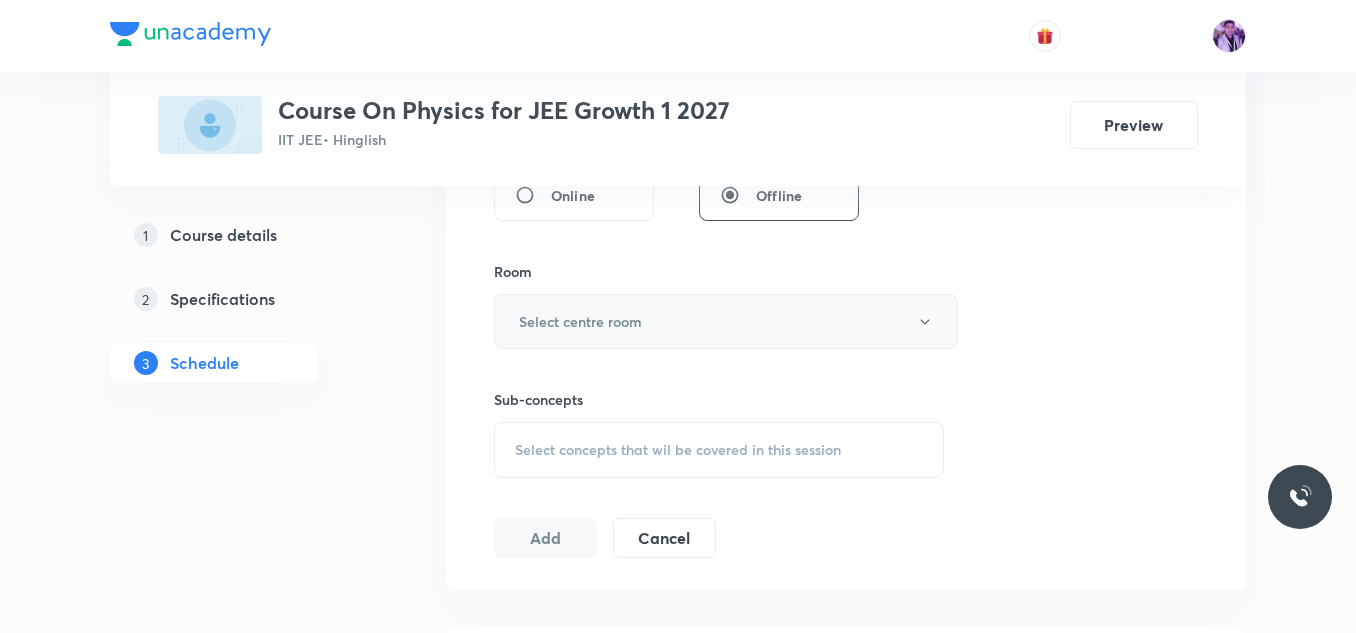 click on "Select centre room" at bounding box center [580, 321] 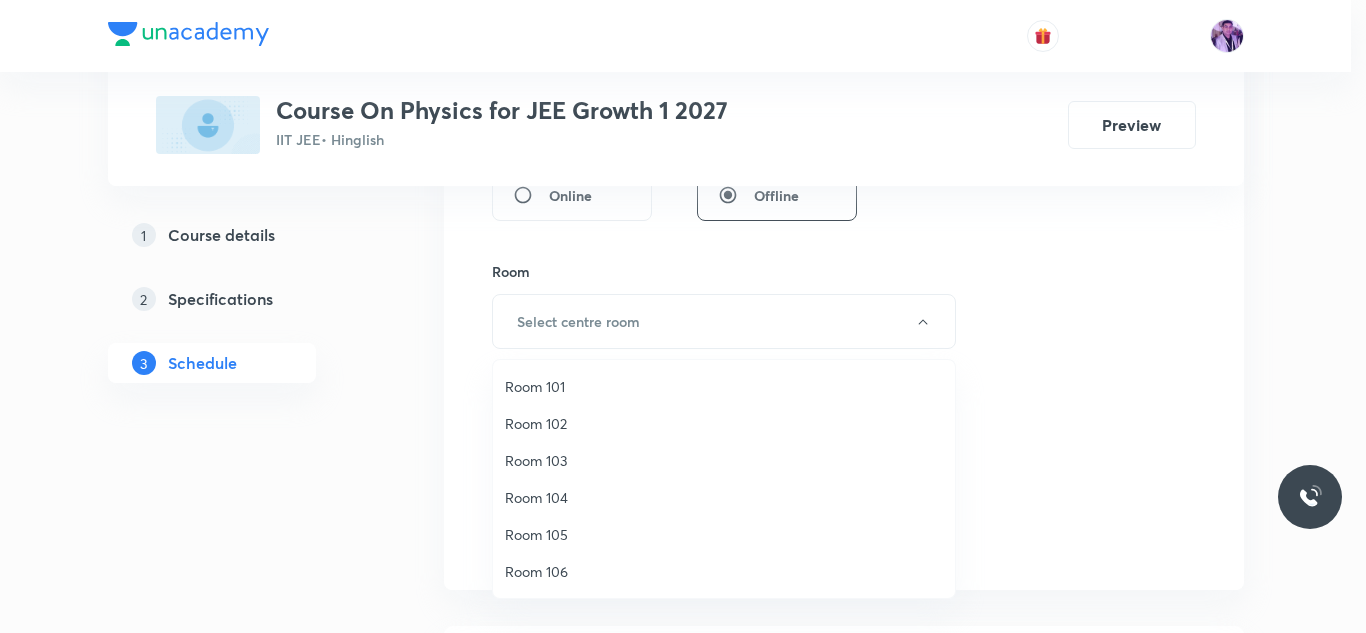 click on "Room 102" at bounding box center (724, 423) 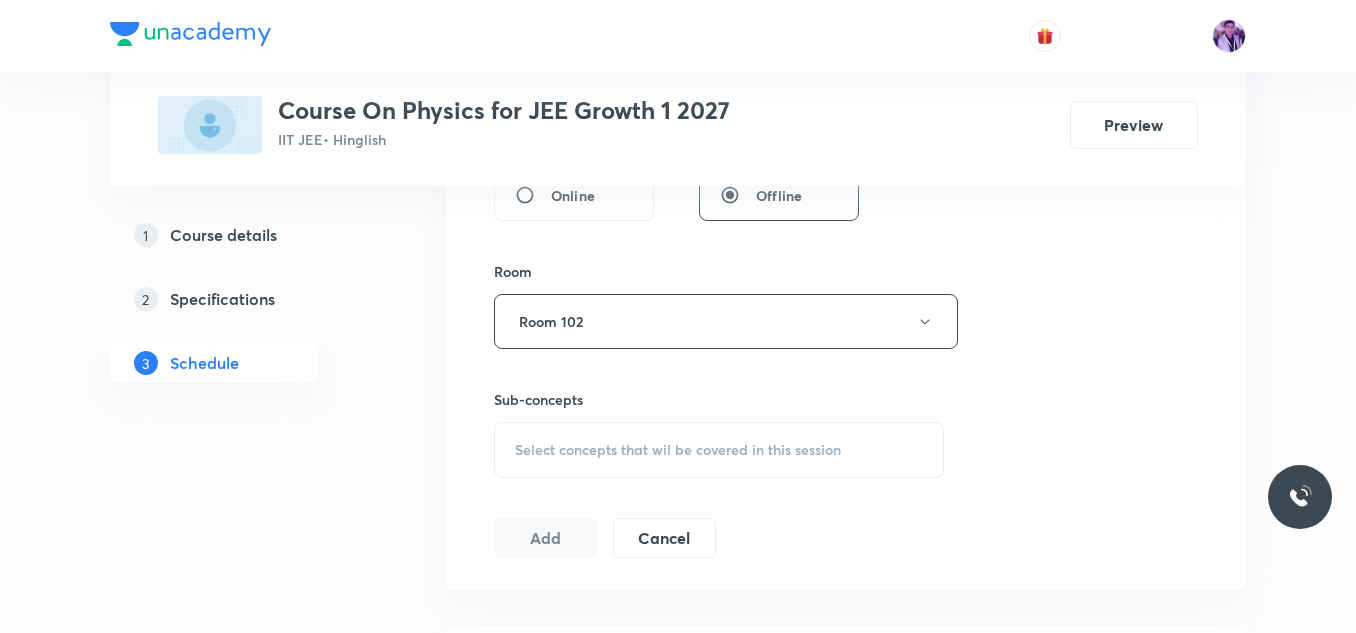 click on "Select concepts that wil be covered in this session" at bounding box center [719, 450] 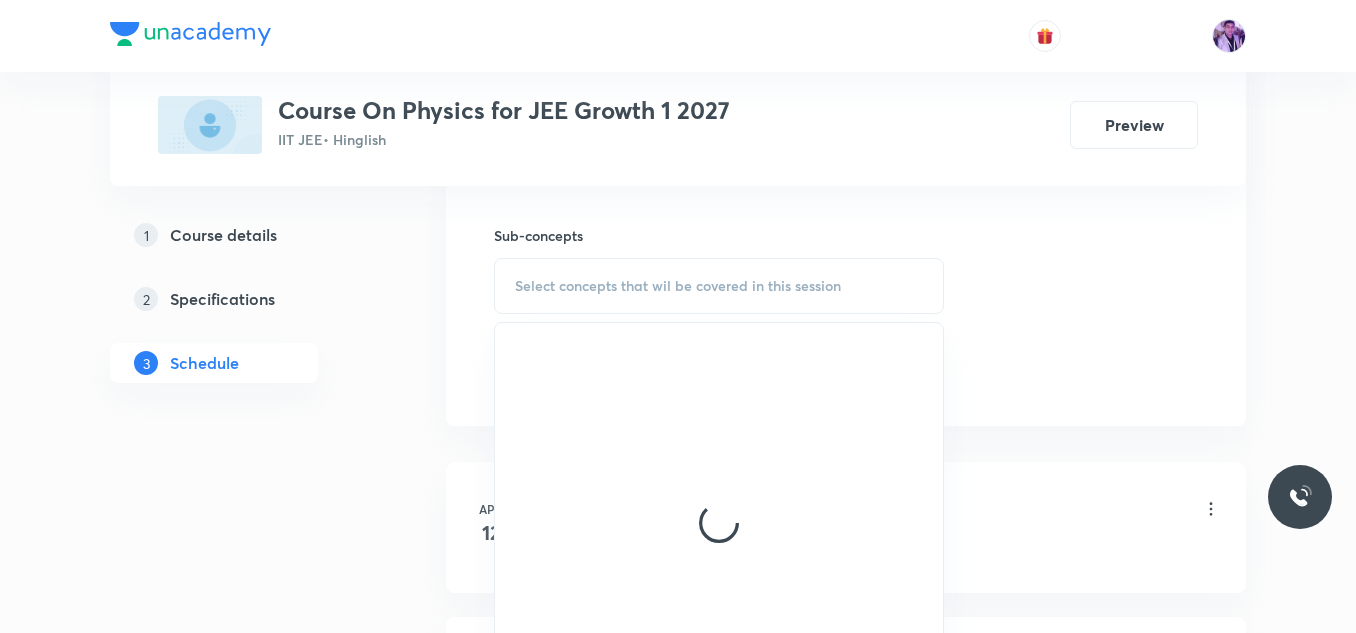 scroll, scrollTop: 913, scrollLeft: 0, axis: vertical 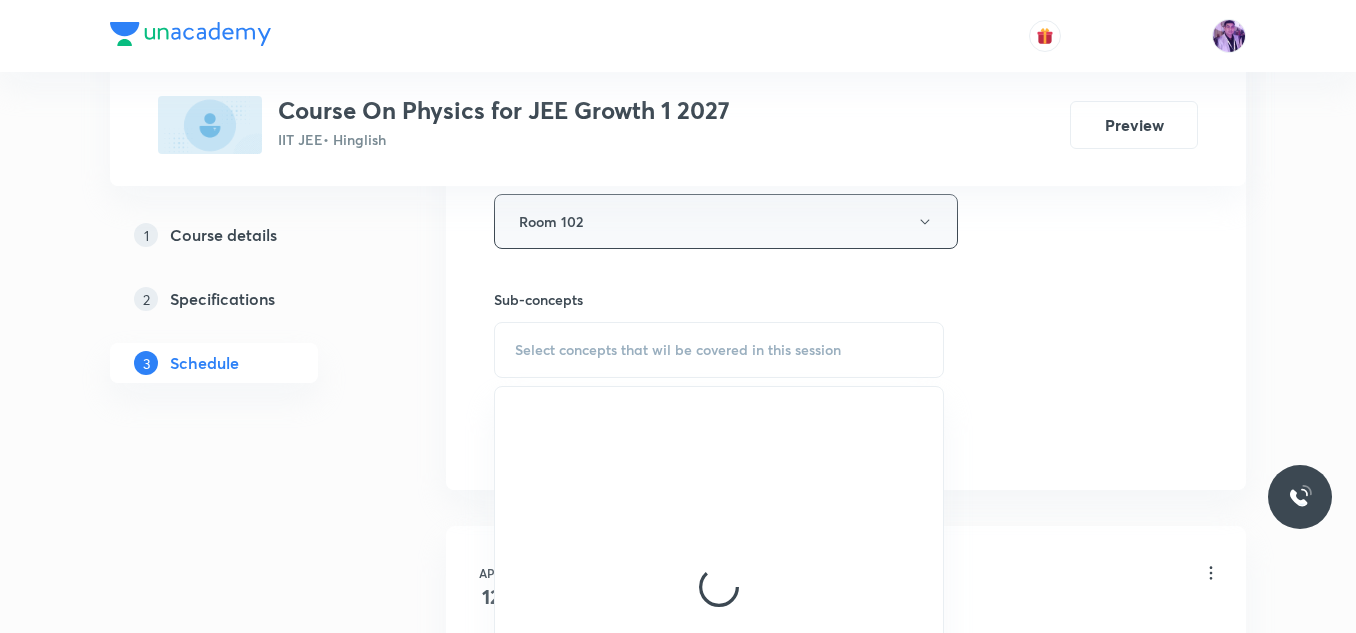 click on "Room 102" at bounding box center (726, 221) 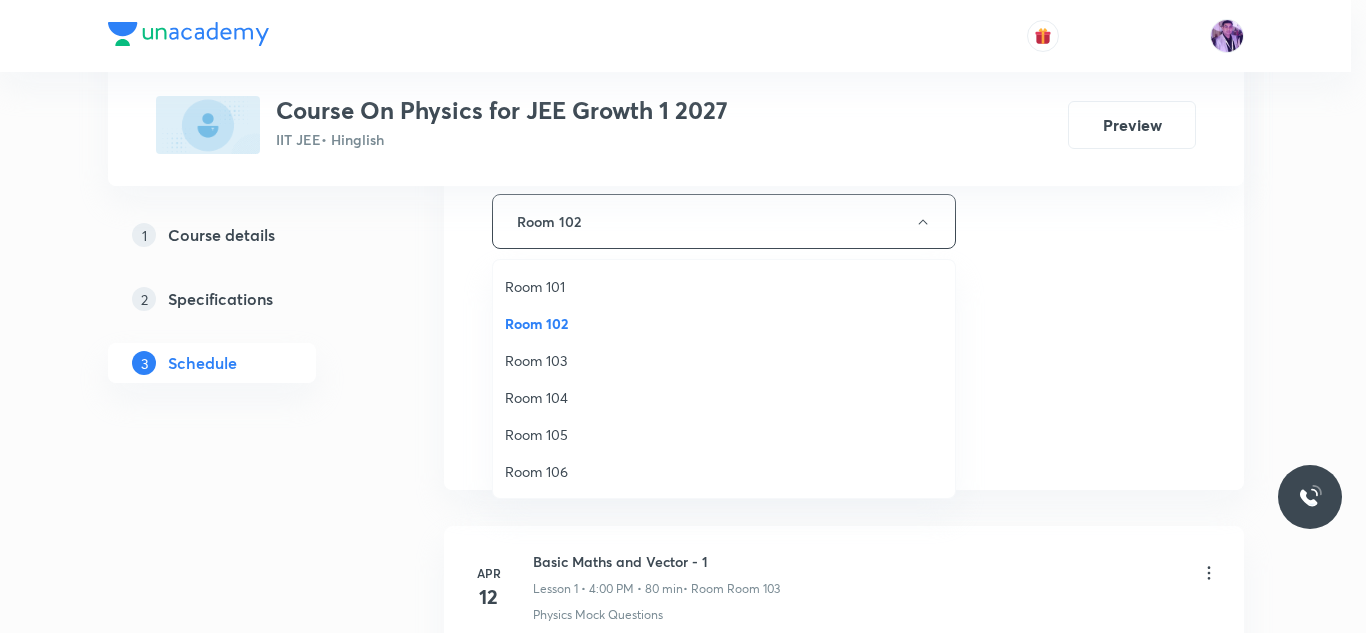 click on "Room 103" at bounding box center (724, 360) 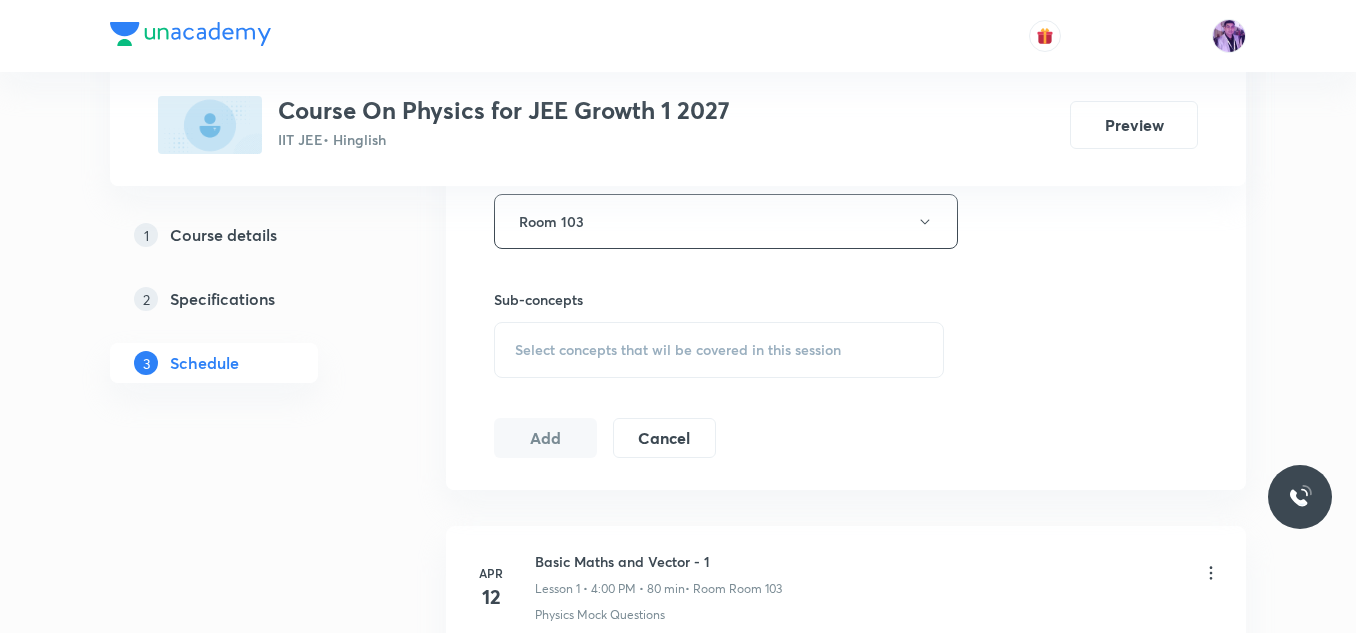 click on "Select concepts that wil be covered in this session" at bounding box center [719, 350] 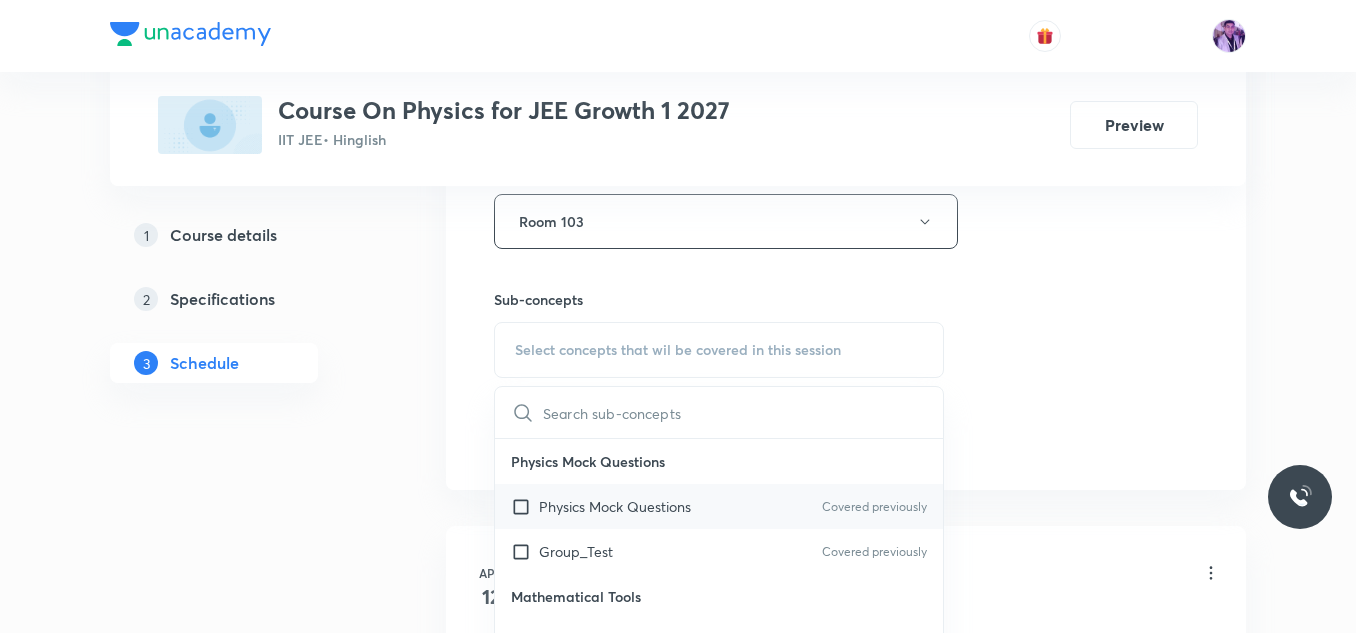 click on "Physics Mock Questions" at bounding box center (615, 506) 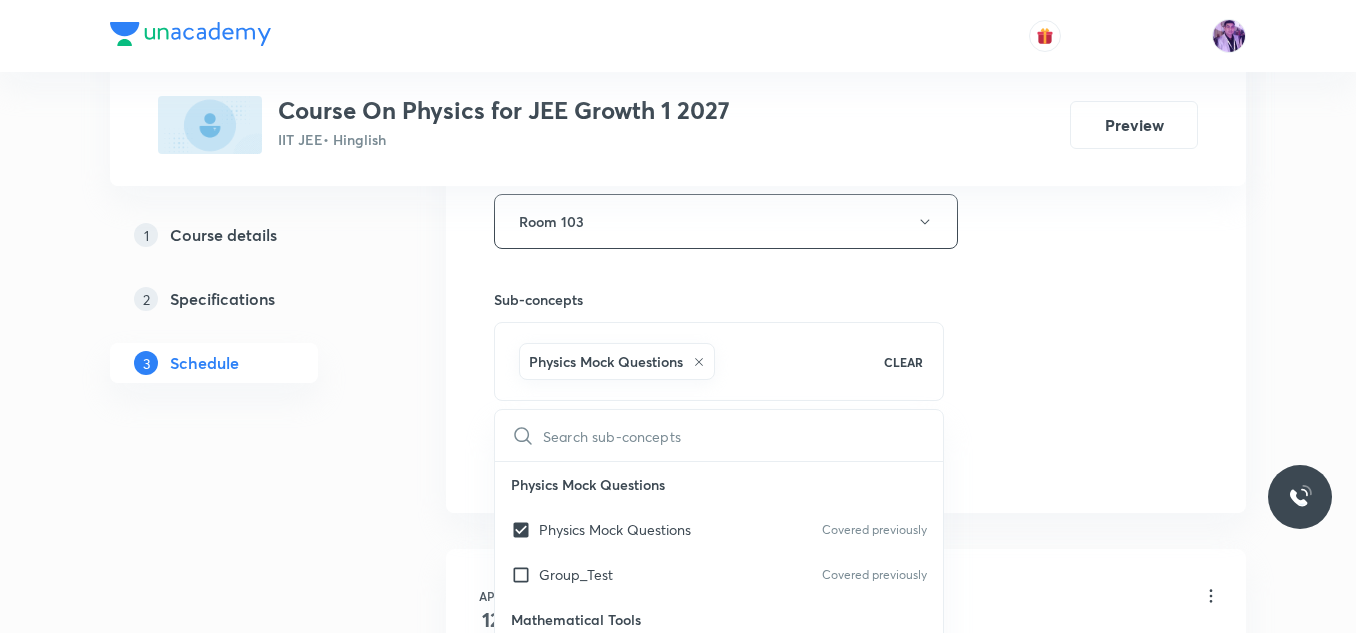 checkbox on "true" 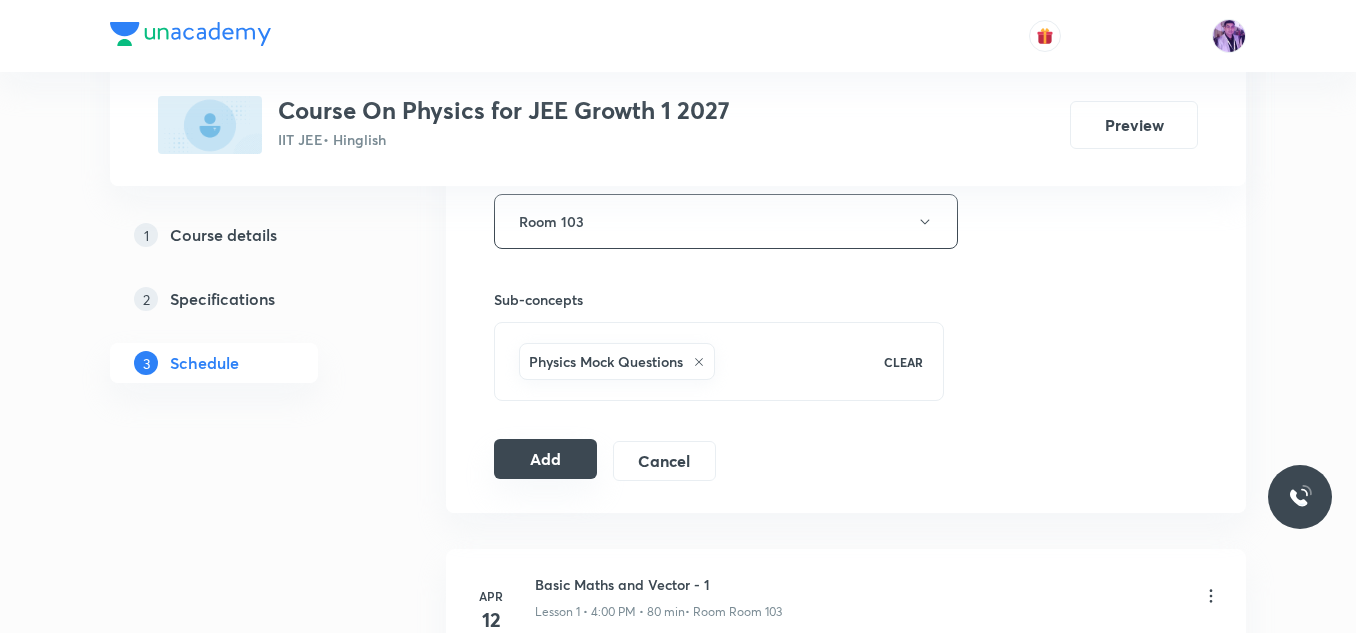 click on "Add" at bounding box center (545, 459) 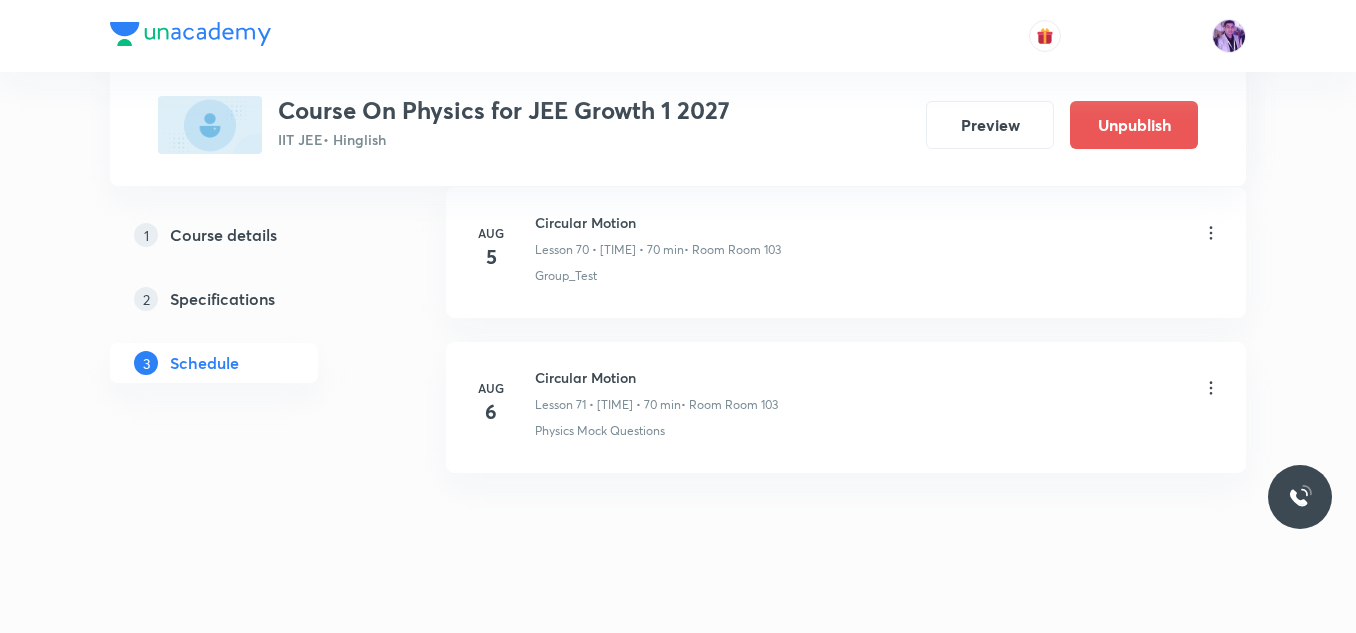 scroll, scrollTop: 11058, scrollLeft: 0, axis: vertical 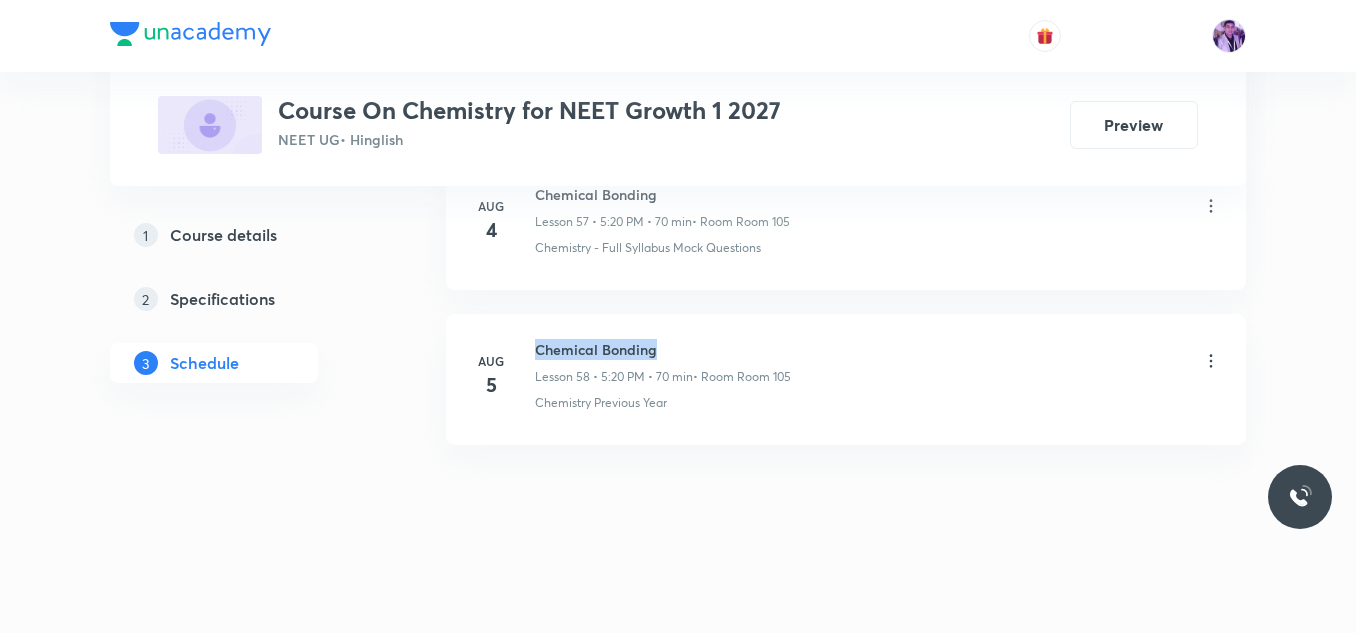drag, startPoint x: 536, startPoint y: 341, endPoint x: 704, endPoint y: 340, distance: 168.00298 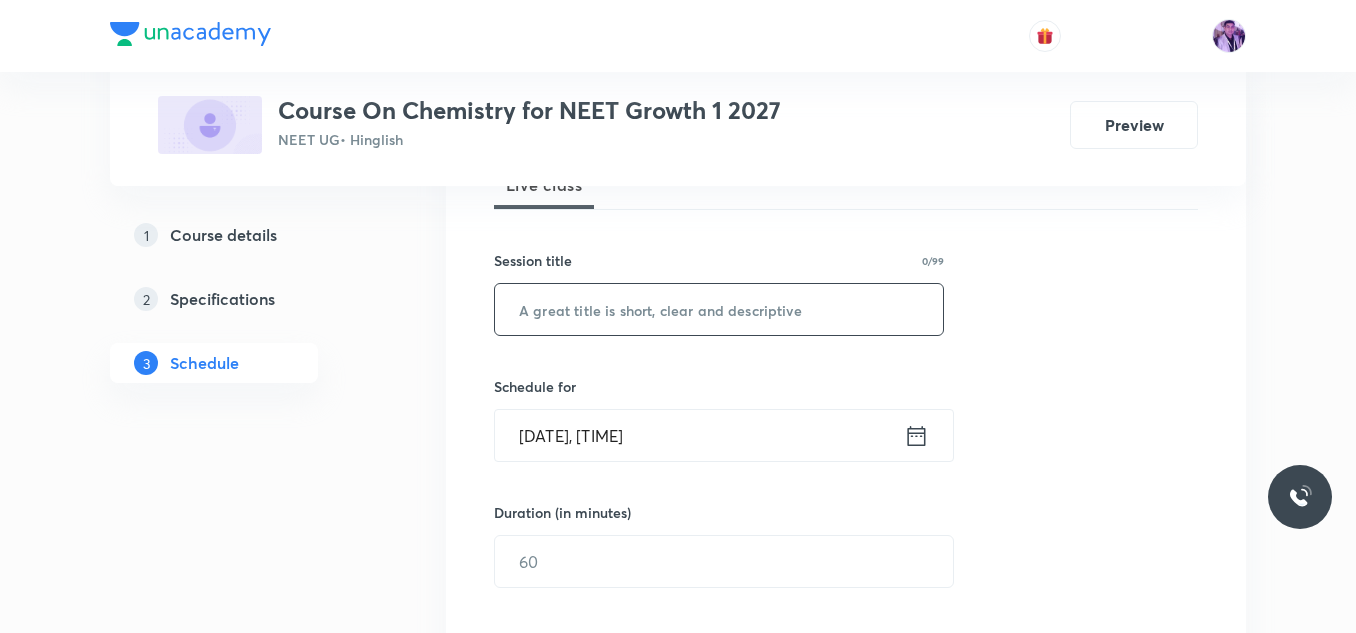 scroll, scrollTop: 351, scrollLeft: 0, axis: vertical 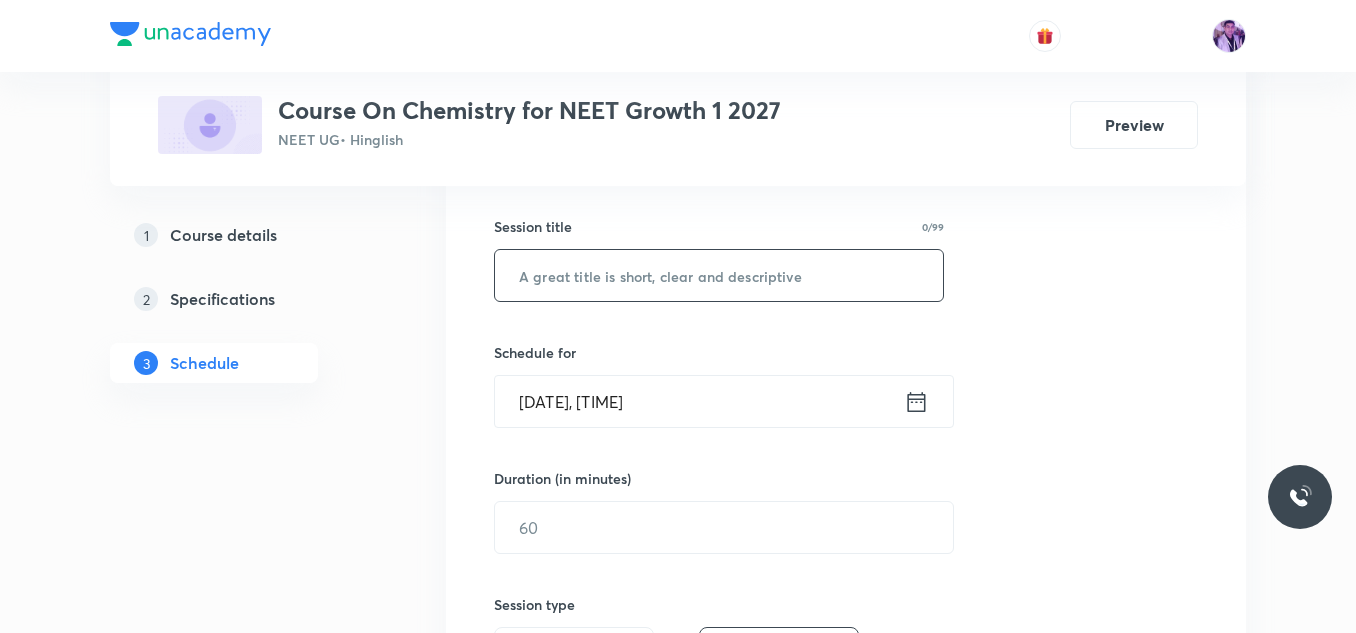 click at bounding box center (719, 275) 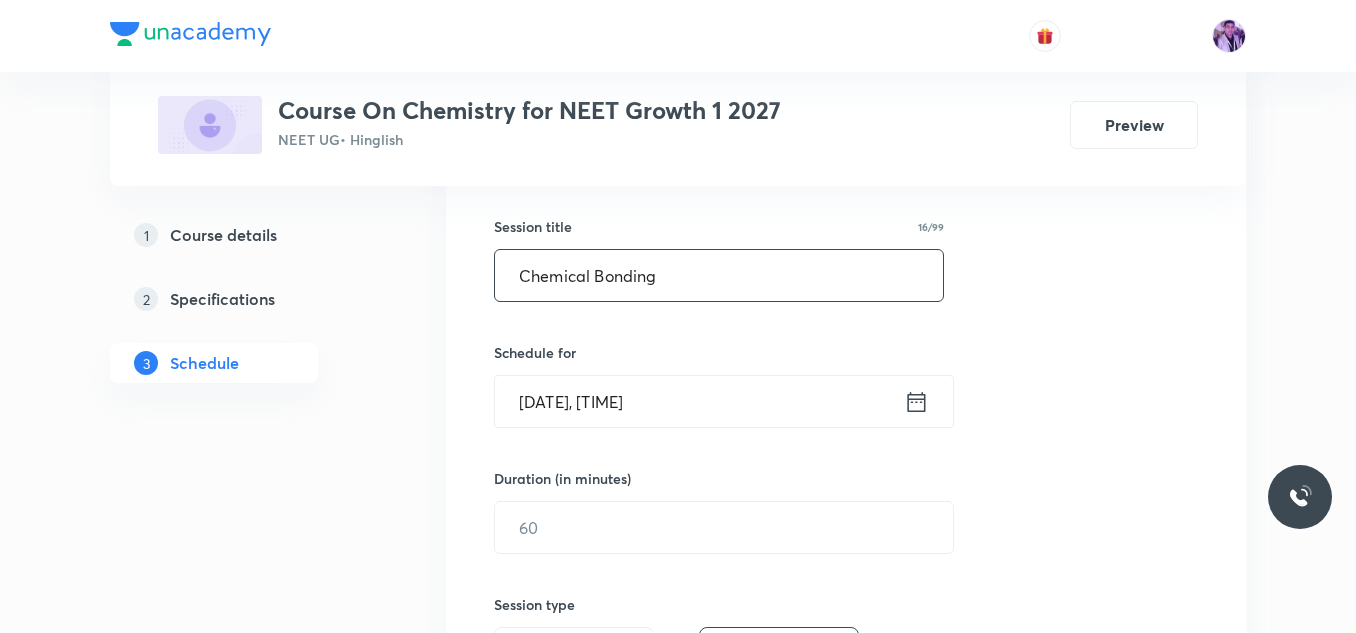 type on "Chemical Bonding" 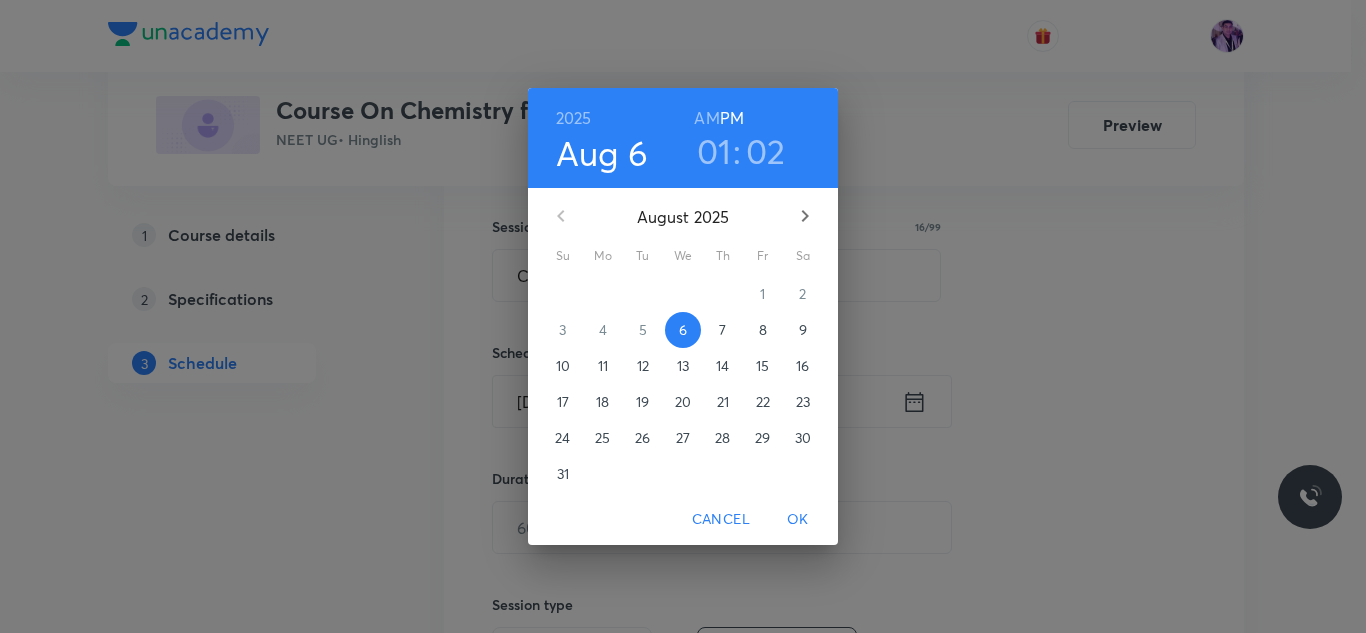 click on "01" at bounding box center [714, 151] 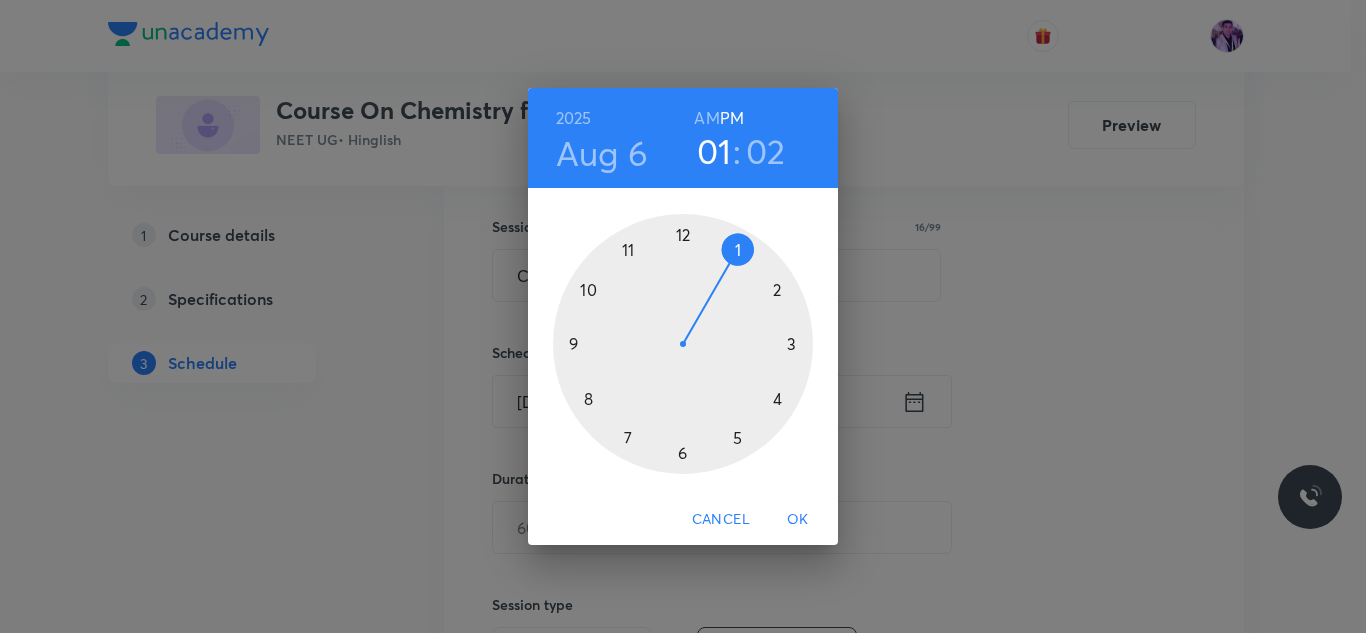 click at bounding box center [683, 344] 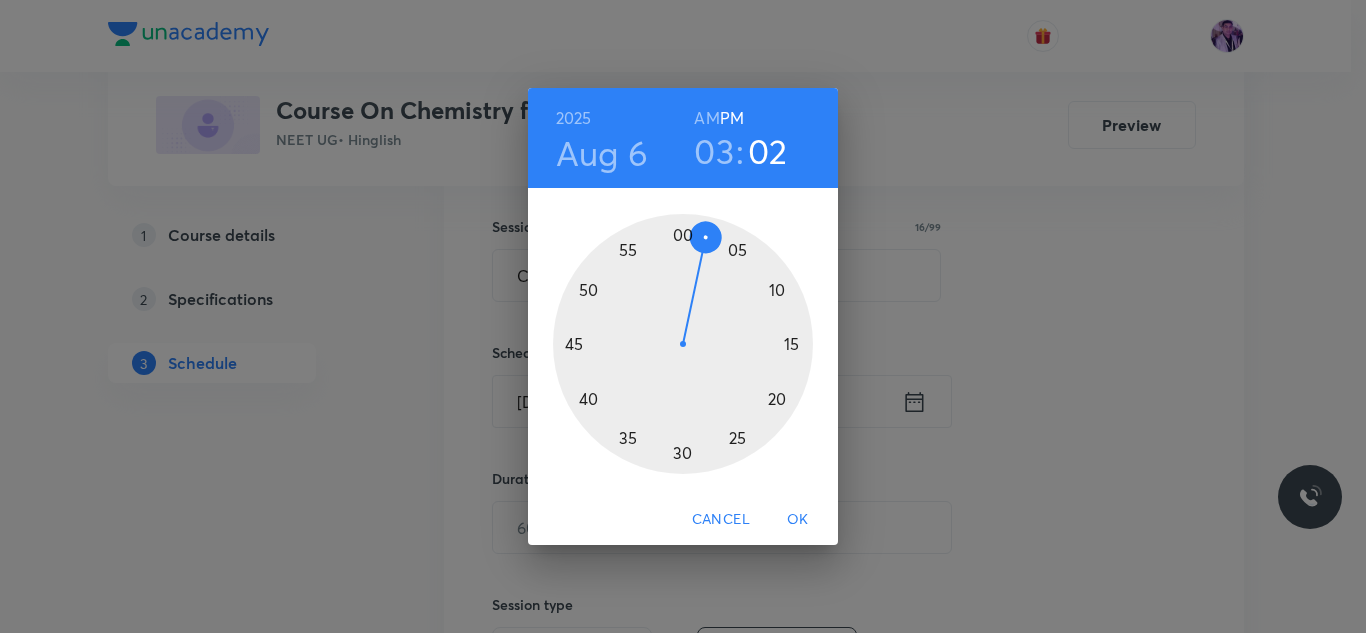 click at bounding box center (683, 344) 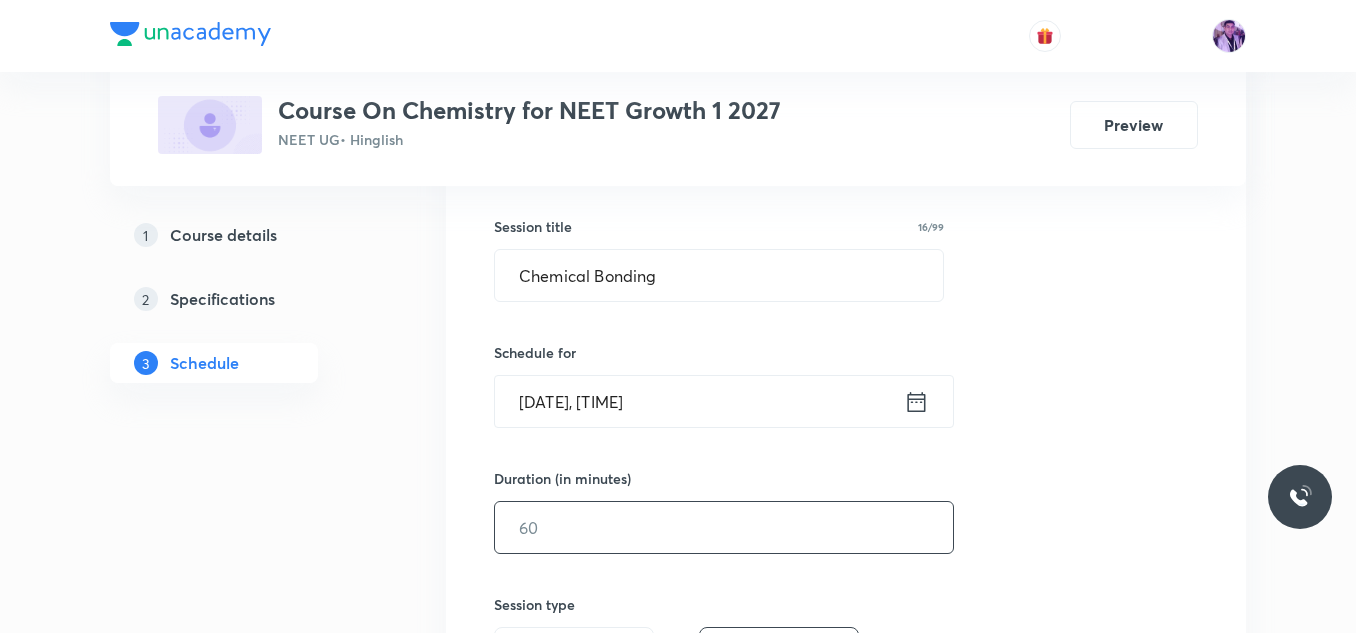click at bounding box center (724, 527) 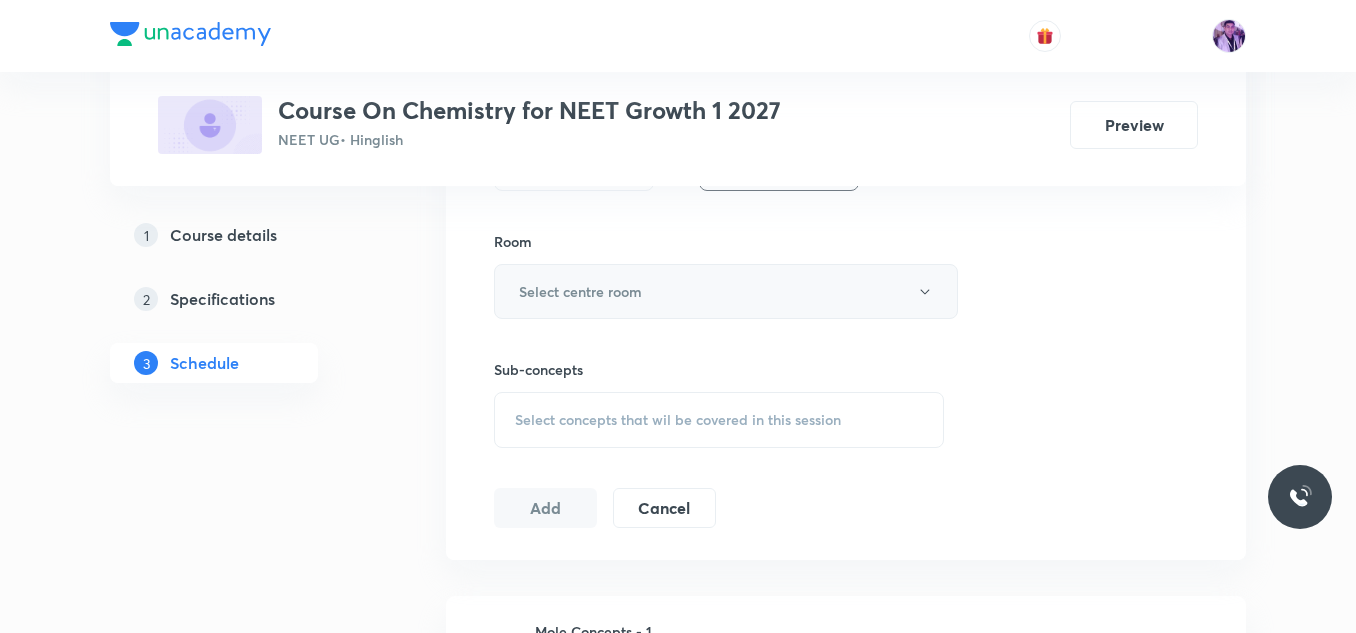 scroll, scrollTop: 851, scrollLeft: 0, axis: vertical 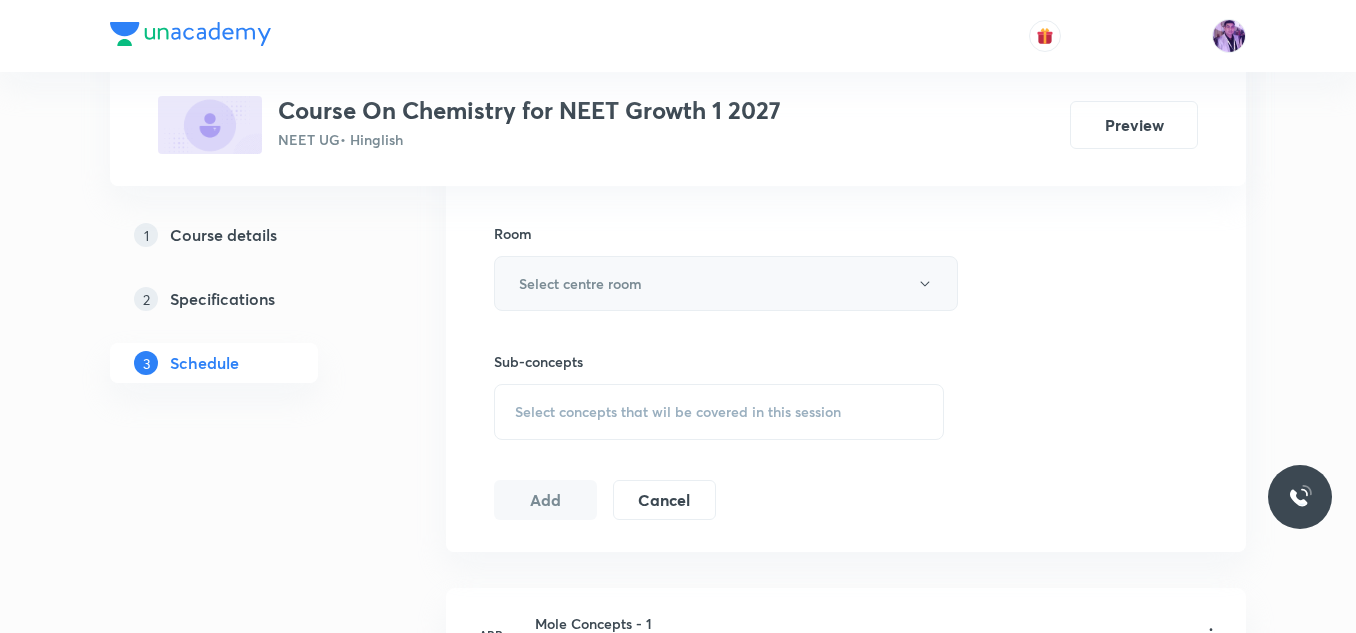 type on "70" 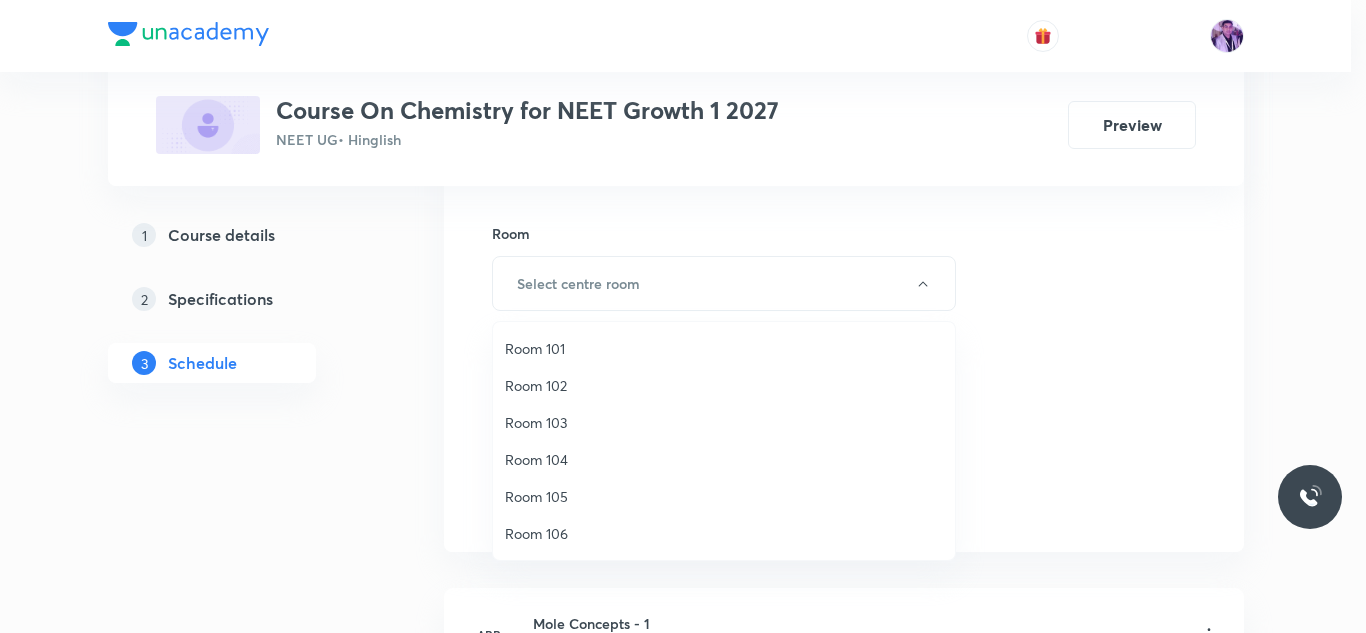 click on "Room 102" at bounding box center (724, 385) 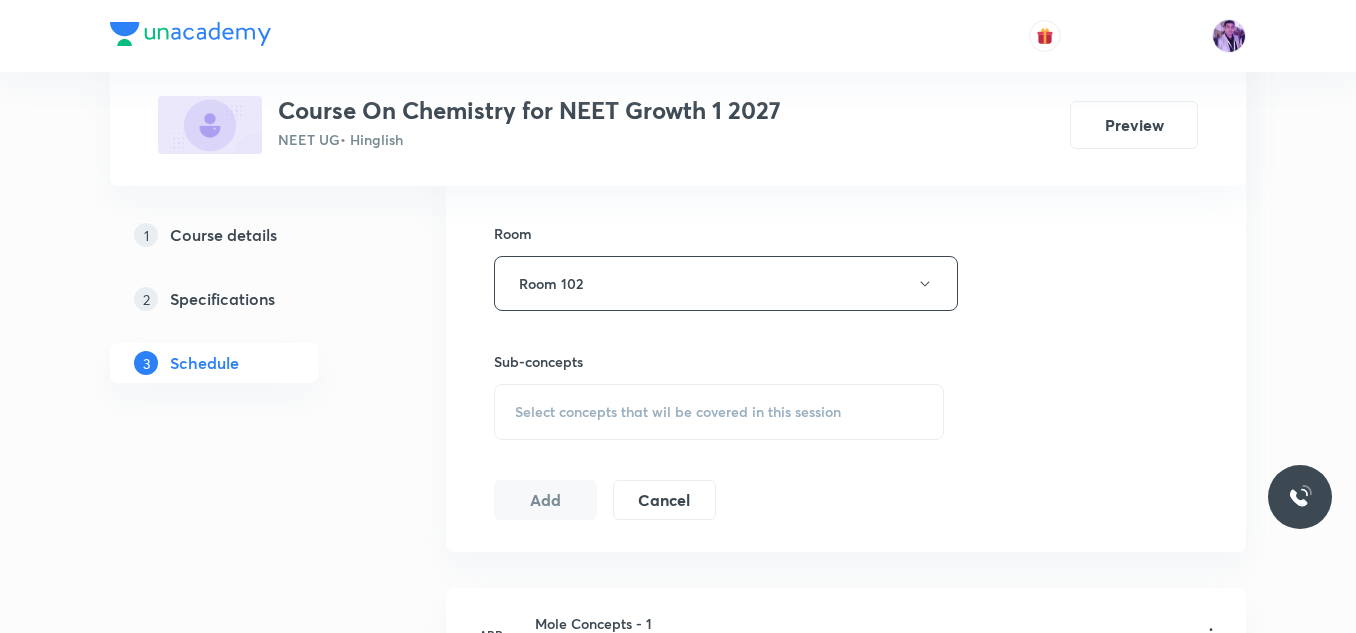 click on "Select concepts that wil be covered in this session" at bounding box center [719, 412] 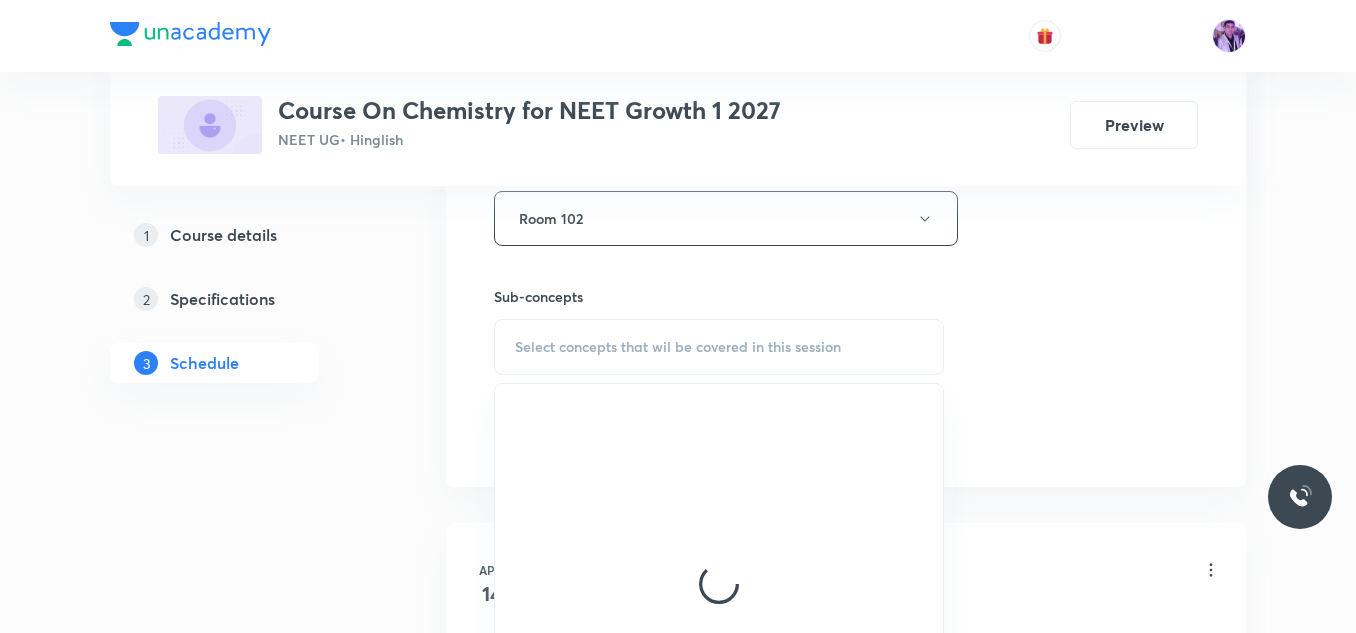 scroll, scrollTop: 951, scrollLeft: 0, axis: vertical 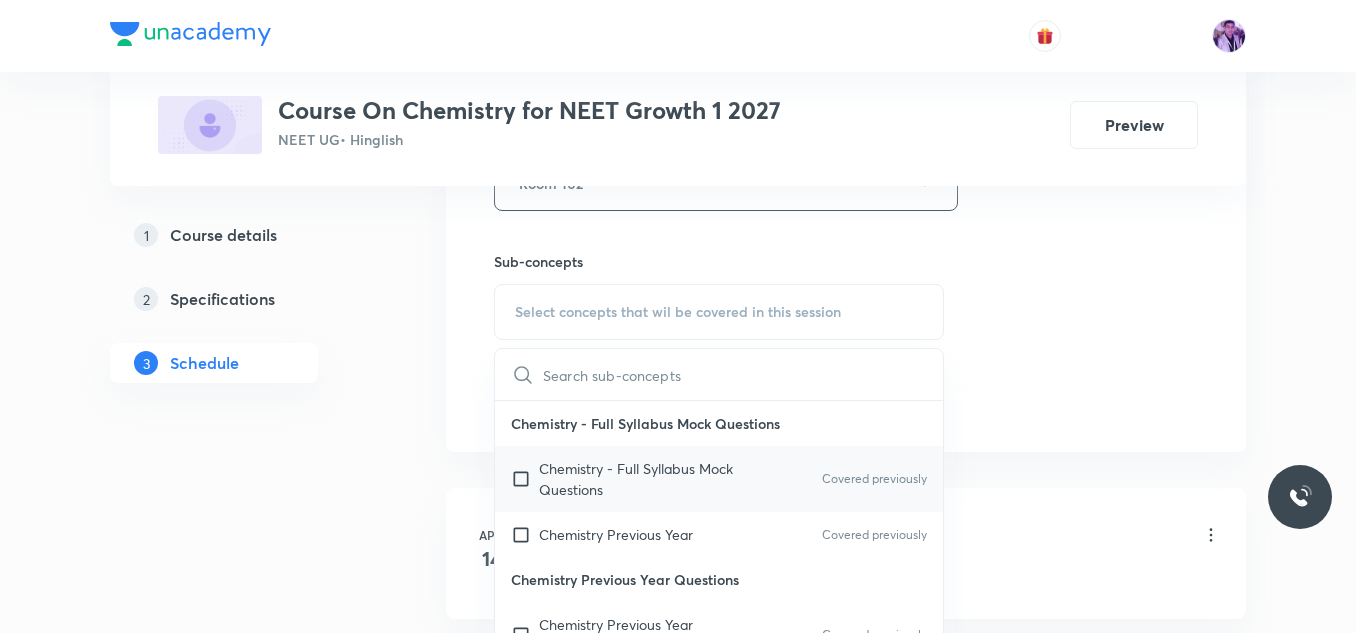 click on "Chemistry - Full Syllabus Mock Questions" at bounding box center (640, 479) 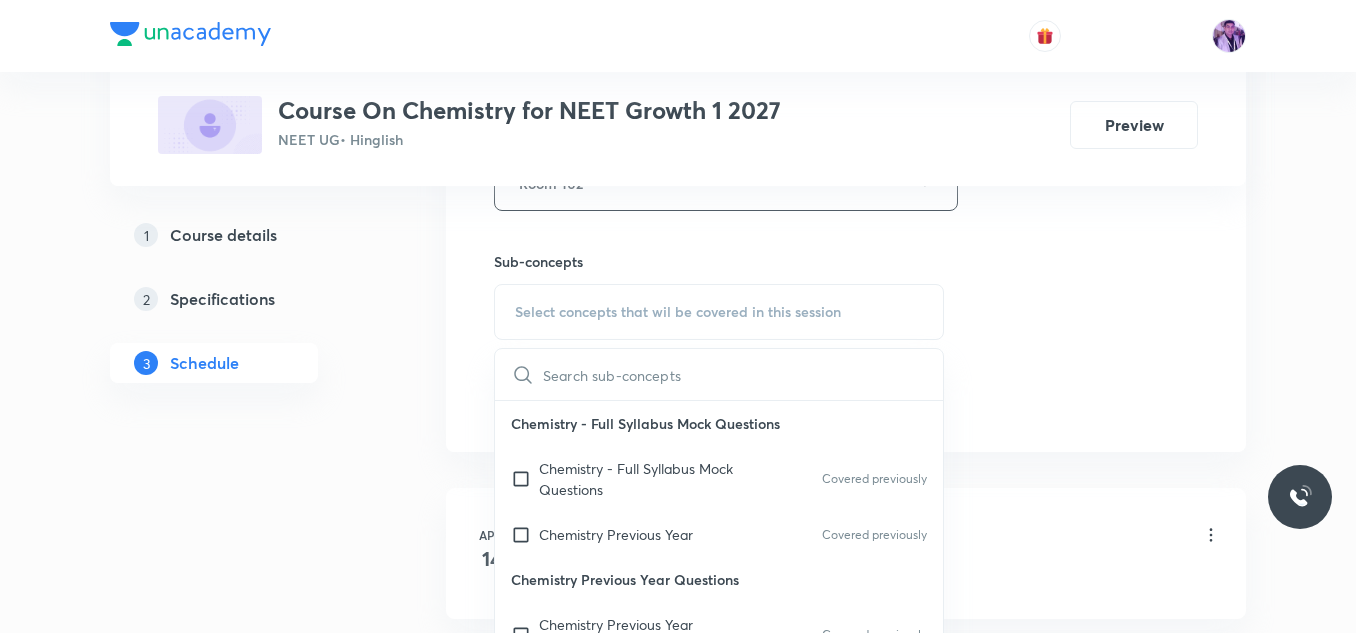 checkbox on "true" 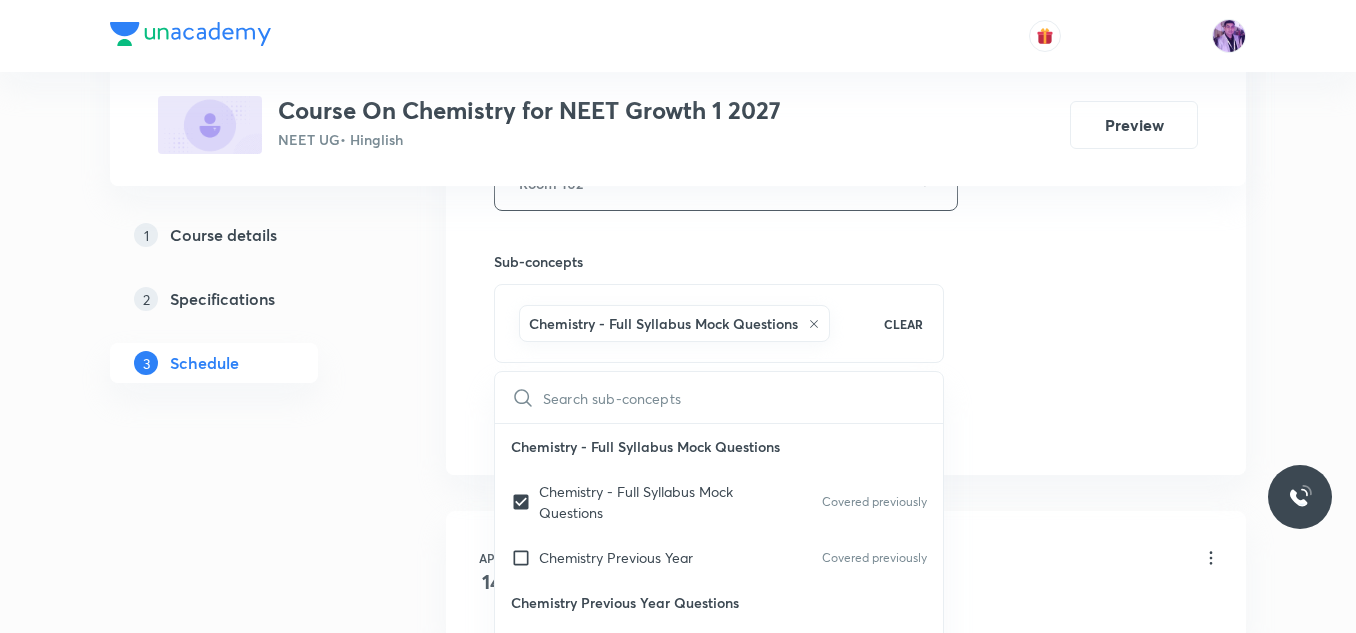 click on "1 Course details 2 Specifications 3 Schedule" at bounding box center [246, 4508] 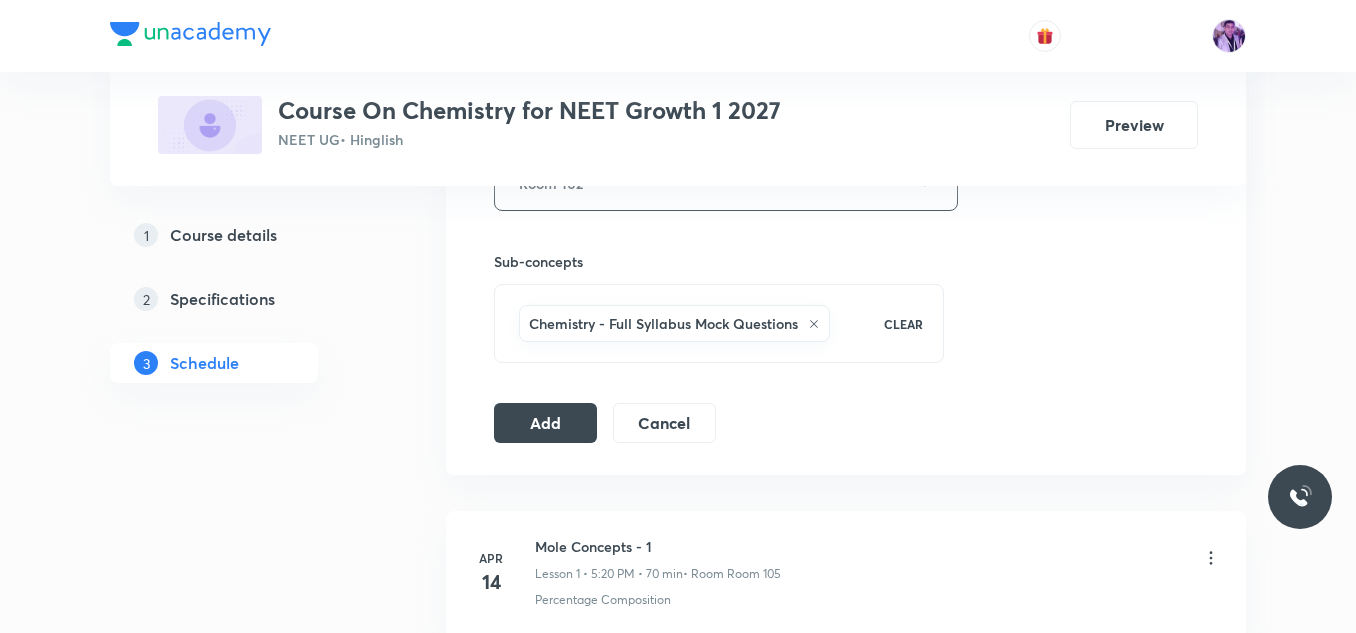 scroll, scrollTop: 851, scrollLeft: 0, axis: vertical 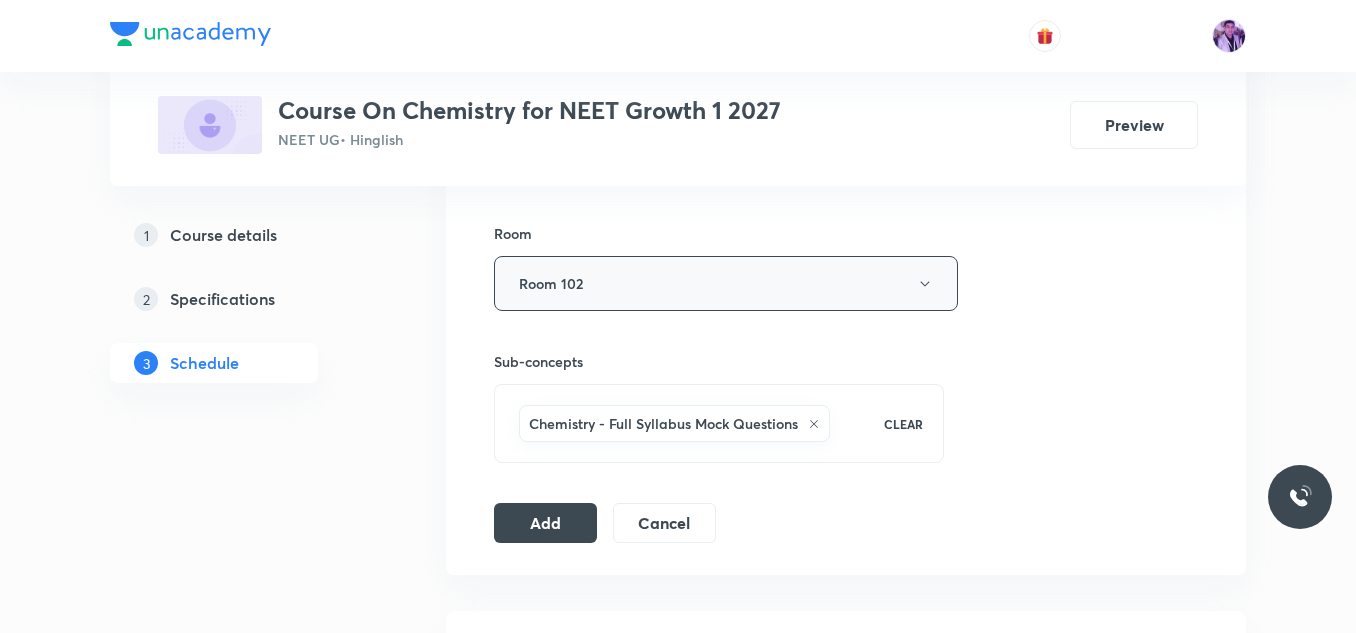 click on "Room 102" at bounding box center [726, 283] 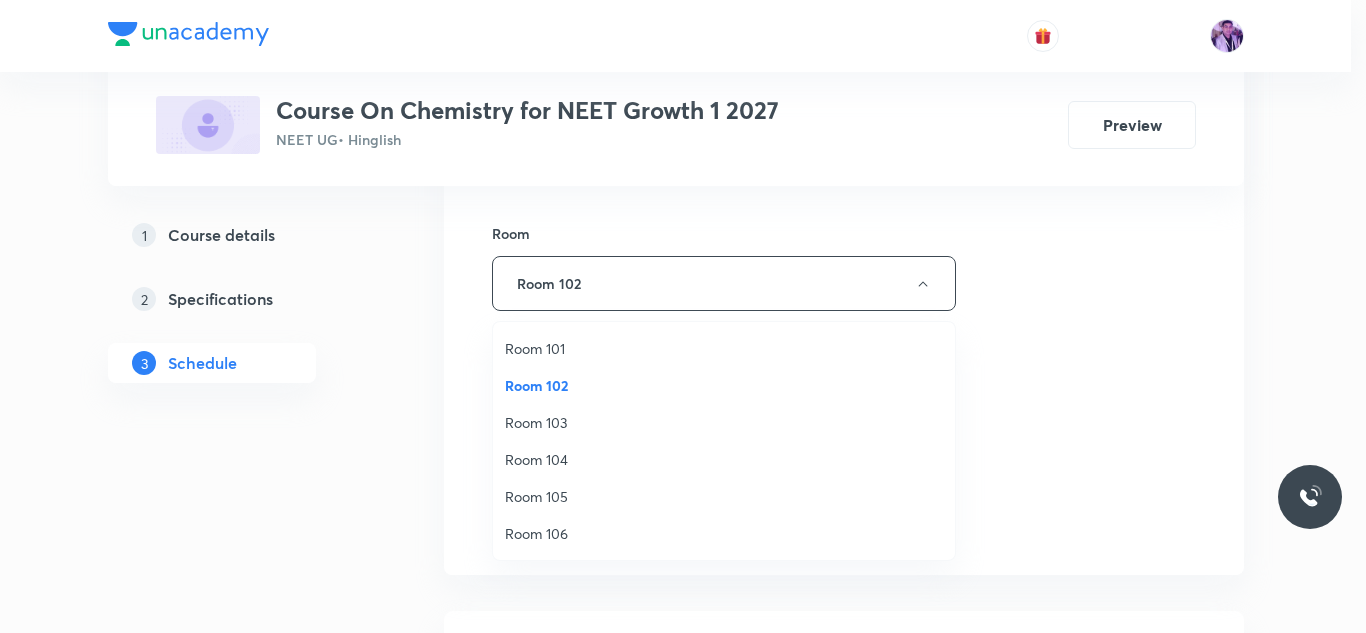 click on "Room 104" at bounding box center (724, 459) 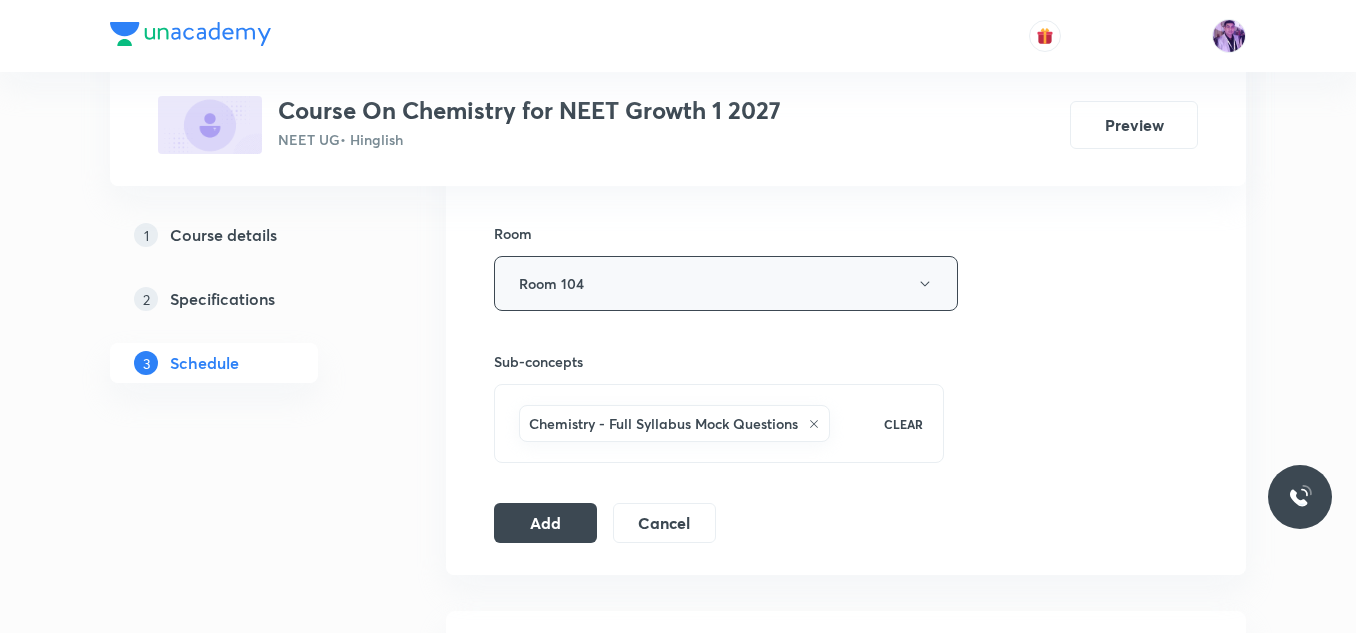 click on "Room 104" at bounding box center (726, 283) 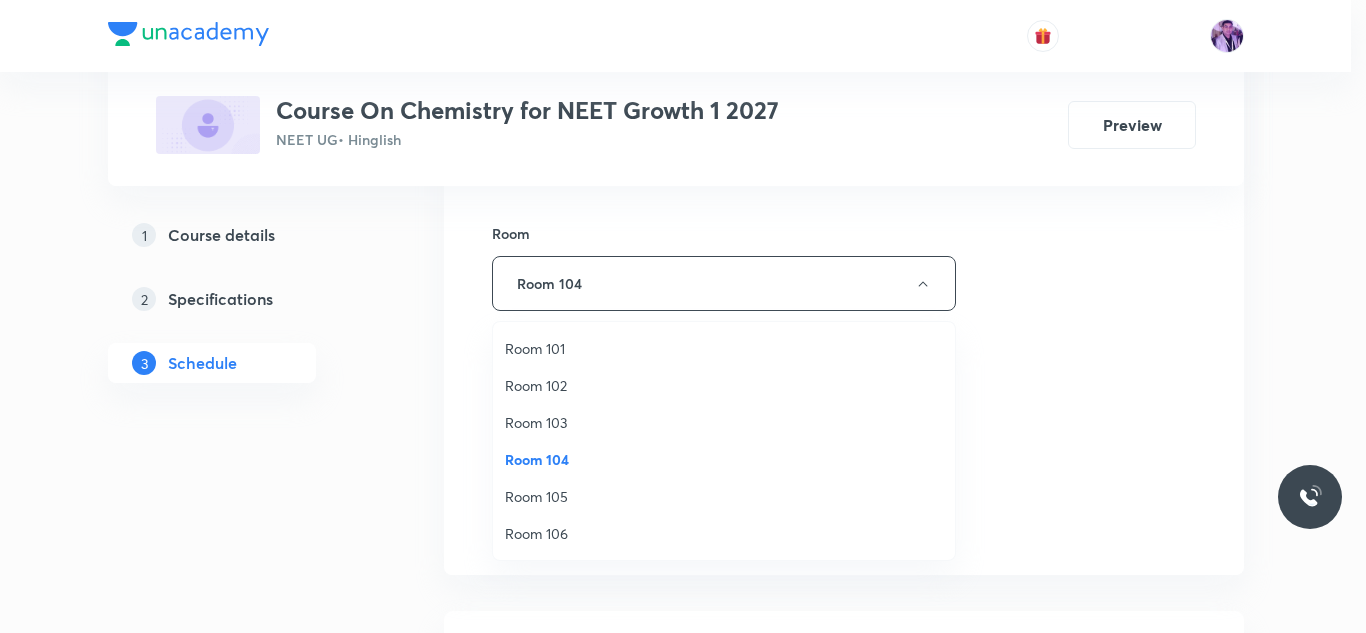 click on "Room 105" at bounding box center (724, 496) 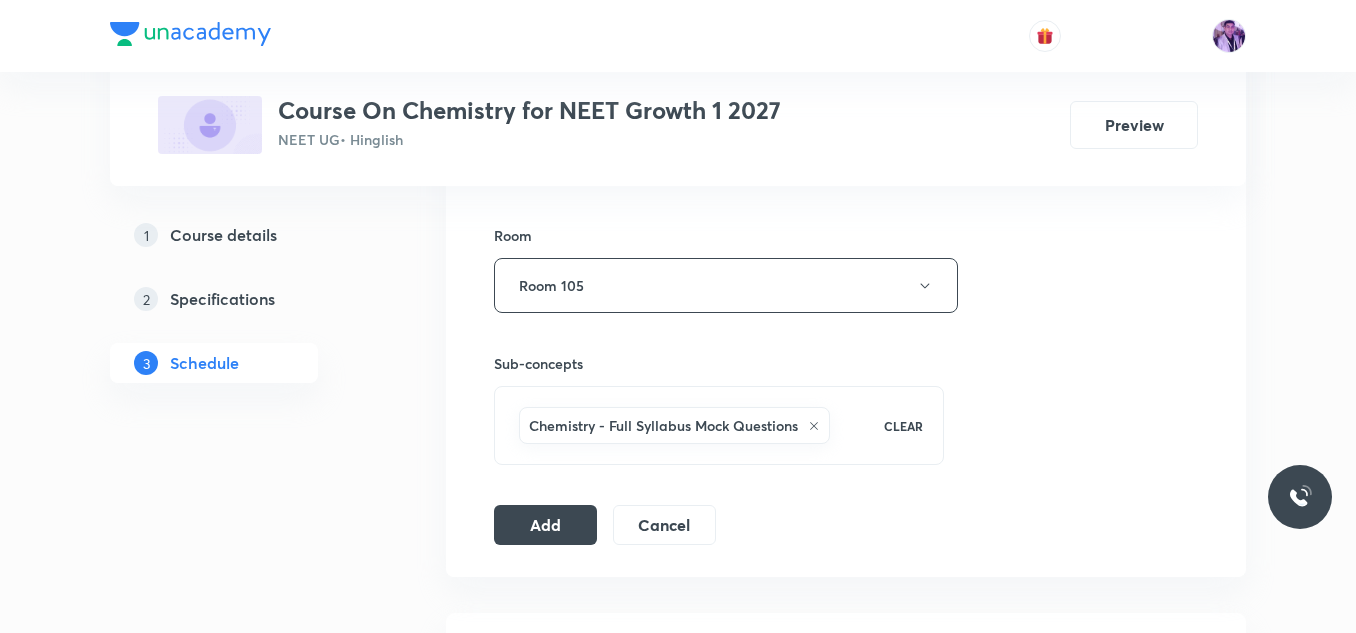 scroll, scrollTop: 851, scrollLeft: 0, axis: vertical 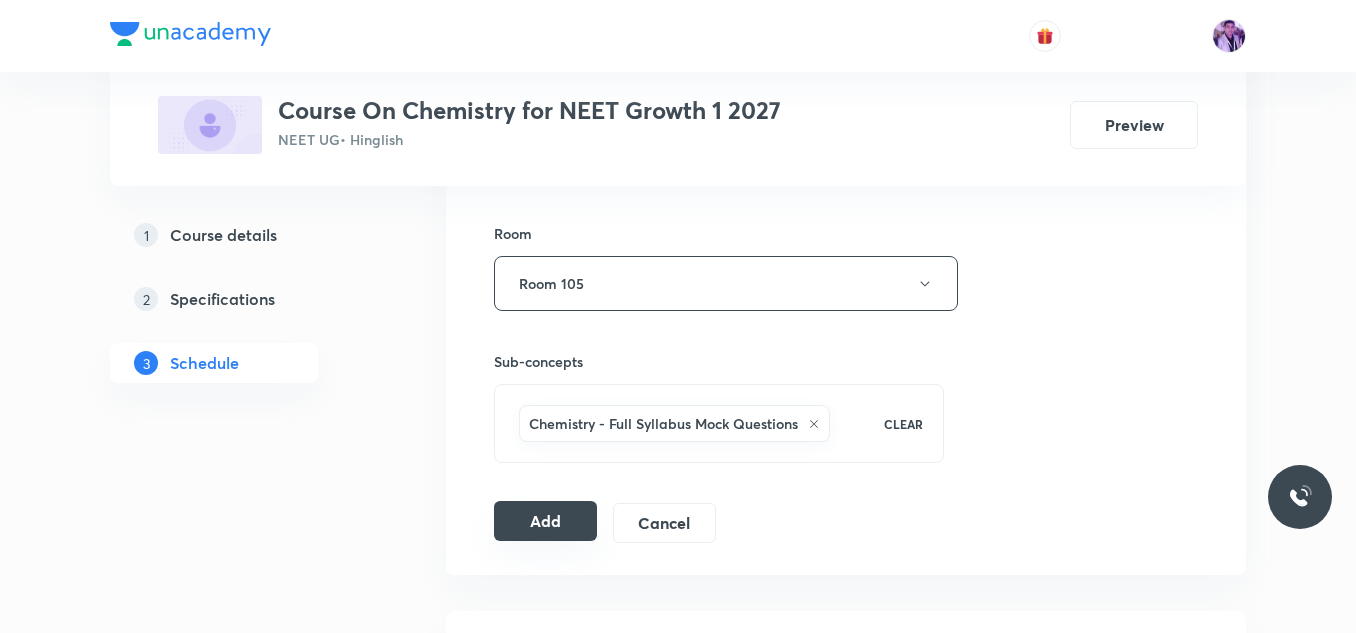 click on "Add" at bounding box center [545, 521] 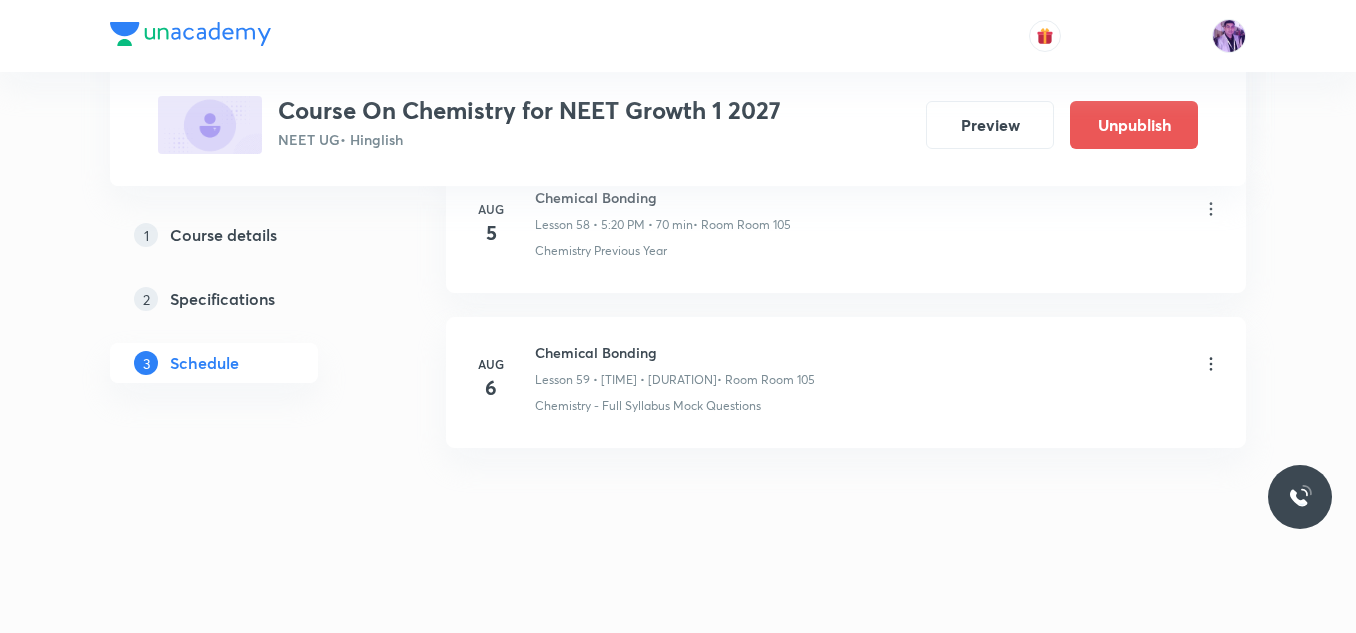 scroll, scrollTop: 9196, scrollLeft: 0, axis: vertical 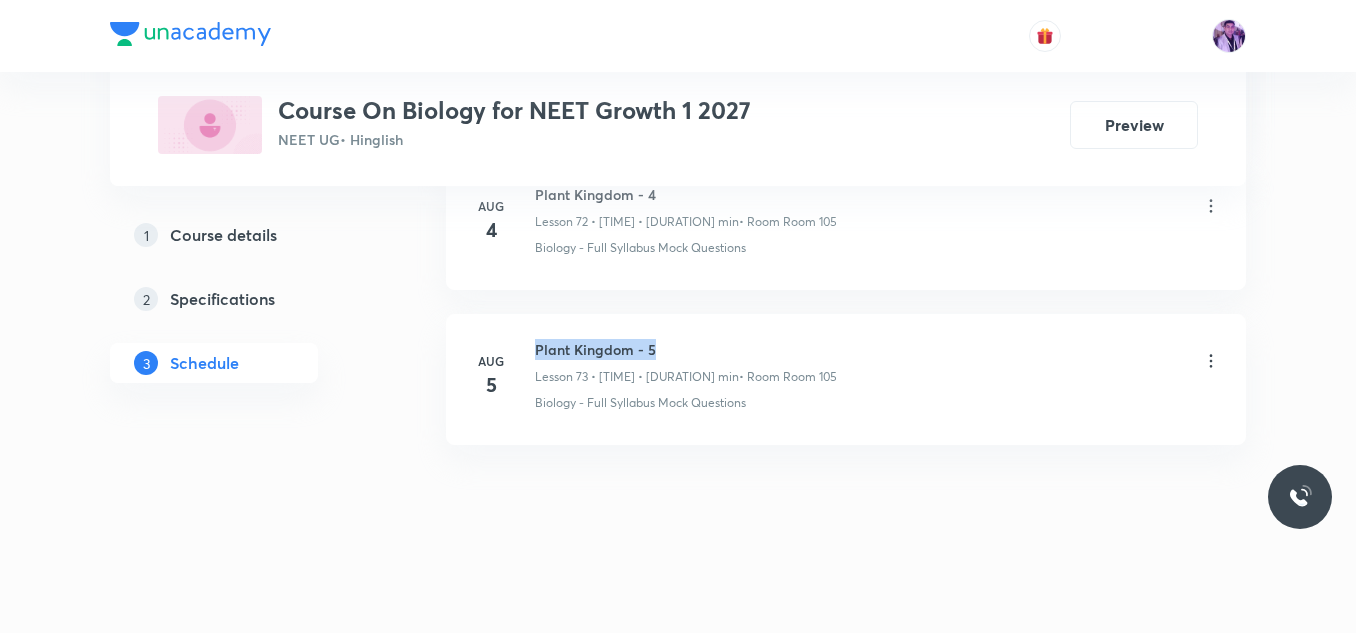 drag, startPoint x: 538, startPoint y: 346, endPoint x: 713, endPoint y: 325, distance: 176.2555 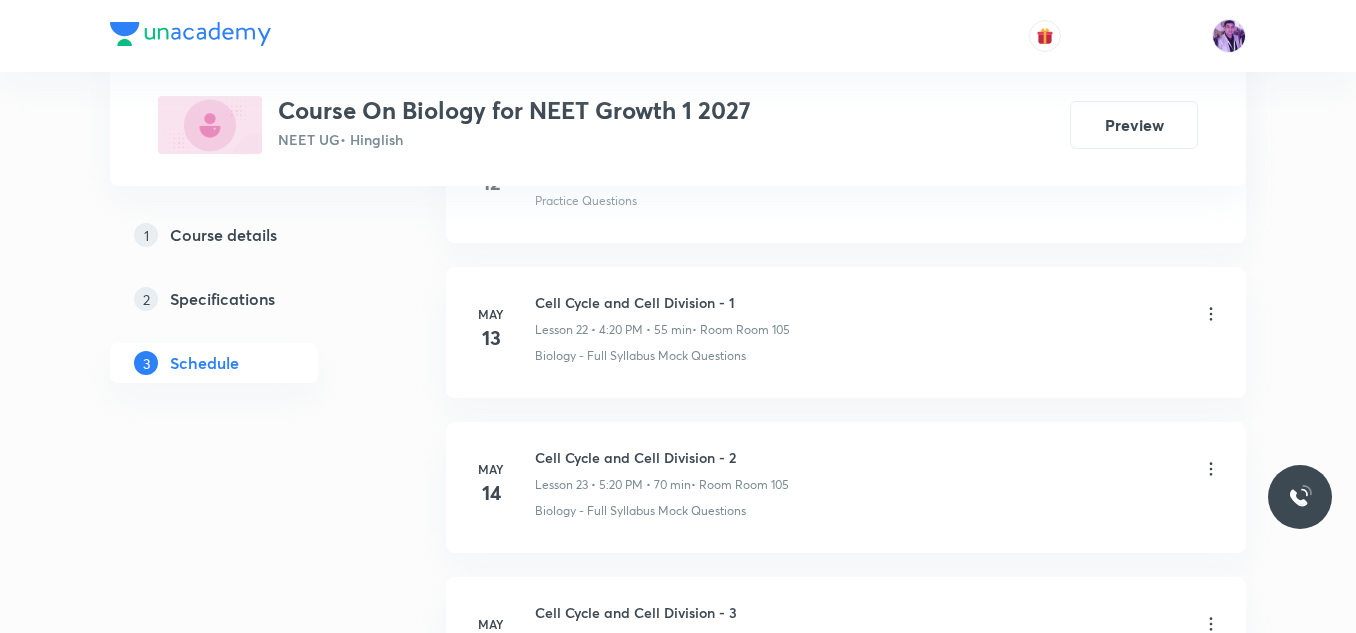 scroll, scrollTop: 0, scrollLeft: 0, axis: both 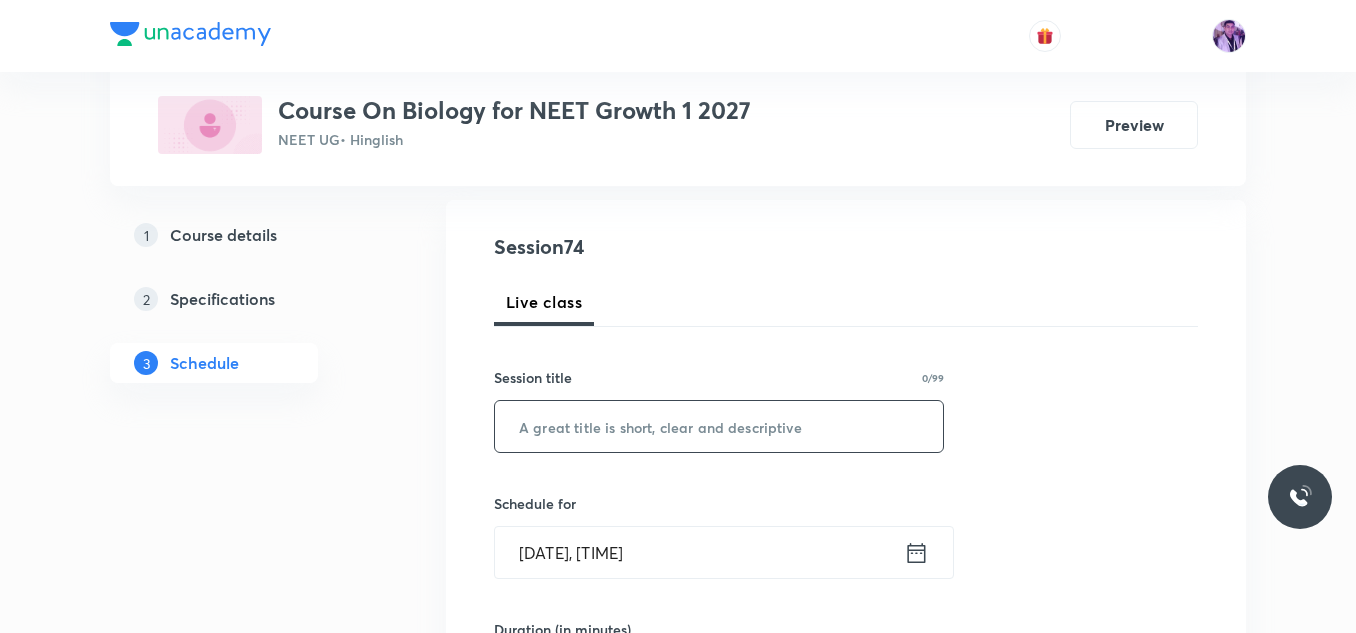 paste on "Plant Kingdom - 5" 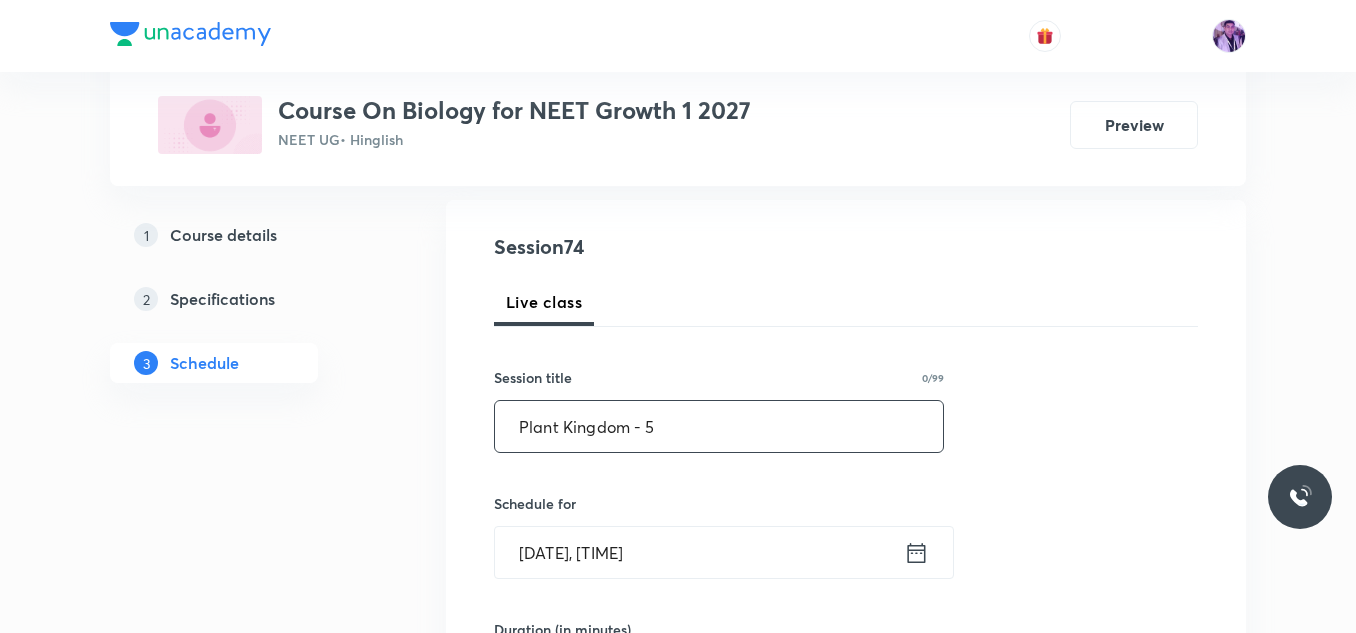 click on "Plant Kingdom - 5" at bounding box center [719, 426] 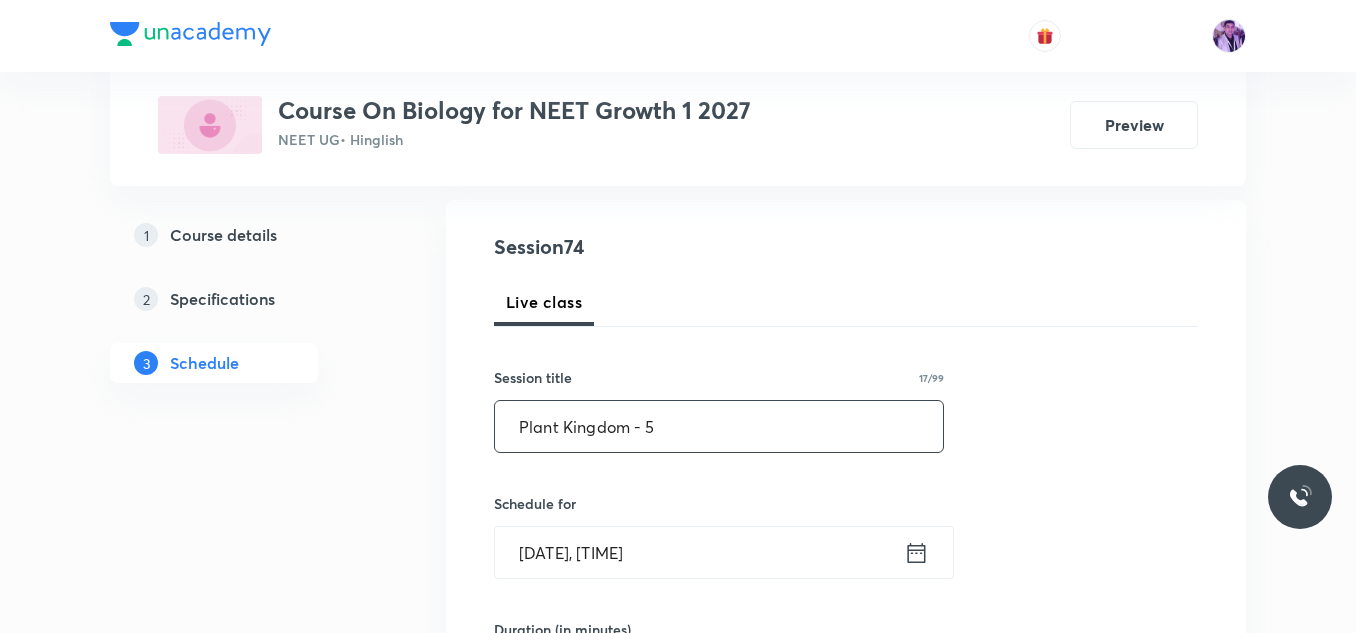 drag, startPoint x: 784, startPoint y: 430, endPoint x: 695, endPoint y: 485, distance: 104.62313 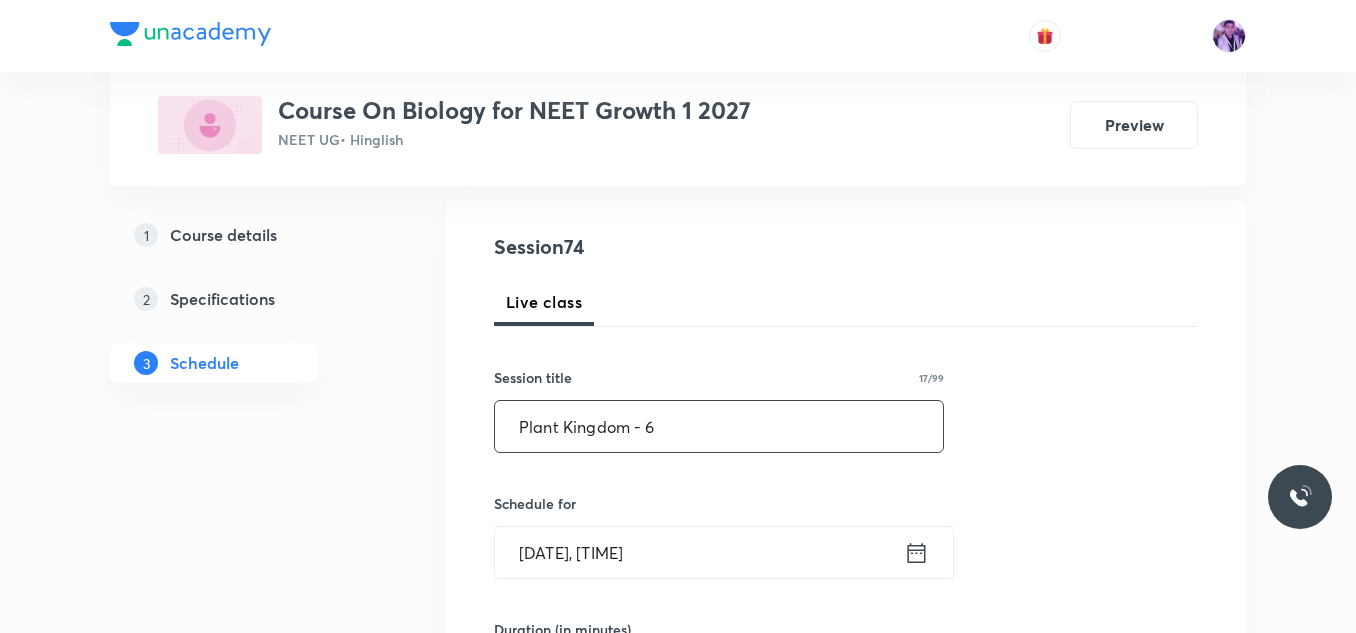 type on "Plant Kingdom - 6" 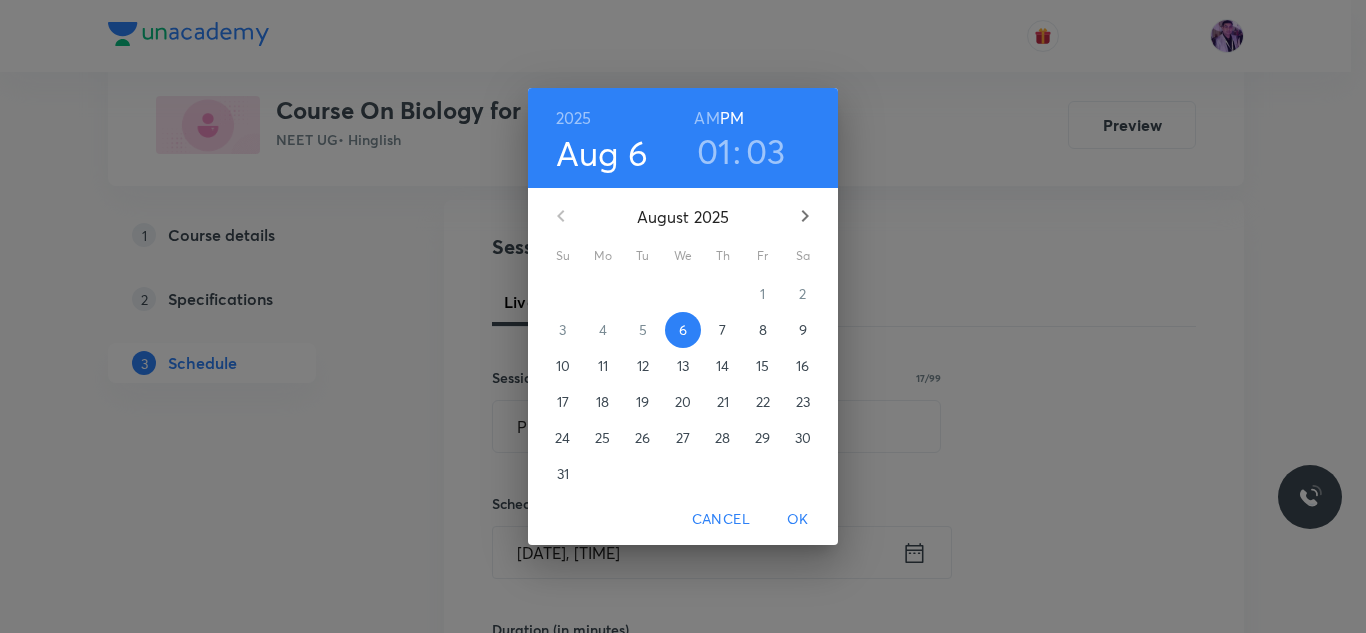 click on "01" at bounding box center (714, 151) 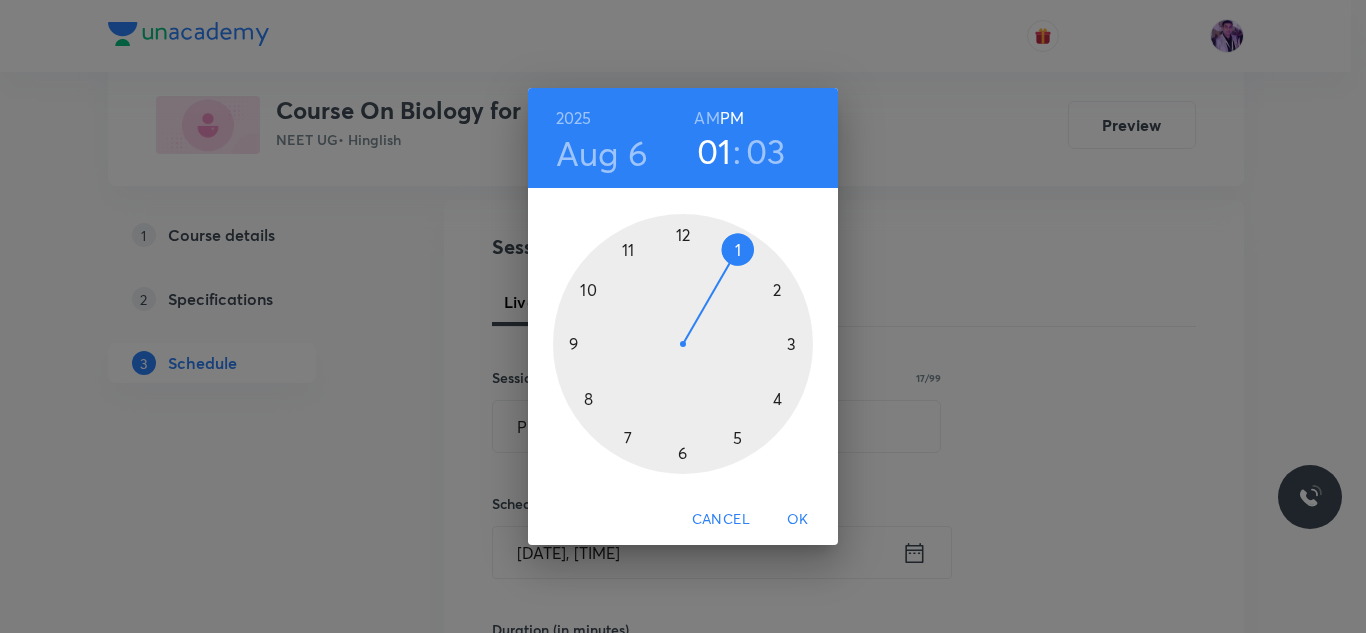click at bounding box center (683, 344) 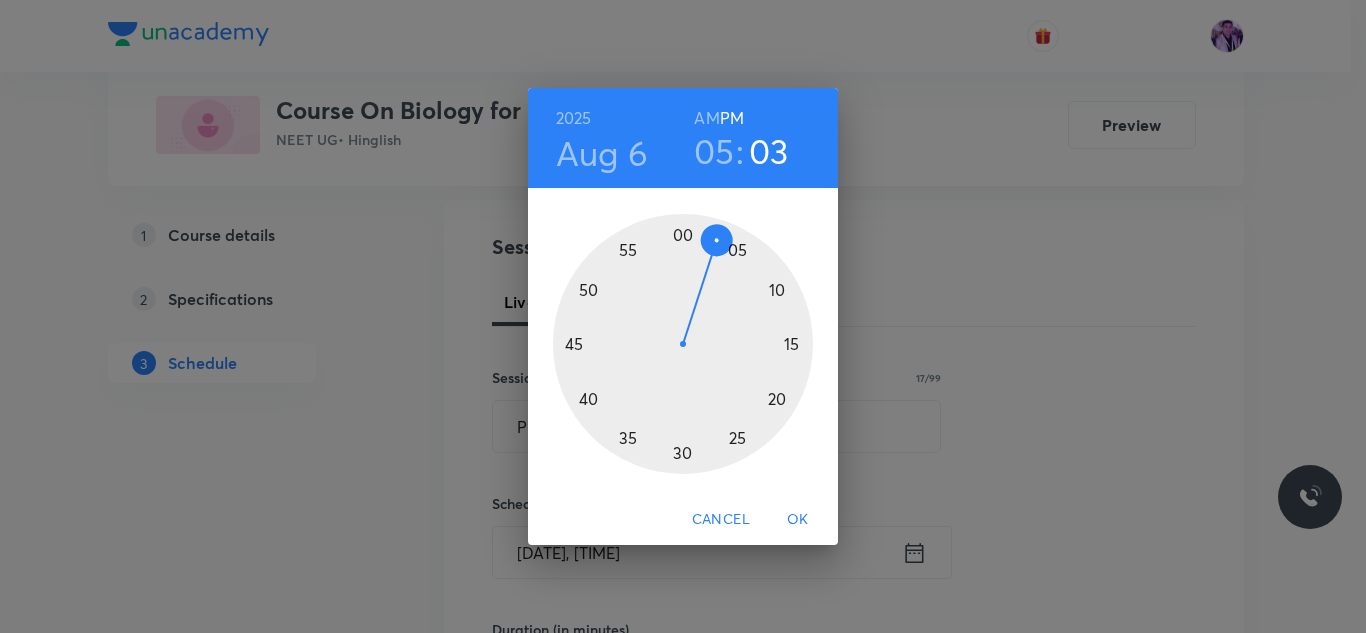 click at bounding box center [683, 344] 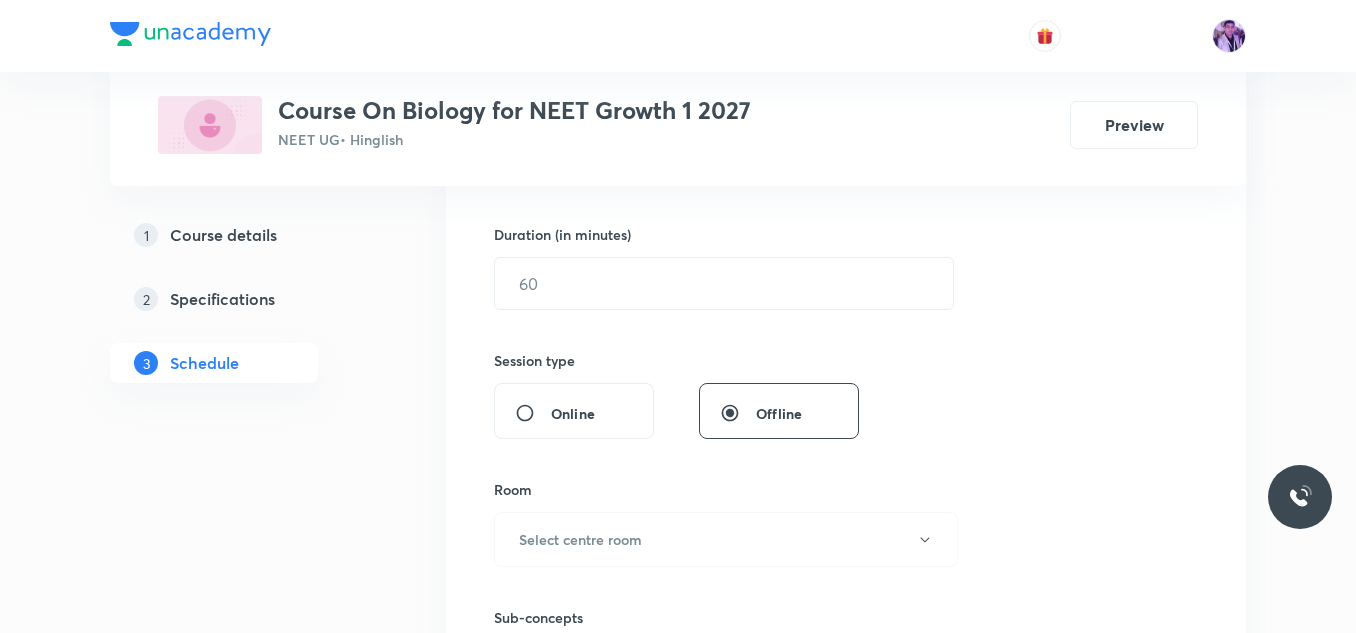 scroll, scrollTop: 600, scrollLeft: 0, axis: vertical 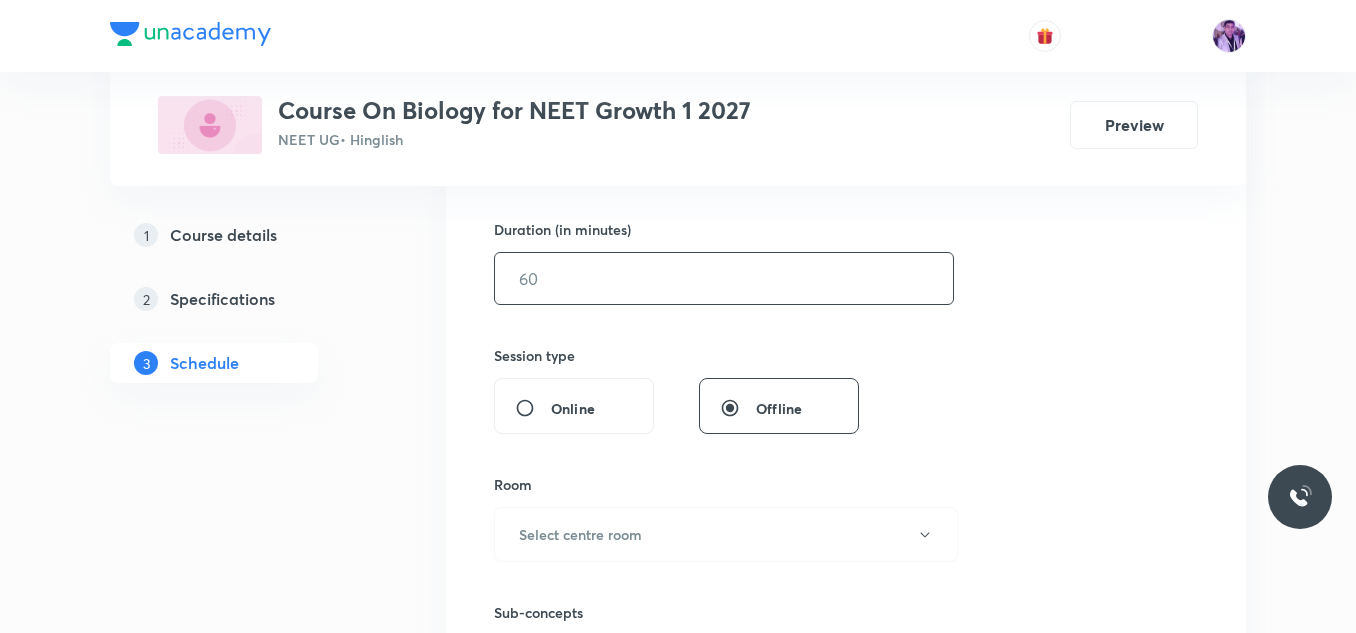 click at bounding box center [724, 278] 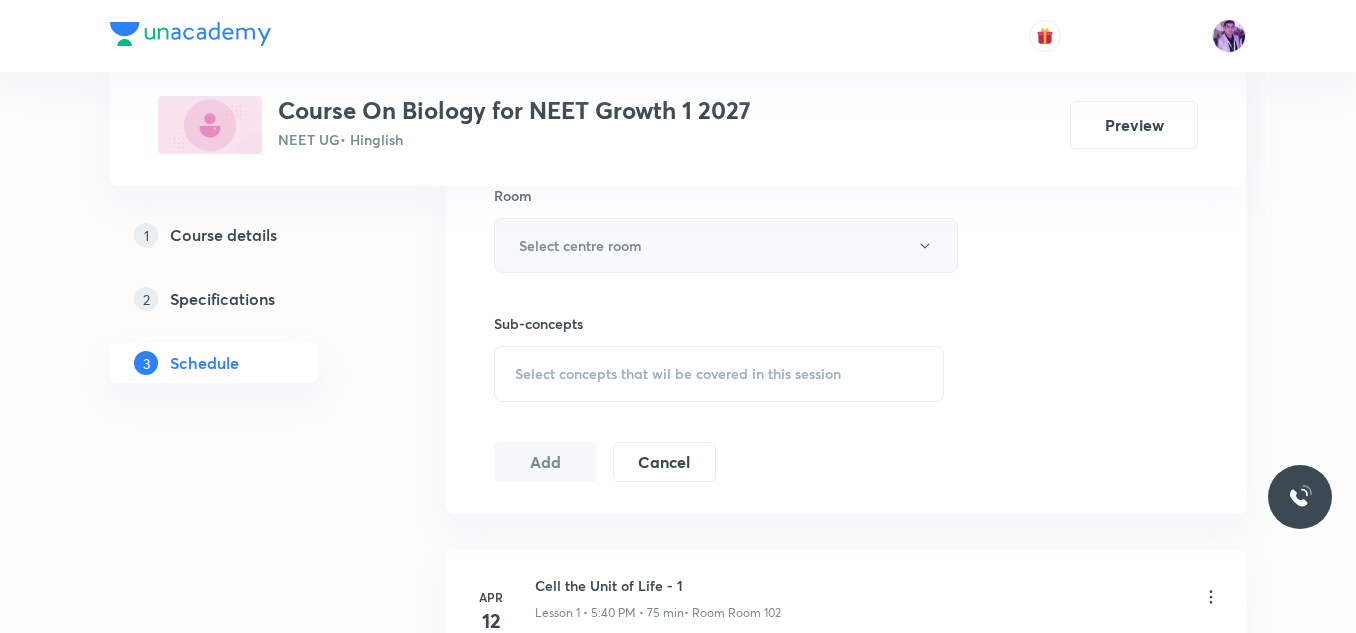 scroll, scrollTop: 900, scrollLeft: 0, axis: vertical 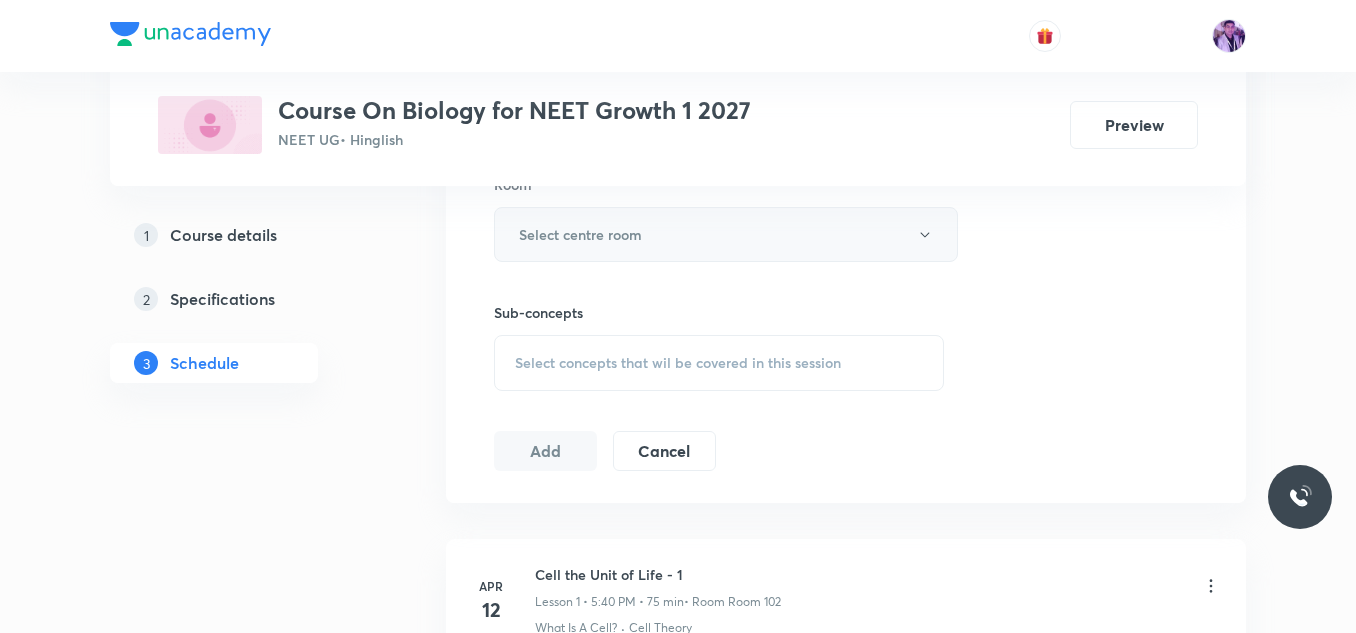 type on "60" 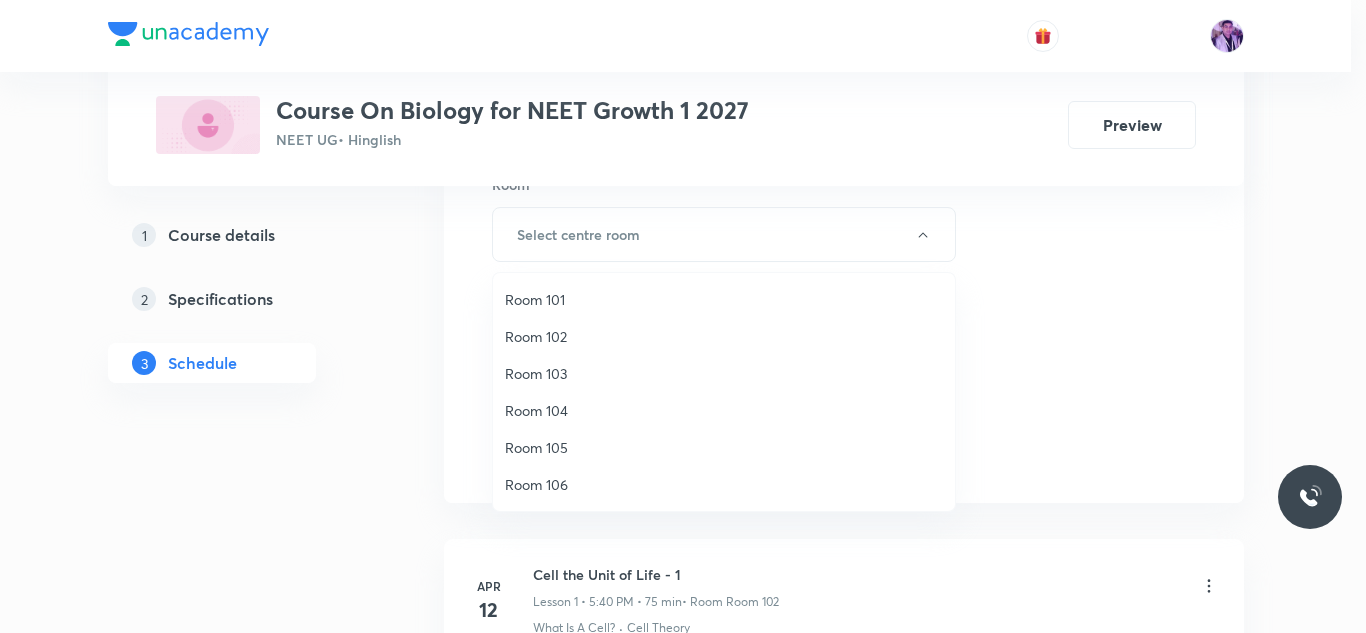 click on "Room 102" at bounding box center [724, 336] 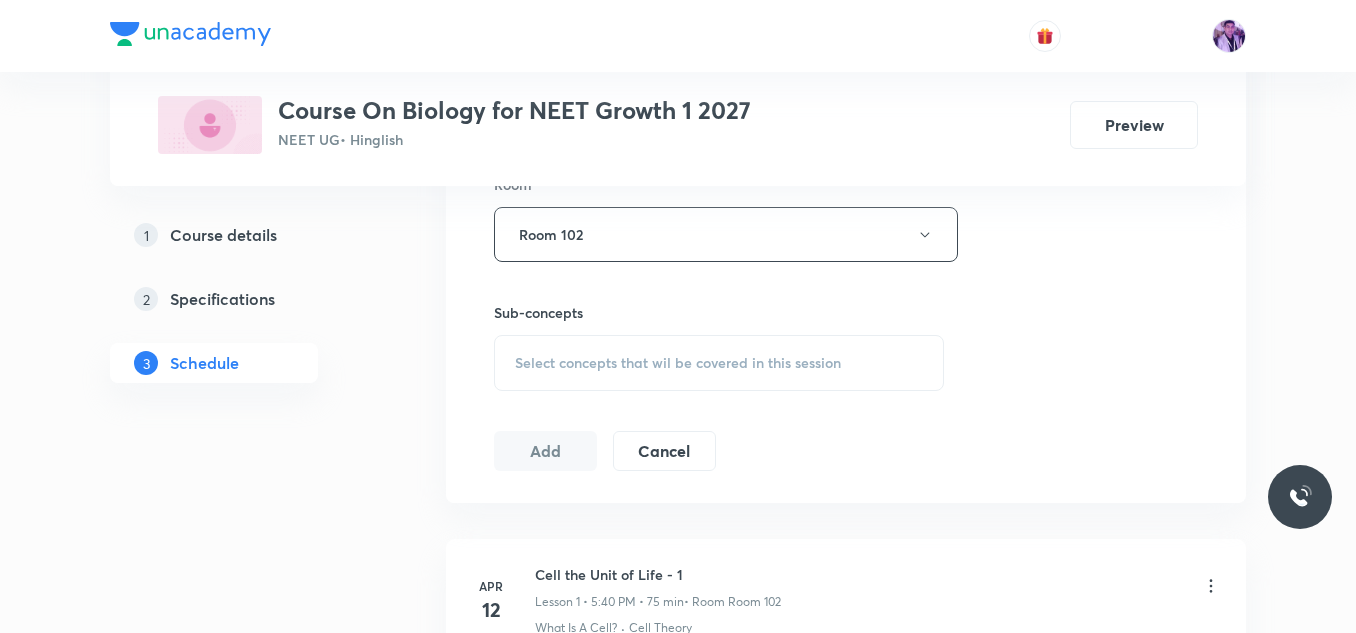 click on "Select concepts that wil be covered in this session" at bounding box center [719, 363] 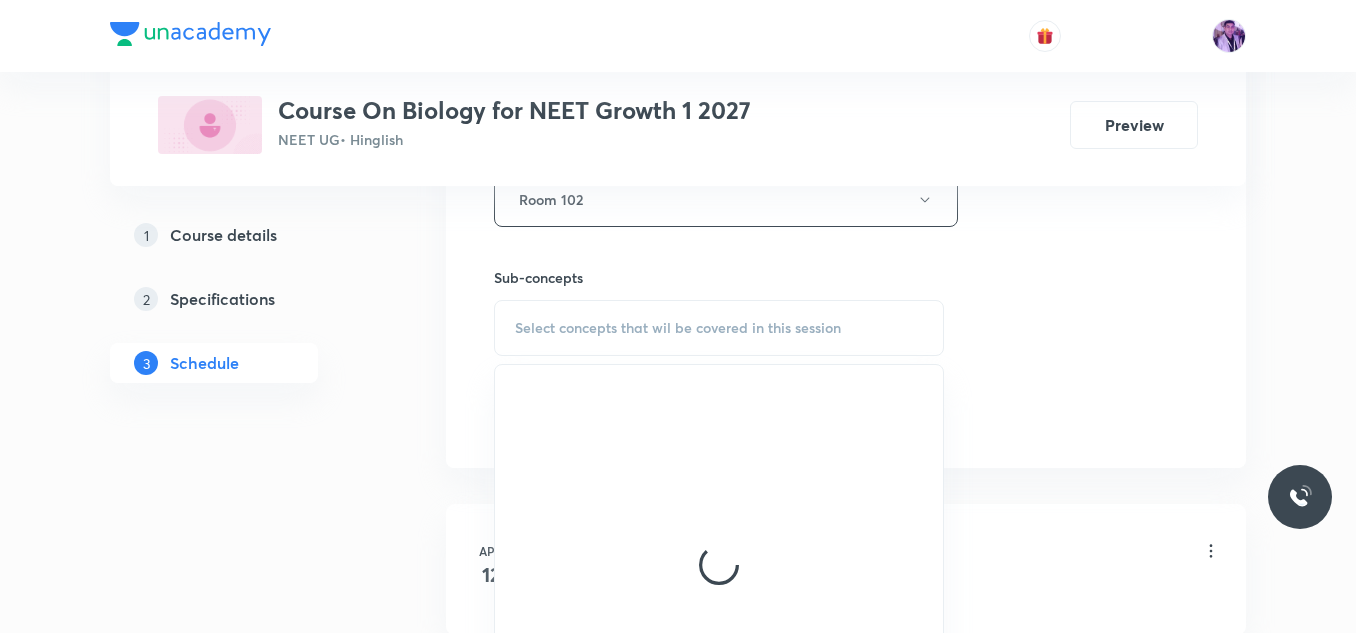 scroll, scrollTop: 900, scrollLeft: 0, axis: vertical 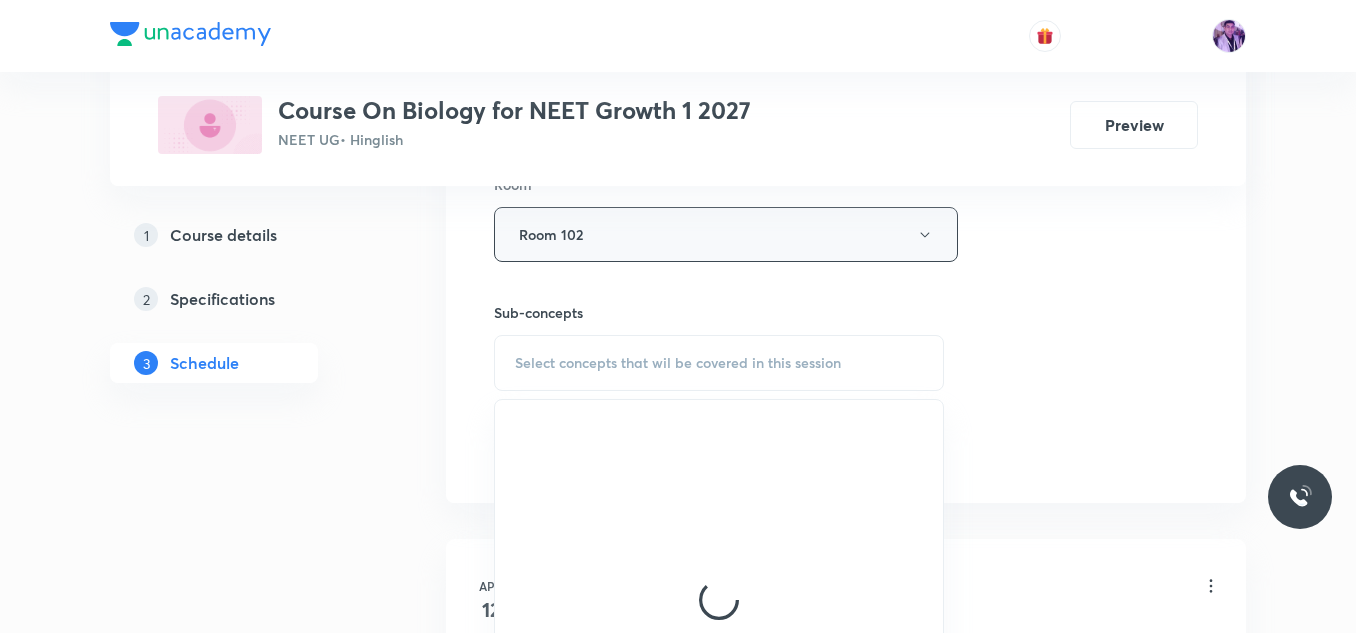 click on "Room 102" at bounding box center (726, 234) 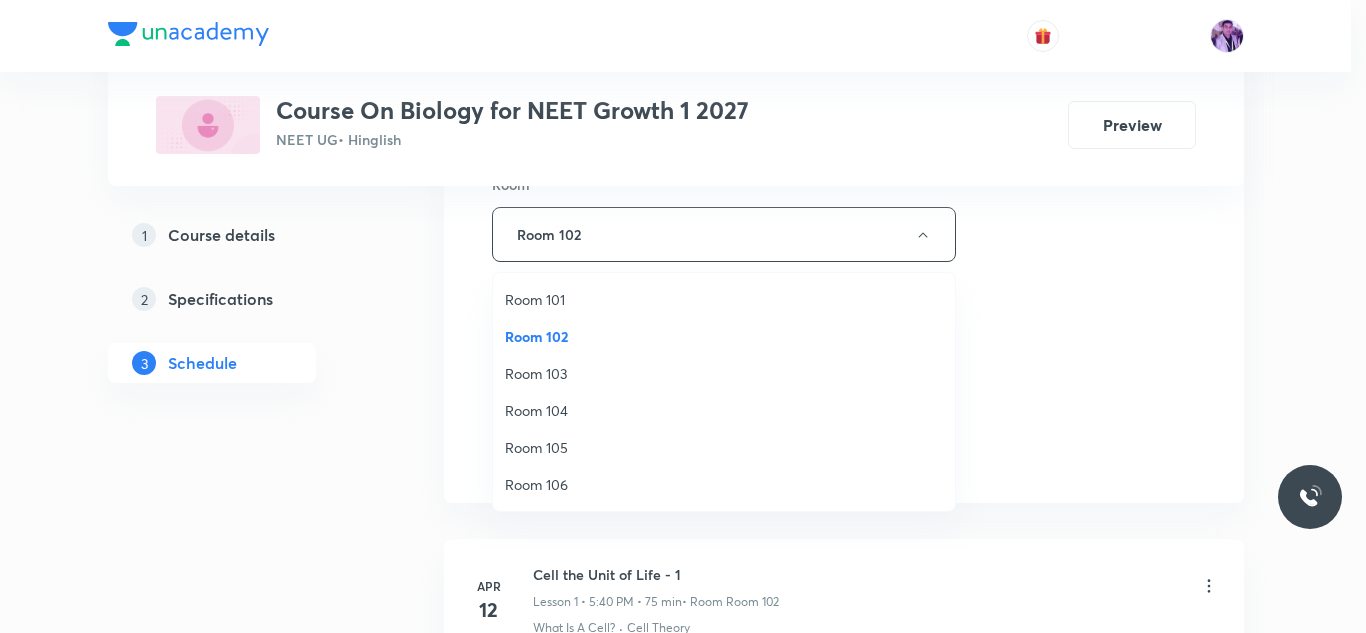 click on "Room 105" at bounding box center (724, 447) 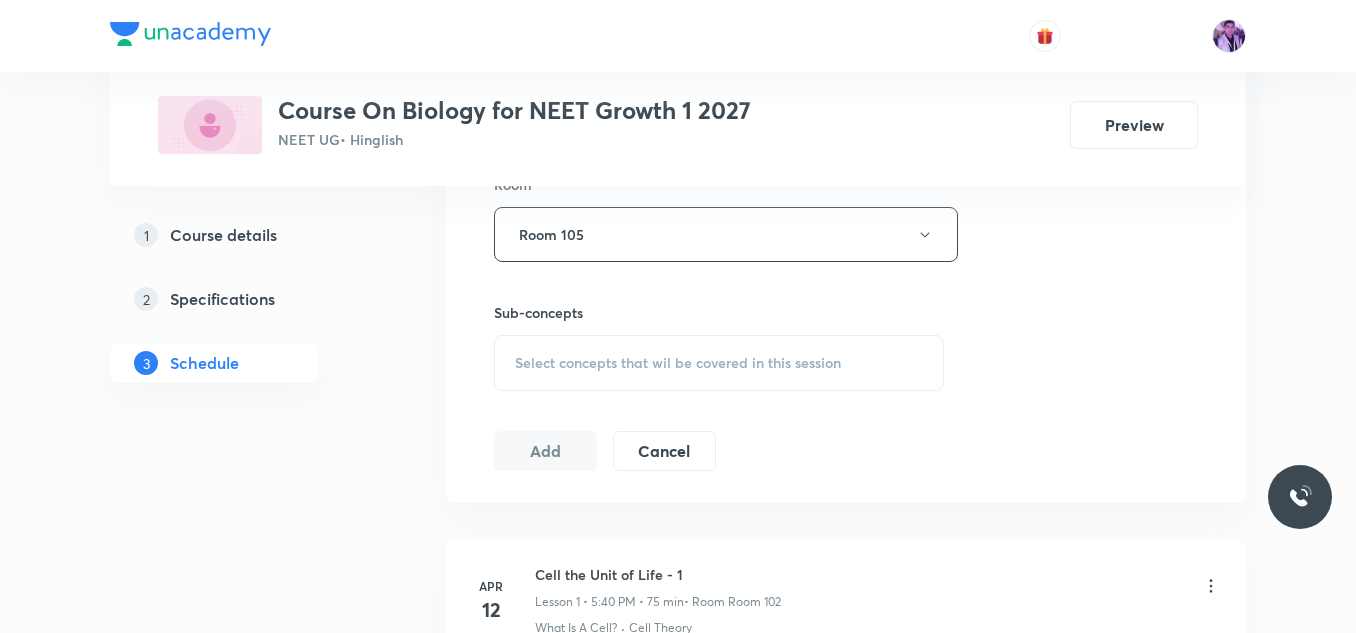 click on "Select concepts that wil be covered in this session" at bounding box center [719, 363] 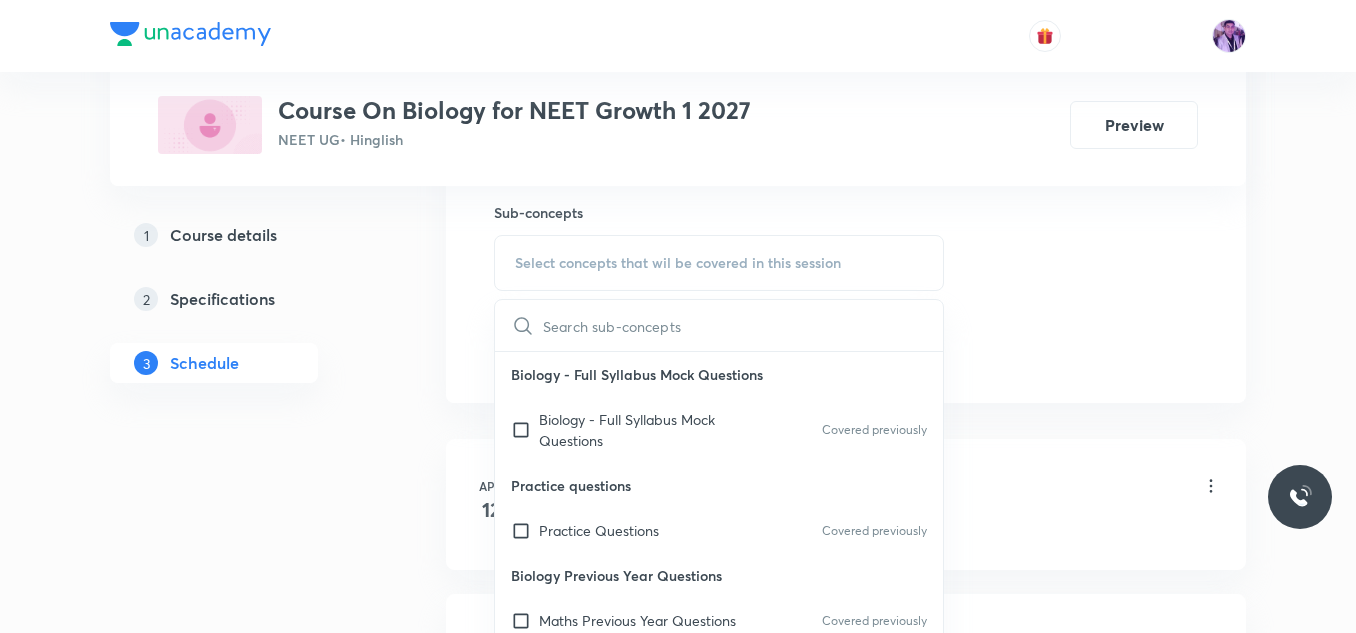 scroll, scrollTop: 1100, scrollLeft: 0, axis: vertical 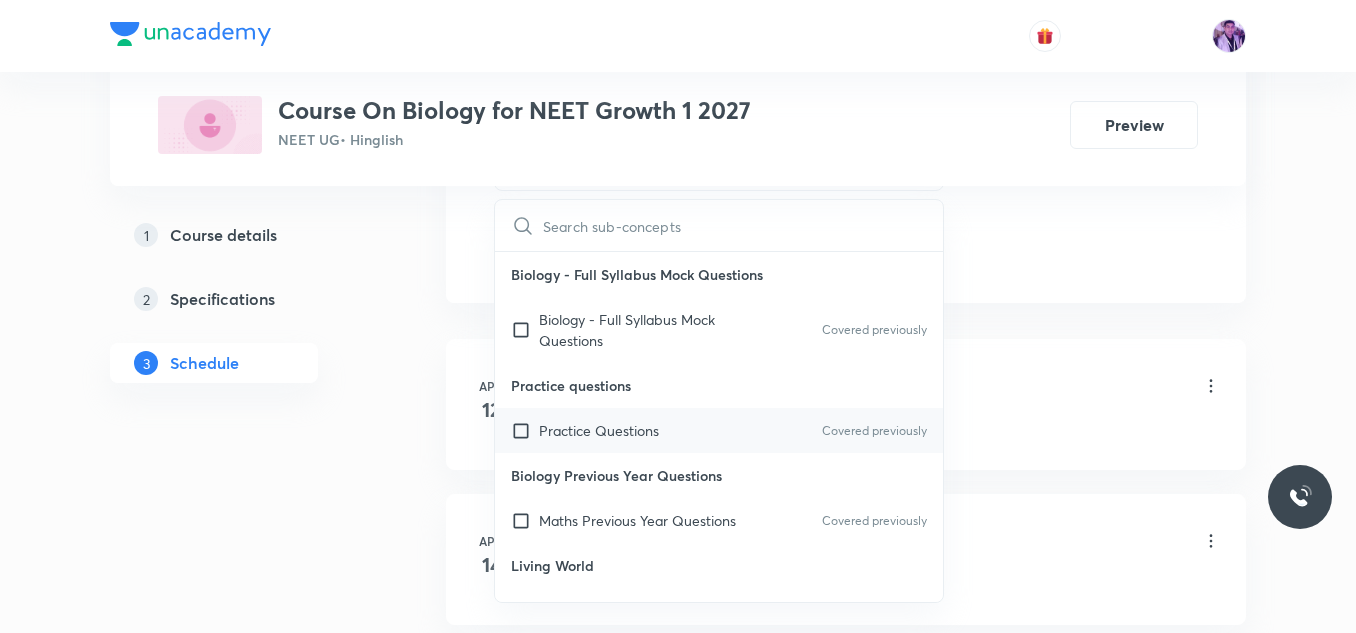 click on "Practice Questions Covered previously" at bounding box center (719, 430) 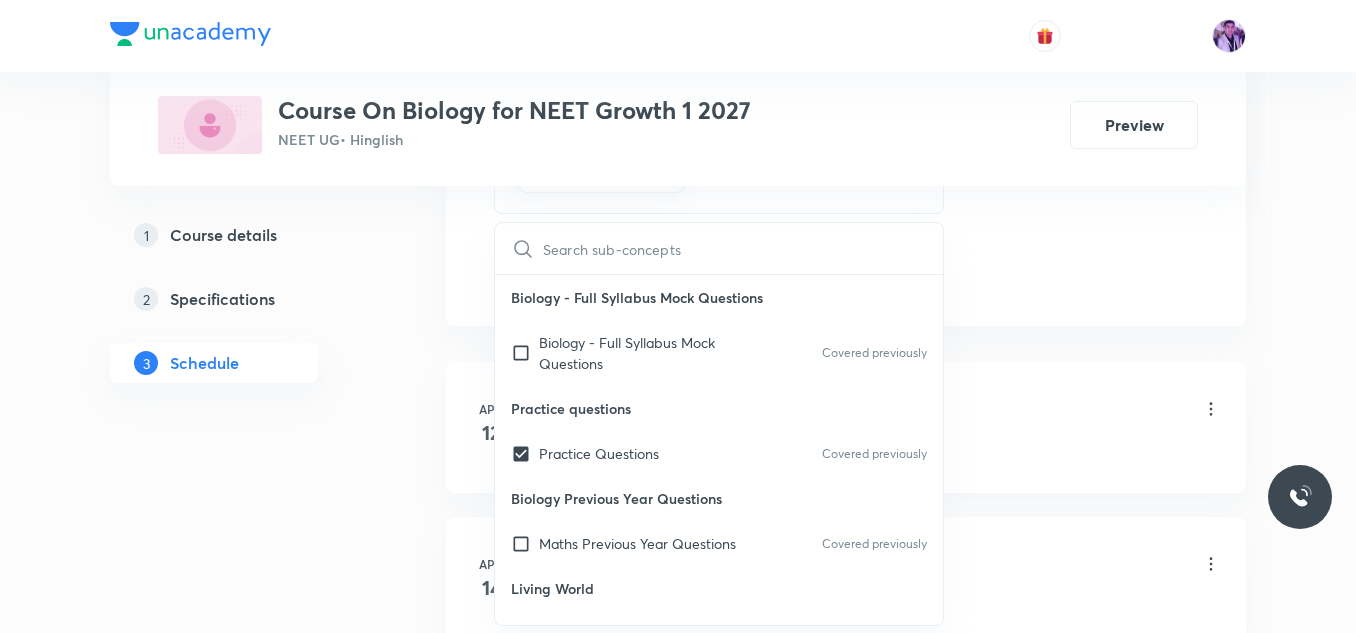click on "Plus Courses Course On Biology for NEET Growth 1 2027 NEET UG  • Hinglish Preview 1 Course details 2 Specifications 3 Schedule Schedule 73  classes Session  74 Live class Session title 17/99 Plant Kingdom - 6 ​ Schedule for Aug 6, 2025, 5:25 PM ​ Duration (in minutes) 60 ​   Session type Online Offline Room Room 105 Sub-concepts Practice Questions CLEAR ​ Biology - Full Syllabus Mock Questions Biology - Full Syllabus Mock Questions Covered previously Practice questions Practice Questions Covered previously Biology Previous Year Questions Maths Previous Year Questions Covered previously Living World What Is Living? Covered previously Diversity In The Living World Systematics Types Of Taxonomy Covered previously Fundamental Components Of Taxonomy Taxonomic Categories Covered previously Taxonomical Aids The Three Domains Of Life Biological Nomenclature  Biological Classification System Of Classification Covered previously Kingdom Monera Kingdom Protista Kingdom Fungi Kingdom Plantae Kingdom Animalia ER" at bounding box center [678, 5409] 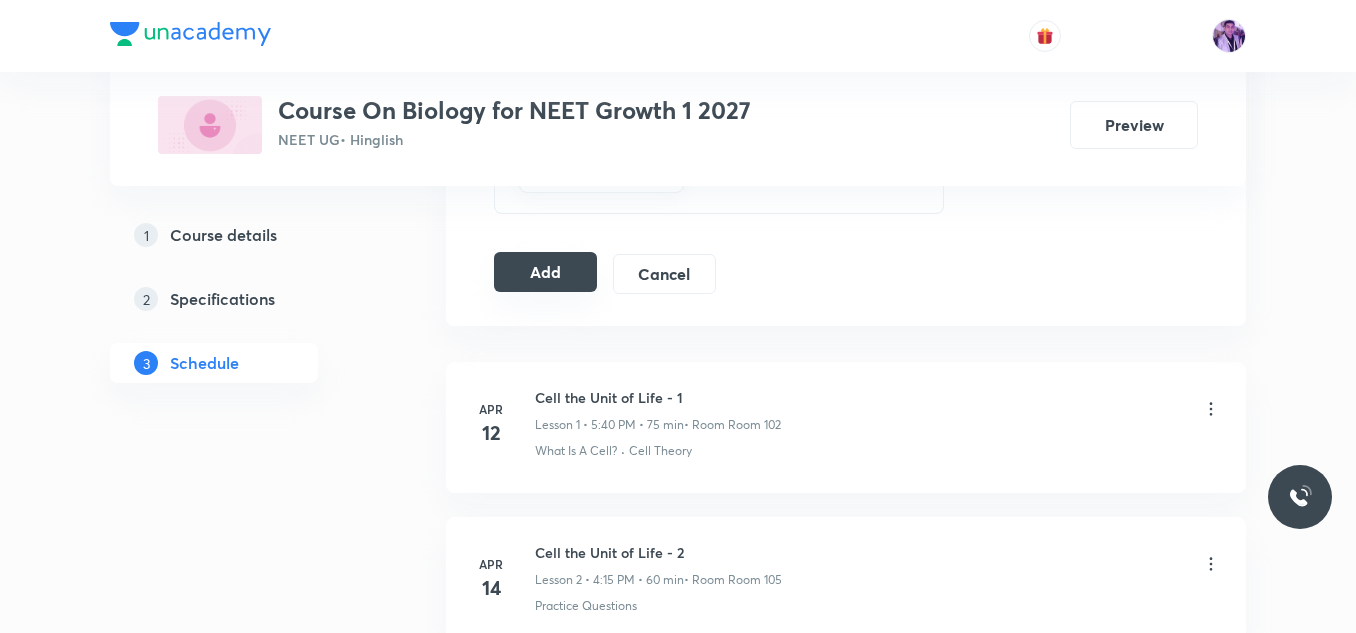 click on "Add" at bounding box center [545, 272] 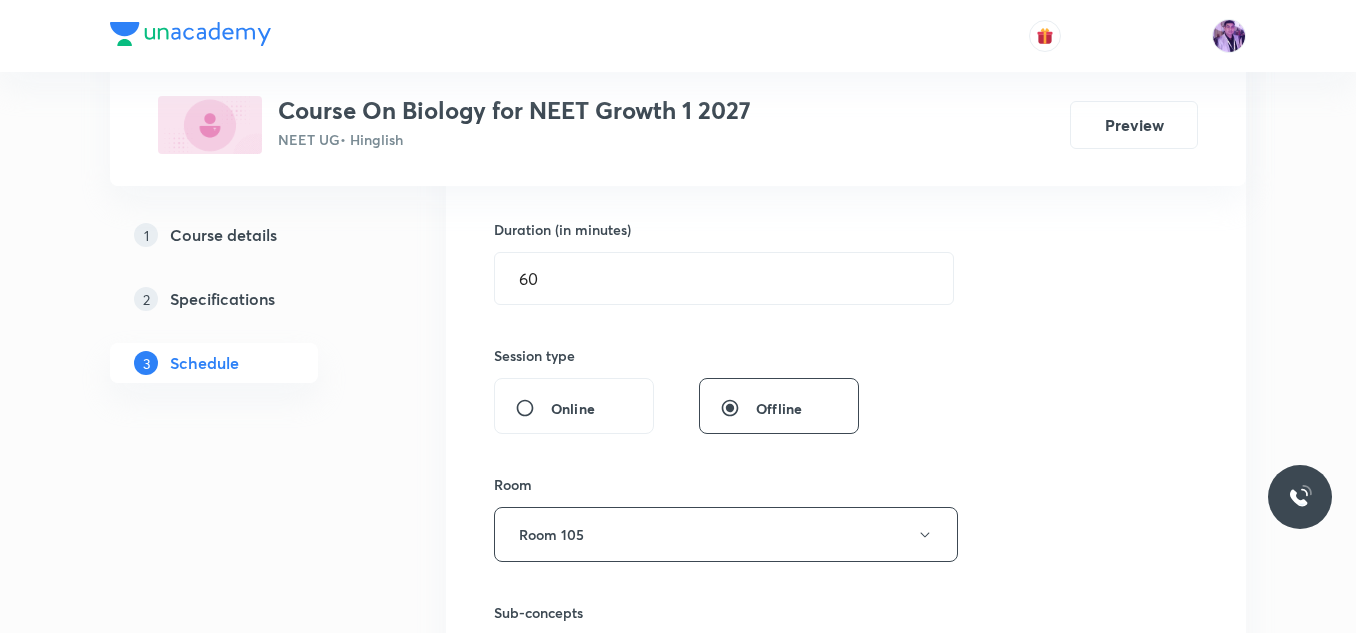 scroll, scrollTop: 500, scrollLeft: 0, axis: vertical 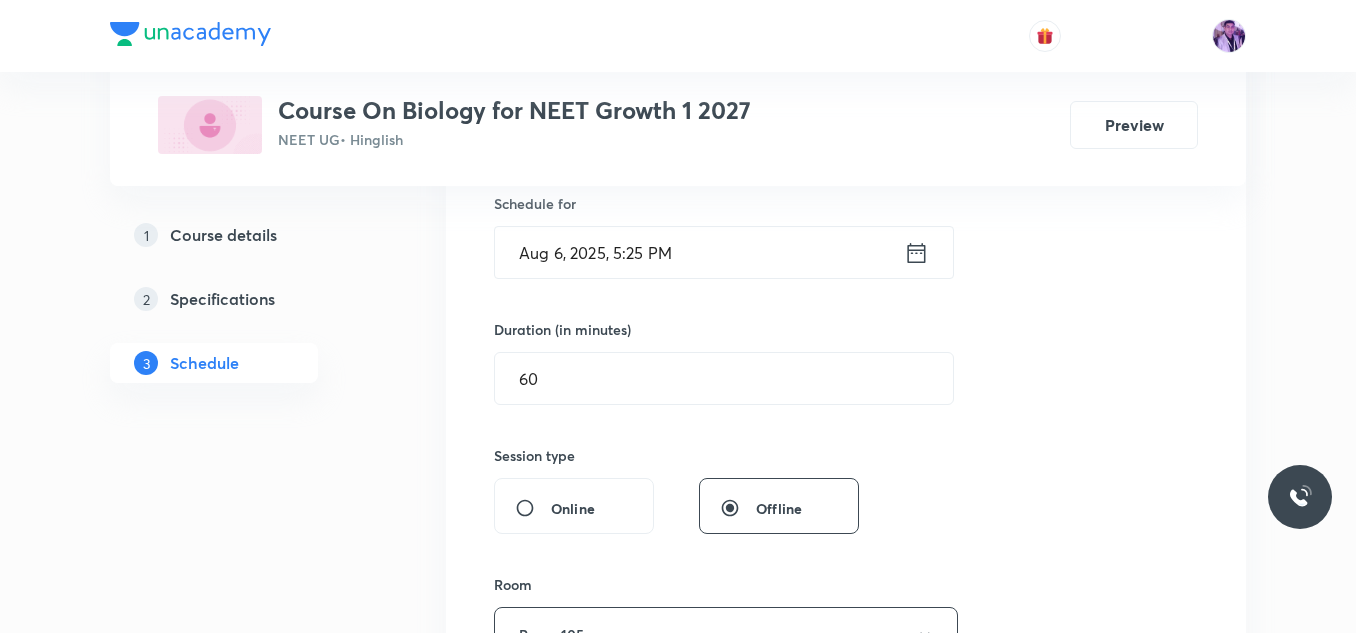 click on "Aug 6, 2025, 5:25 PM" at bounding box center [699, 252] 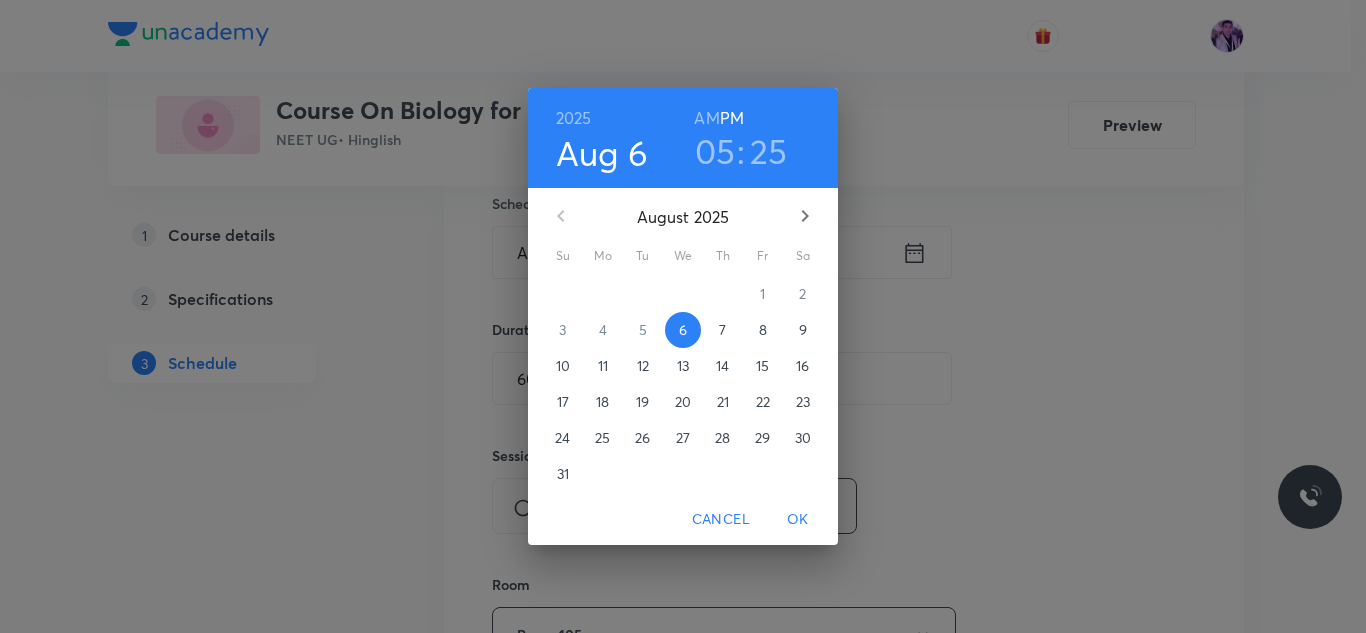 click on "05" at bounding box center [715, 151] 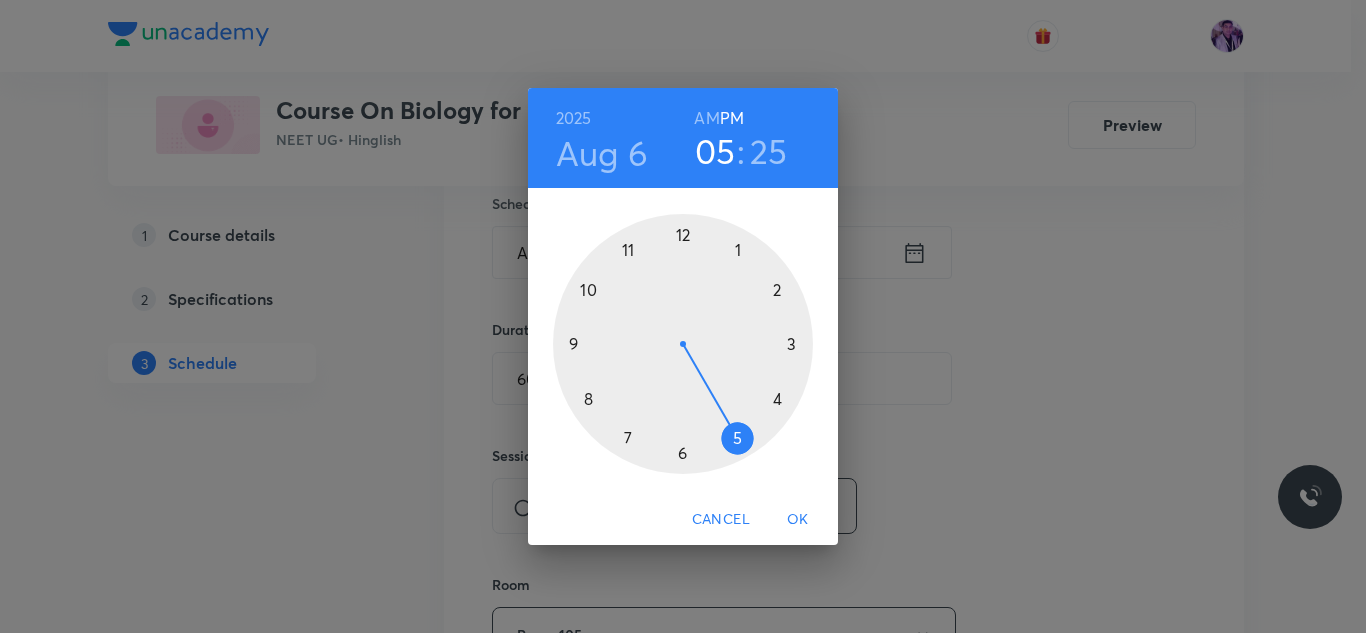 click at bounding box center (683, 344) 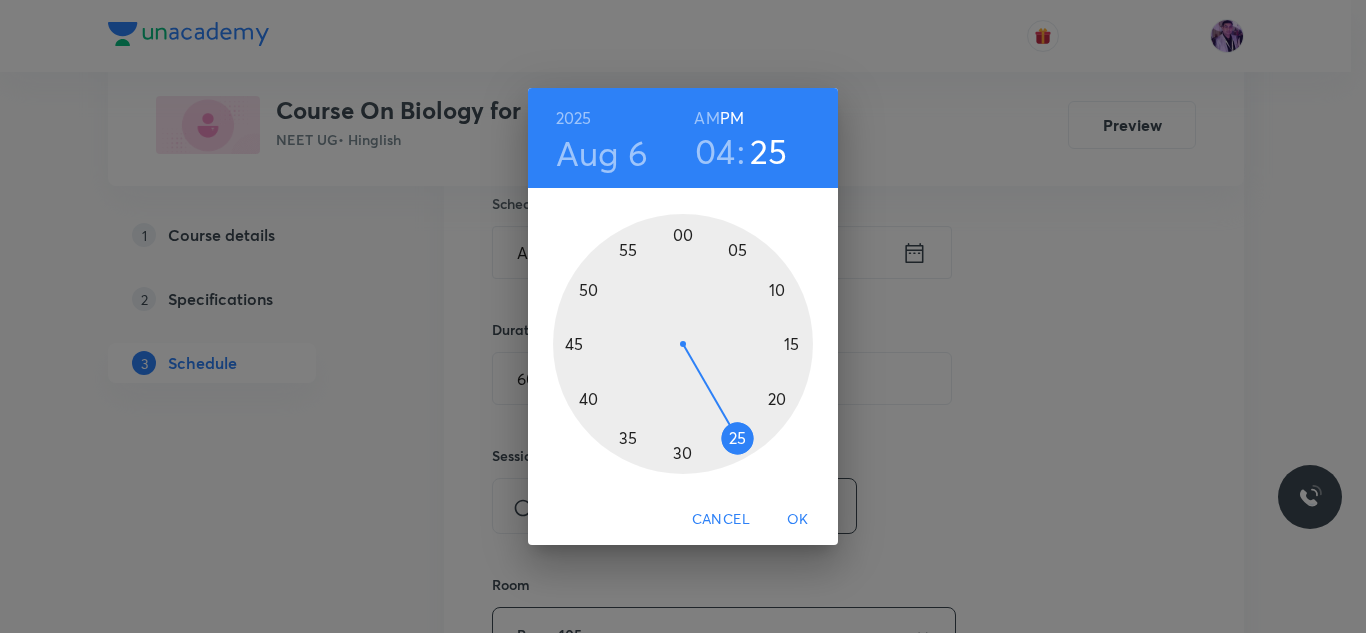 click at bounding box center (683, 344) 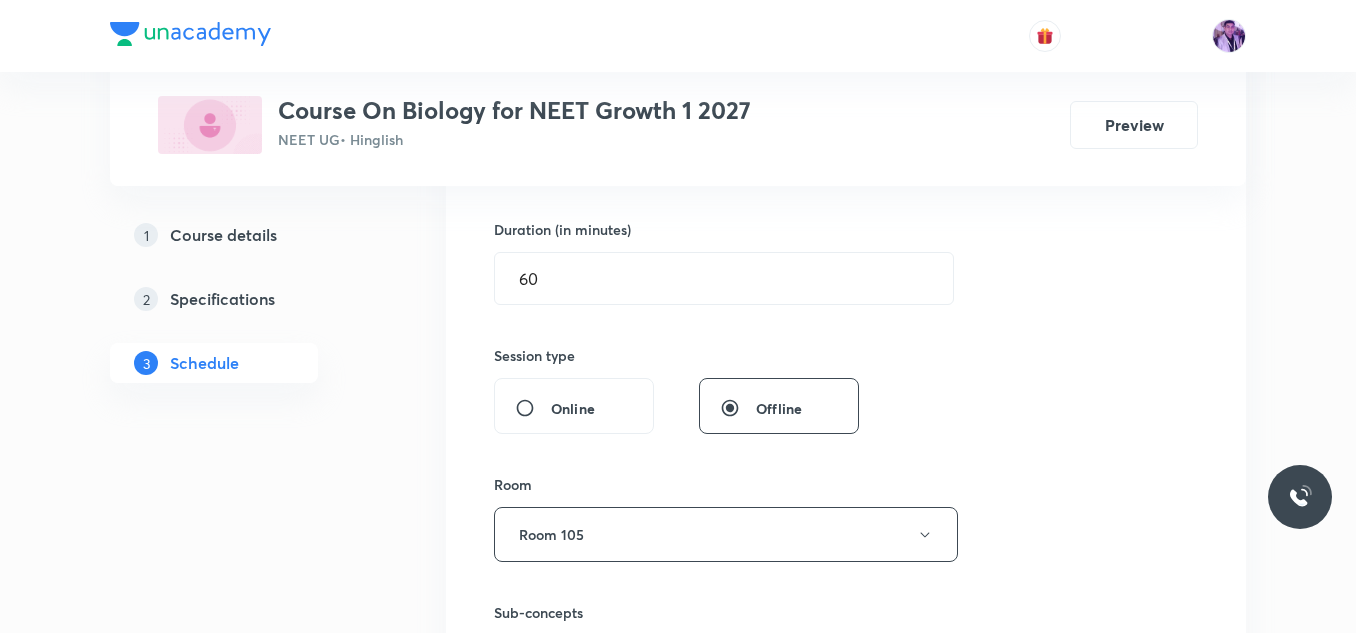 scroll, scrollTop: 500, scrollLeft: 0, axis: vertical 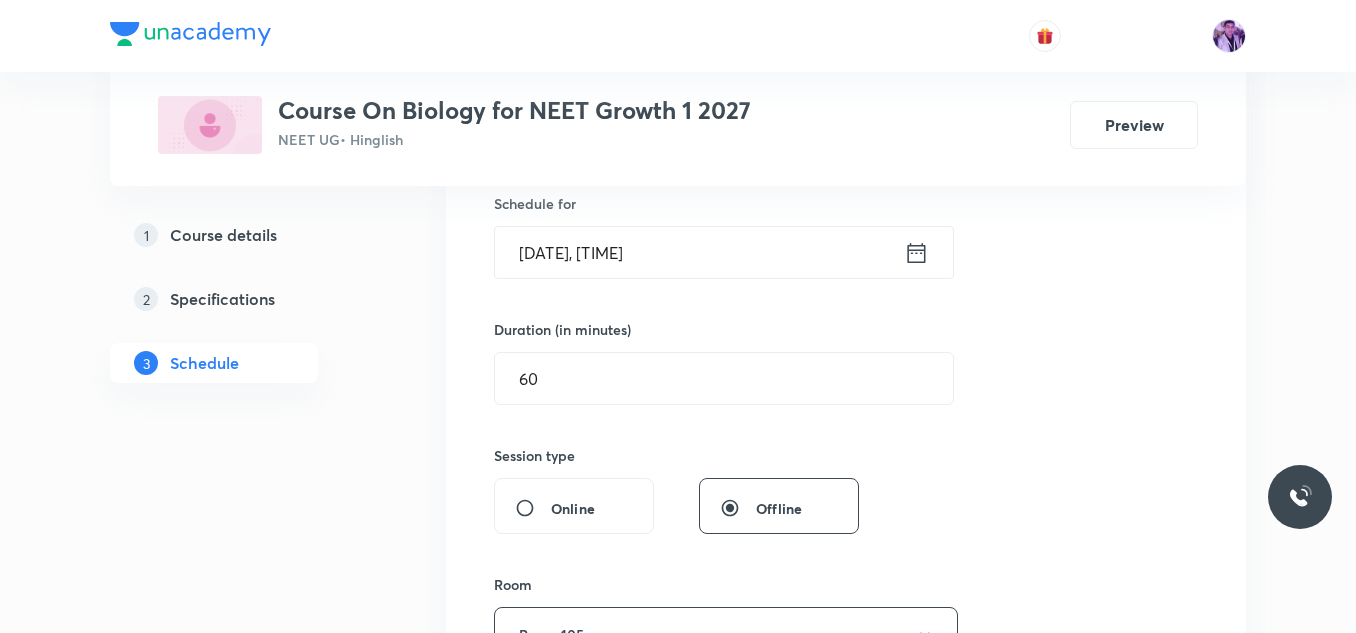 click on "Aug 6, 2025, 4:06 PM" at bounding box center (699, 252) 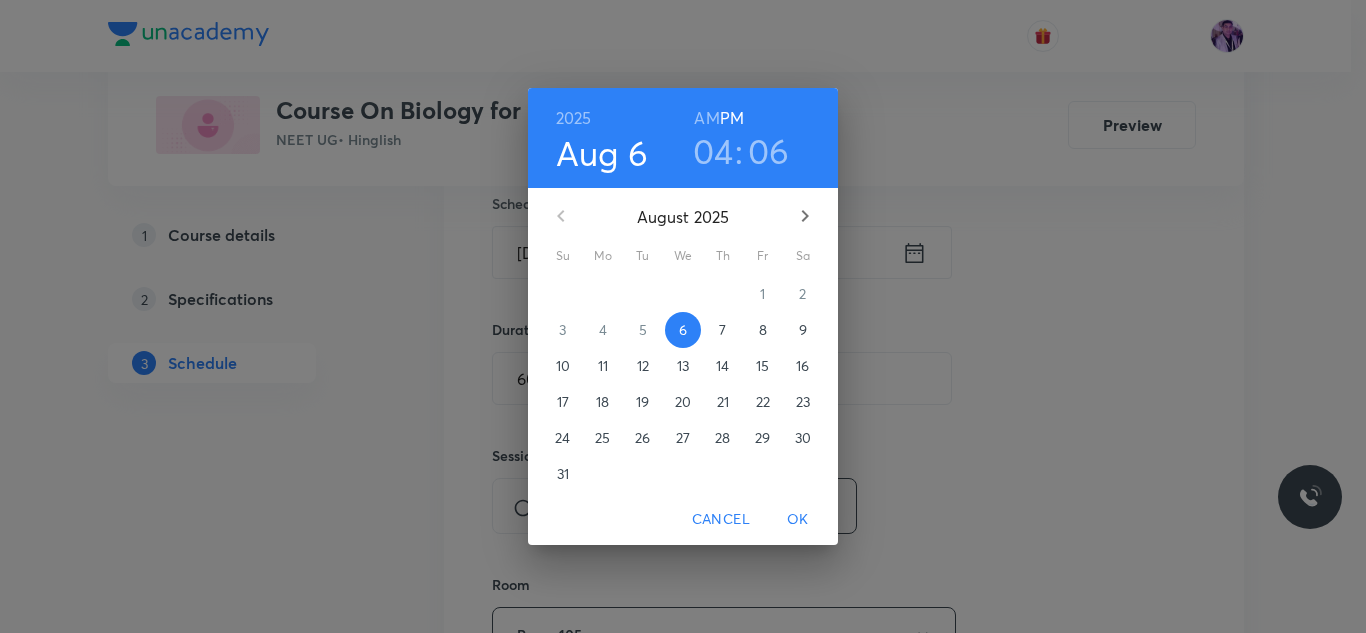 click on "06" at bounding box center (769, 151) 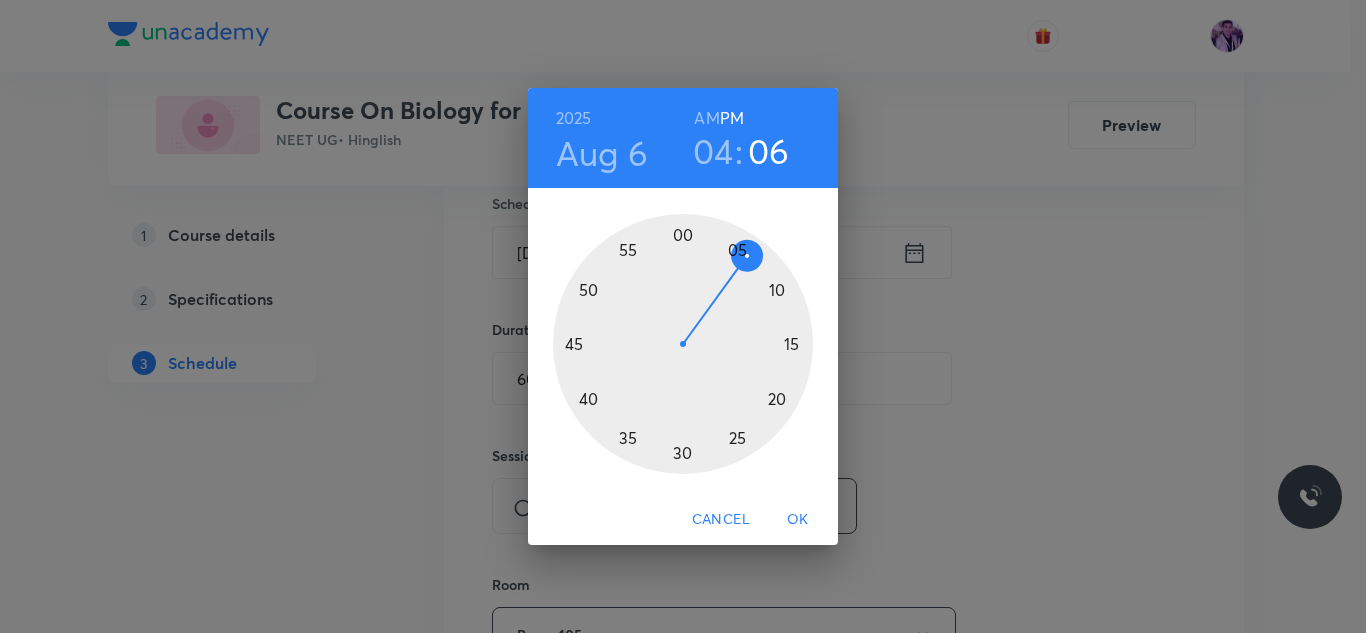 click at bounding box center [683, 344] 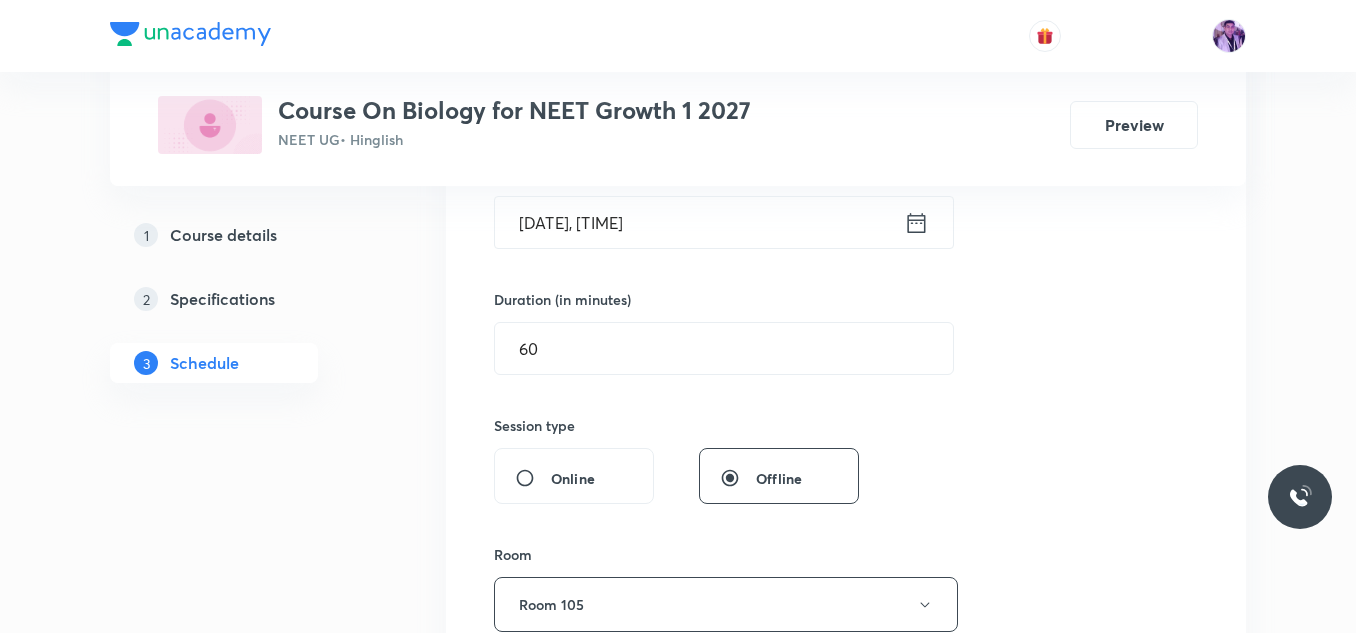 scroll, scrollTop: 500, scrollLeft: 0, axis: vertical 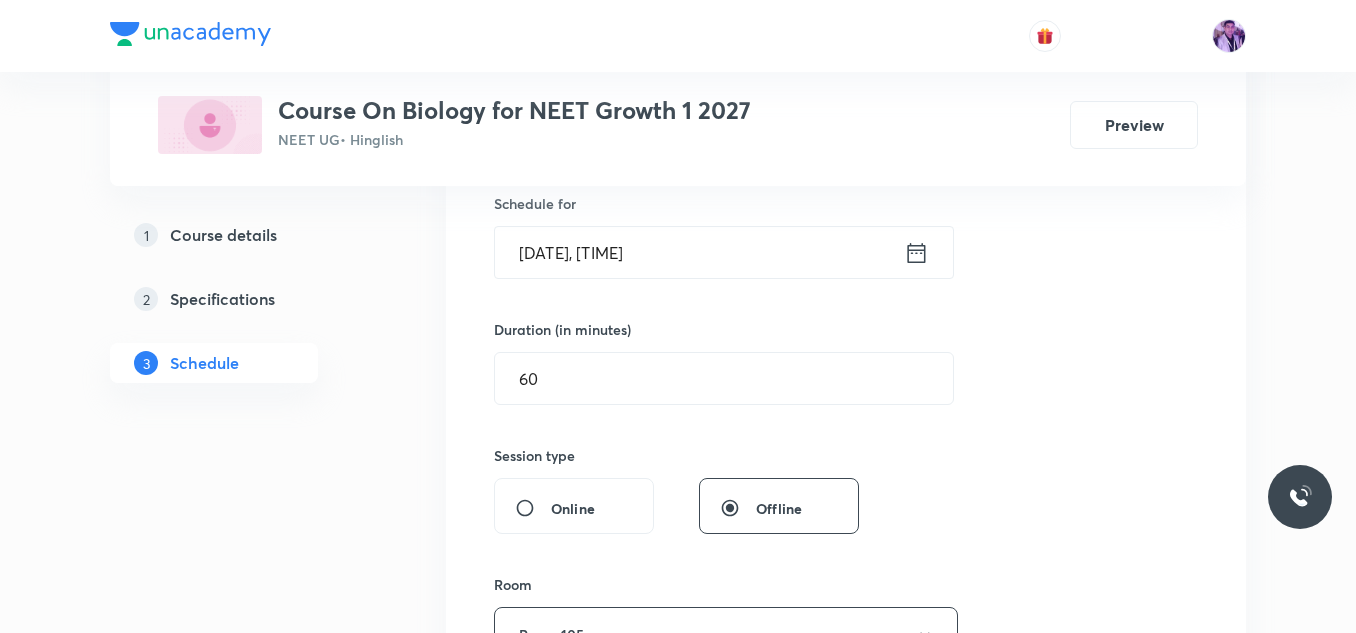 click on "Aug 6, 2025, 4:10 PM" at bounding box center [699, 252] 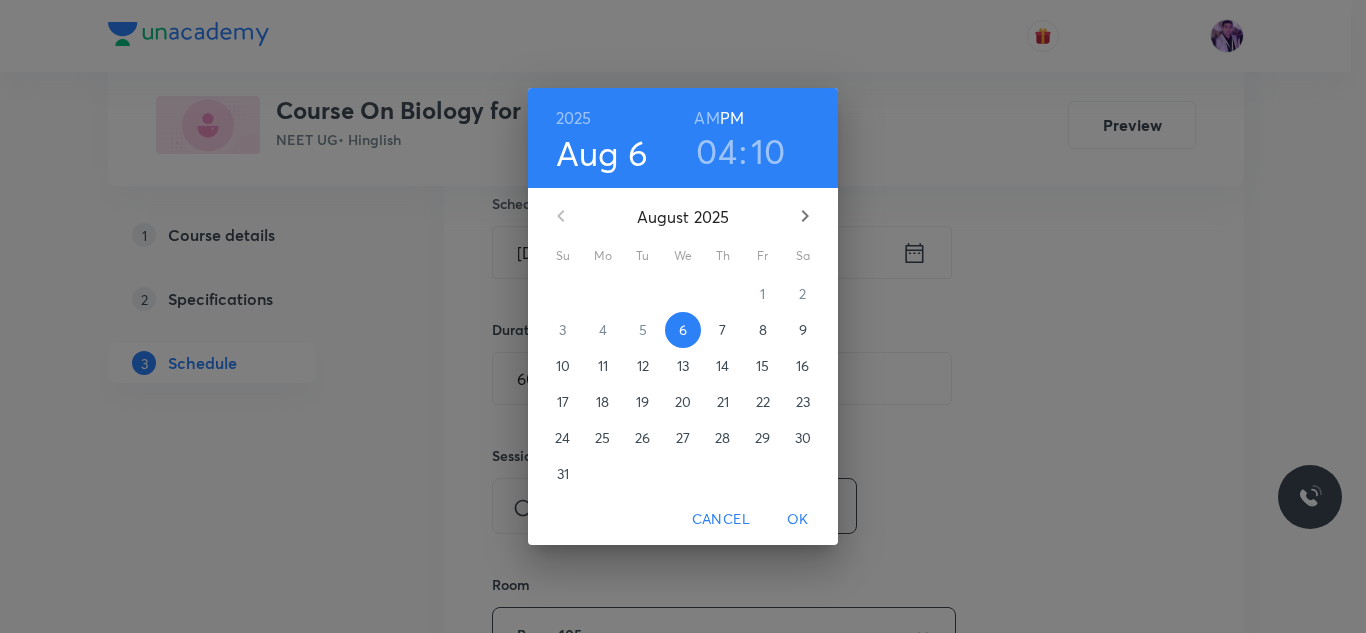 click on "10" at bounding box center (768, 151) 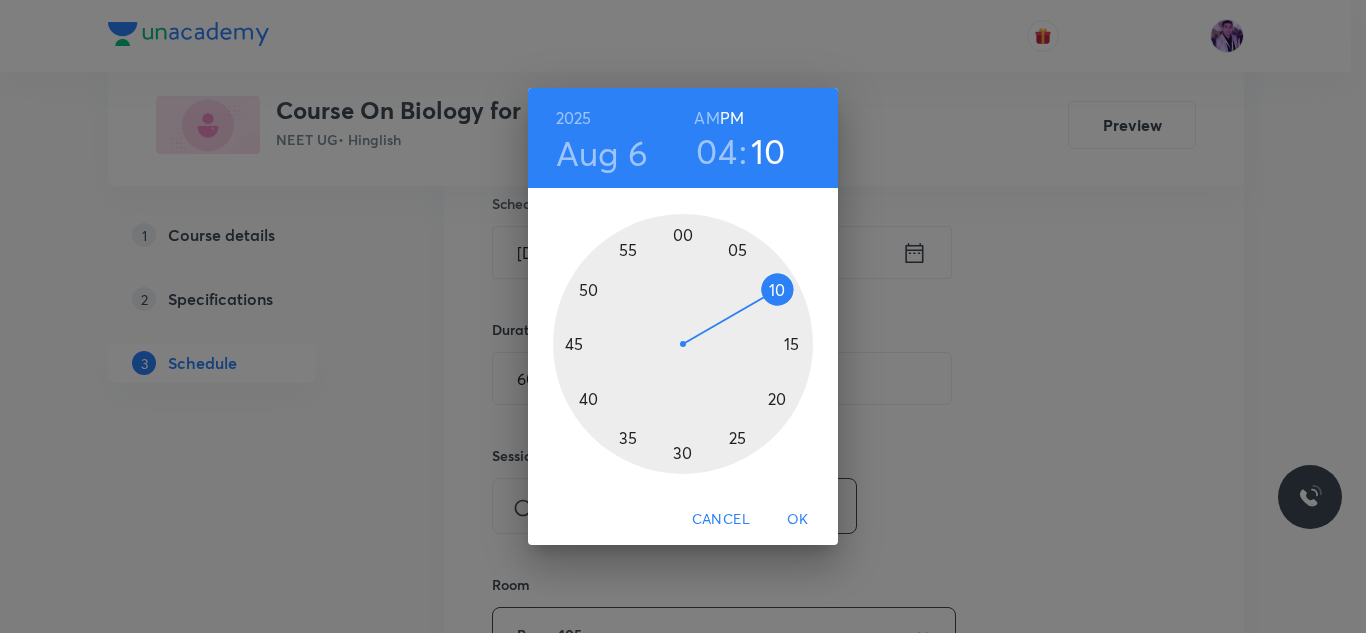 click at bounding box center (683, 344) 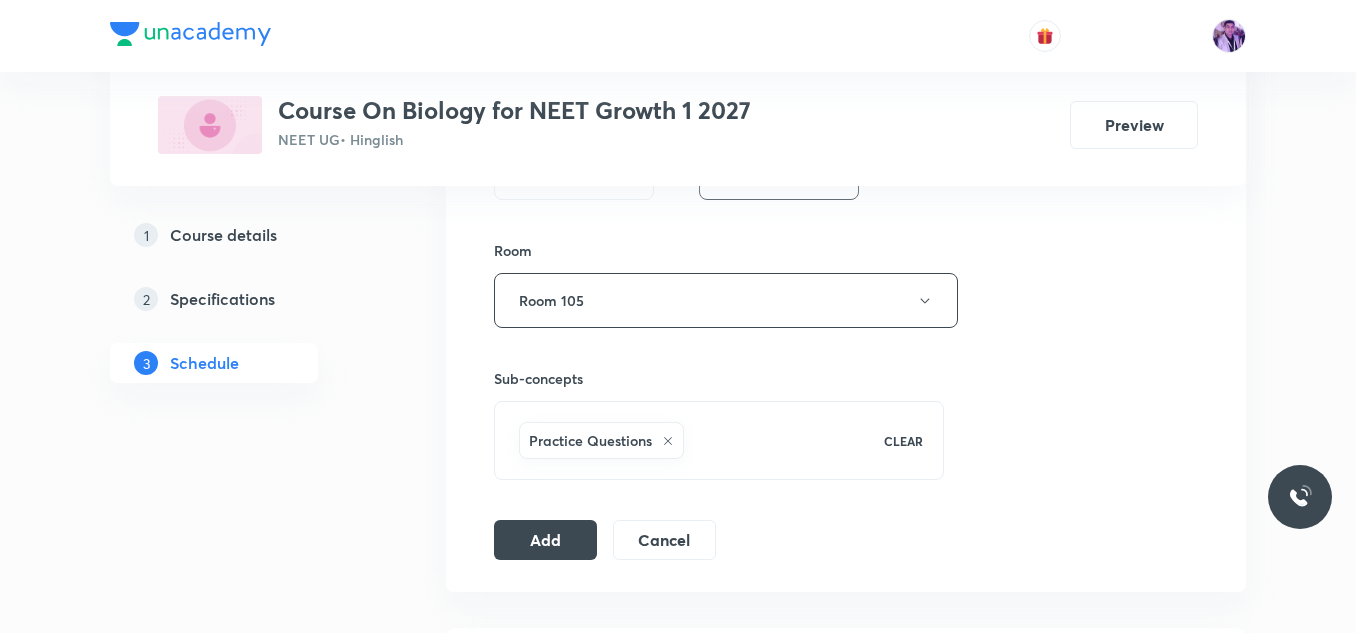 scroll, scrollTop: 900, scrollLeft: 0, axis: vertical 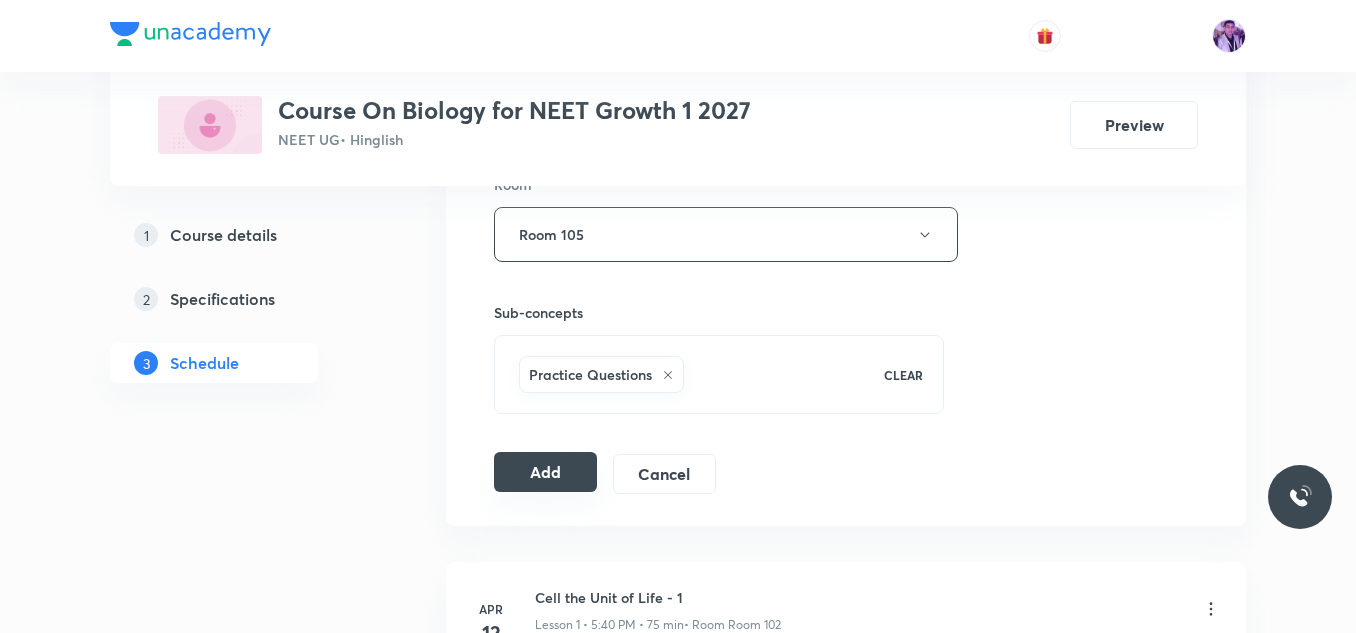 click on "Add" at bounding box center (545, 472) 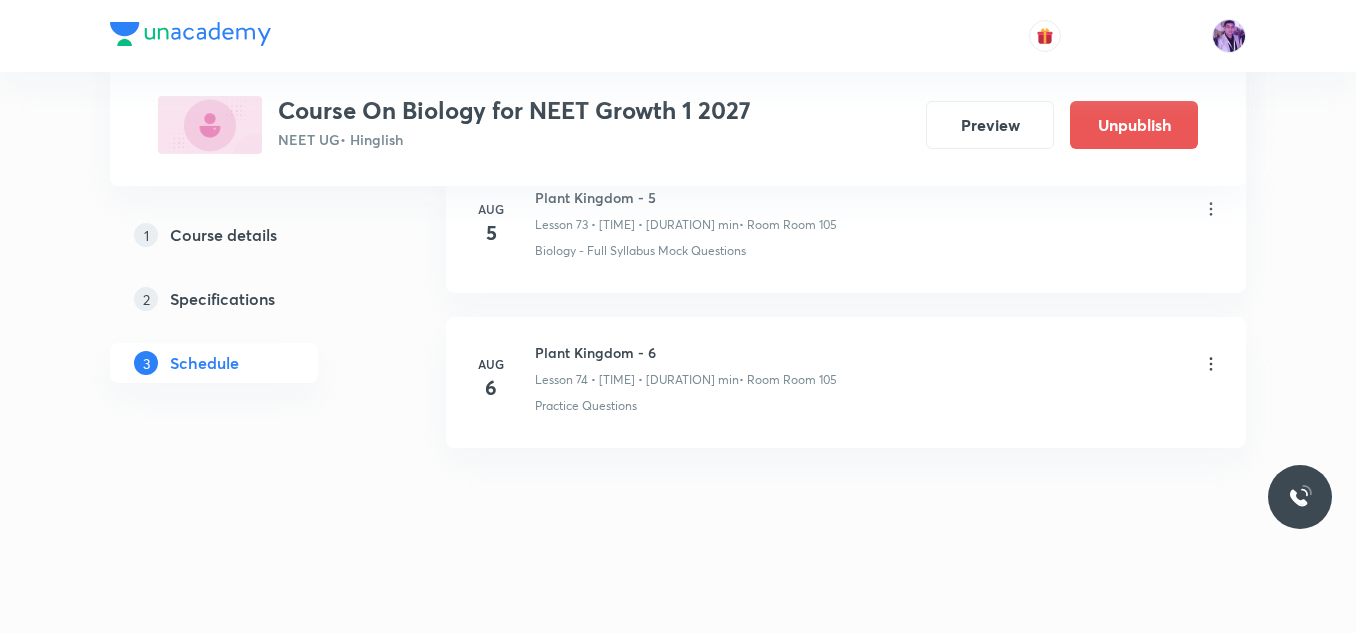 scroll, scrollTop: 11522, scrollLeft: 0, axis: vertical 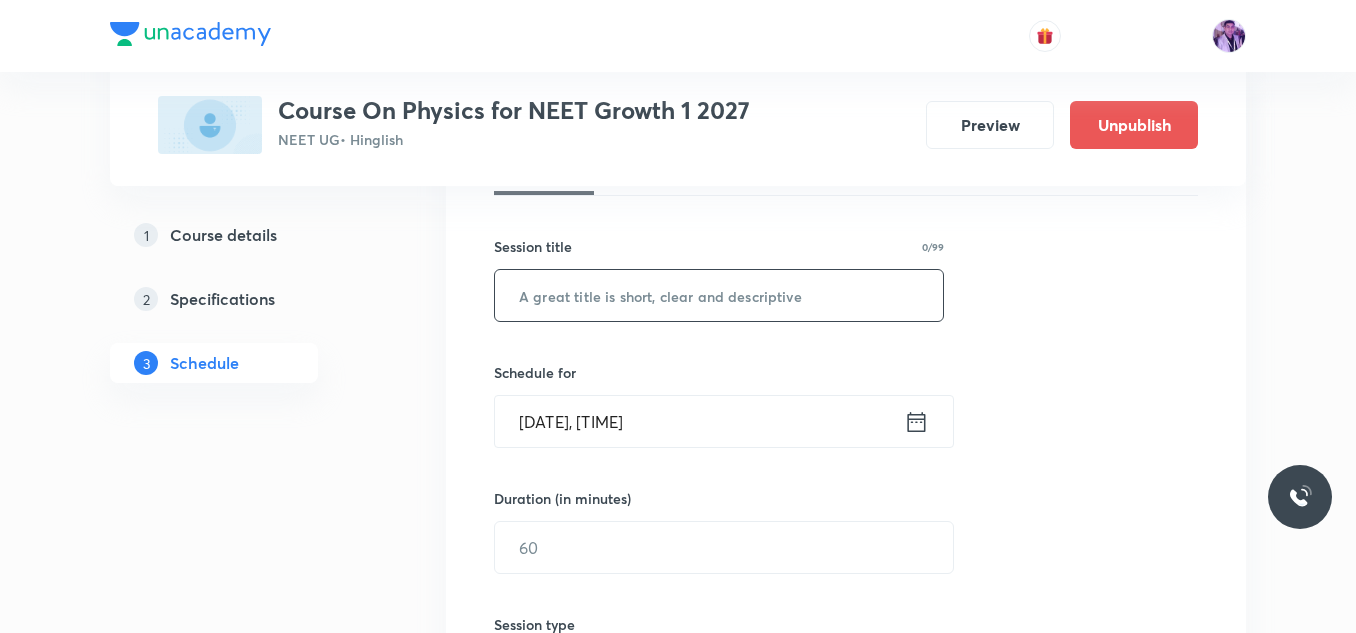 drag, startPoint x: 694, startPoint y: 268, endPoint x: 694, endPoint y: 293, distance: 25 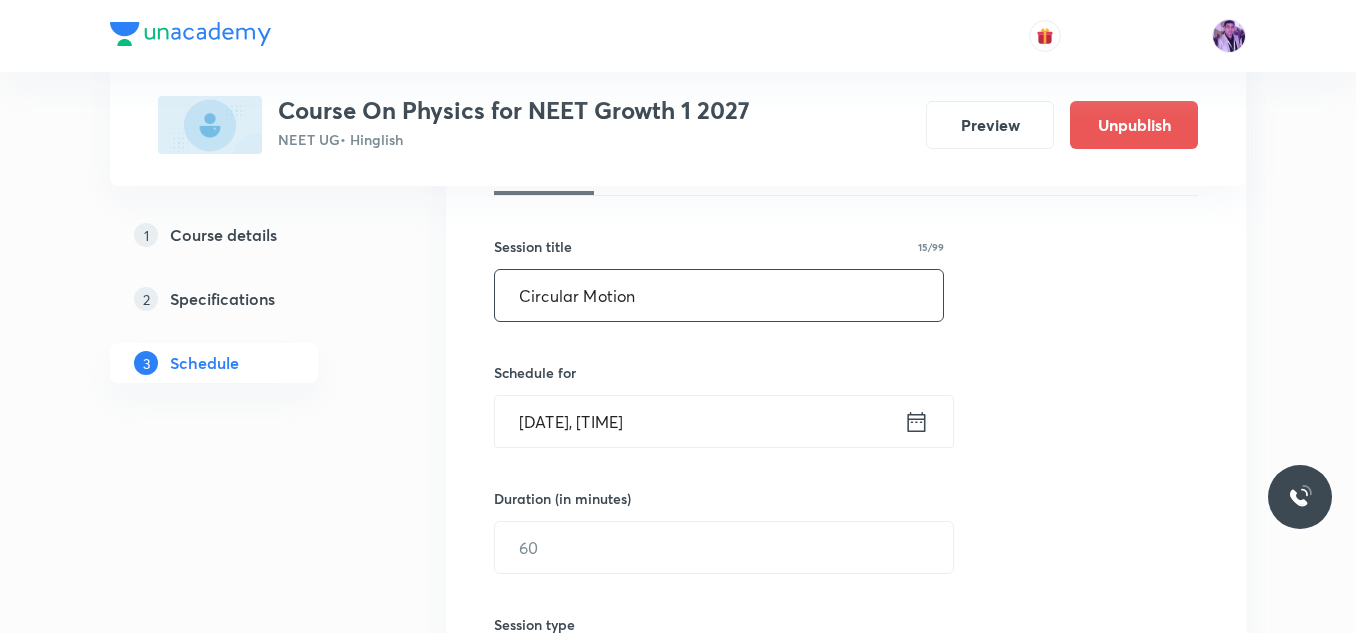 type on "Circular Motion" 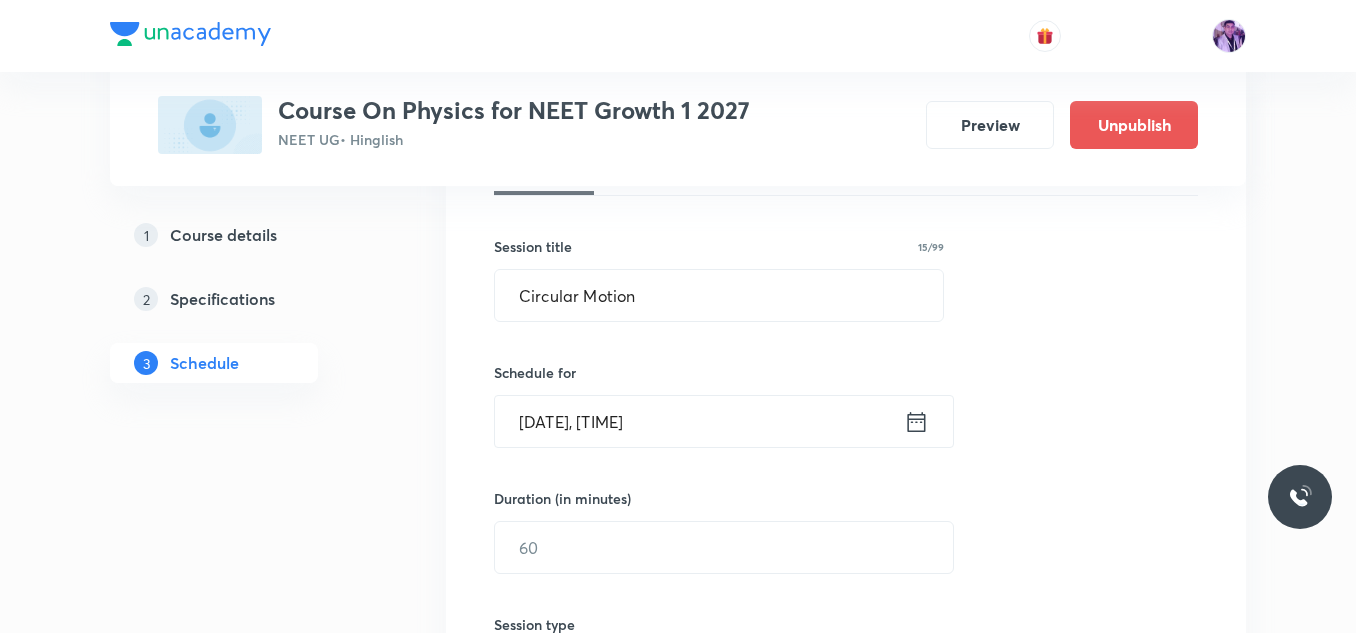 click on "[DATE], [TIME]" at bounding box center [699, 421] 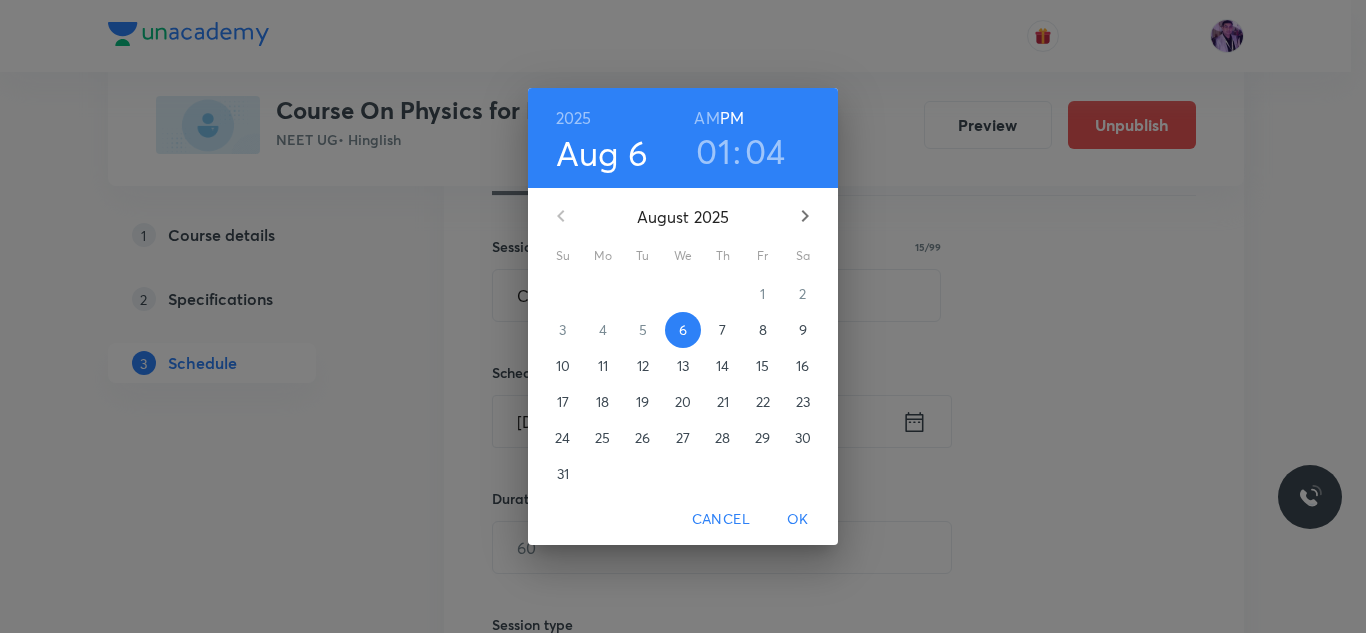 click on "01" at bounding box center (713, 151) 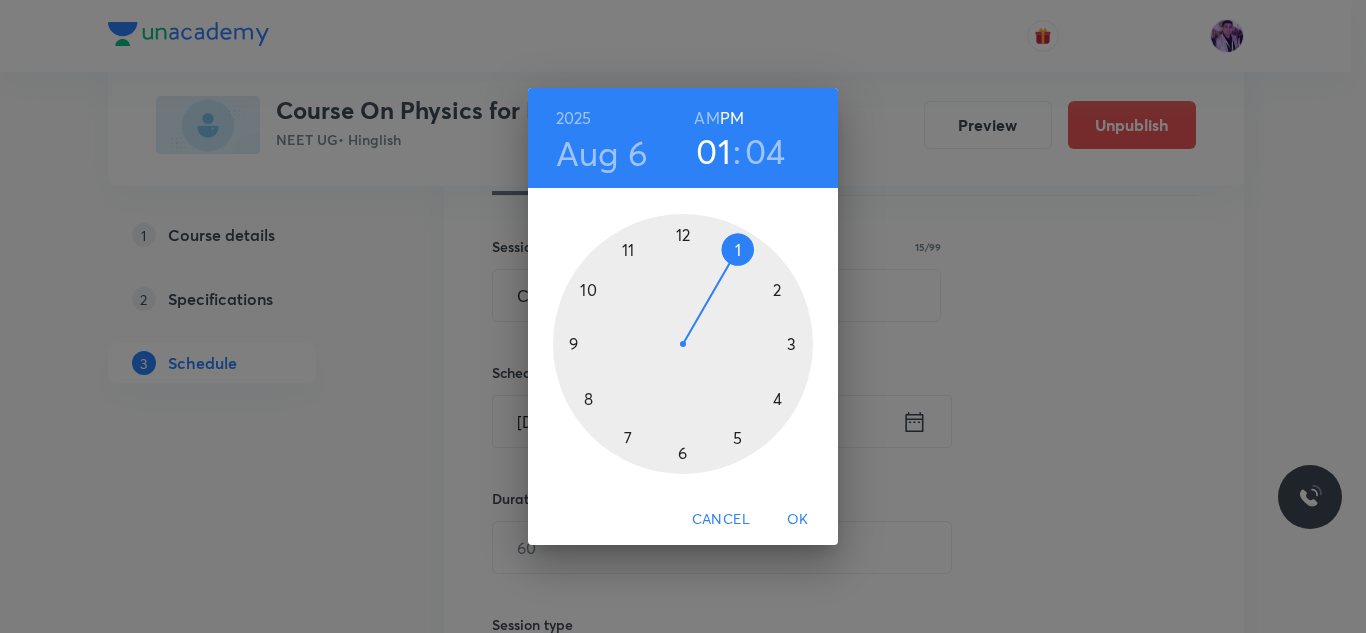 click at bounding box center [683, 344] 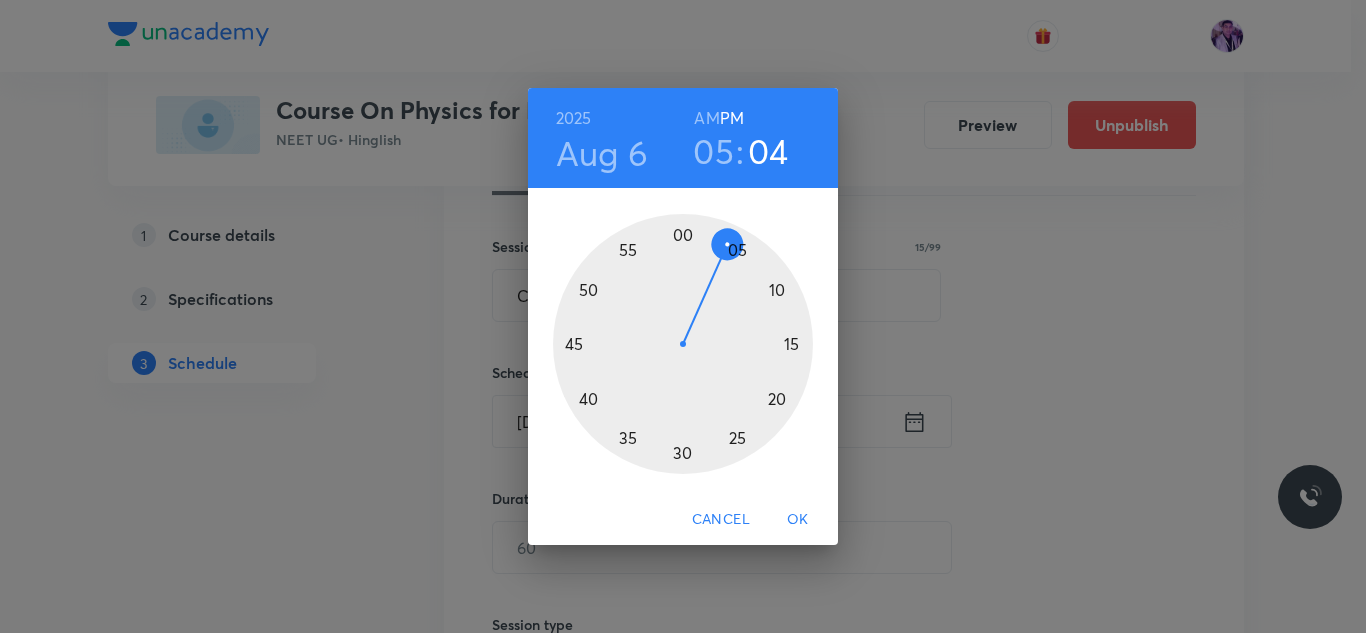 click at bounding box center (683, 344) 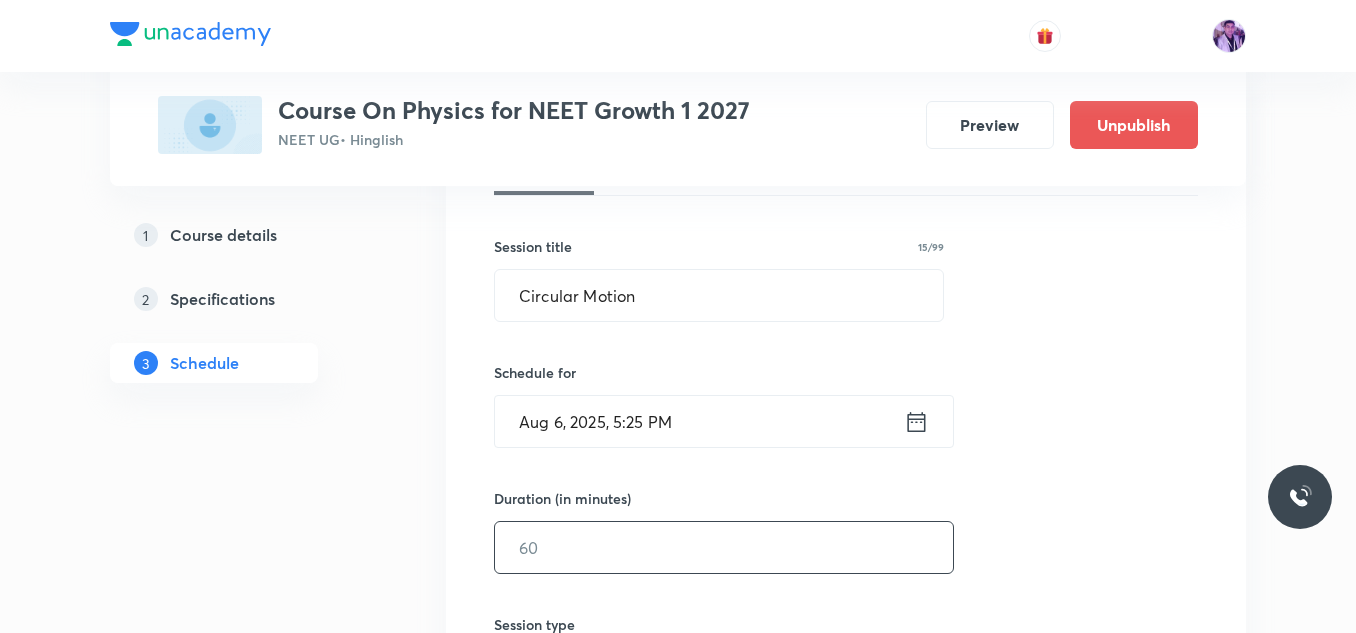 click at bounding box center (724, 547) 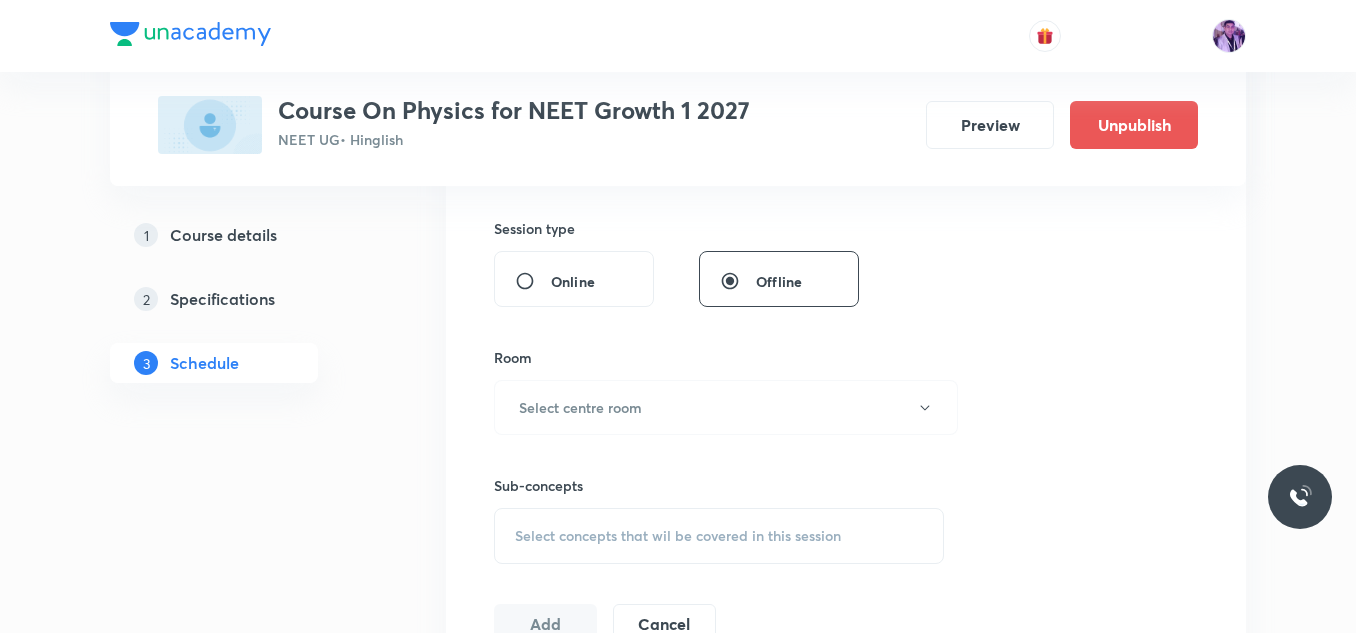 scroll, scrollTop: 831, scrollLeft: 0, axis: vertical 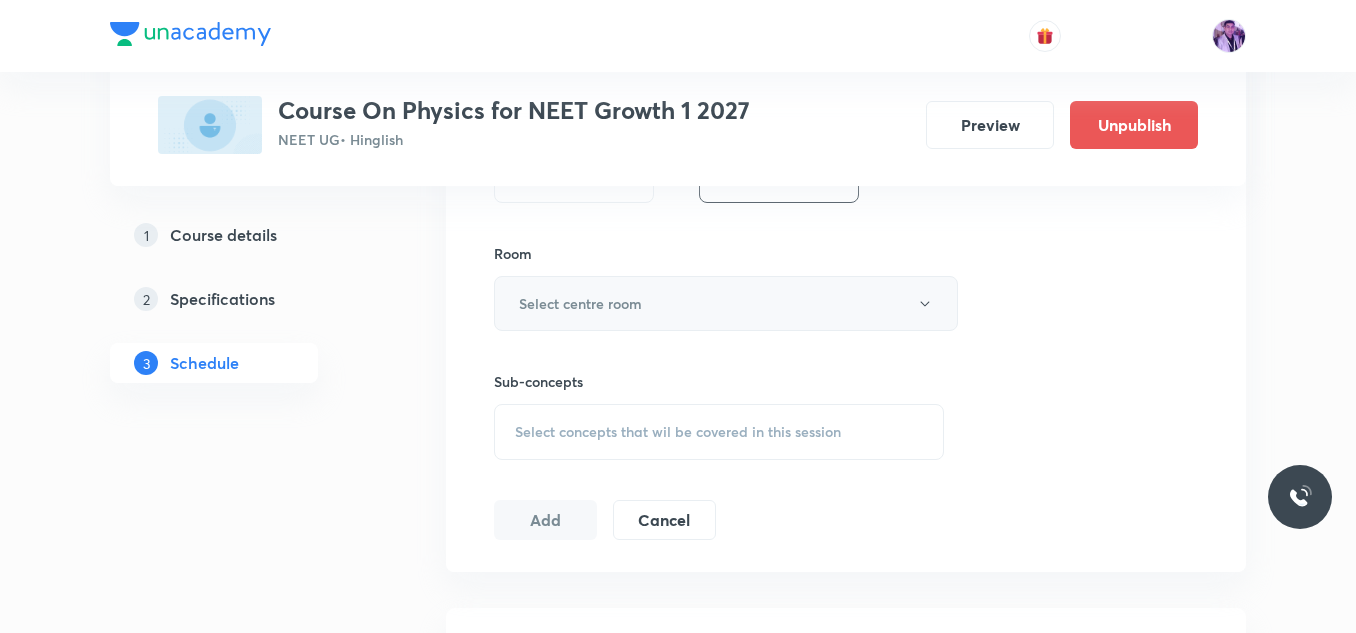 type on "60" 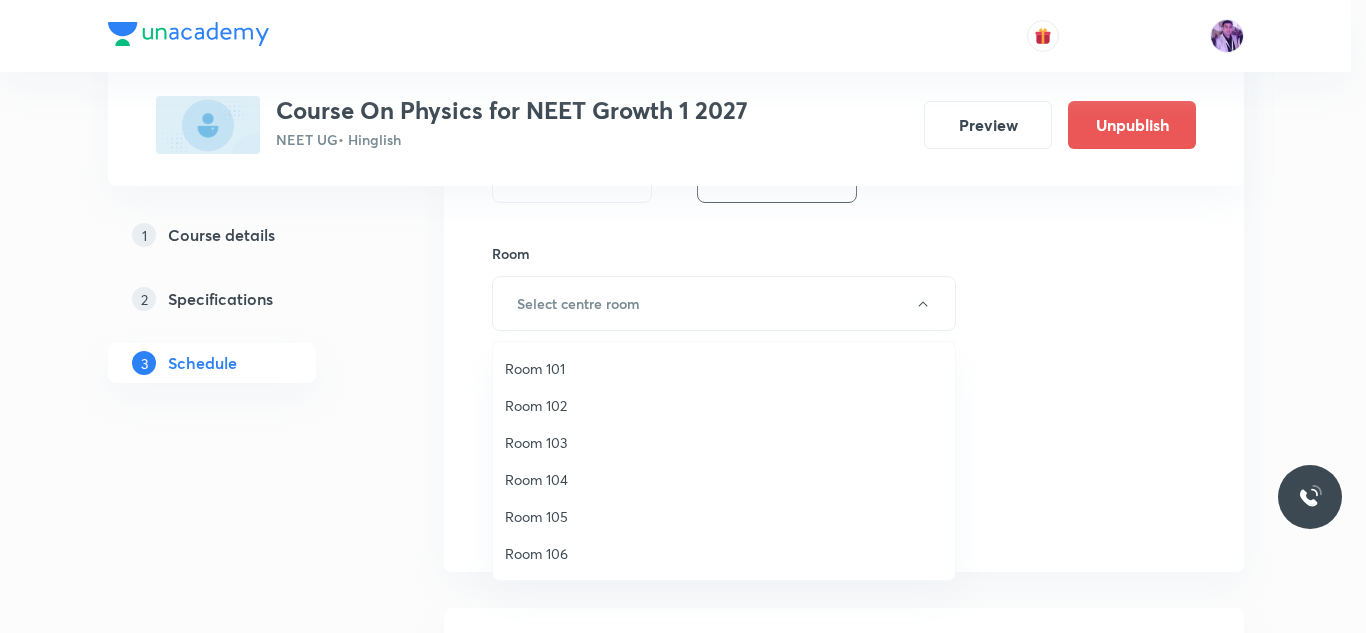 click on "Room 102" at bounding box center (724, 405) 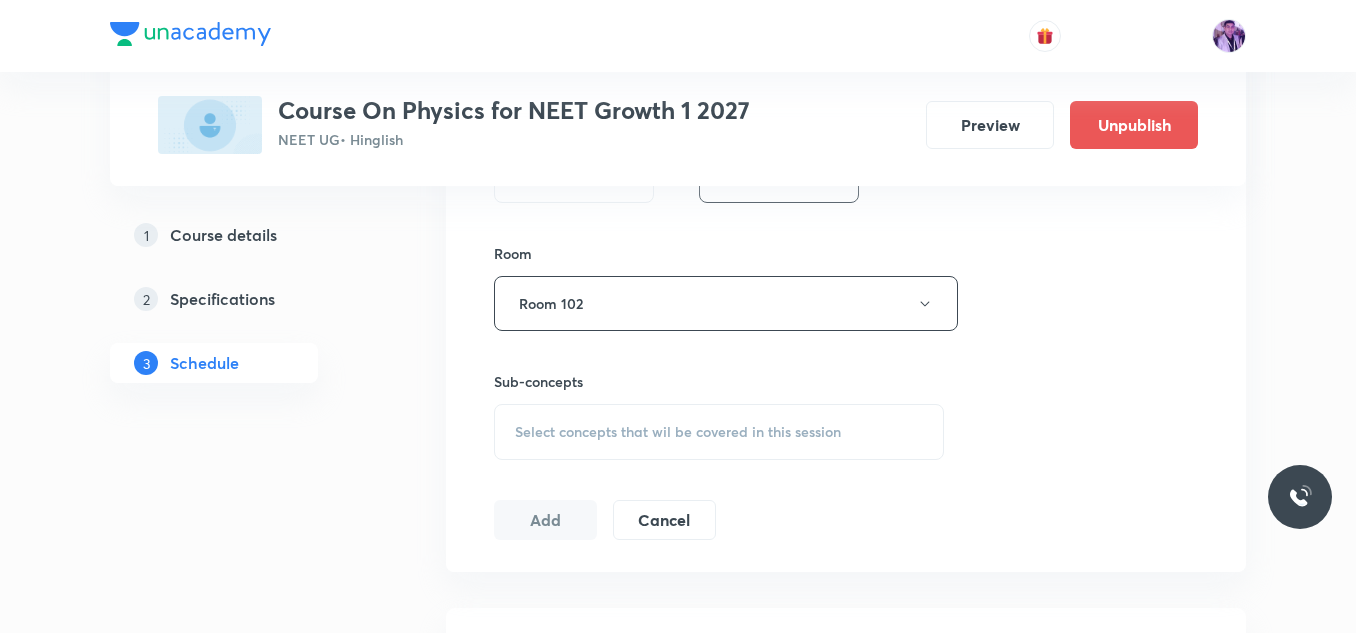 click on "Select concepts that wil be covered in this session" at bounding box center [719, 432] 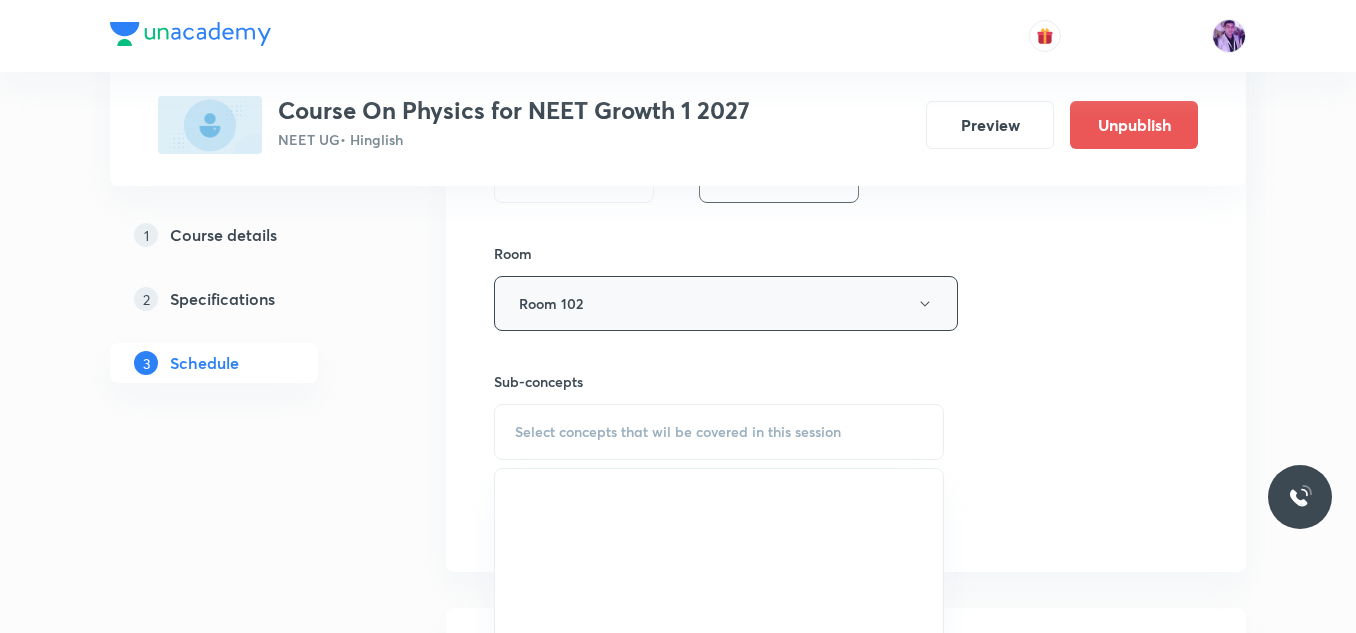 click on "Room 102" at bounding box center [726, 303] 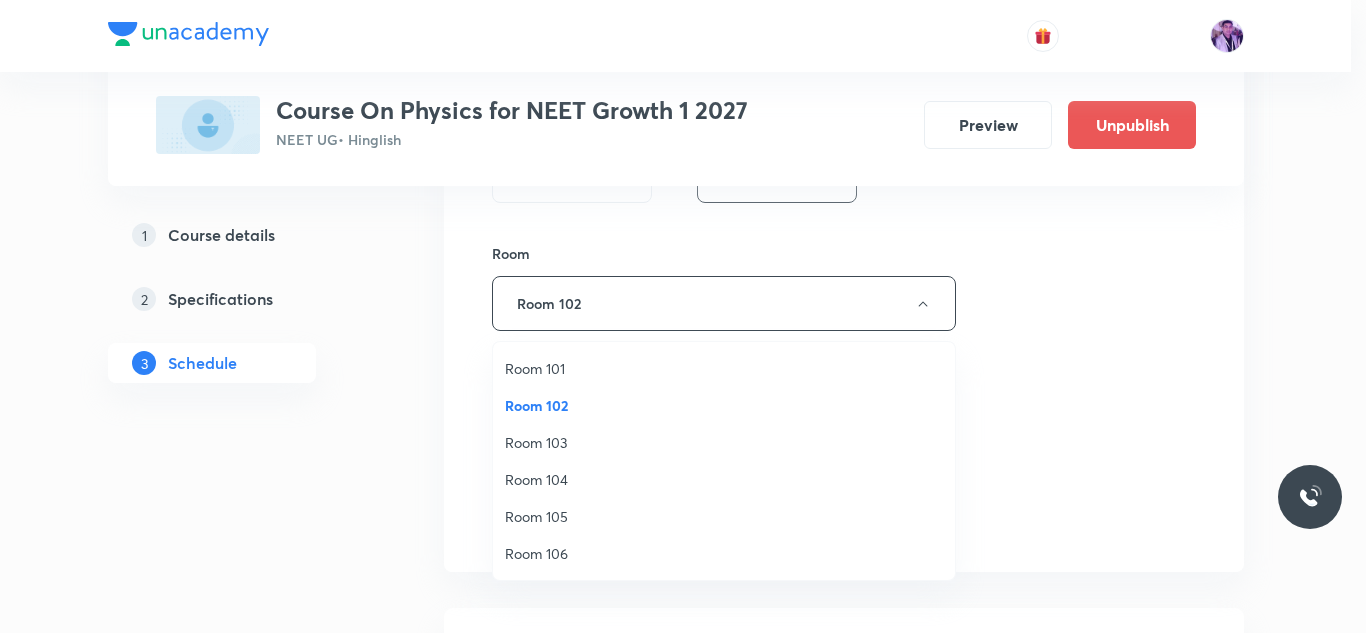 click on "Room 105" at bounding box center (724, 516) 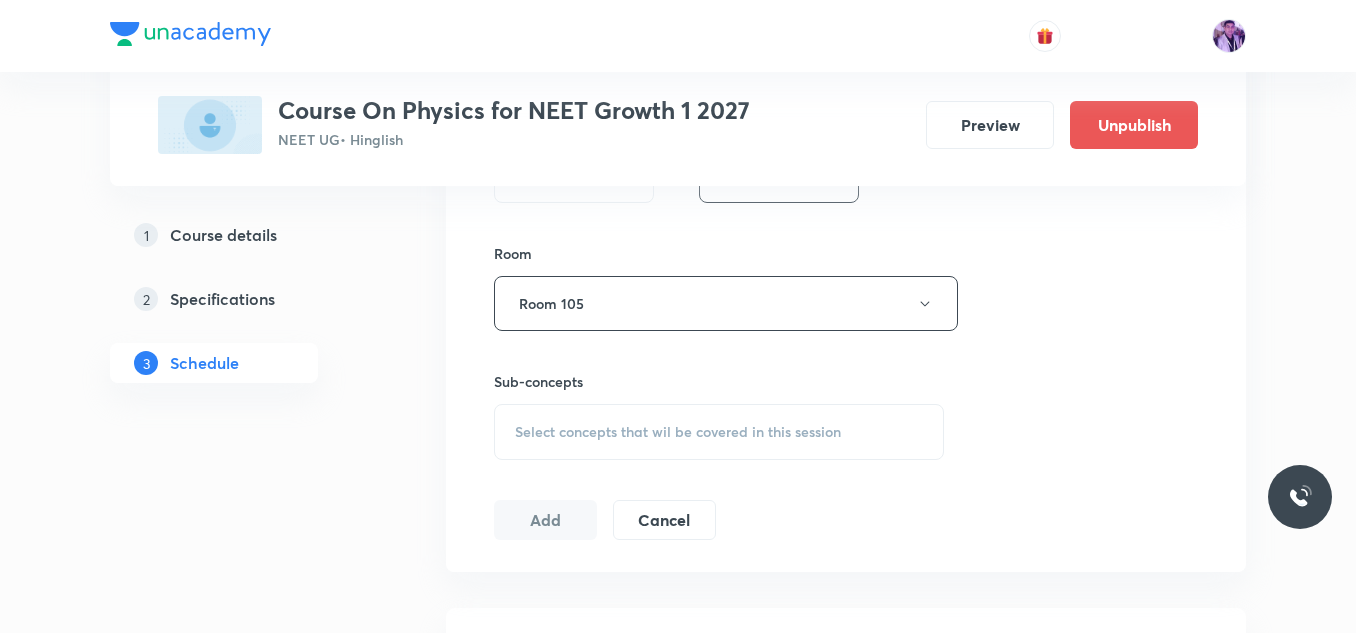 click on "Select concepts that wil be covered in this session" at bounding box center (719, 432) 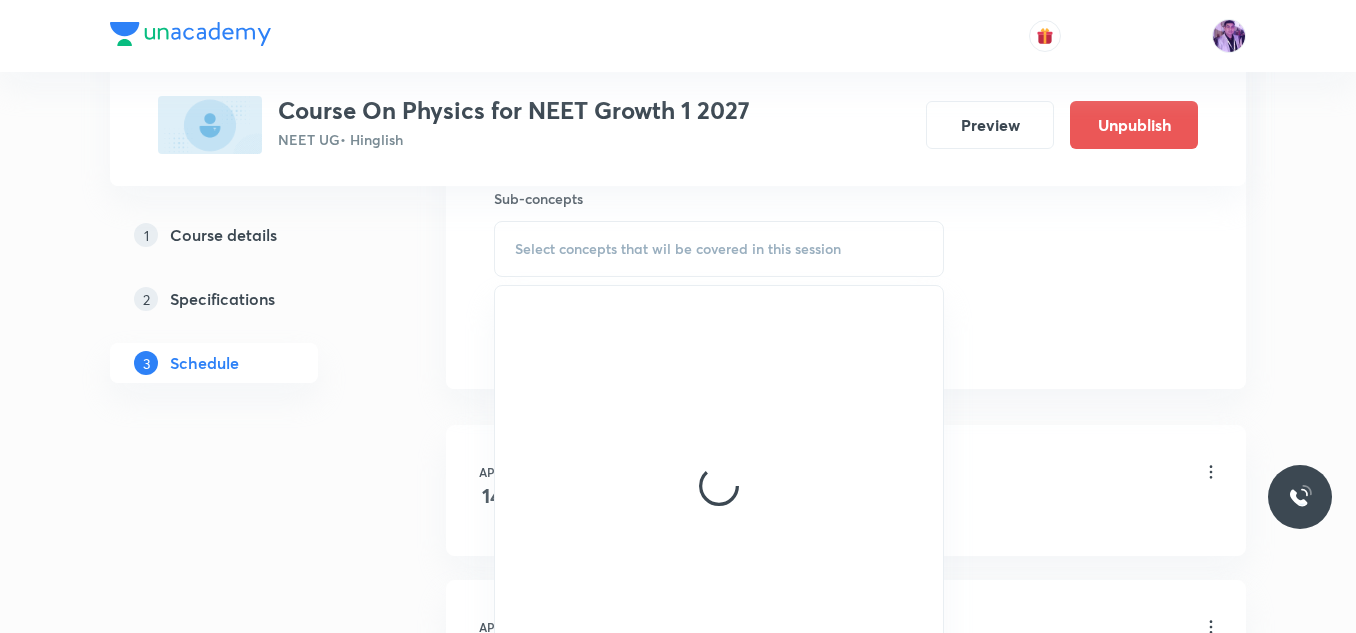scroll, scrollTop: 1031, scrollLeft: 0, axis: vertical 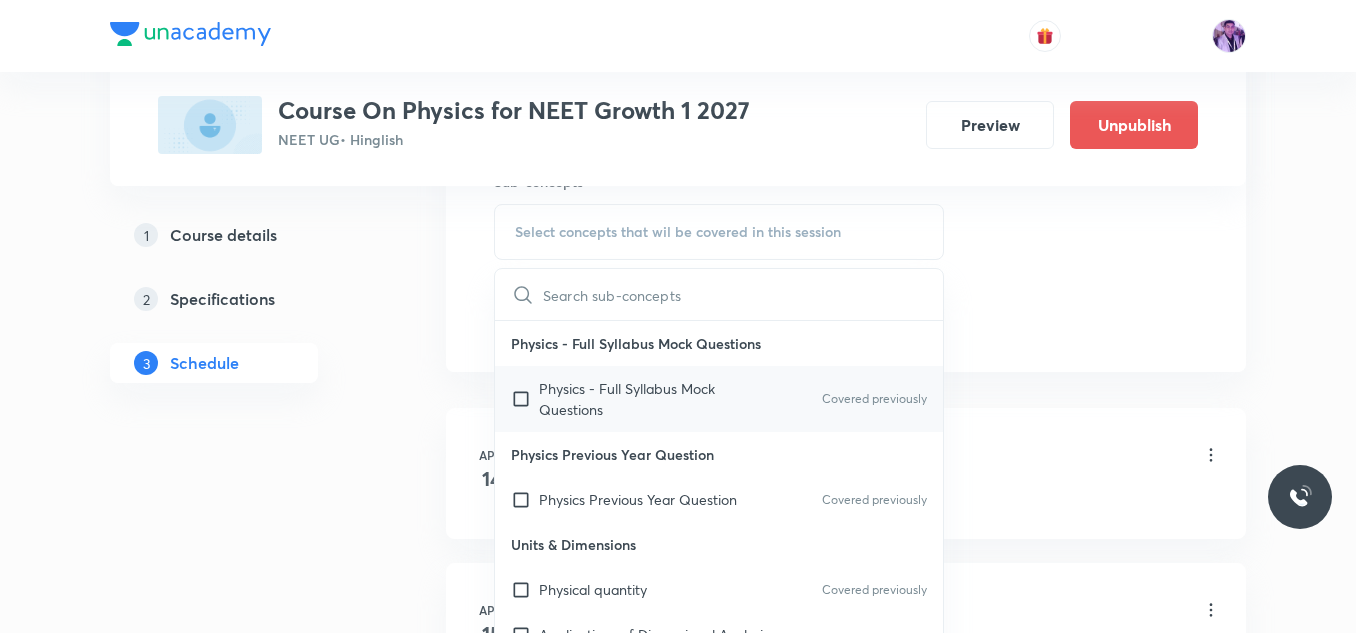 click on "Physics - Full Syllabus Mock Questions" at bounding box center [640, 399] 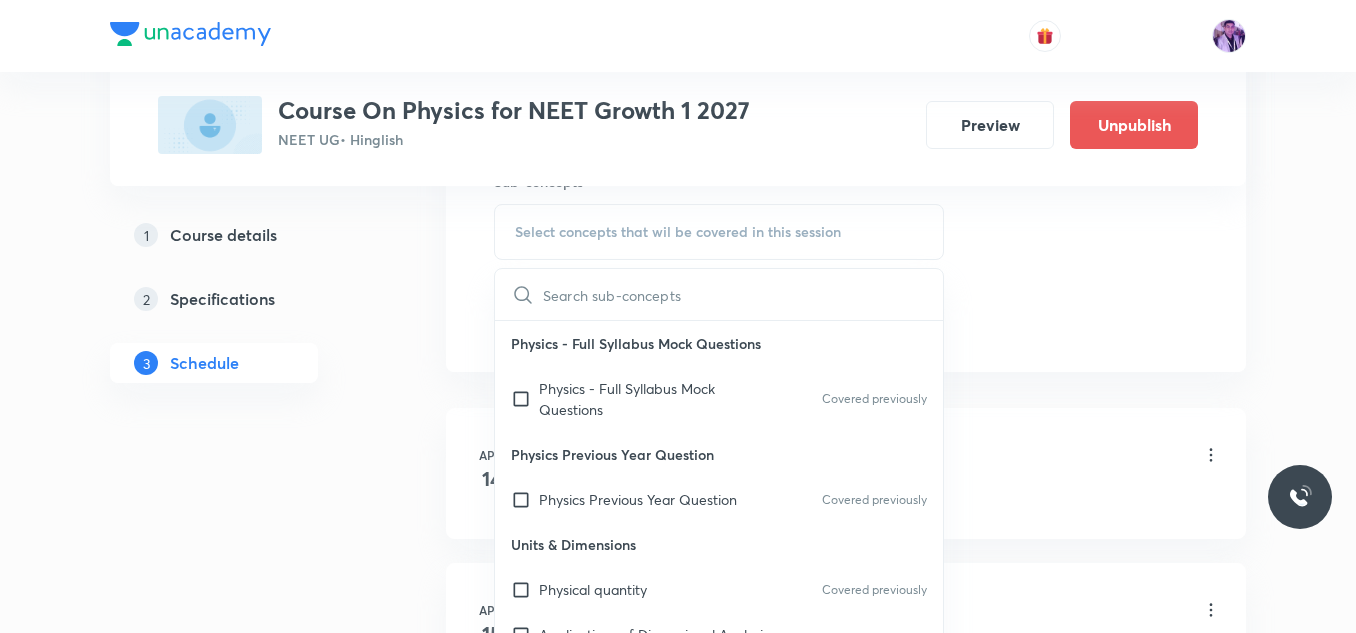 checkbox on "true" 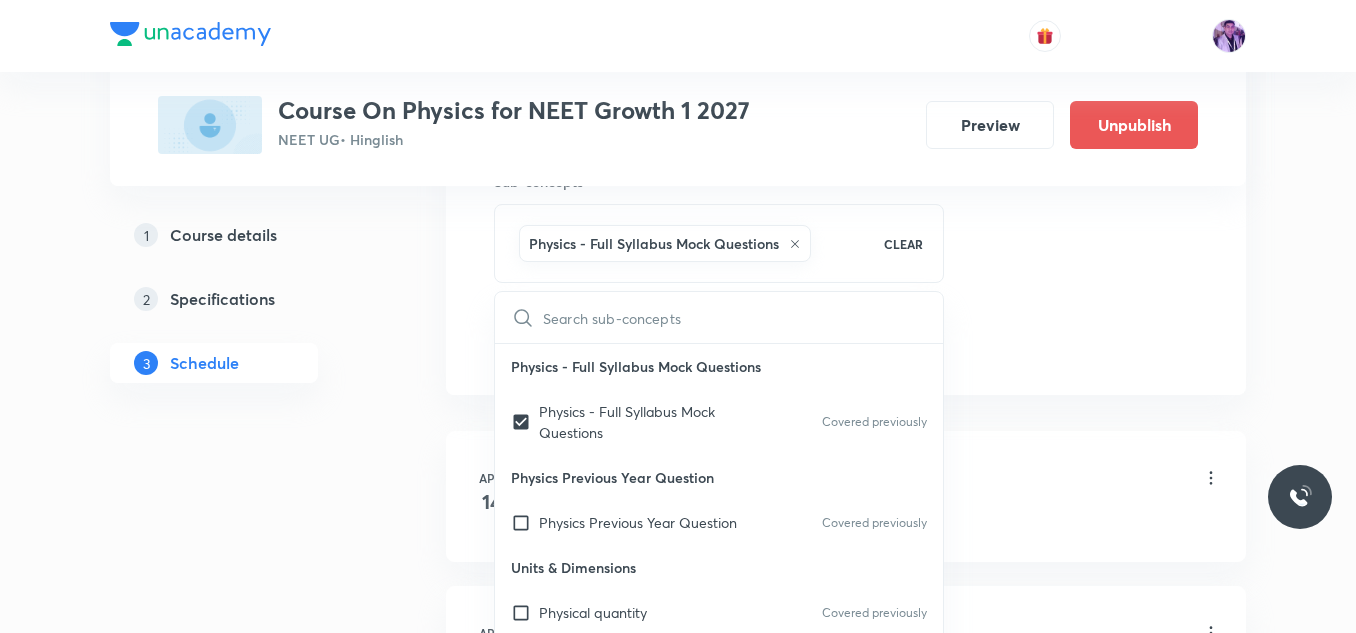 click on "Plus Courses Course On Physics for NEET Growth 1 2027 NEET UG  • Hinglish Preview Unpublish 1 Course details 2 Specifications 3 Schedule Schedule 70  classes Session  71 Live class Session title 15/99 Circular Motion ​ Schedule for Aug 6, 2025, 5:25 PM ​ Duration (in minutes) 60 ​   Session type Online Offline Room Room 105 Sub-concepts Physics - Full Syllabus Mock Questions CLEAR ​ Physics - Full Syllabus Mock Questions Physics - Full Syllabus Mock Questions Covered previously Physics Previous Year Question Physics Previous Year Question Covered previously Units & Dimensions Physical quantity Covered previously Applications of Dimensional Analysis Significant Figures Covered previously Units of Physical Quantities Covered previously System of Units Dimensions of Some Mathematical Functions Unit and Dimension Covered previously Product of Two Vectors Subtraction of Vectors Cross Product Least Count Analysis Errors of Measurement Vernier Callipers Screw Gauge Zero Error Basic Mathematics Functions 14" at bounding box center [678, 5245] 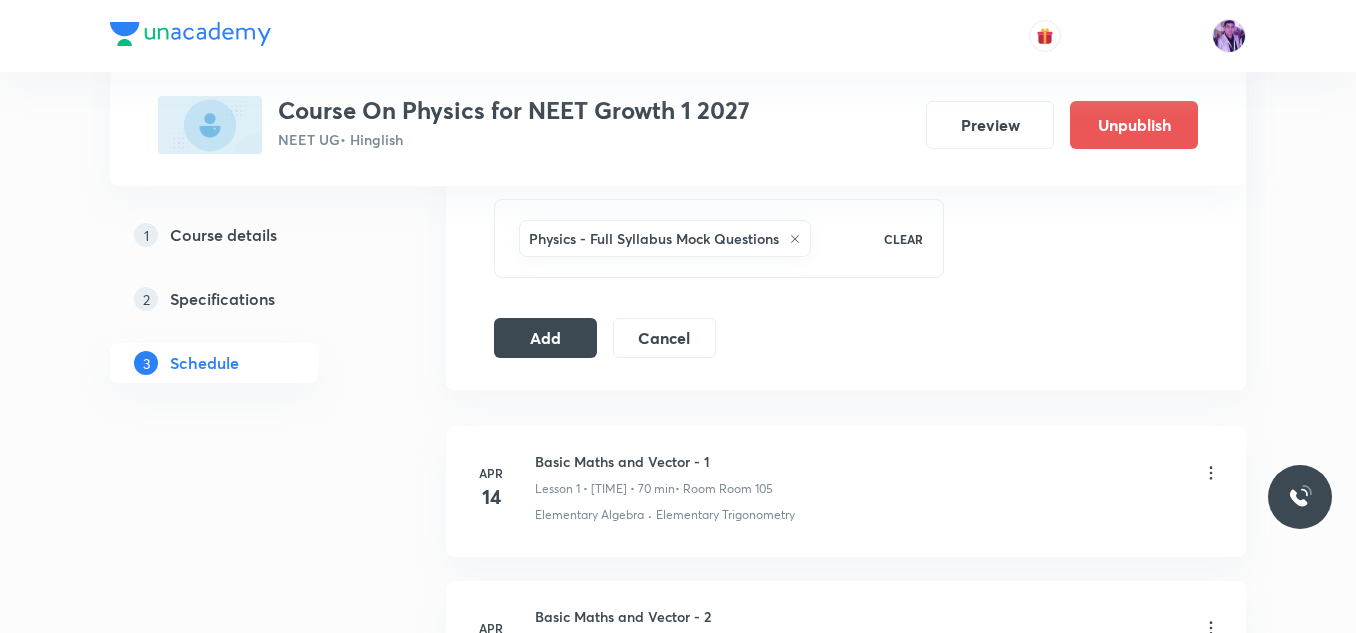 scroll, scrollTop: 931, scrollLeft: 0, axis: vertical 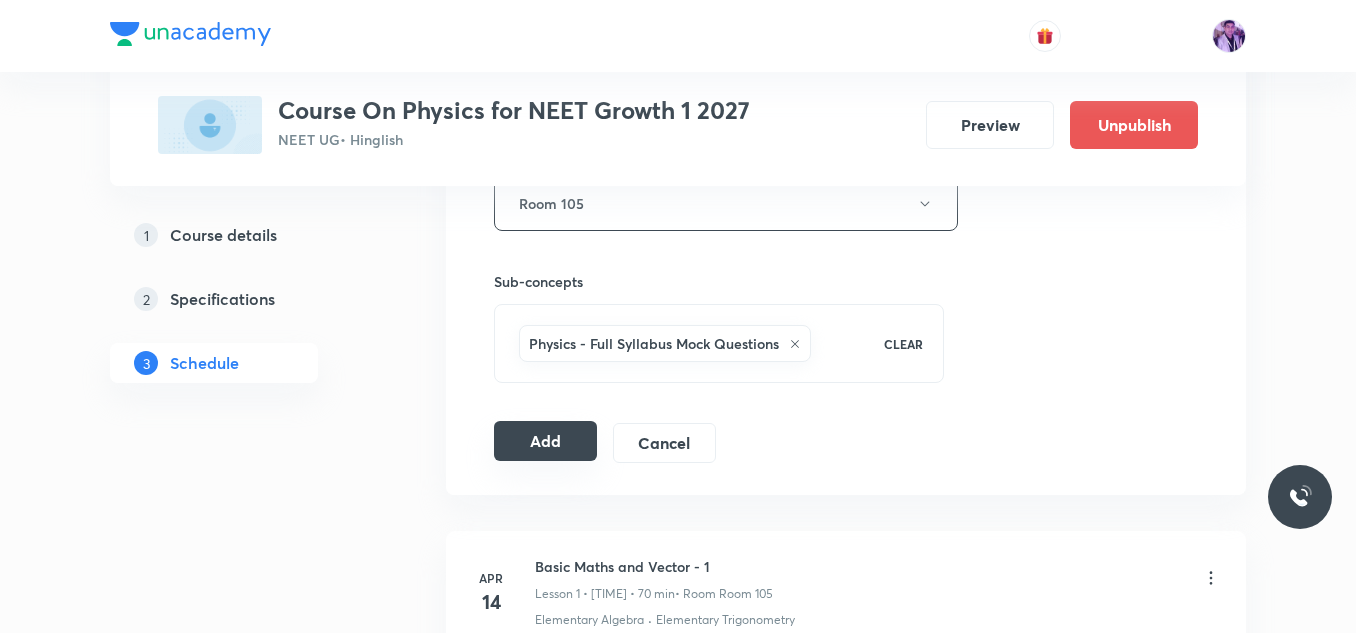 click on "Add" at bounding box center (545, 441) 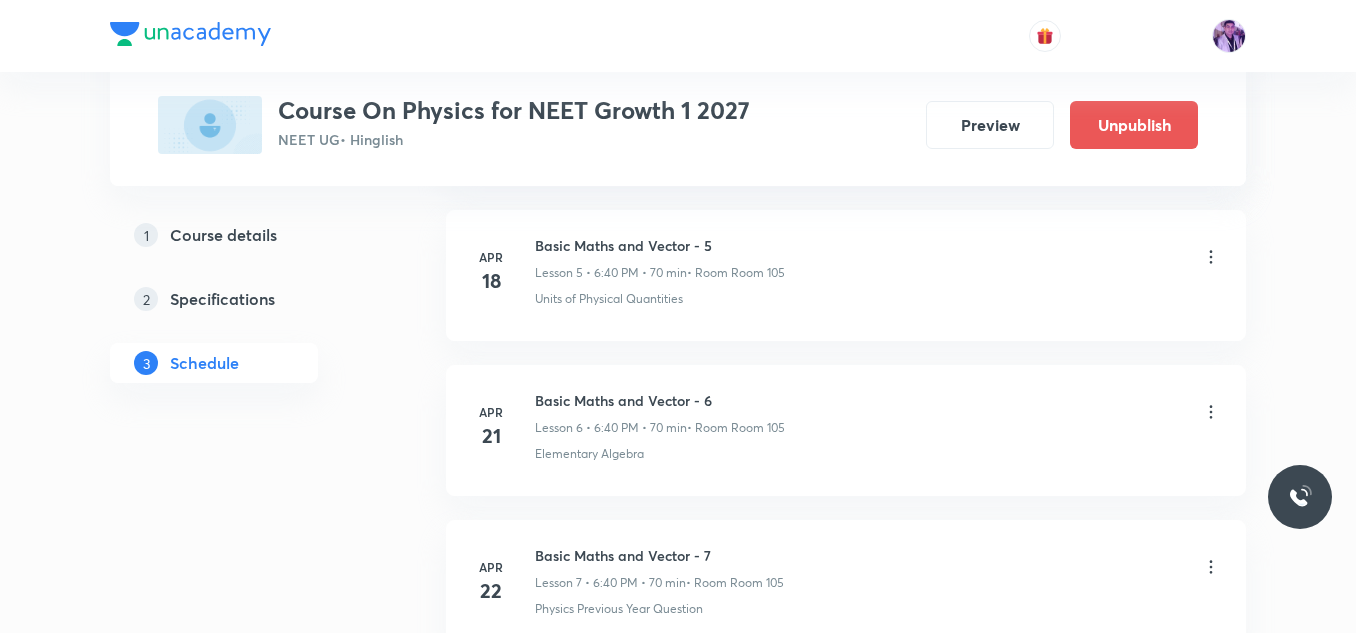 scroll, scrollTop: 11057, scrollLeft: 0, axis: vertical 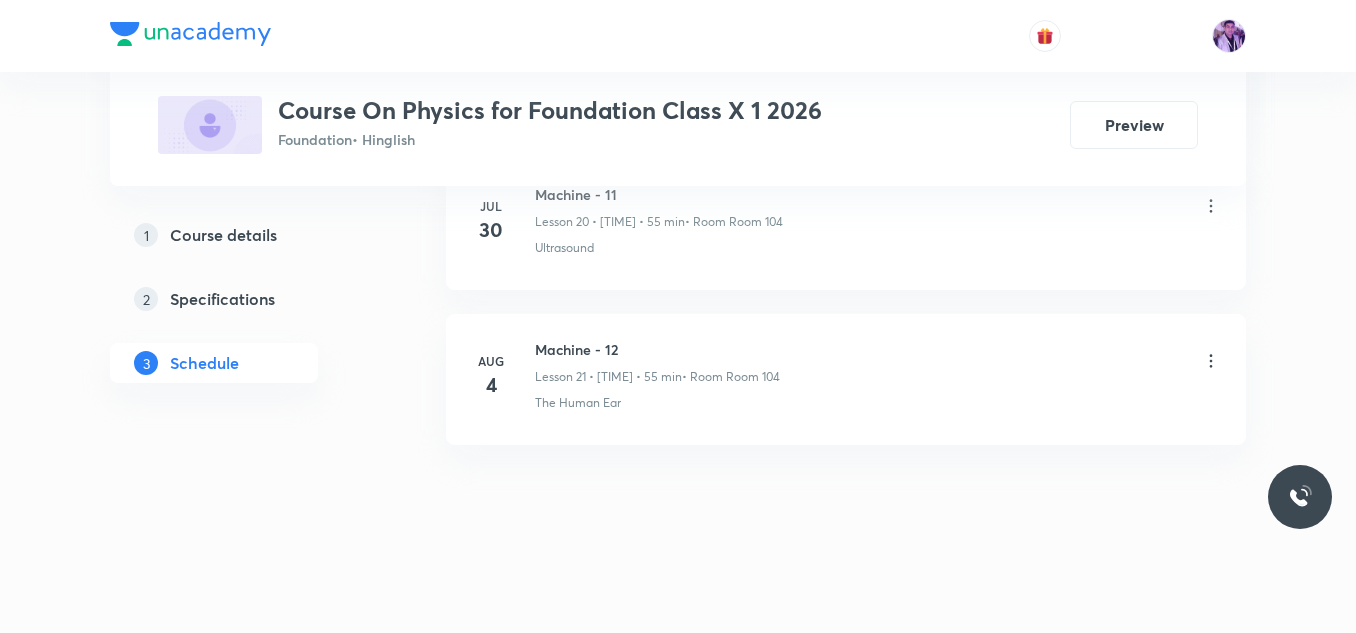 click on "Aug 4" at bounding box center (503, 376) 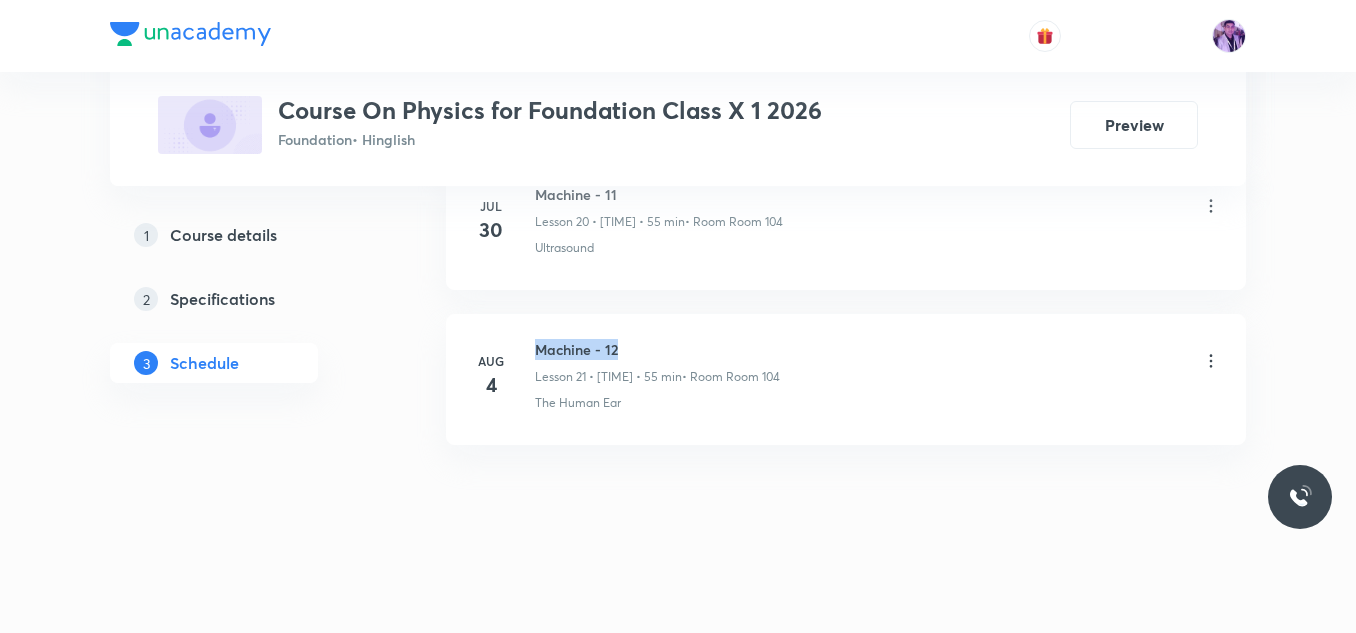 drag, startPoint x: 536, startPoint y: 347, endPoint x: 646, endPoint y: 352, distance: 110.11358 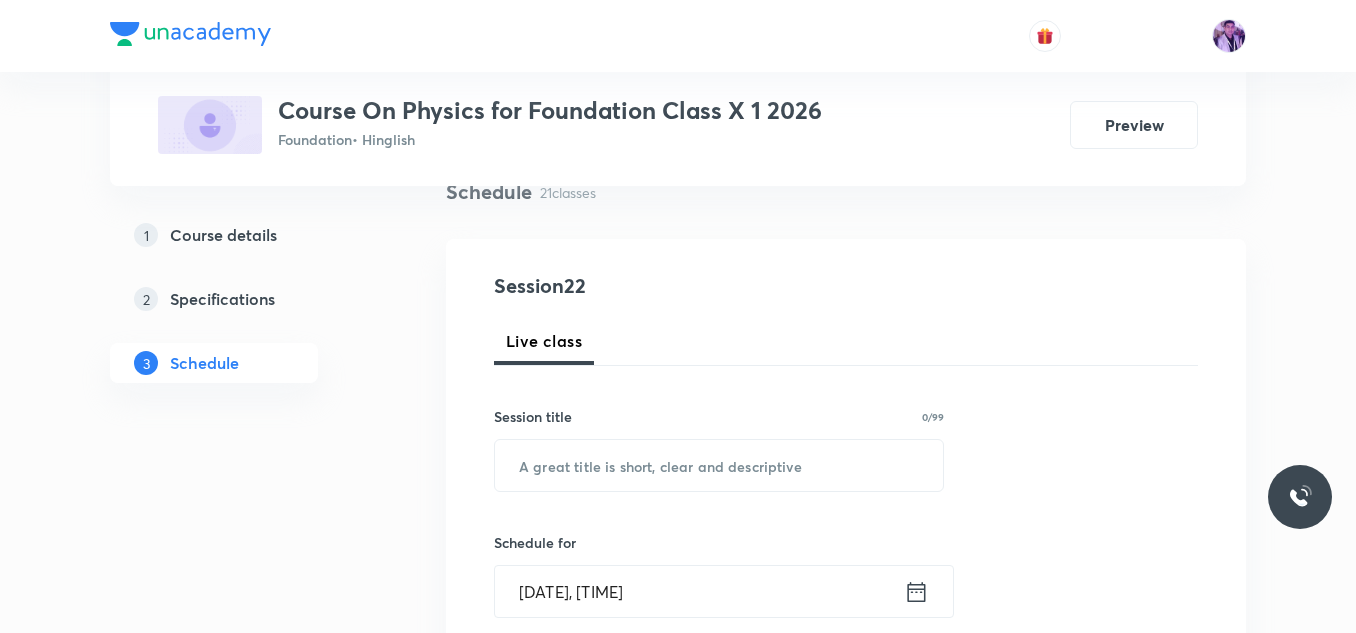 scroll, scrollTop: 377, scrollLeft: 0, axis: vertical 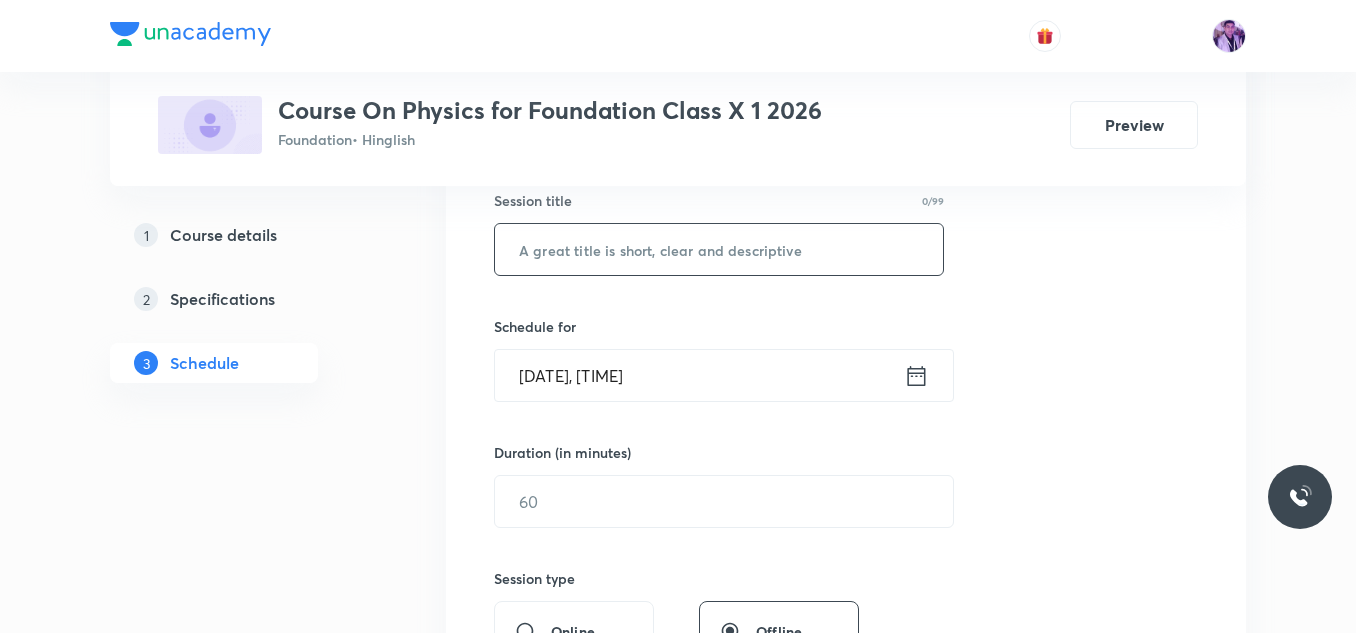 click at bounding box center (719, 249) 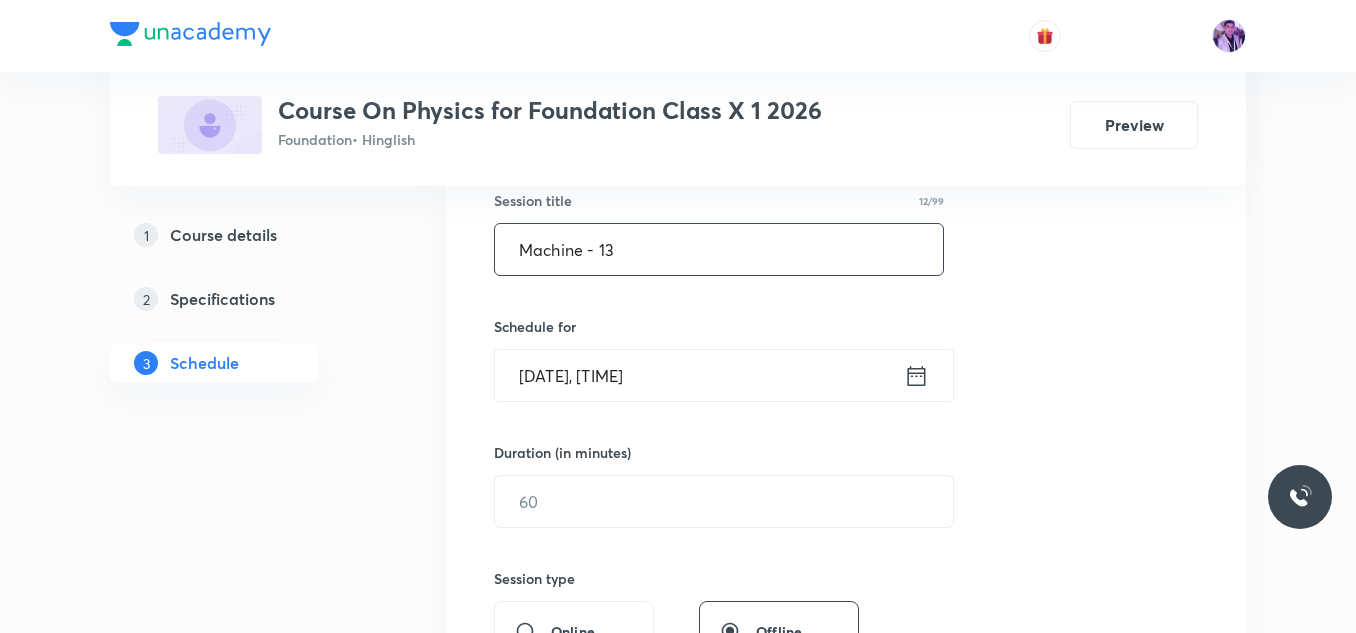 type on "Machine - 13" 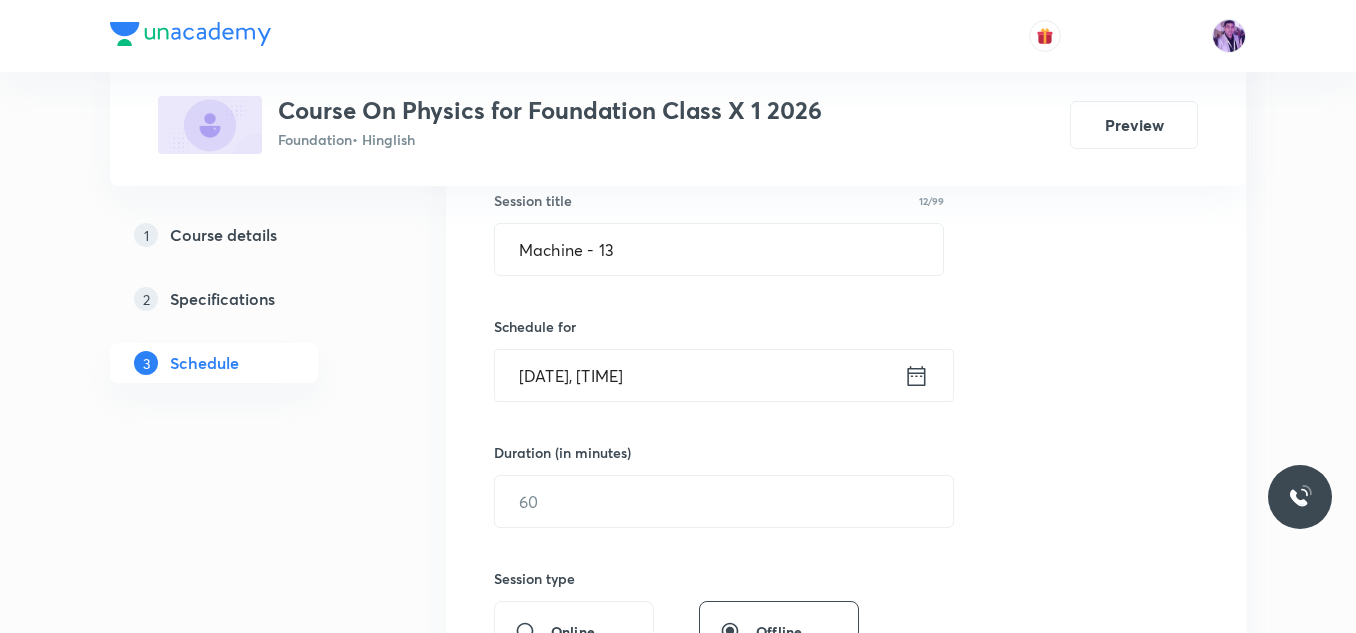 click on "Aug 6, 2025, 1:18 PM" at bounding box center [699, 375] 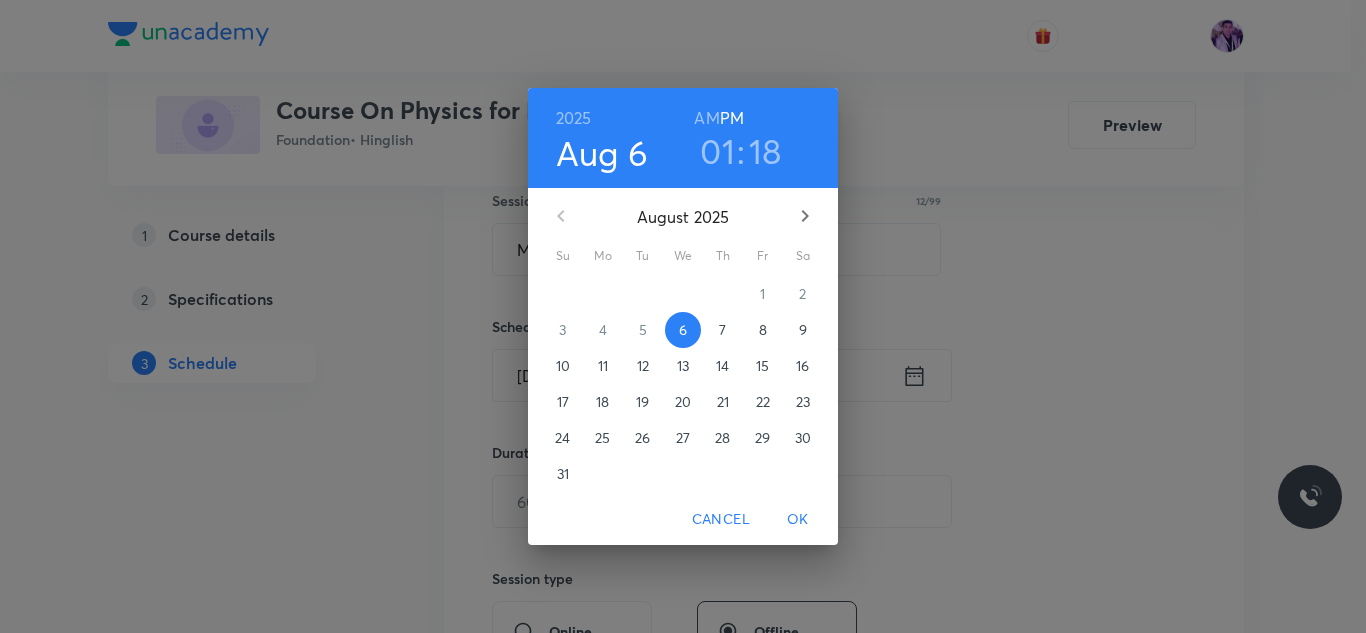 click on "01" at bounding box center (717, 151) 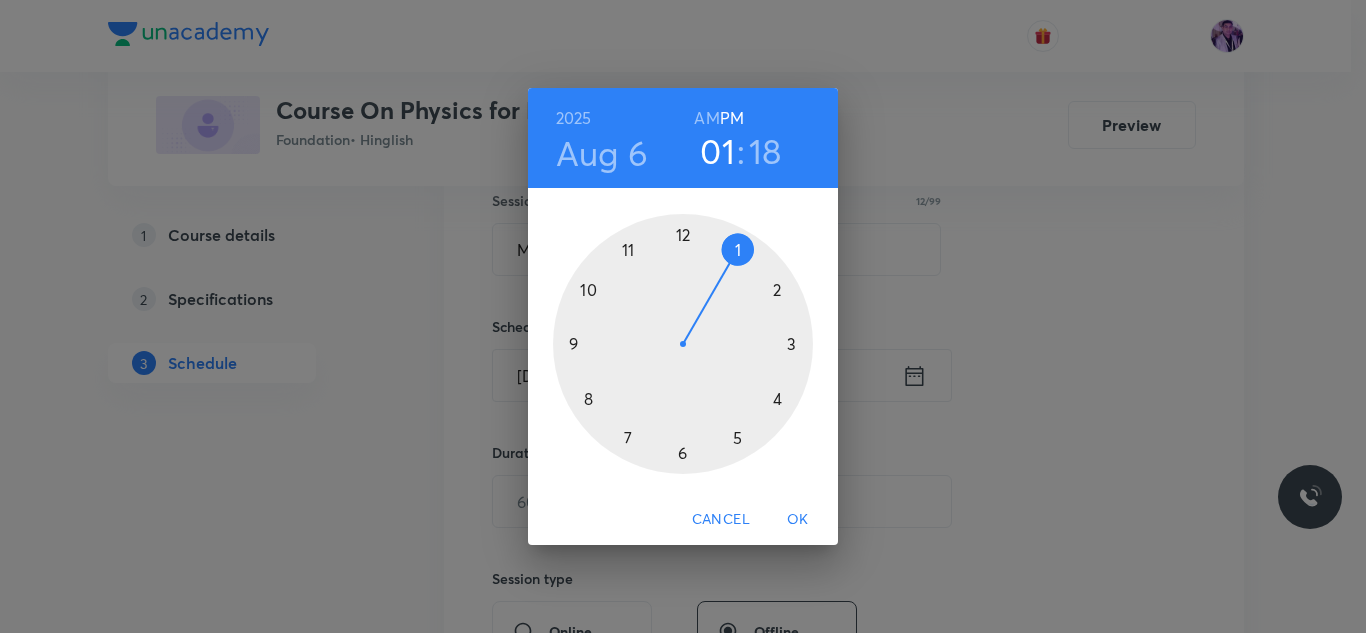 click at bounding box center (683, 344) 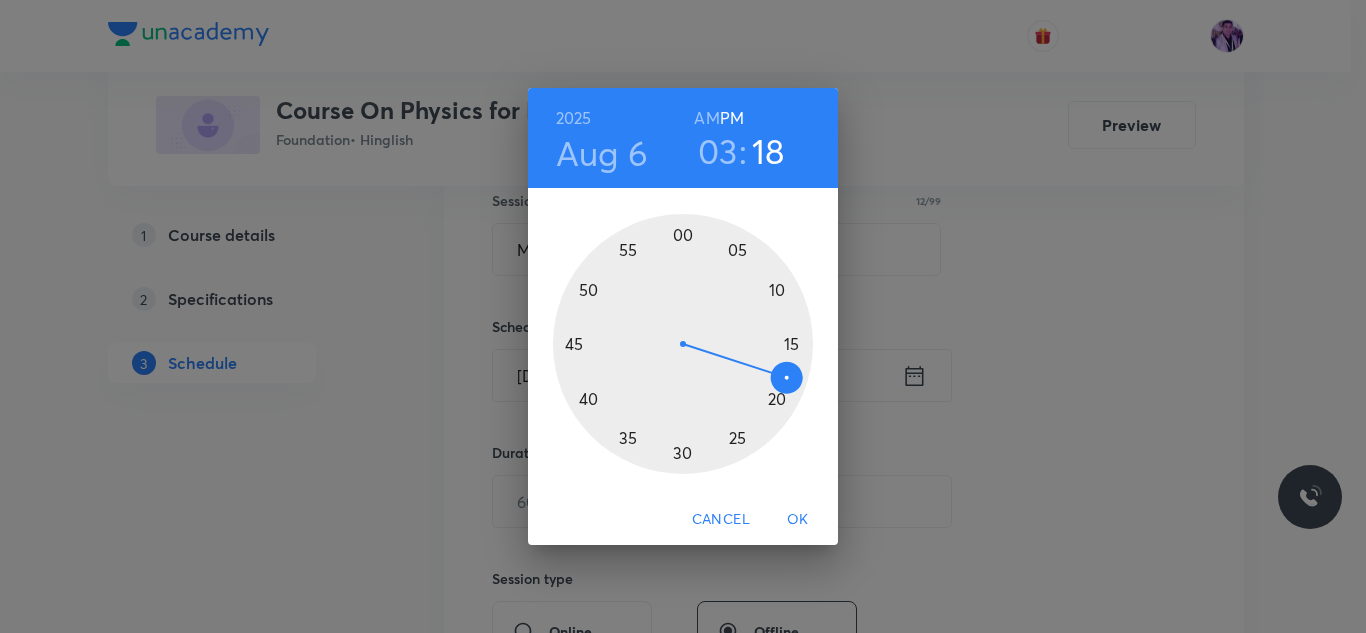 click at bounding box center (683, 344) 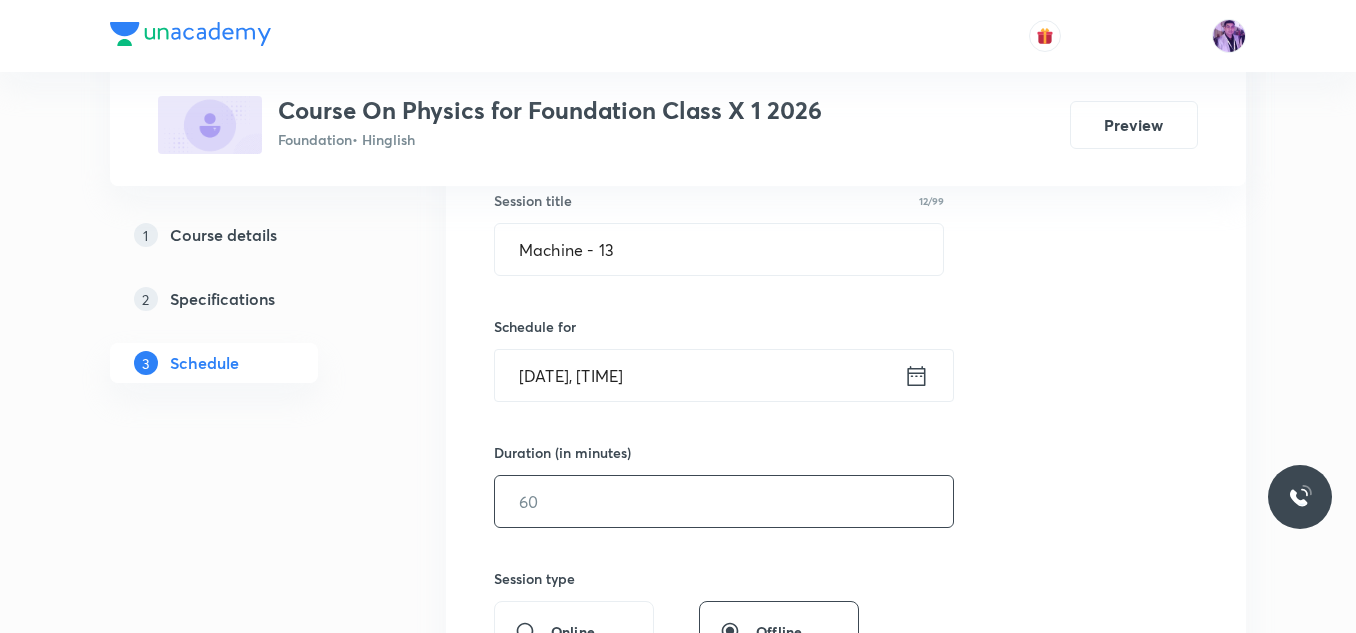 click at bounding box center [724, 501] 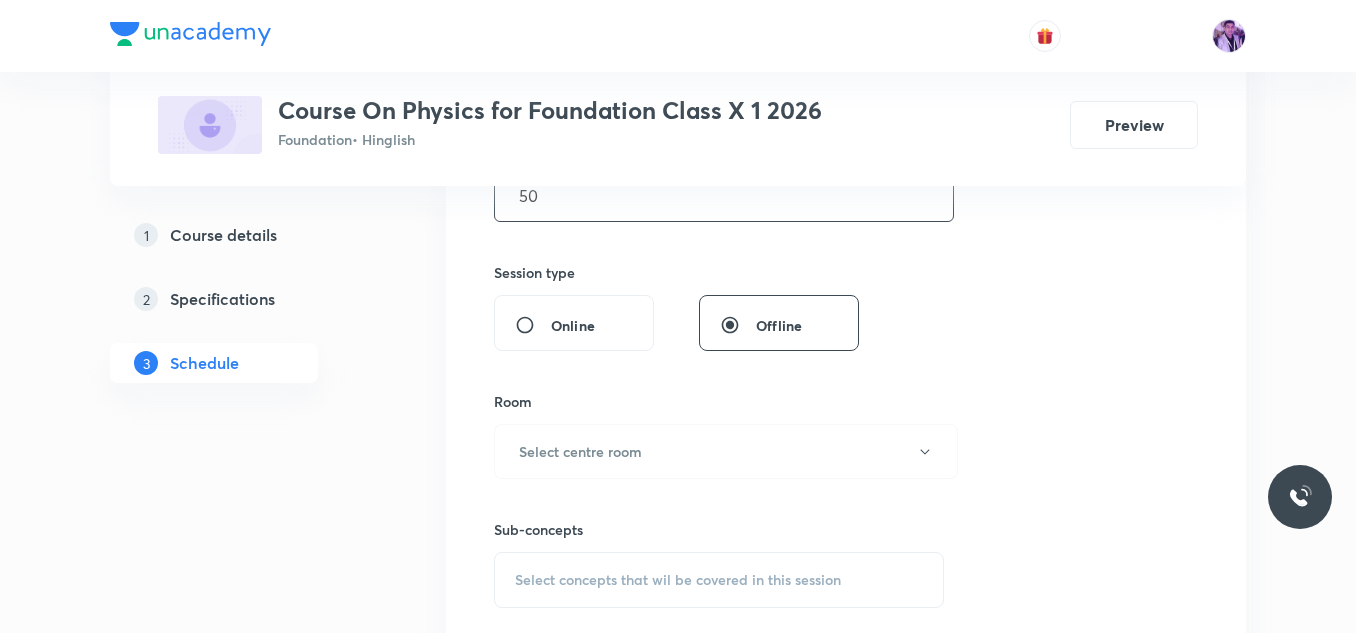 scroll, scrollTop: 577, scrollLeft: 0, axis: vertical 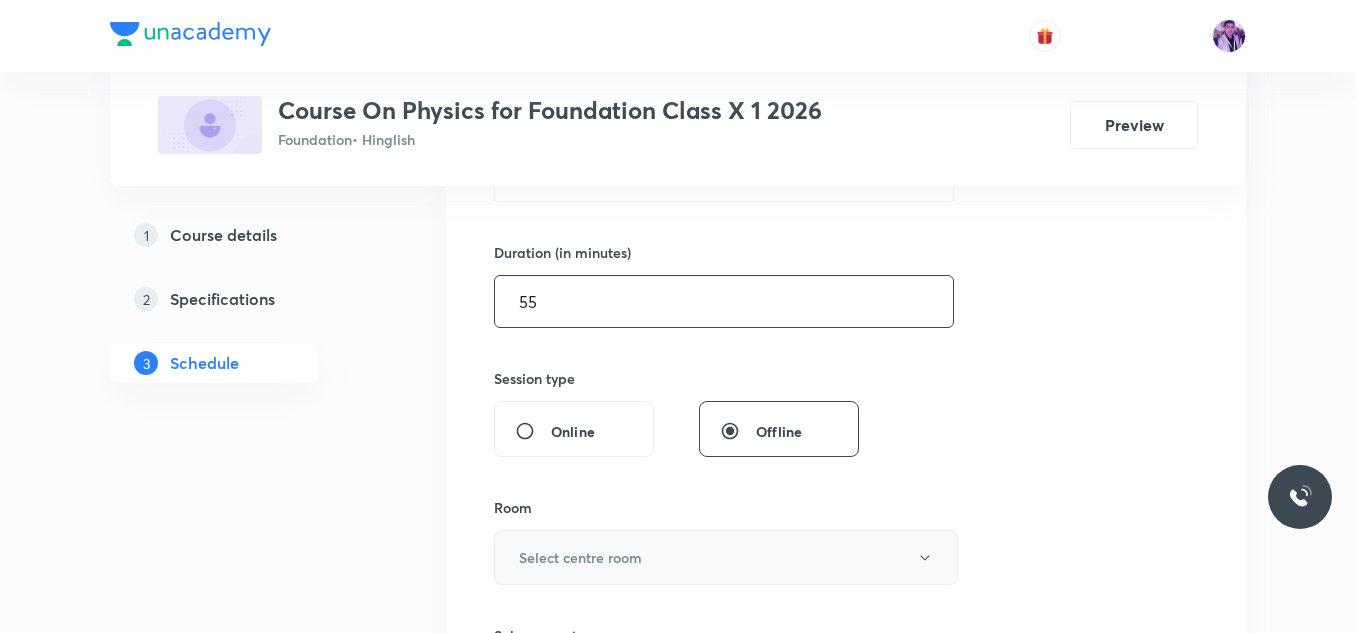 type on "55" 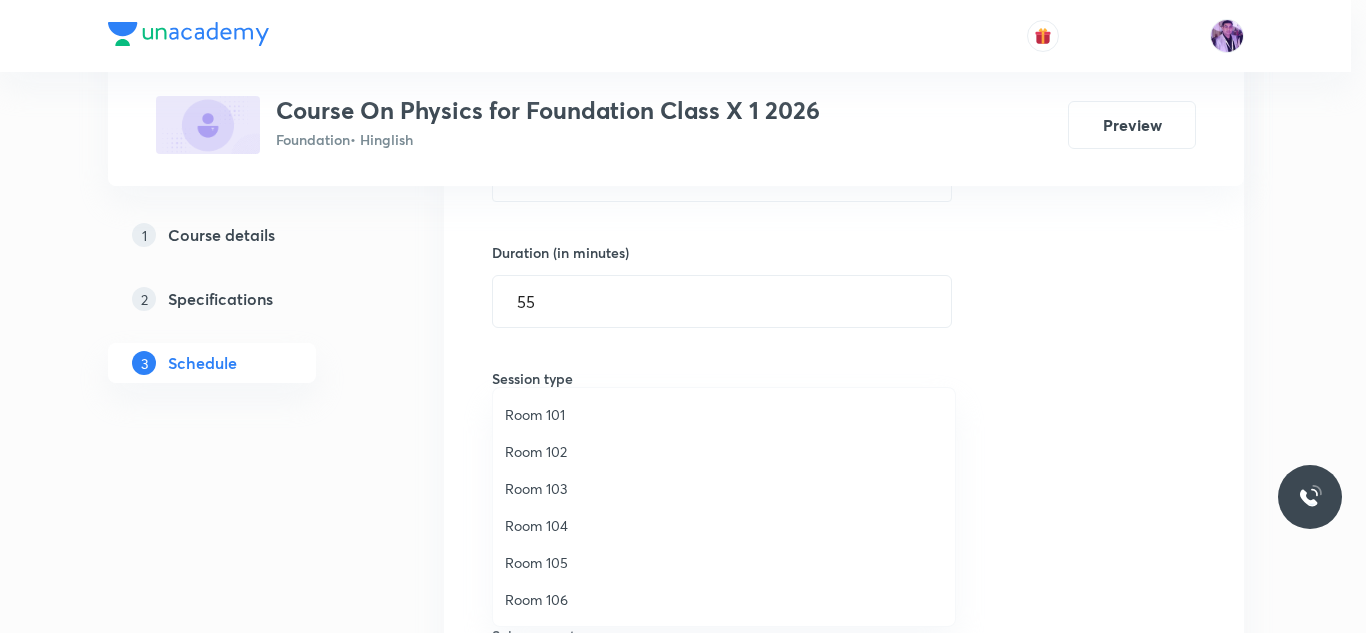 click on "Room 102" at bounding box center (724, 451) 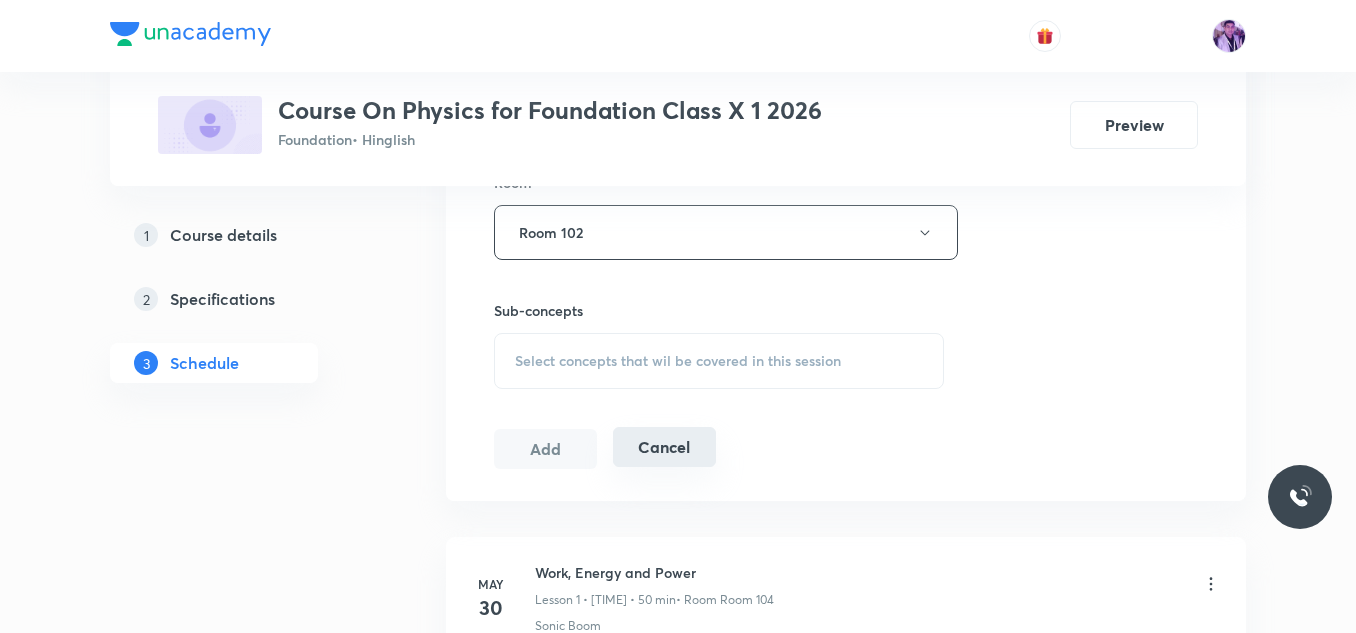 scroll, scrollTop: 977, scrollLeft: 0, axis: vertical 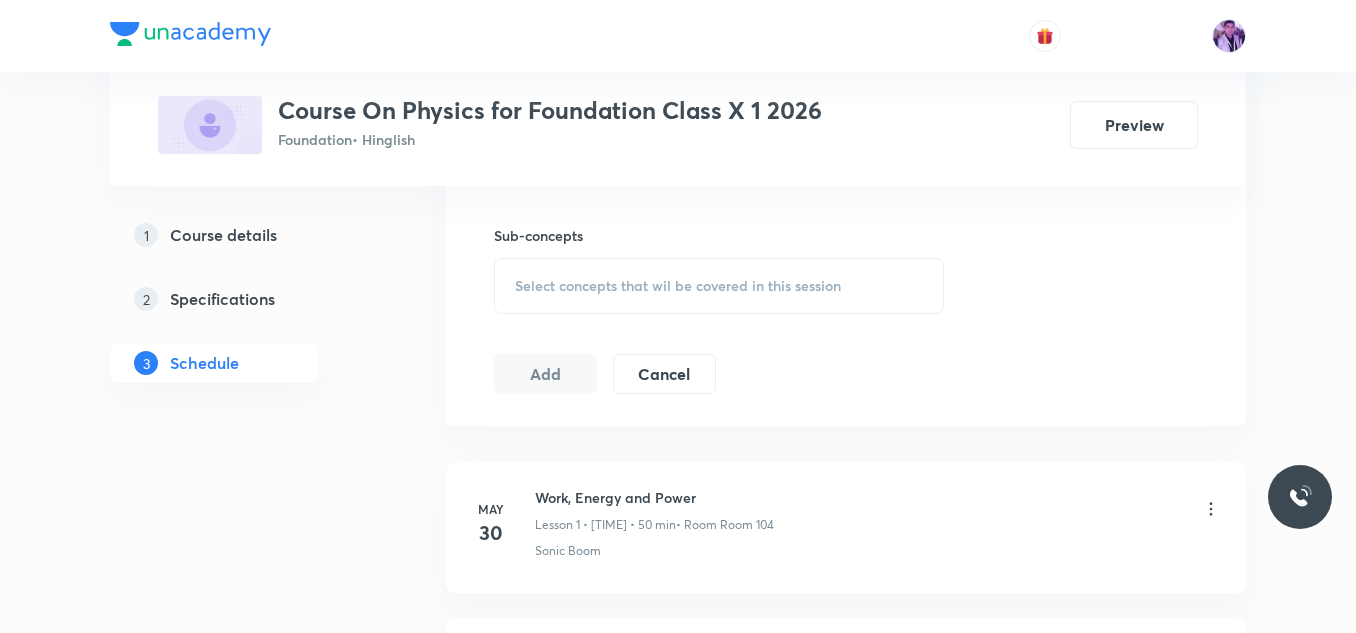 click on "Select concepts that wil be covered in this session" at bounding box center [678, 286] 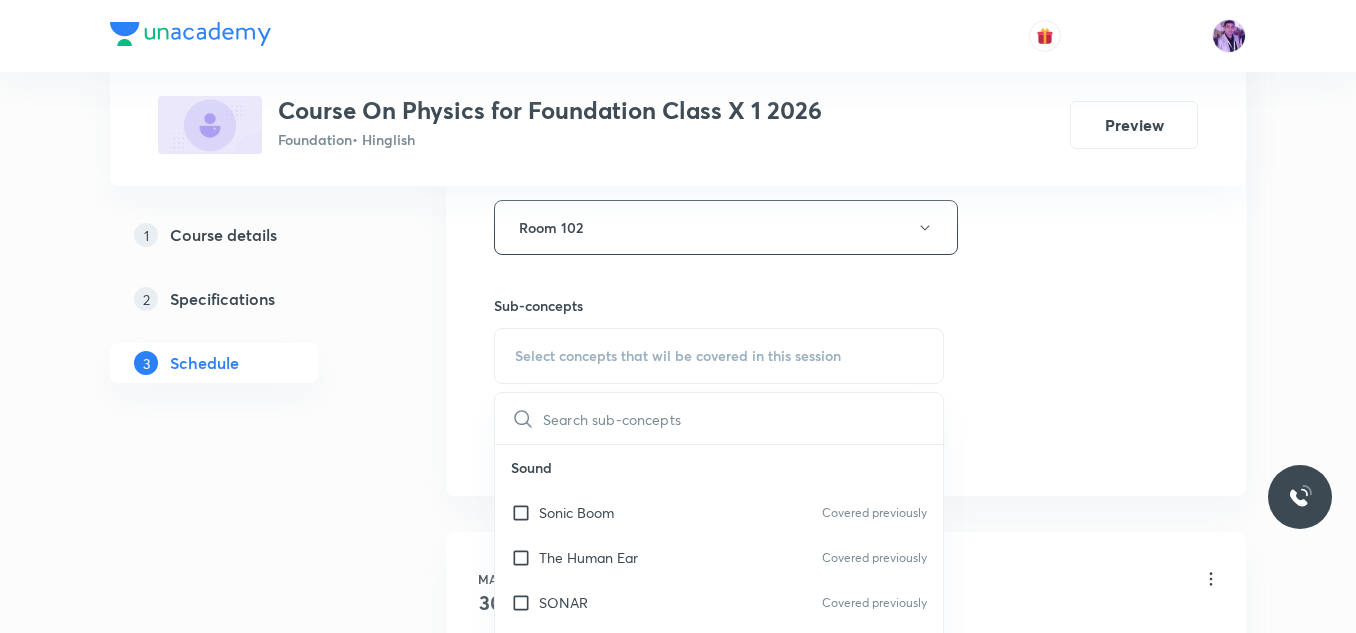 scroll, scrollTop: 918, scrollLeft: 0, axis: vertical 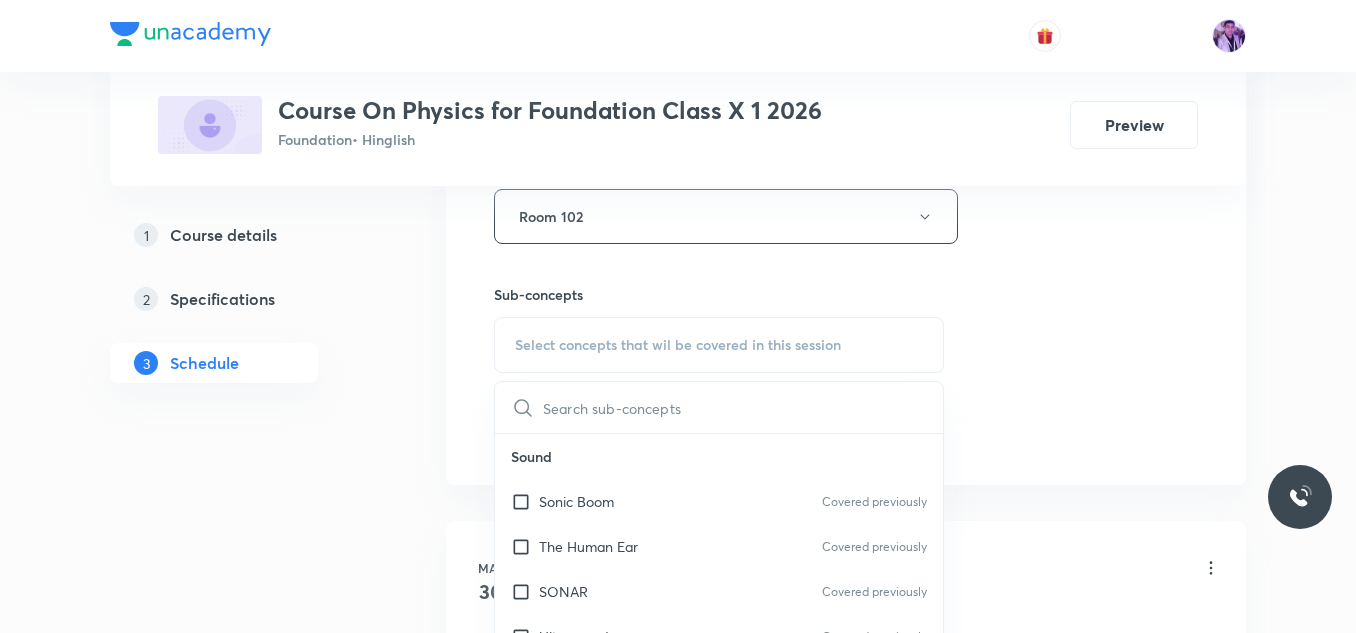 click on "Sonic Boom" at bounding box center (576, 501) 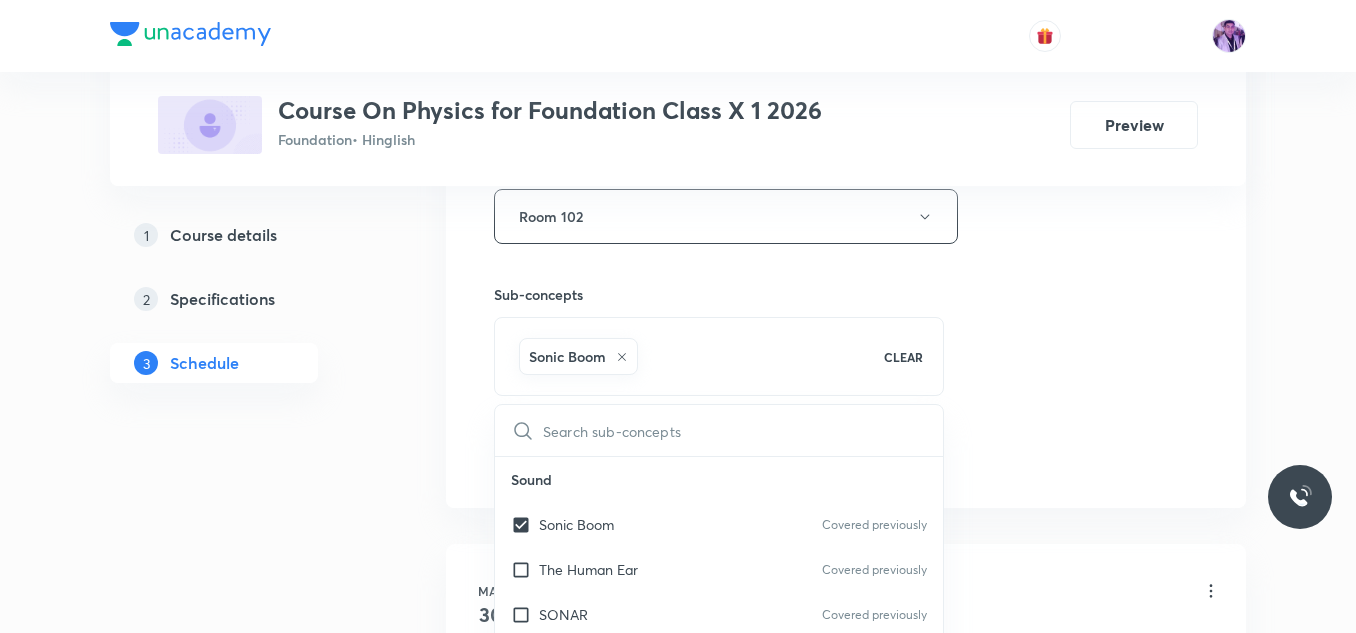 click on "Plus Courses Course On Physics for Foundation Class X 1 2026 Foundation  • Hinglish Preview 1 Course details 2 Specifications 3 Schedule Schedule 21  classes Session  22 Live class Session title 12/99 Machine - 13 ​ Schedule for Aug 6, 2025, 3:00 PM ​ Duration (in minutes) 55 ​   Session type Online Offline Room Room 102 Sub-concepts Sonic Boom CLEAR ​ Sound Sonic Boom Covered previously The Human Ear Covered previously SONAR Covered previously Ultrasound Covered previously Ultrasonic and Infrasonic Waves Audible Covered previously Reverberation Echo Covered previously Effect of Temperature on the Speed of Sound Speed of Sound in Different Medium Covered previously Reflection of Sound Wave Motion Range of Hearing Characteristics of Sound Sound Needs a Material Medium for Its Propagation Propagation of Sound Production of Sound Waves Sound Wave Relation Between Frequency and Time Period Wave Terminology Classification of Waves Electricity Static and Current Electricity Colour Coding of Wires Earthing" at bounding box center (678, 1560) 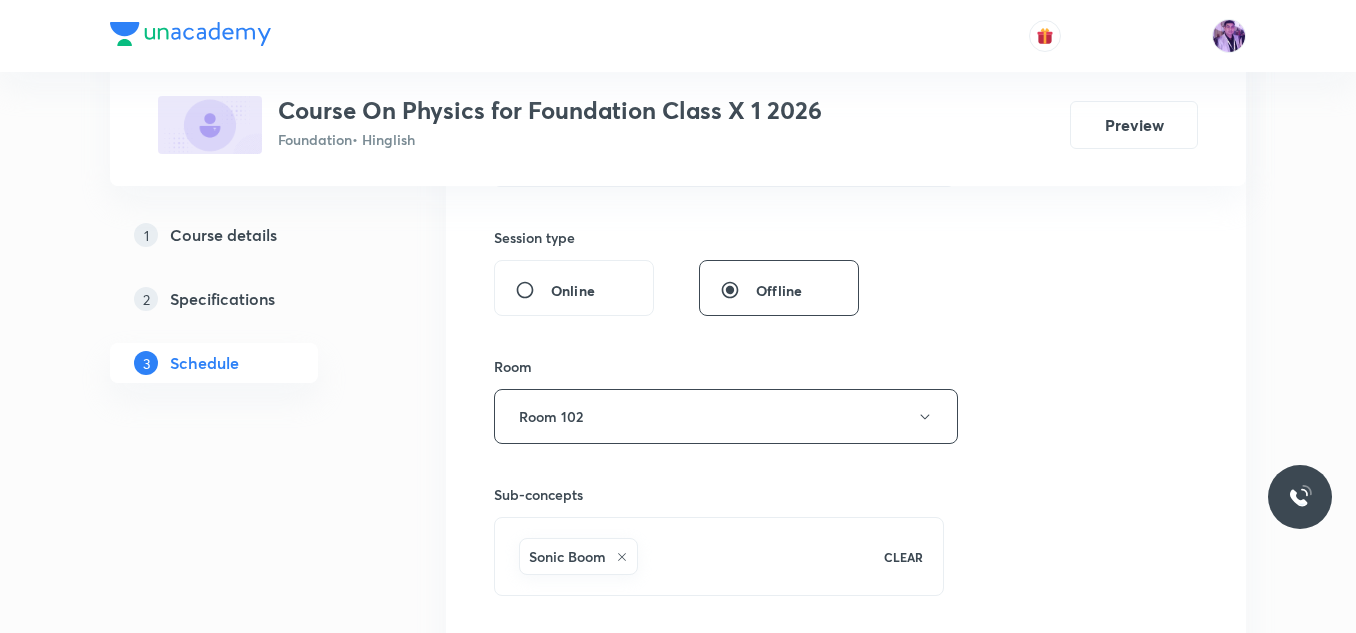 scroll, scrollTop: 818, scrollLeft: 0, axis: vertical 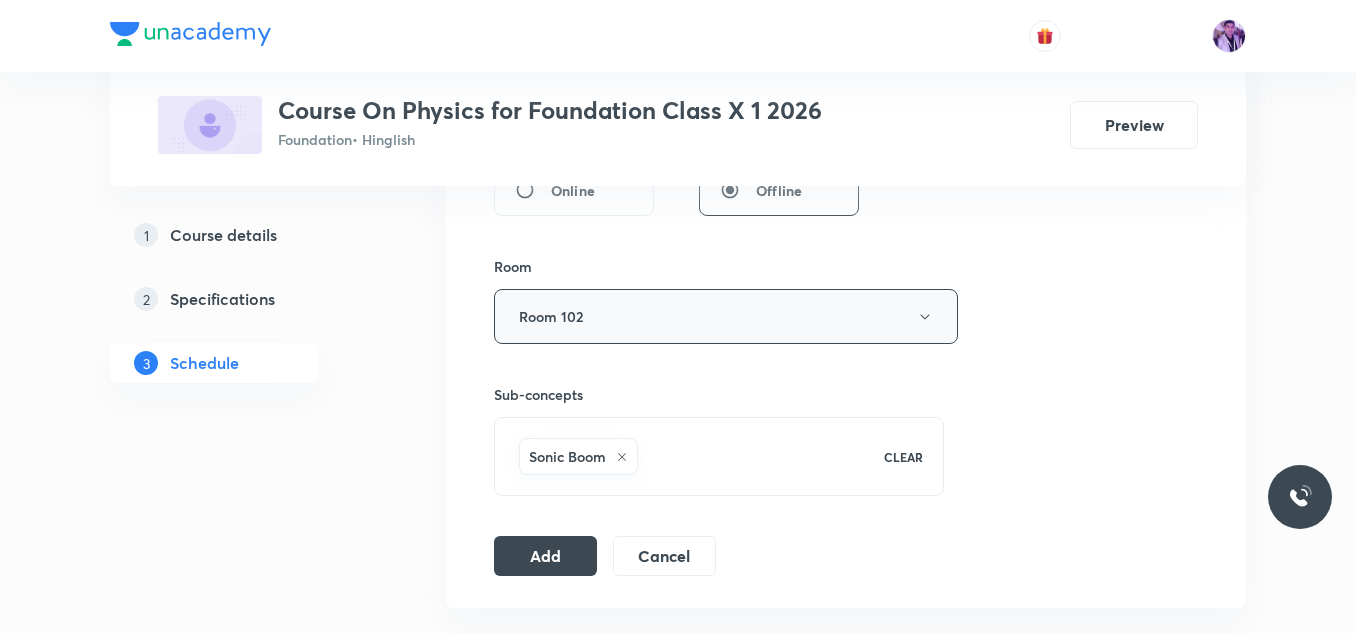 click on "Room 102" at bounding box center (726, 316) 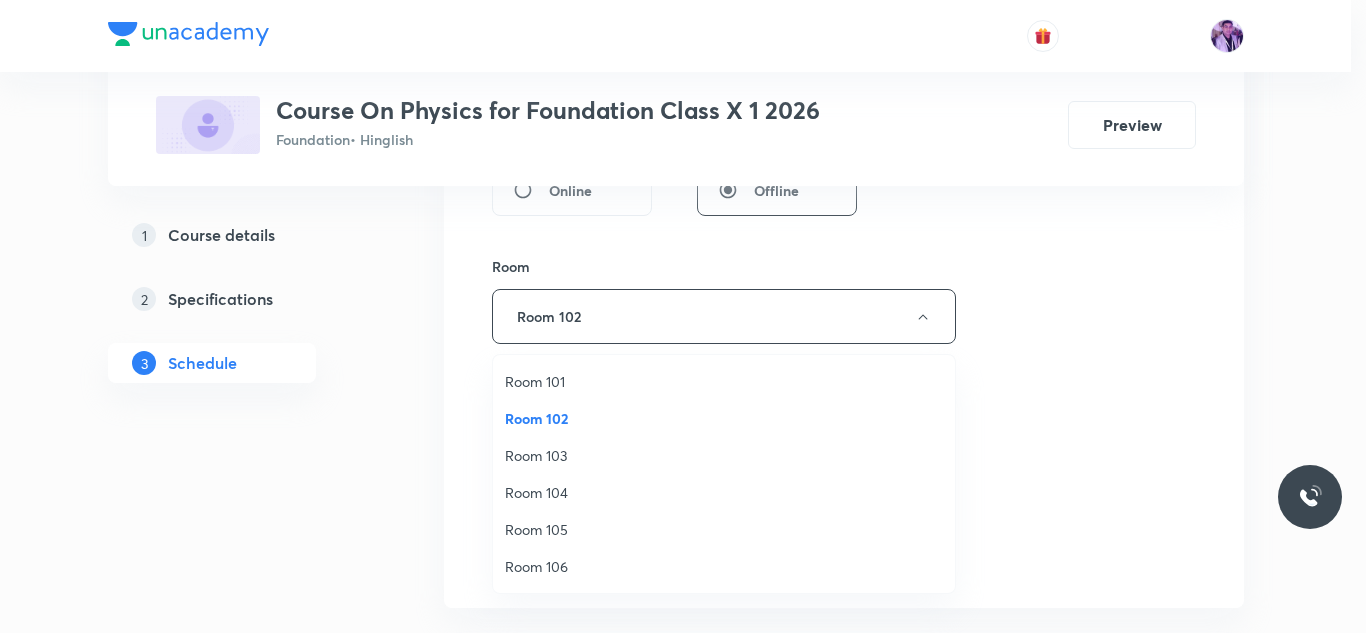 click on "Room 104" at bounding box center [724, 492] 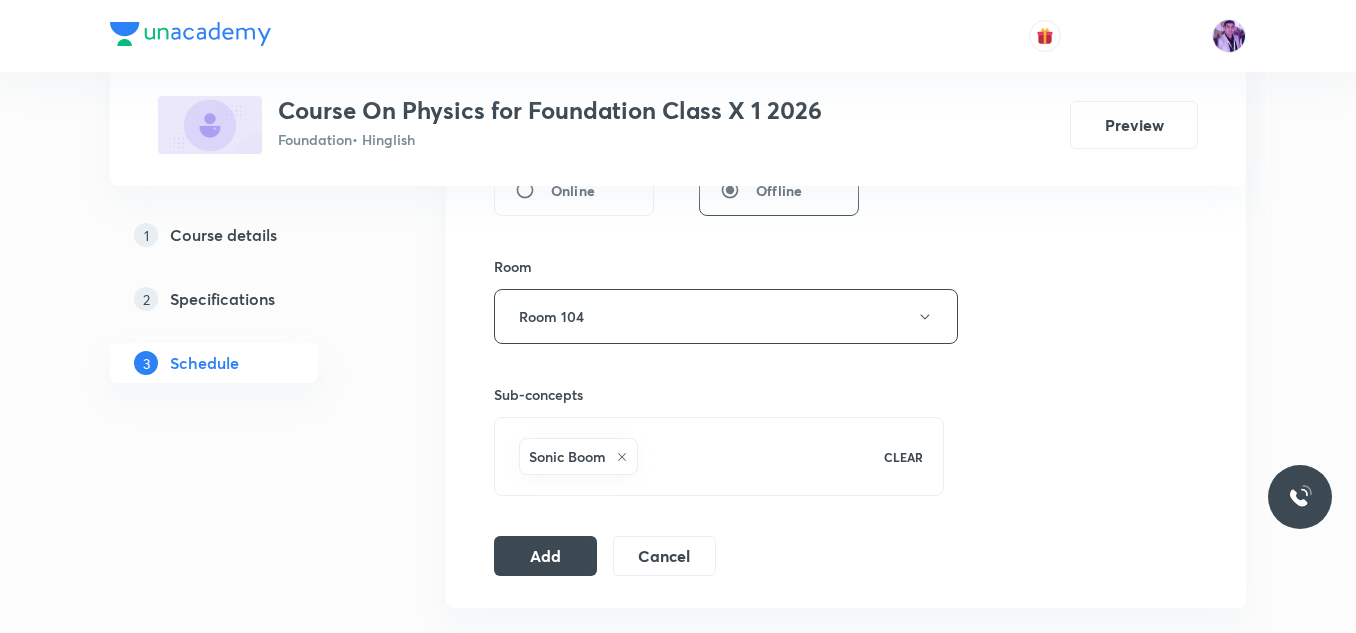 drag, startPoint x: 564, startPoint y: 545, endPoint x: 1096, endPoint y: 372, distance: 559.422 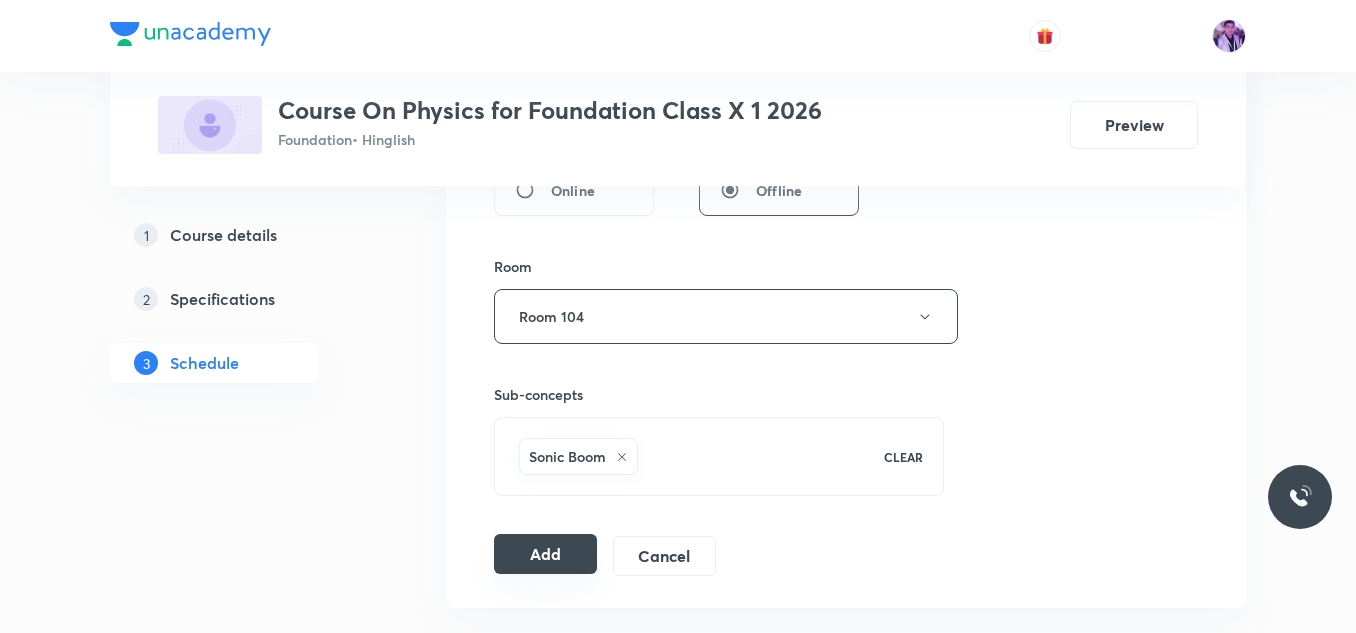 click on "Add" at bounding box center (545, 554) 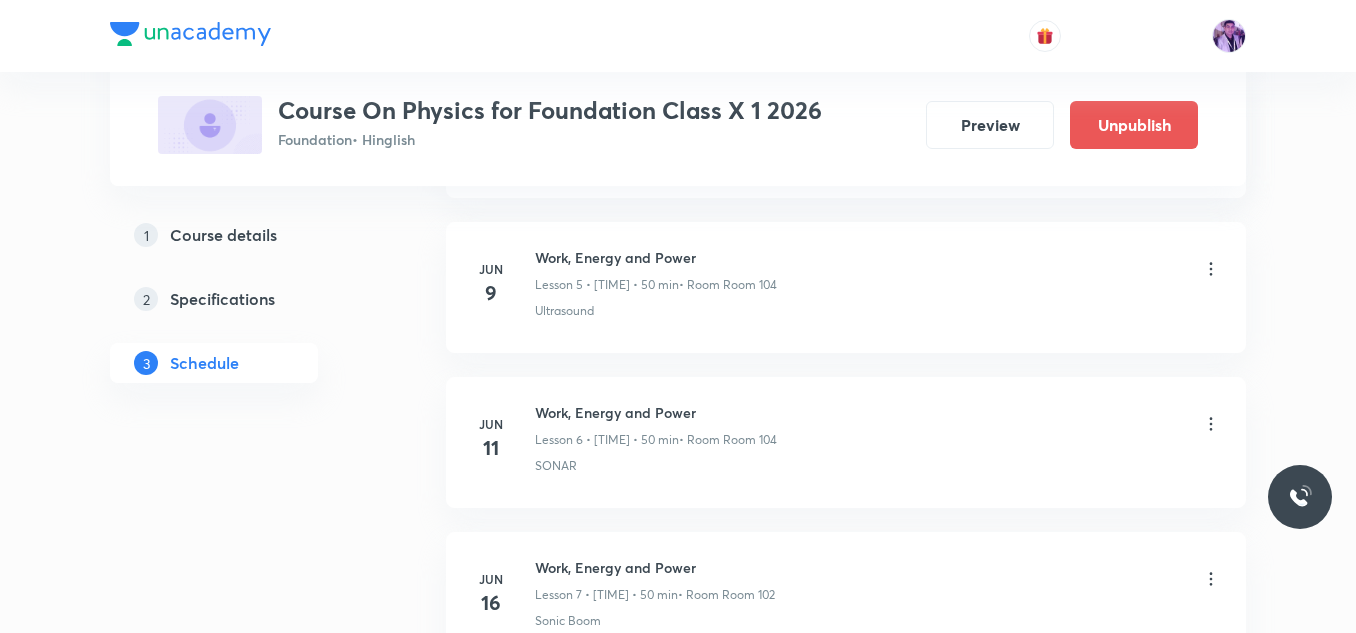 scroll, scrollTop: 3461, scrollLeft: 0, axis: vertical 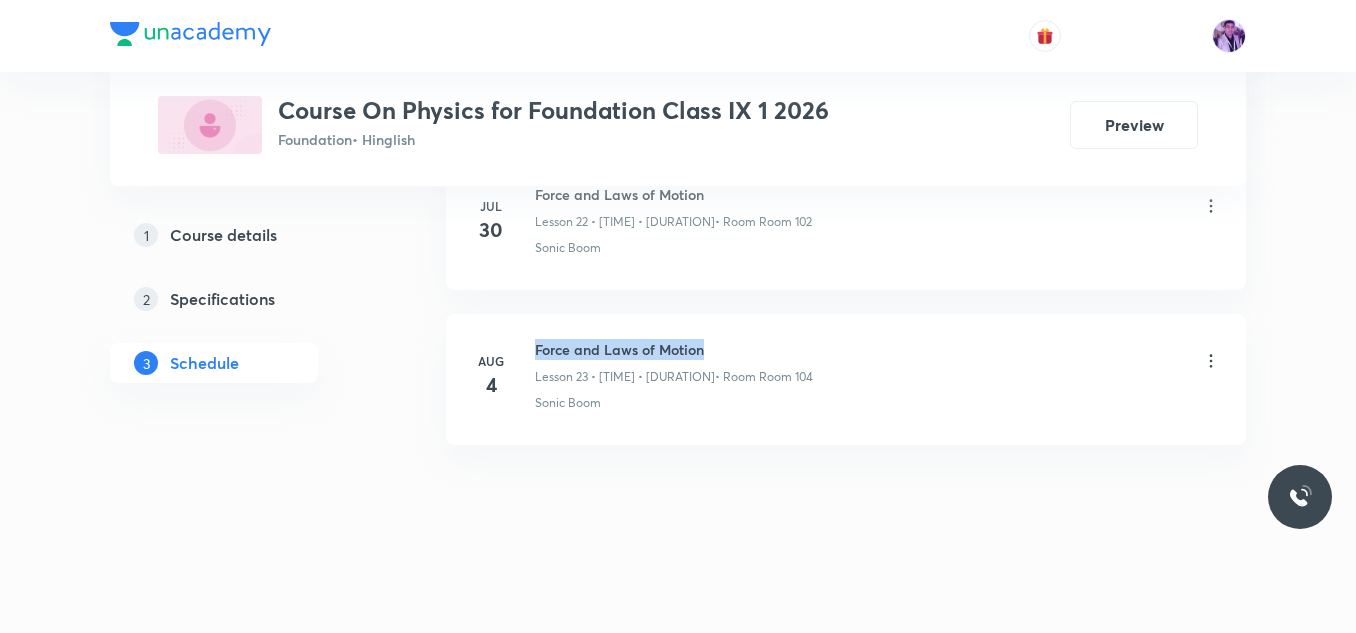 drag, startPoint x: 534, startPoint y: 341, endPoint x: 709, endPoint y: 356, distance: 175.64168 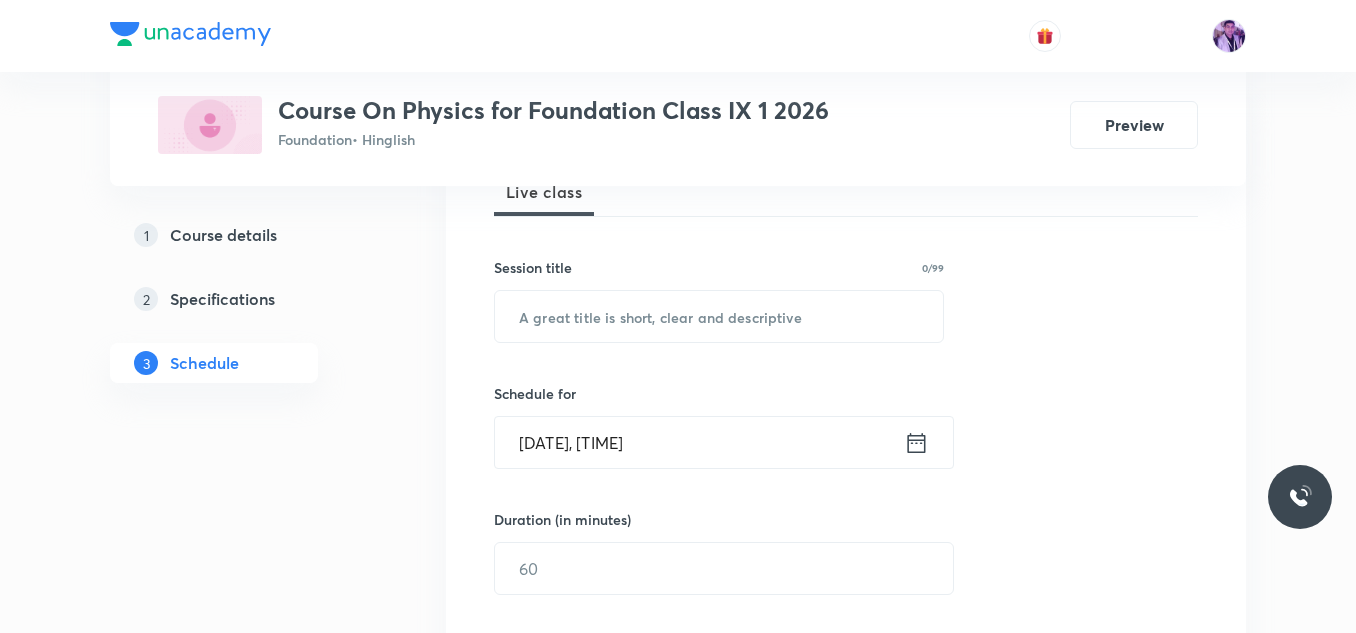 scroll, scrollTop: 322, scrollLeft: 0, axis: vertical 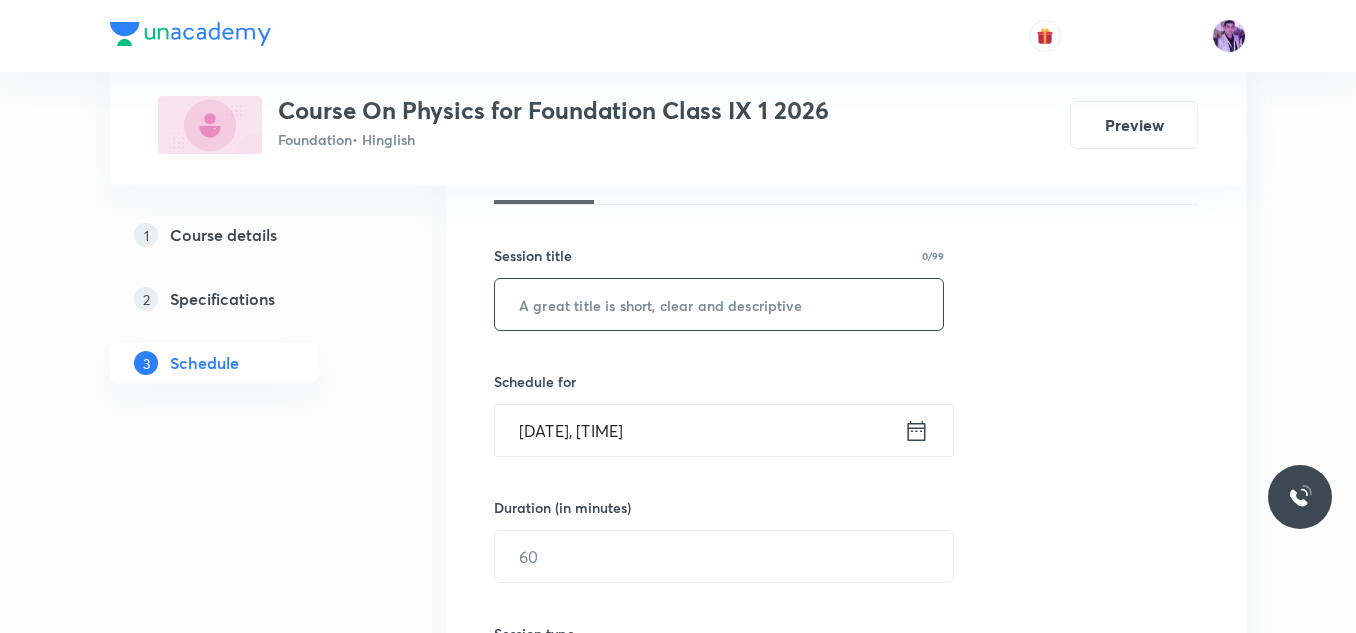click at bounding box center [719, 304] 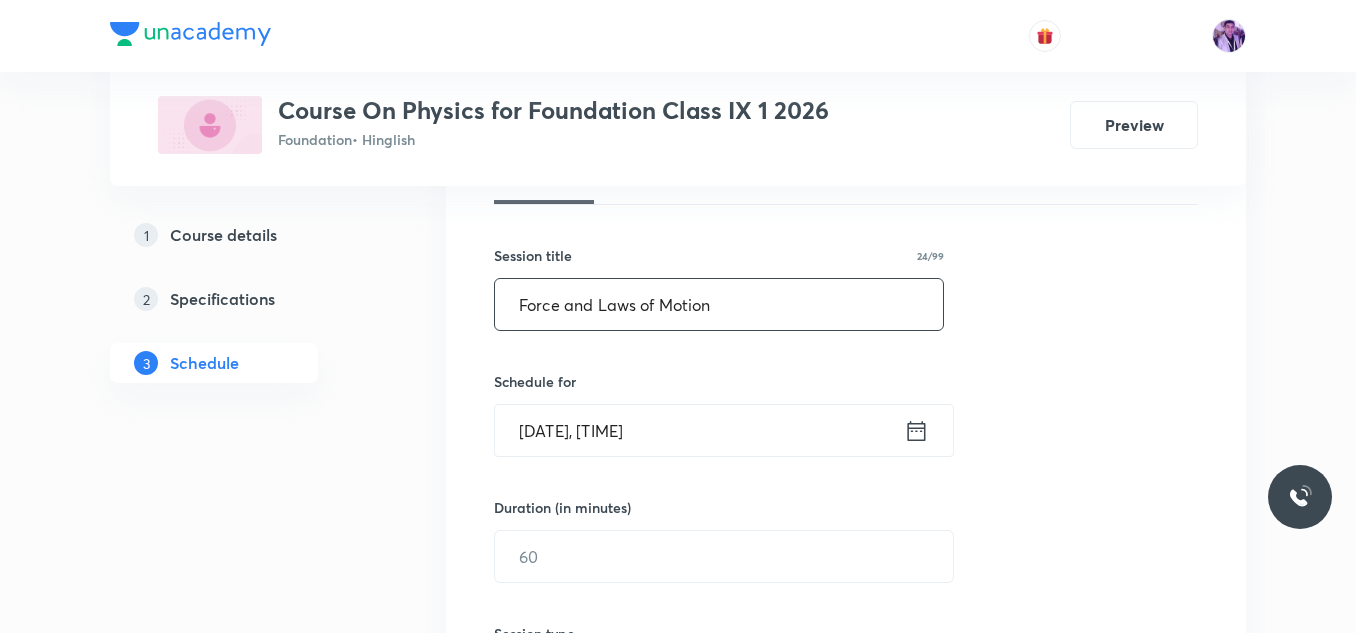 type on "Force and Laws of Motion" 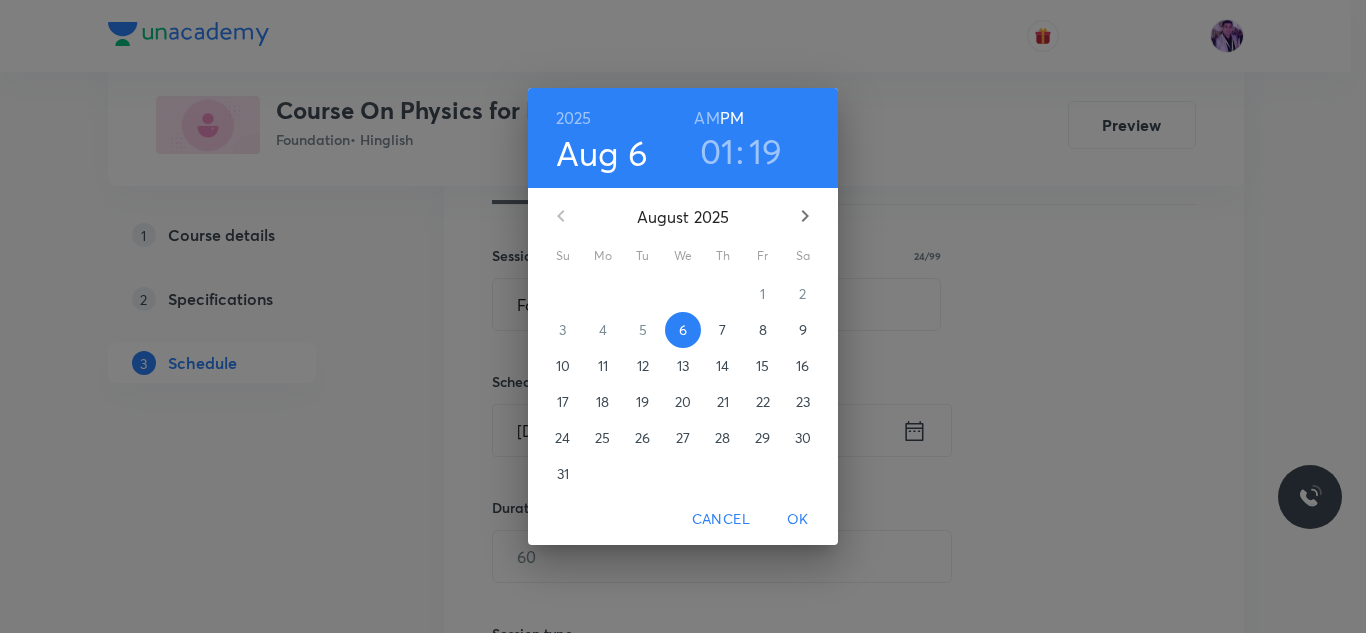 click on "01" at bounding box center [717, 151] 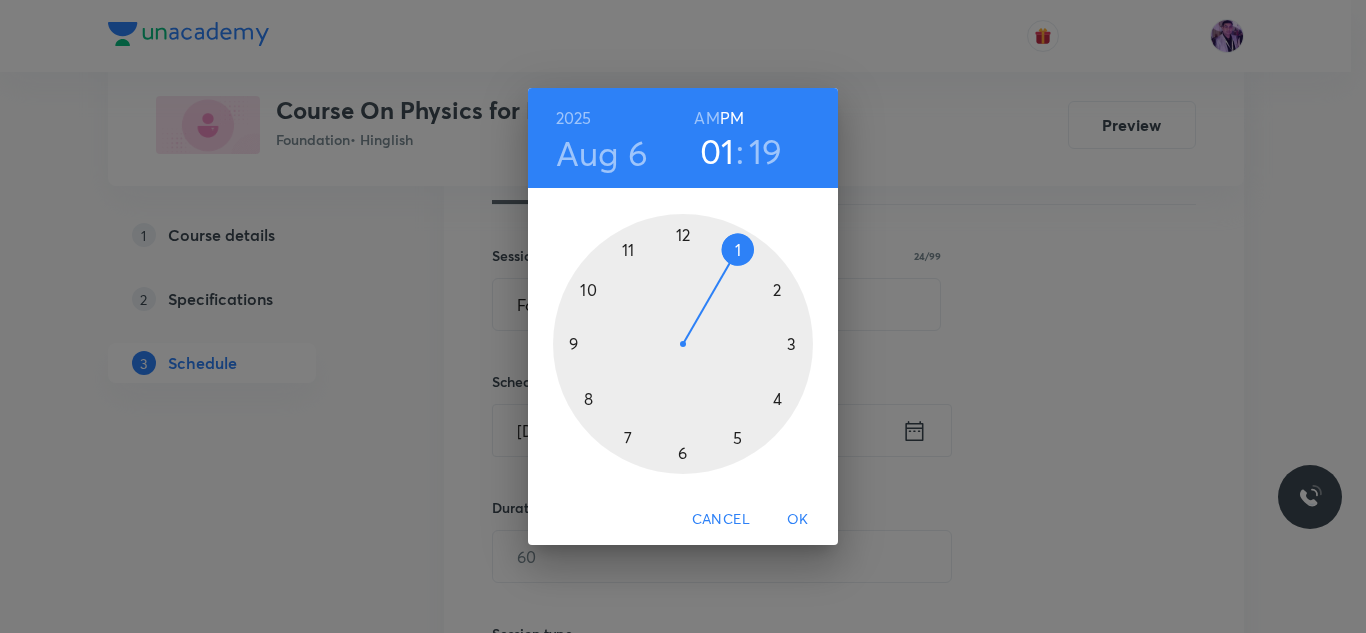 click at bounding box center [683, 344] 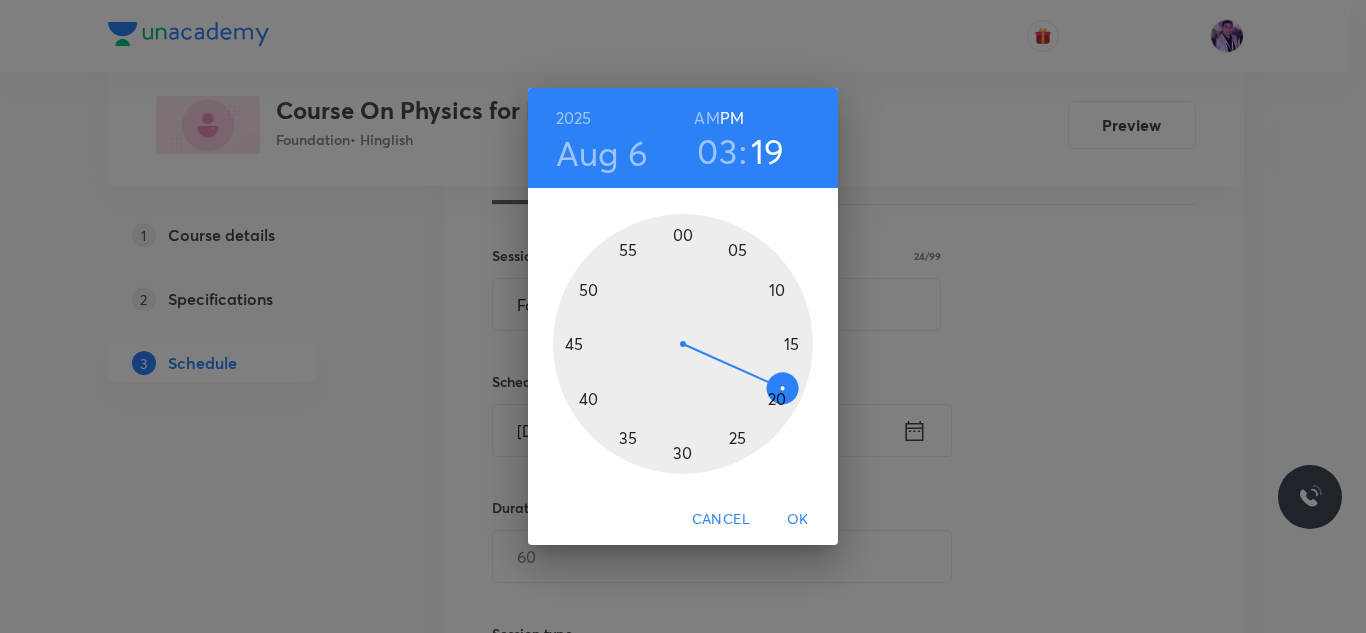click on "03" at bounding box center [717, 151] 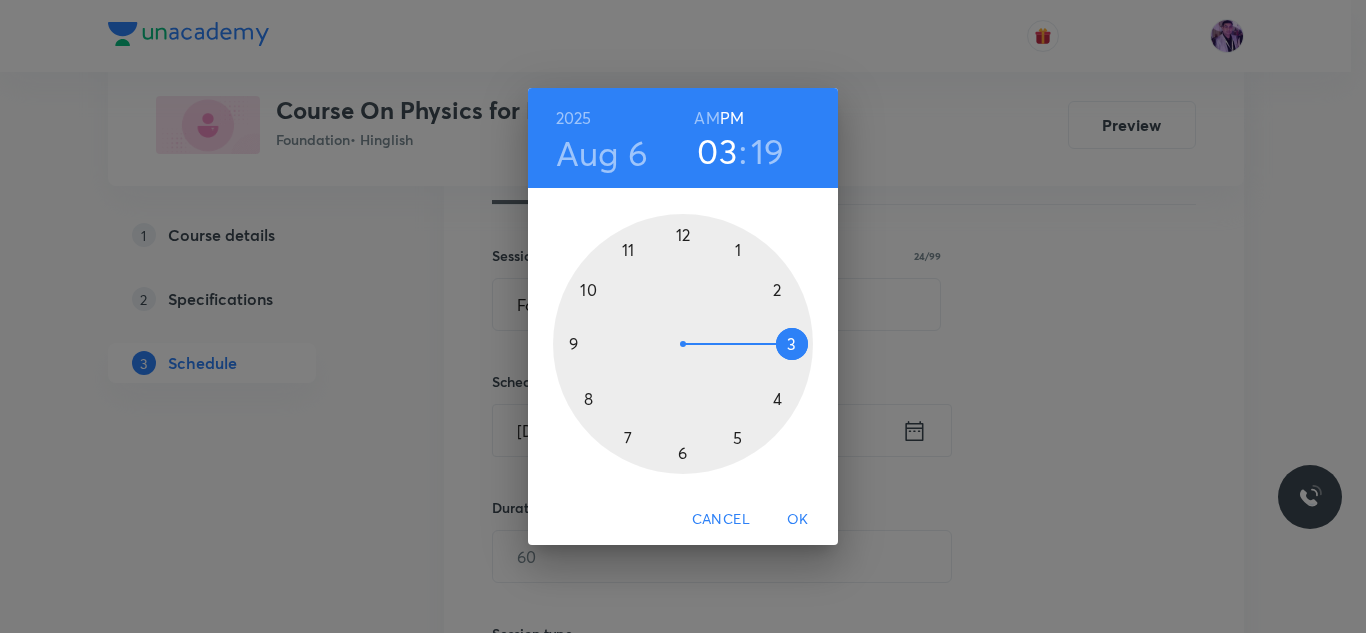 click at bounding box center (683, 344) 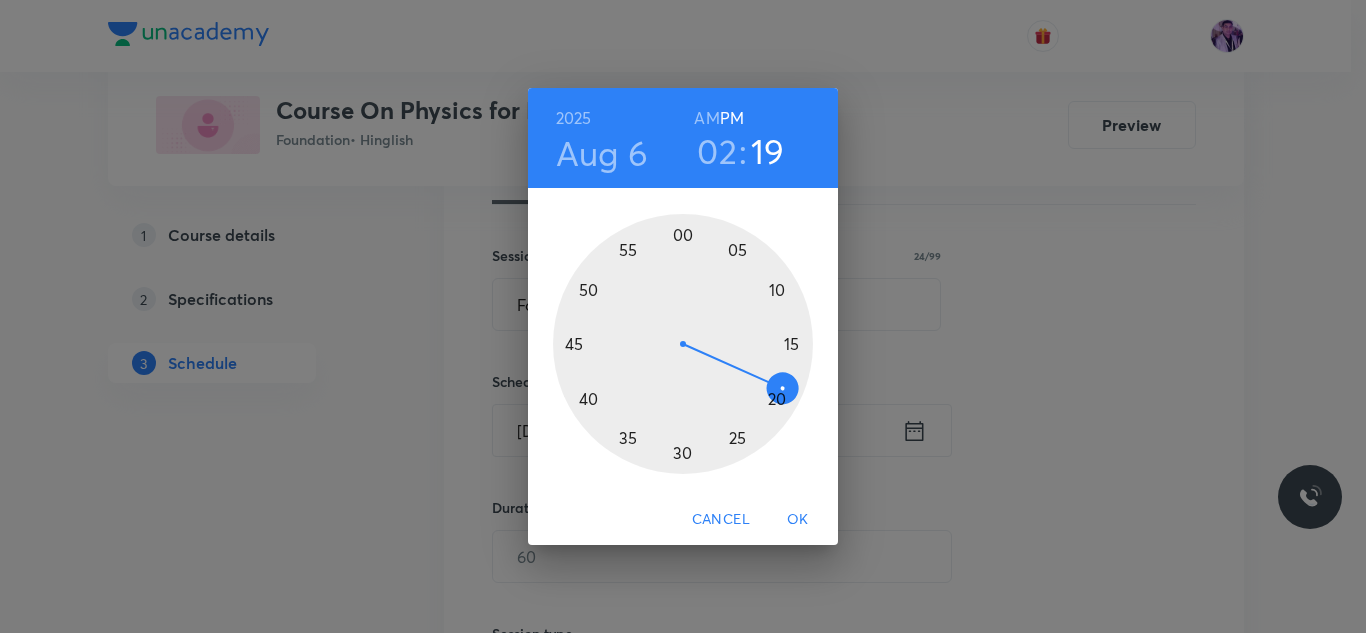click at bounding box center [683, 344] 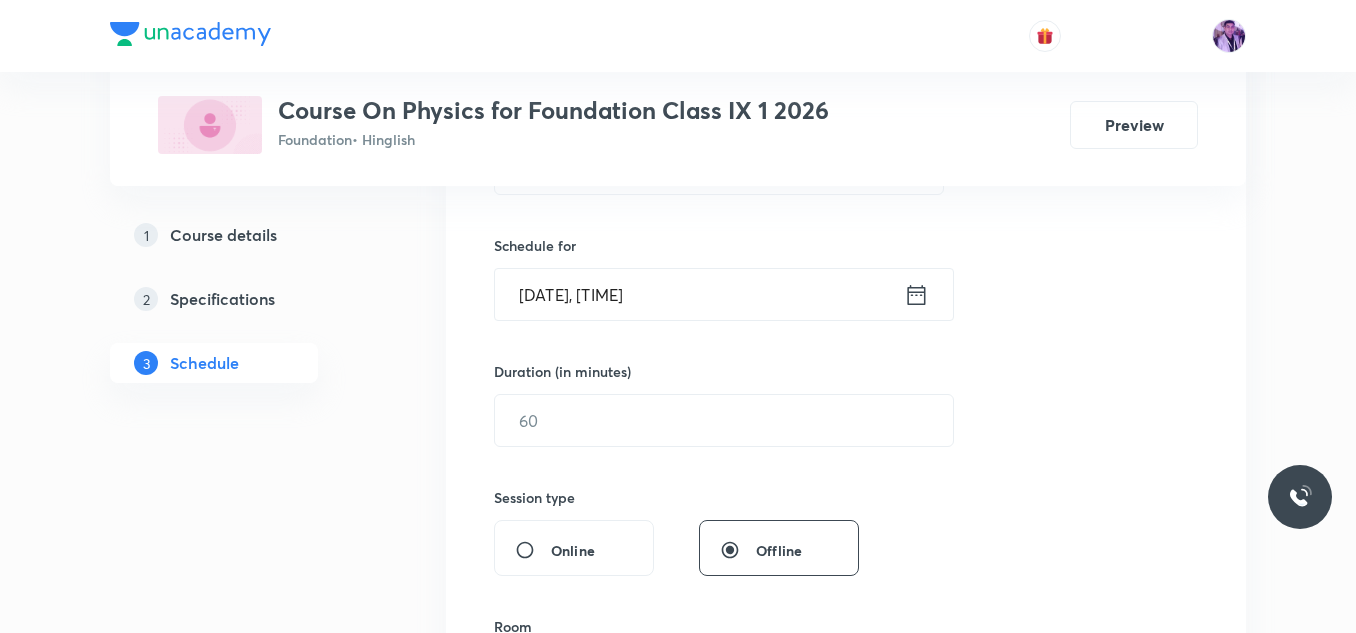 scroll, scrollTop: 422, scrollLeft: 0, axis: vertical 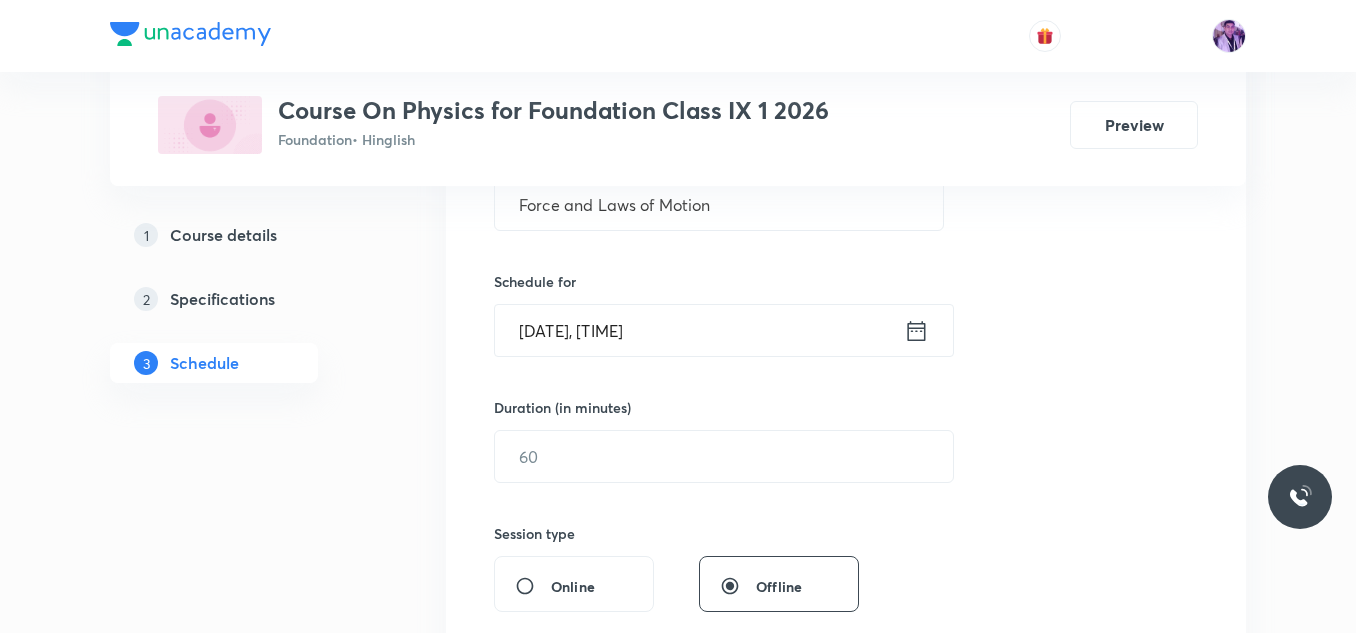 click on "[DATE], [TIME]" at bounding box center (699, 330) 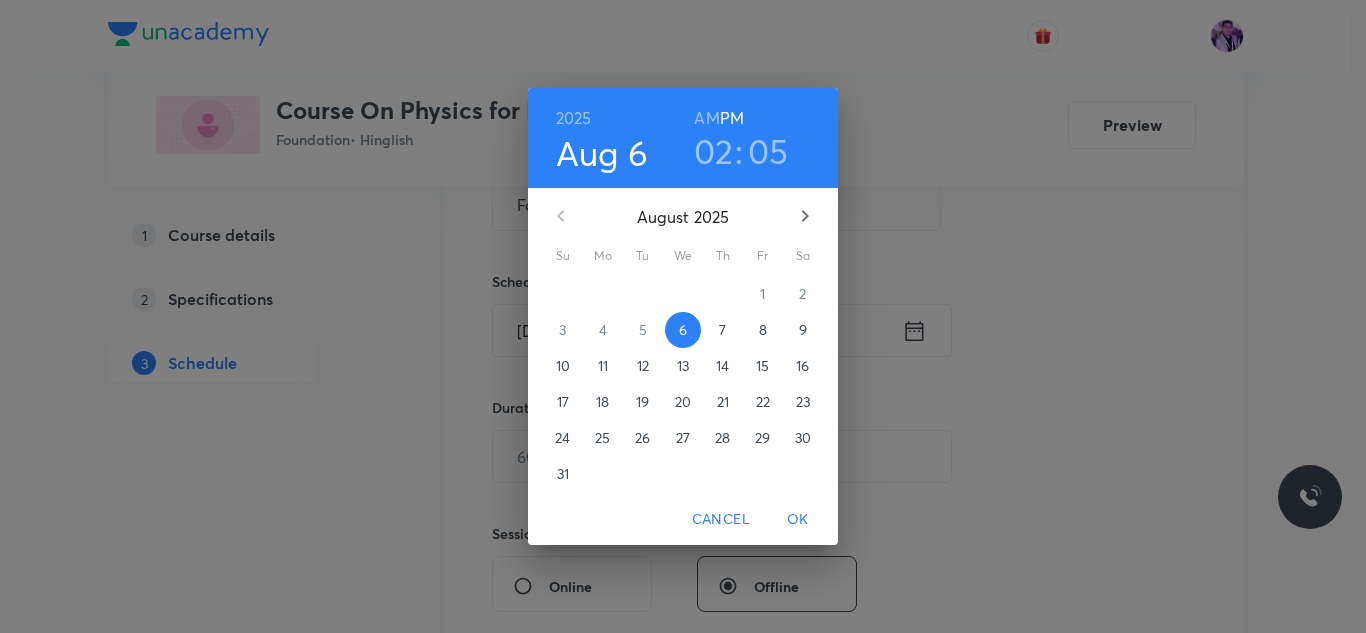 click on "05" at bounding box center [768, 151] 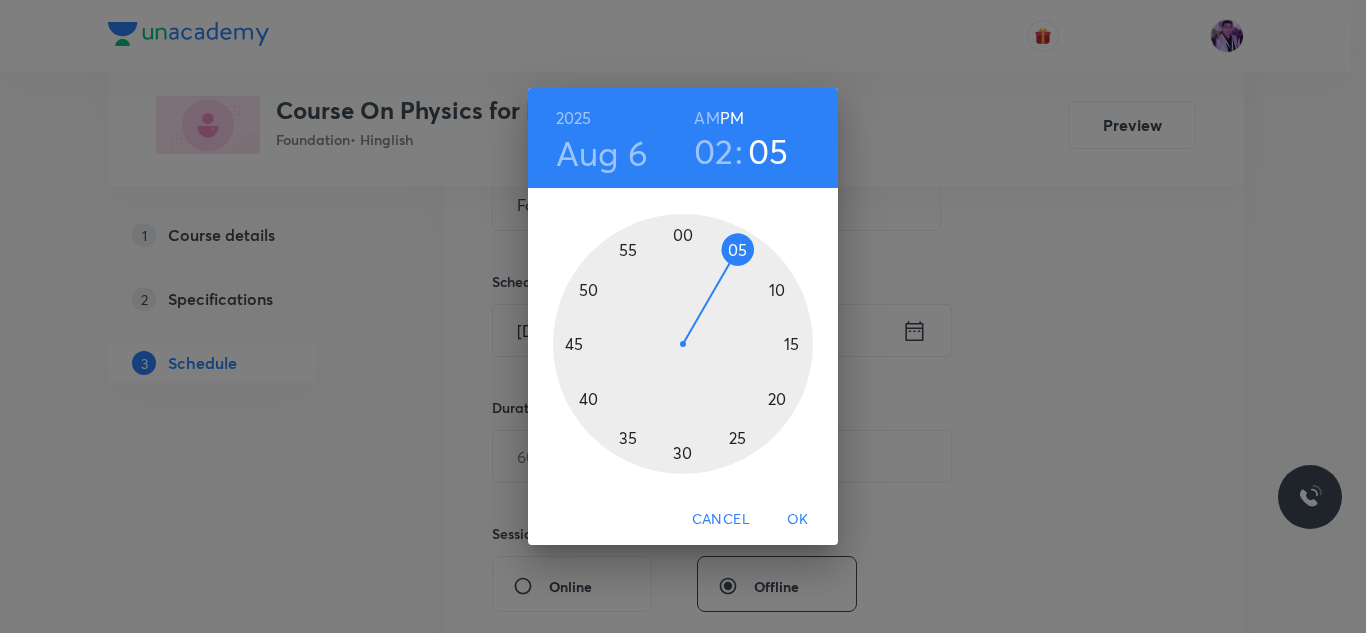 click at bounding box center [683, 344] 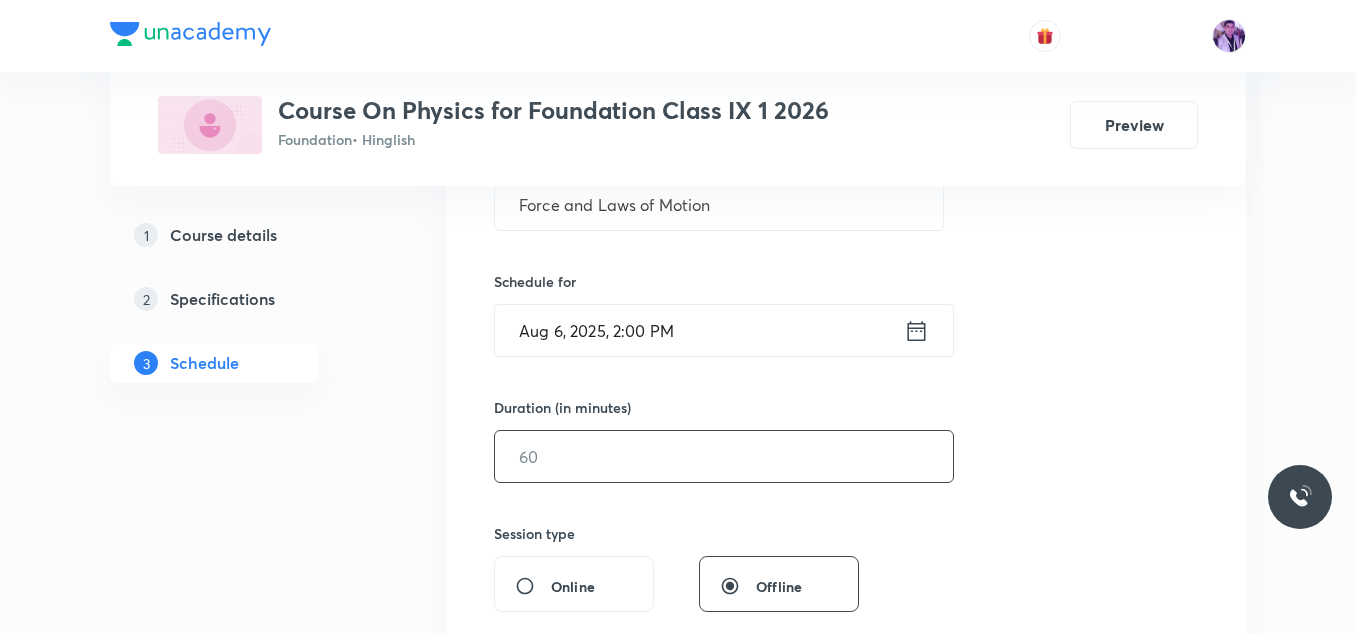 click at bounding box center (724, 456) 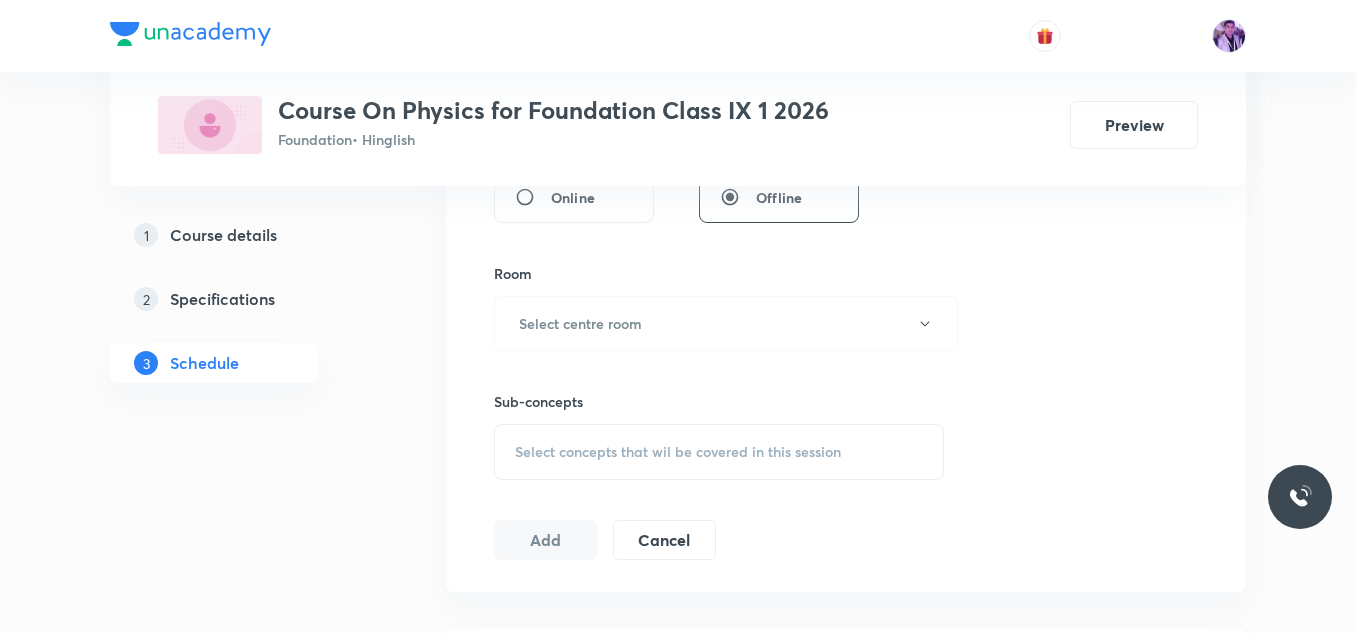 scroll, scrollTop: 822, scrollLeft: 0, axis: vertical 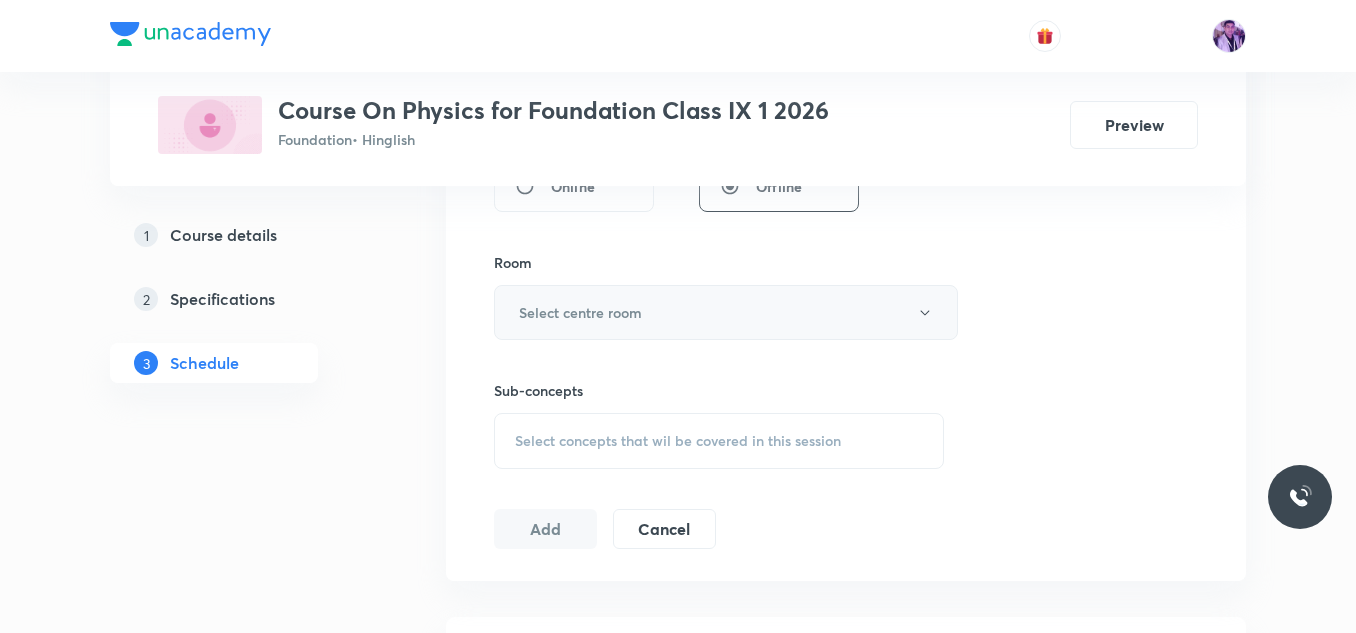 type on "55" 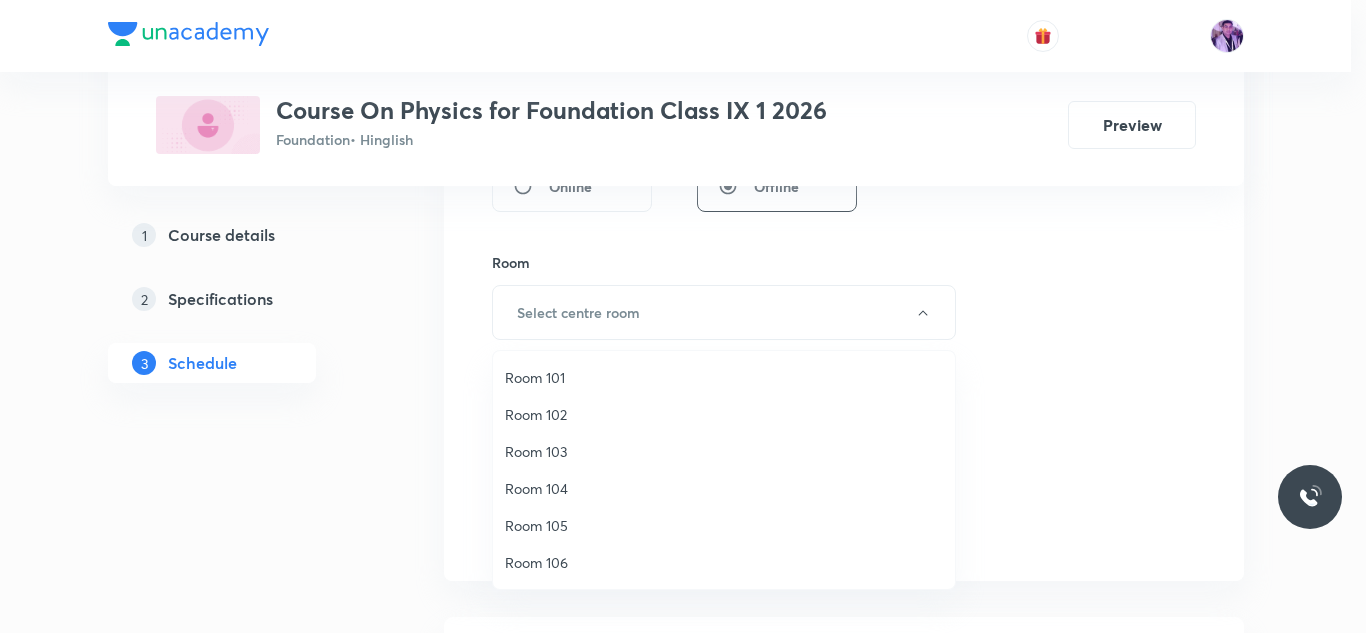 click on "Room 102" at bounding box center (724, 414) 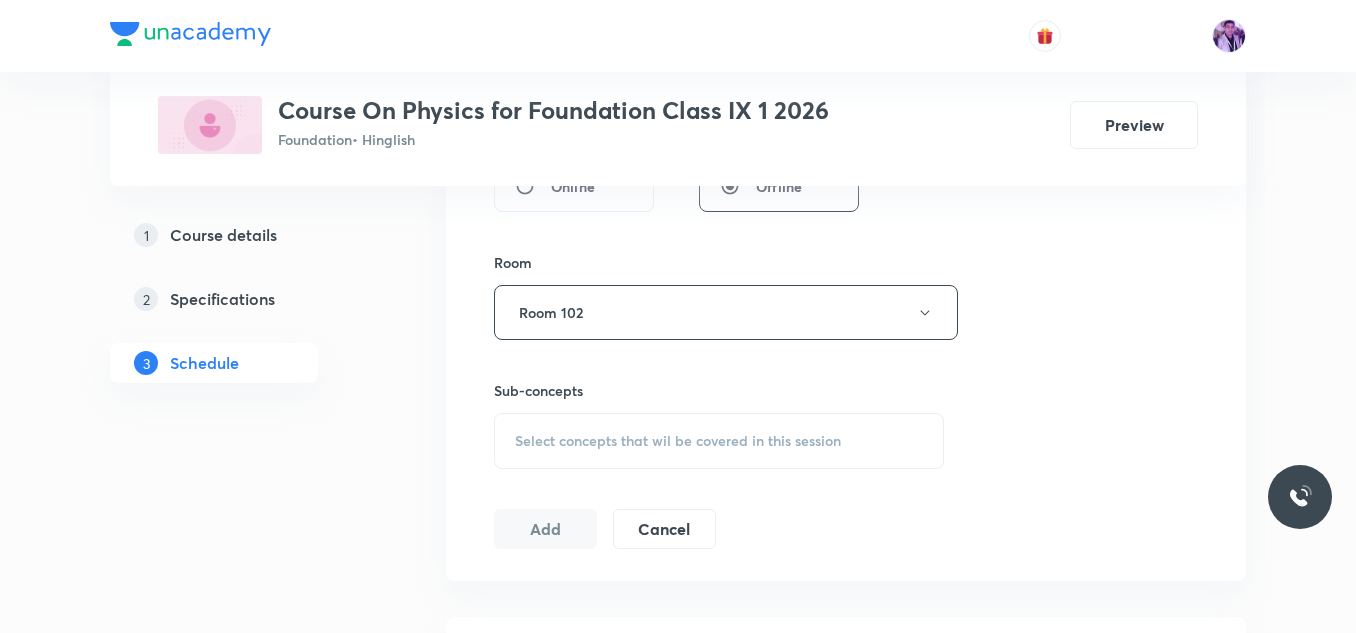 click on "Select concepts that wil be covered in this session" at bounding box center [678, 441] 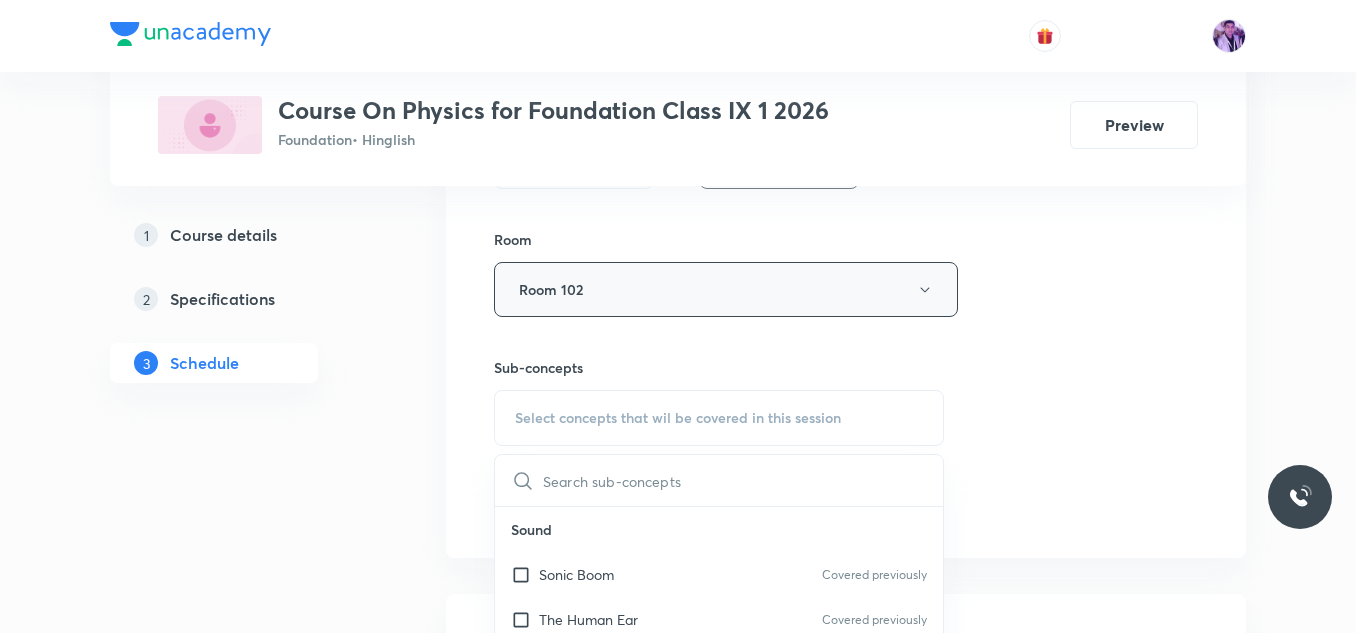 scroll, scrollTop: 1022, scrollLeft: 0, axis: vertical 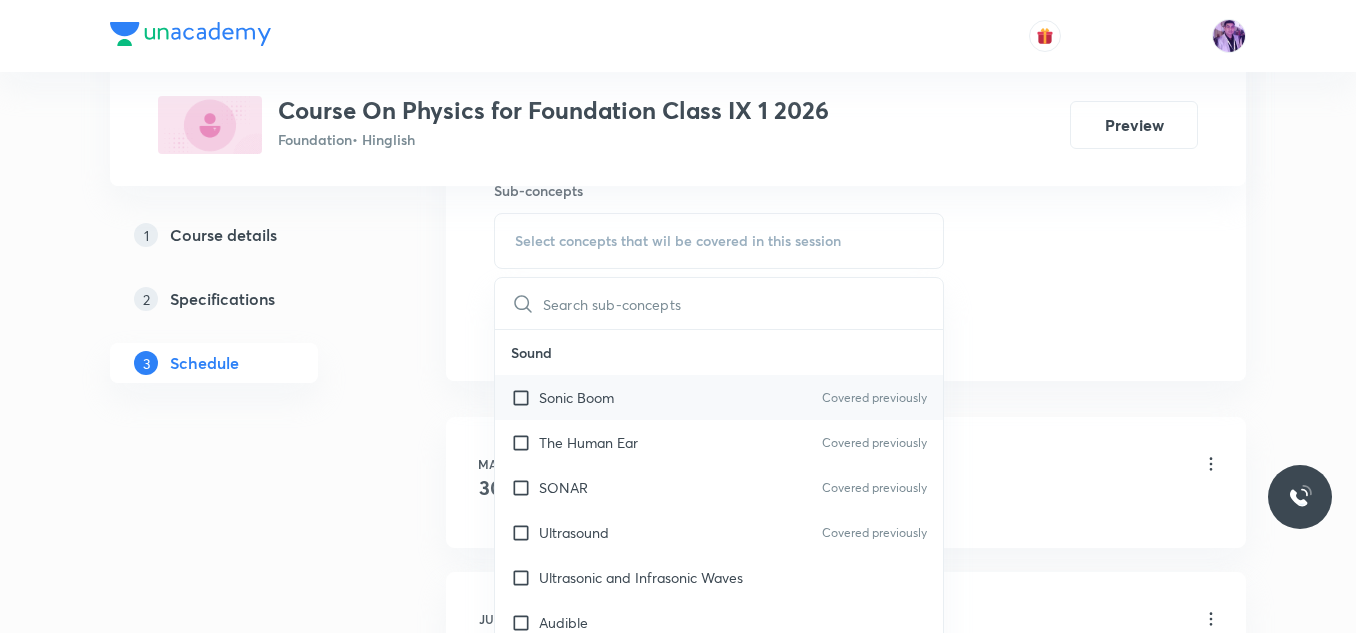 click on "Sonic Boom" at bounding box center [576, 397] 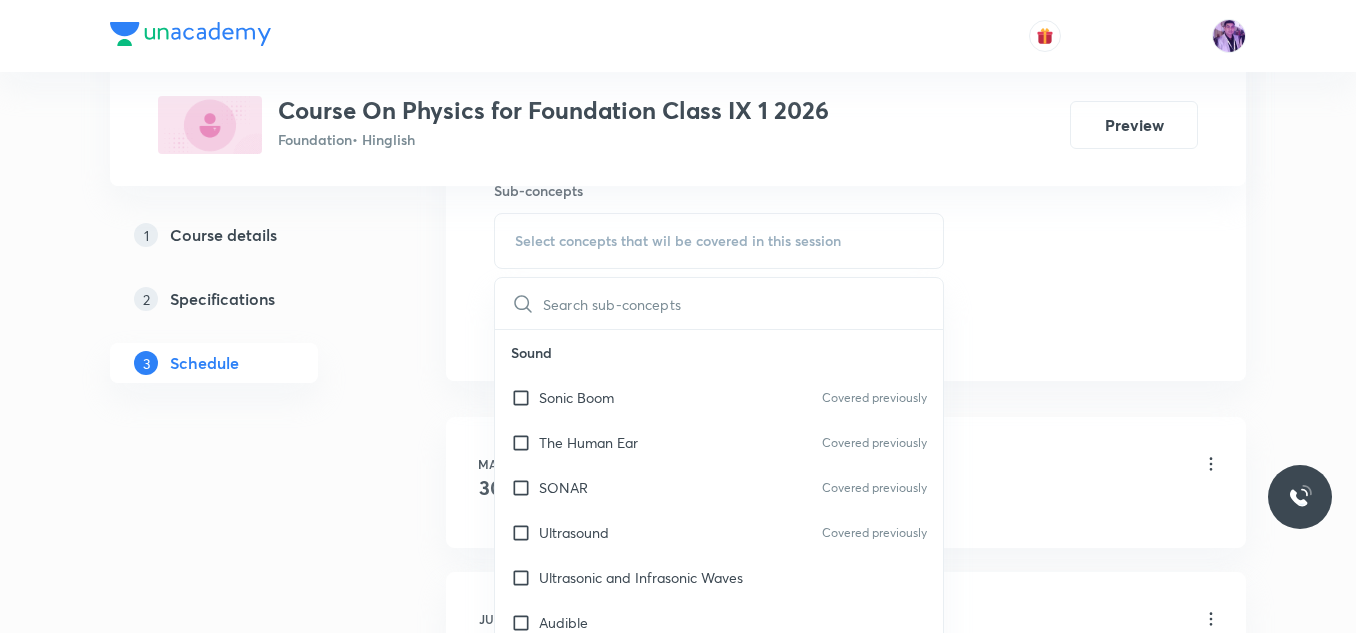 checkbox on "true" 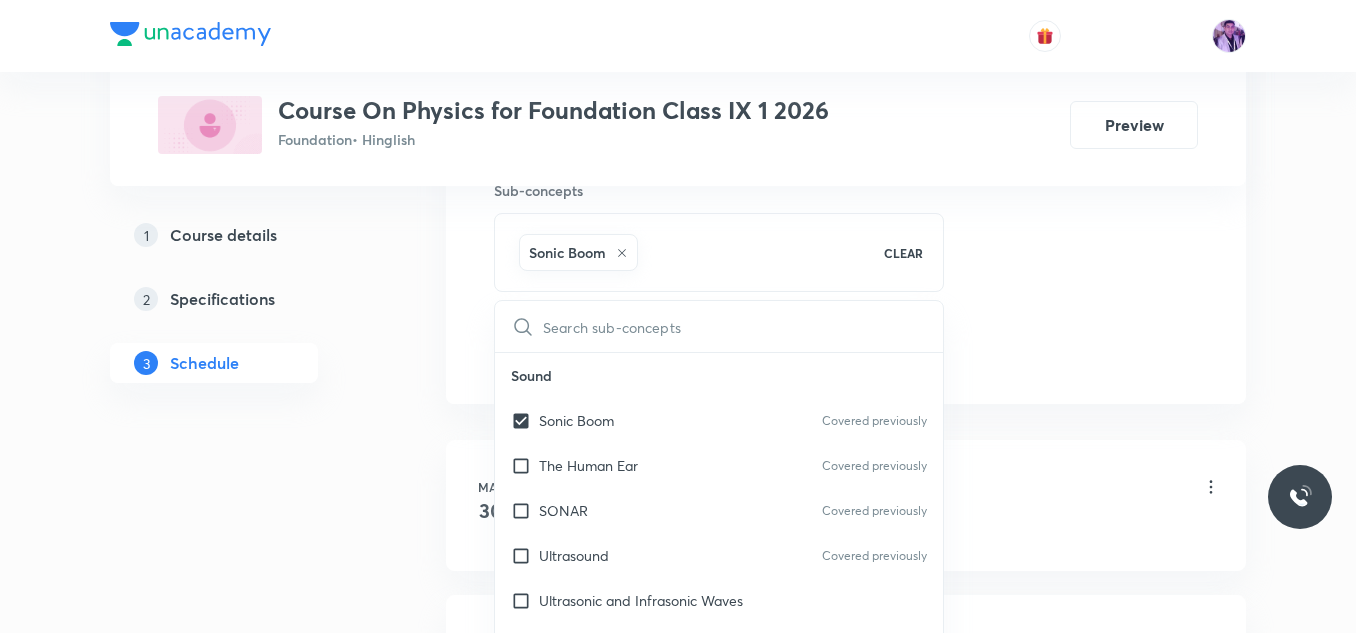 click on "Session  24 Live class Session title 24/99 Force and Laws of Motion ​ Schedule for Aug 6, 2025, 2:00 PM ​ Duration (in minutes) 55 ​   Session type Online Offline Room Room 102 Sub-concepts Sonic Boom CLEAR ​ Sound Sonic Boom Covered previously The Human Ear Covered previously SONAR Covered previously Ultrasound Covered previously Ultrasonic and Infrasonic Waves Audible Reverberation Echo Effect of Temperature on the Speed of Sound Speed of Sound in Different Medium Reflection of Sound Wave Motion Range of Hearing Characteristics of Sound Sound Needs a Material Medium for Its Propagation Propagation of Sound Production of Sound Waves Sound Wave Relation Between Frequency and Time Period Wave Terminology Classification of Waves Electricity Static and Current Electricity Colour Coding of Wires Earthing Hazards of Electricity Ring System Tree System Household Electrical Circuits Electric Fuse Applications of Heating Effect of Current Power - Voltage Rating of Electrical Appliances Electric Power Cell SHM" at bounding box center (846, -109) 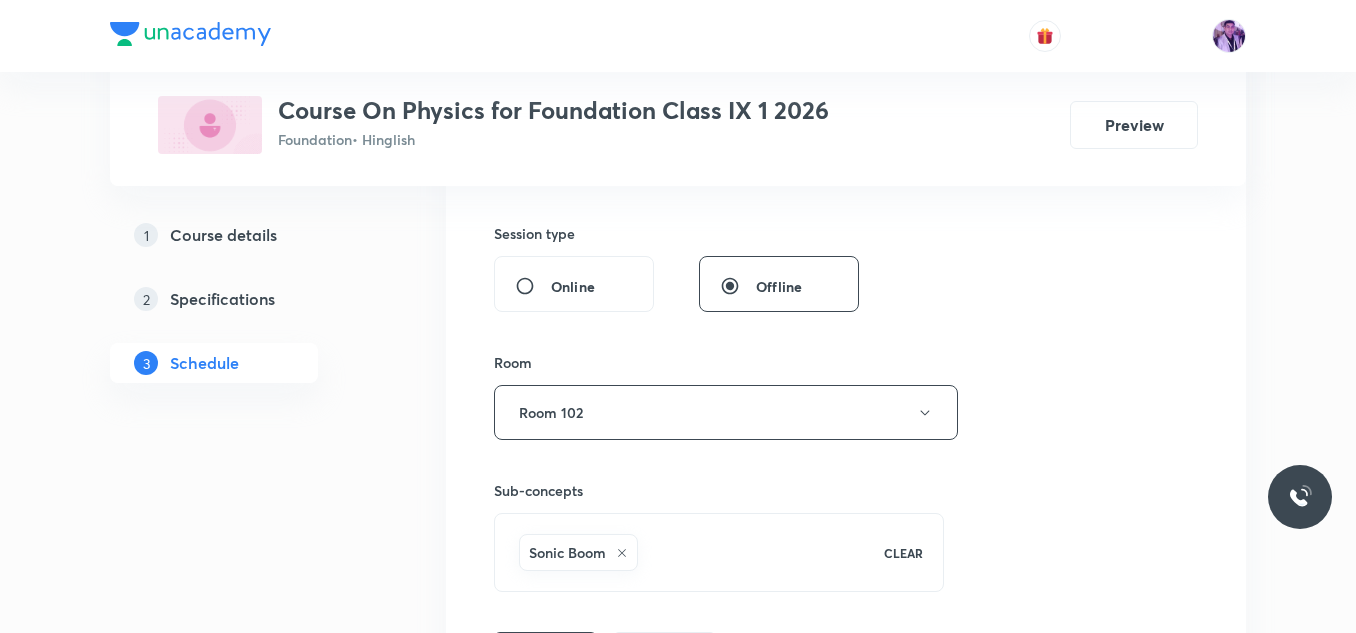 scroll, scrollTop: 922, scrollLeft: 0, axis: vertical 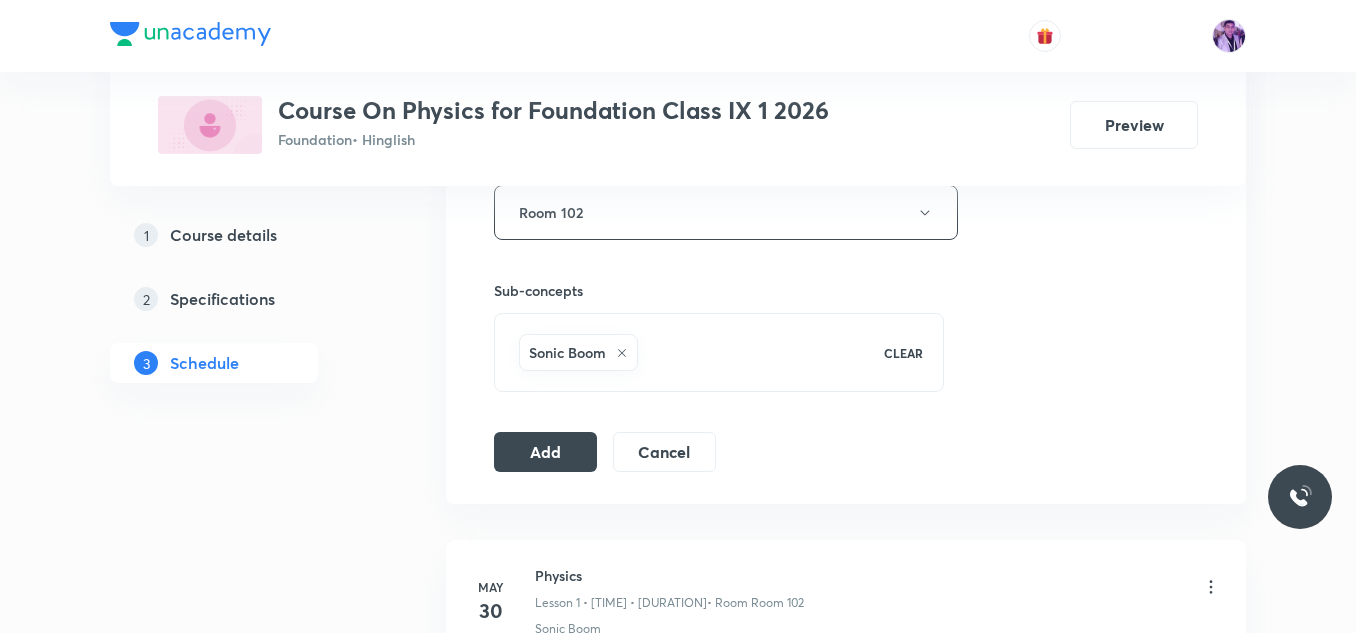 click on "Session  24 Live class Session title 24/99 Force and Laws of Motion ​ Schedule for Aug 6, 2025, 2:00 PM ​ Duration (in minutes) 55 ​   Session type Online Offline Room Room 102 Sub-concepts Sonic Boom CLEAR Add Cancel" at bounding box center (846, -9) 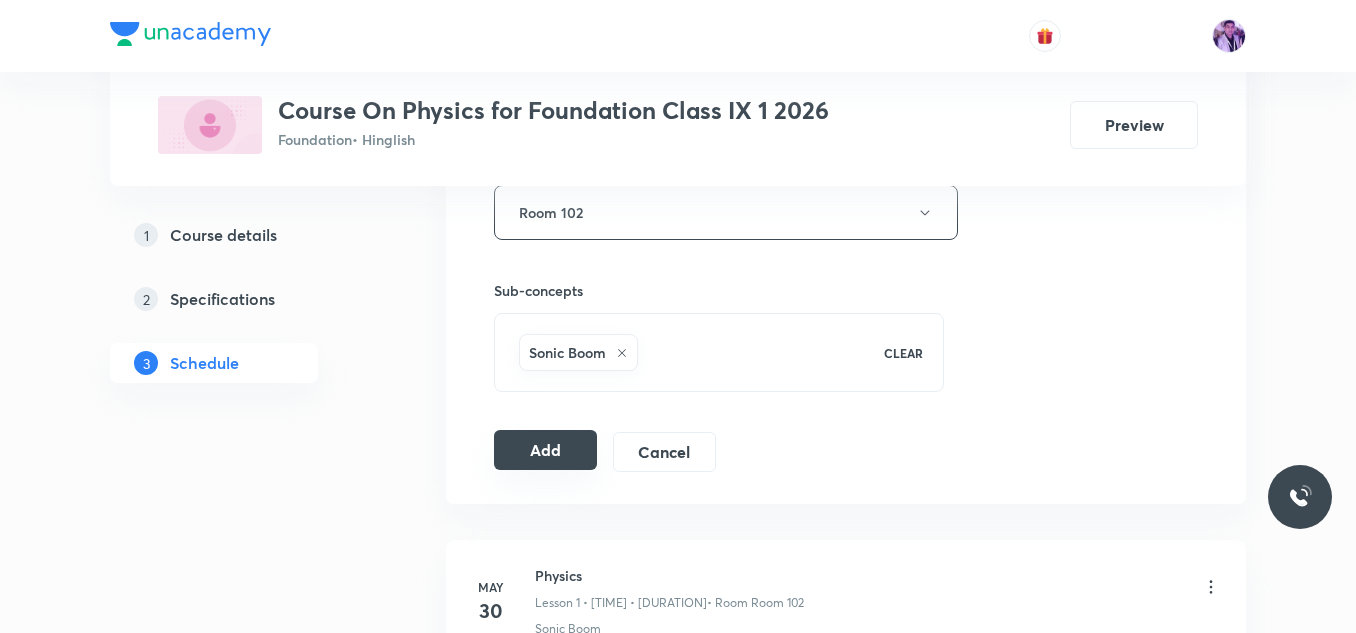click on "Add" at bounding box center [545, 450] 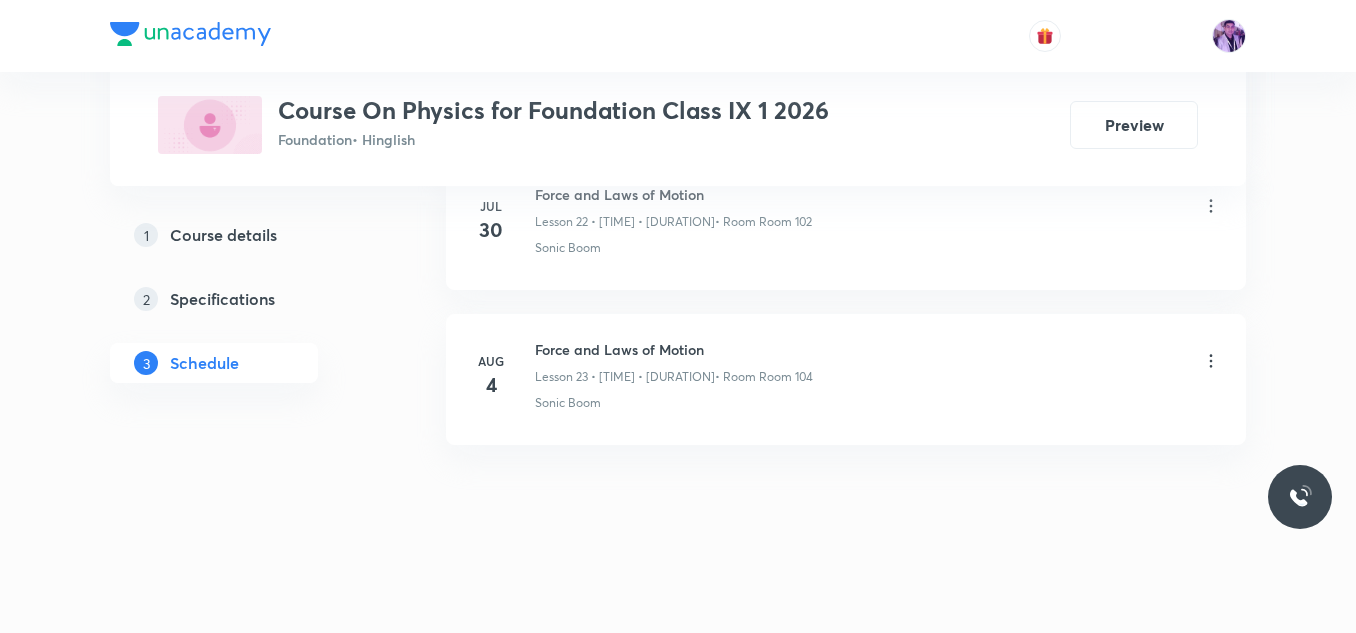 scroll, scrollTop: 3616, scrollLeft: 0, axis: vertical 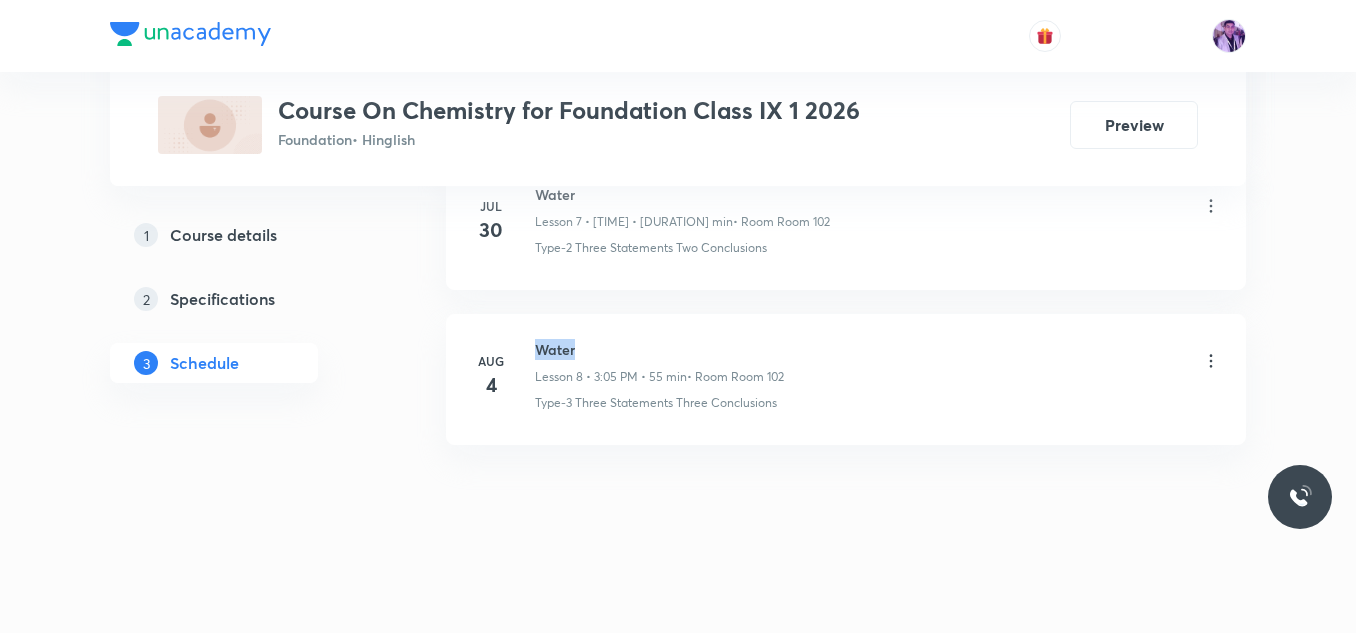 drag, startPoint x: 541, startPoint y: 354, endPoint x: 581, endPoint y: 351, distance: 40.112343 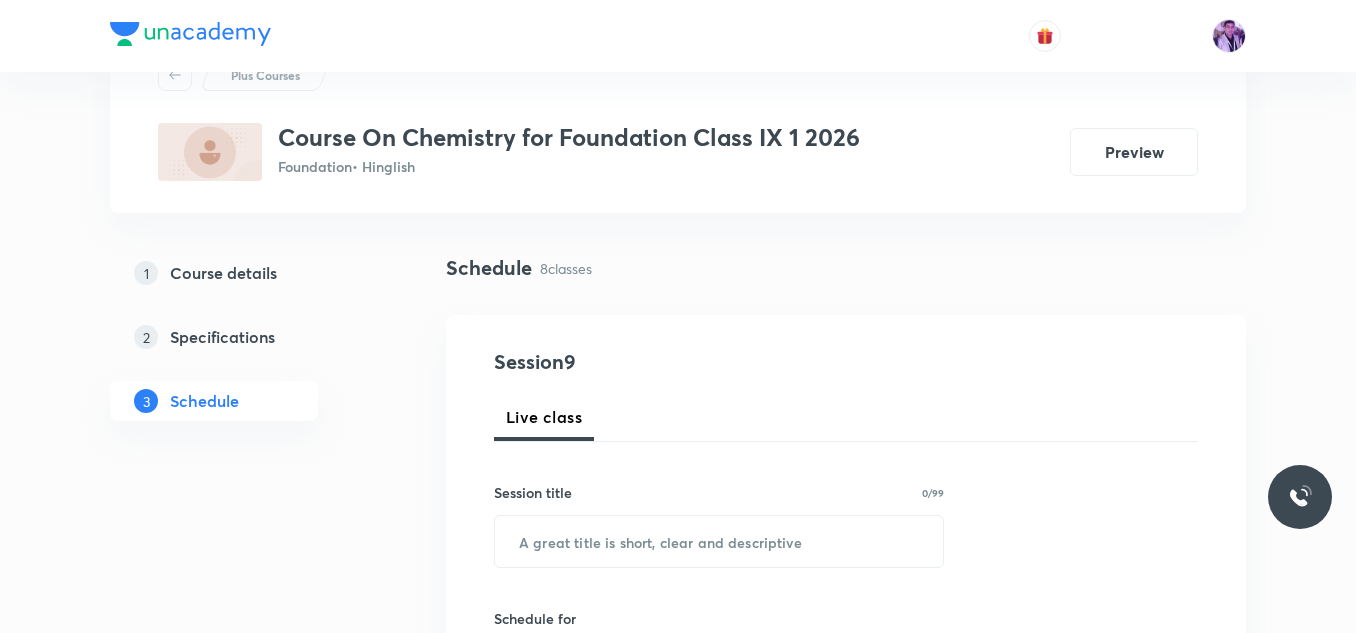 scroll, scrollTop: 285, scrollLeft: 0, axis: vertical 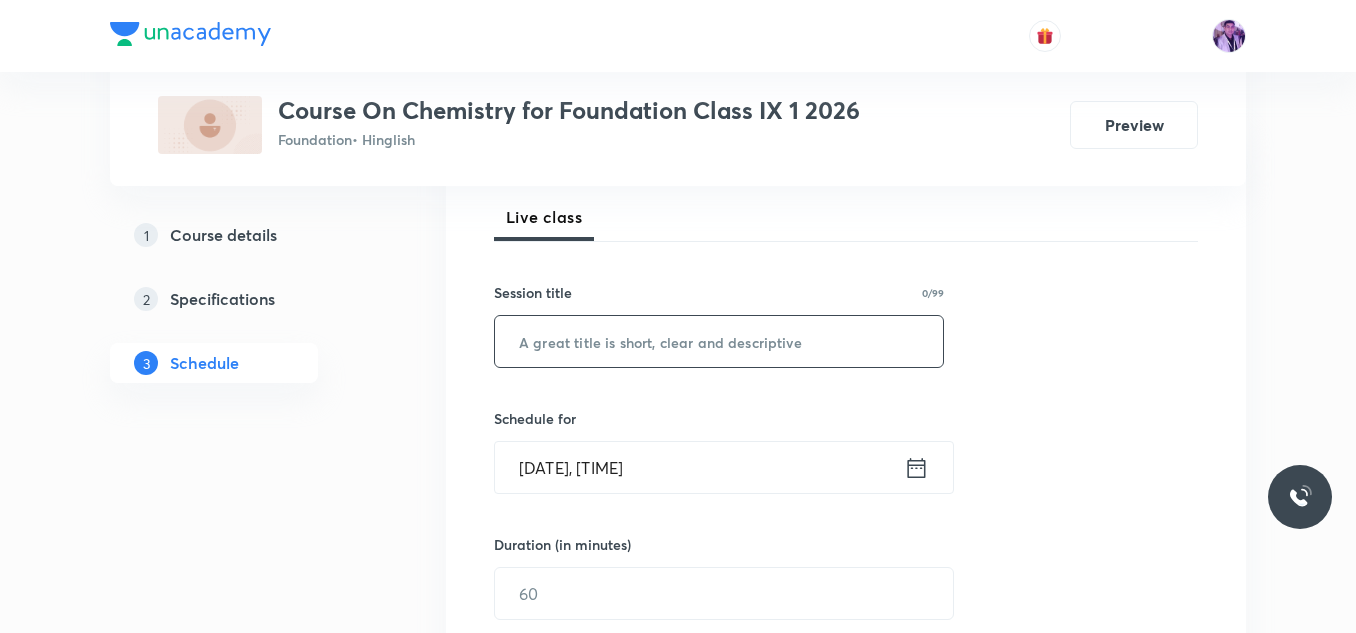 click at bounding box center [719, 341] 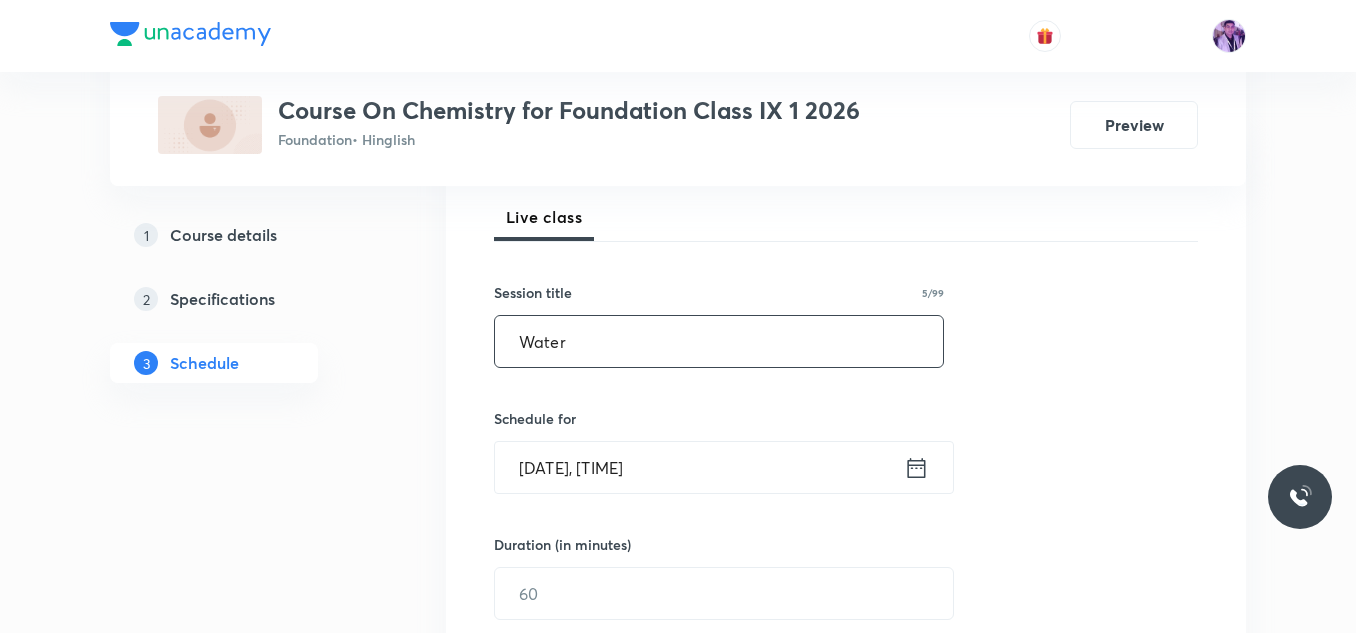 type on "Water" 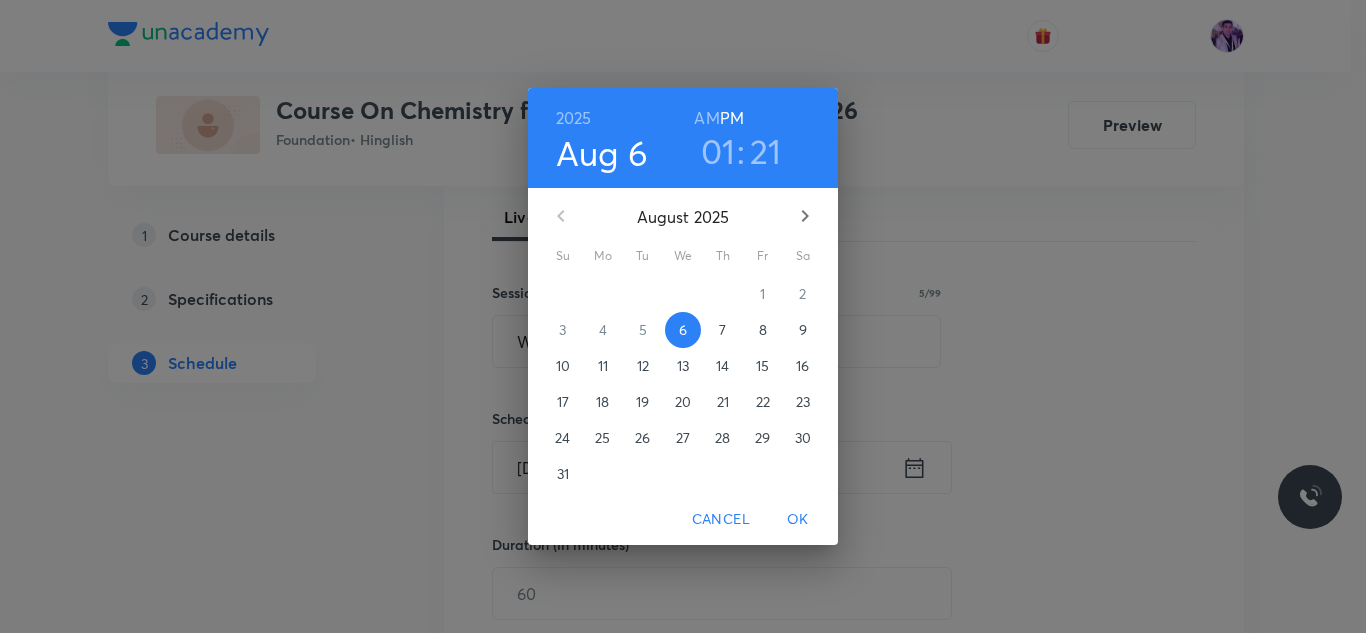 click on "01" at bounding box center (718, 151) 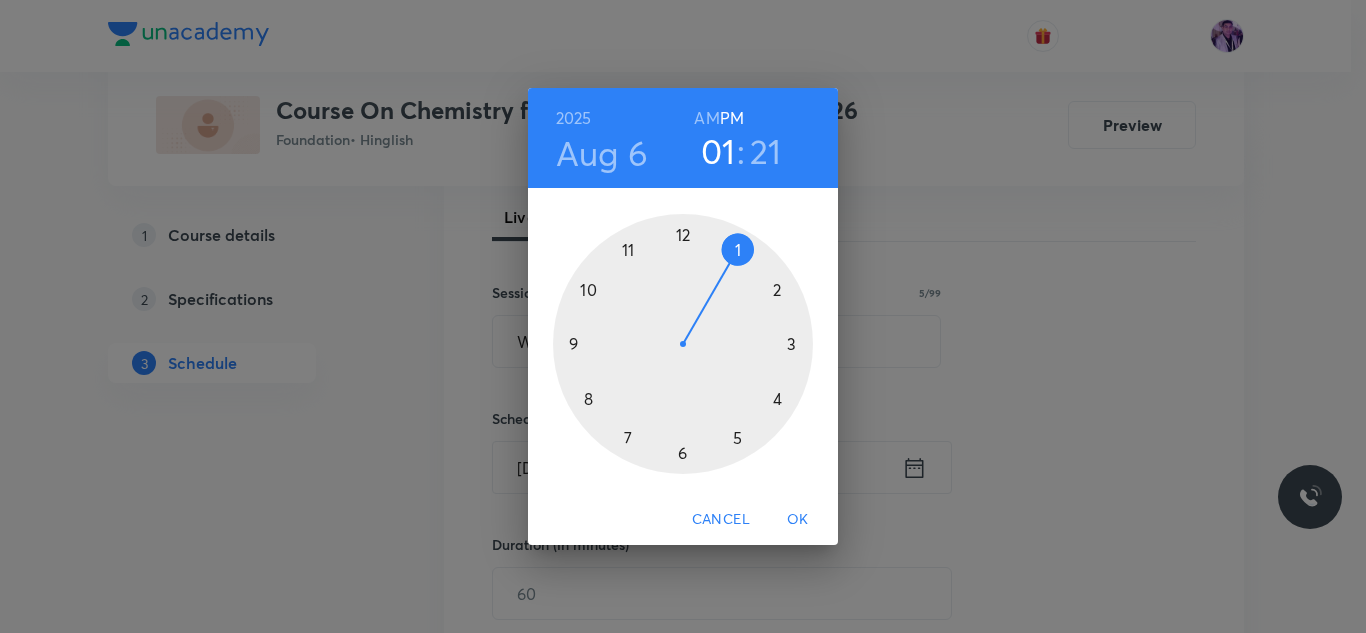 click at bounding box center (683, 344) 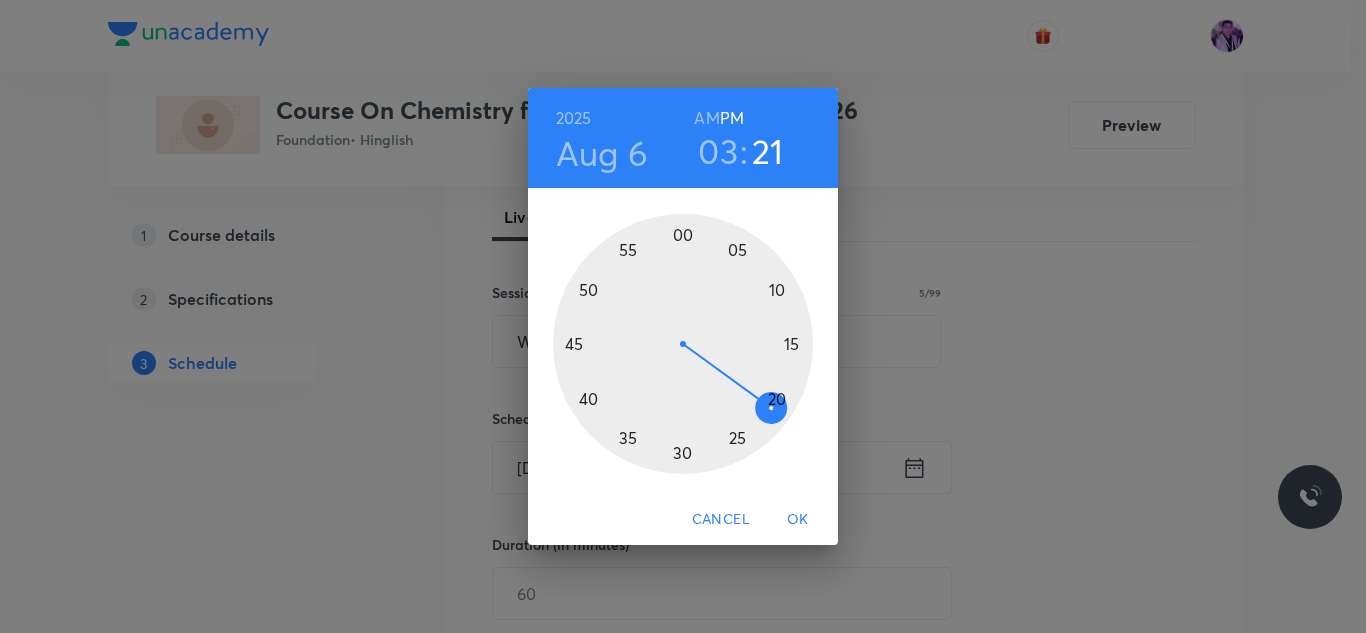 click at bounding box center (683, 344) 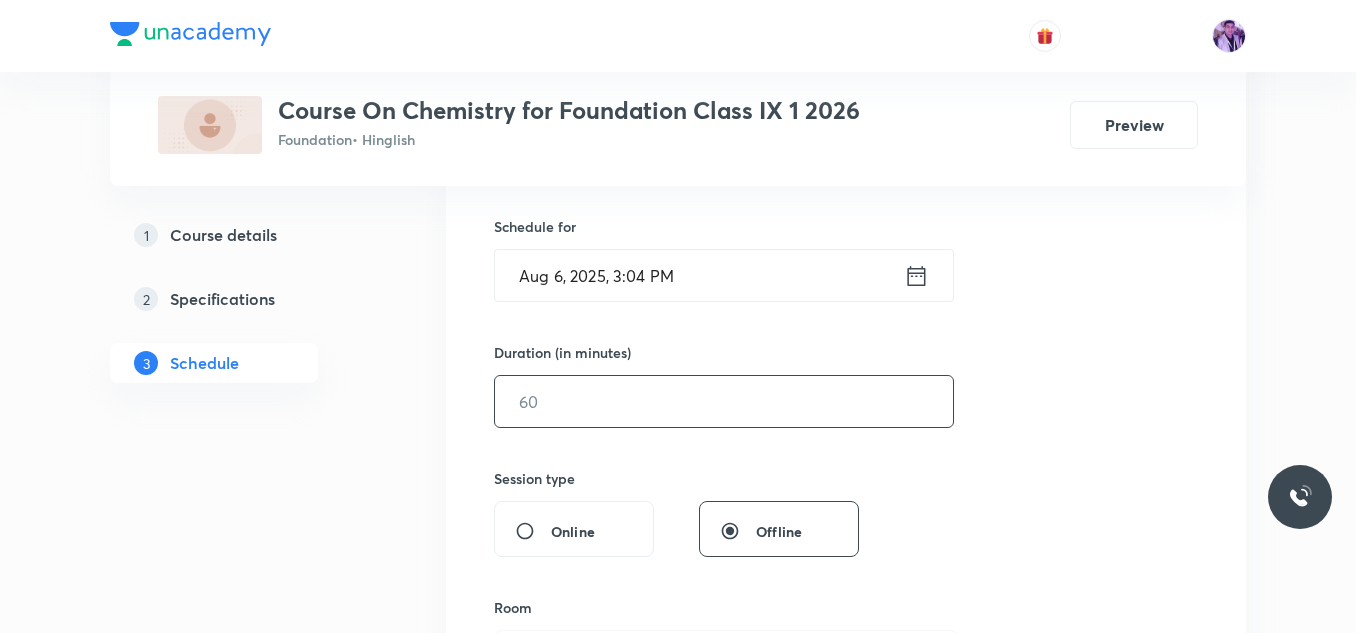 scroll, scrollTop: 485, scrollLeft: 0, axis: vertical 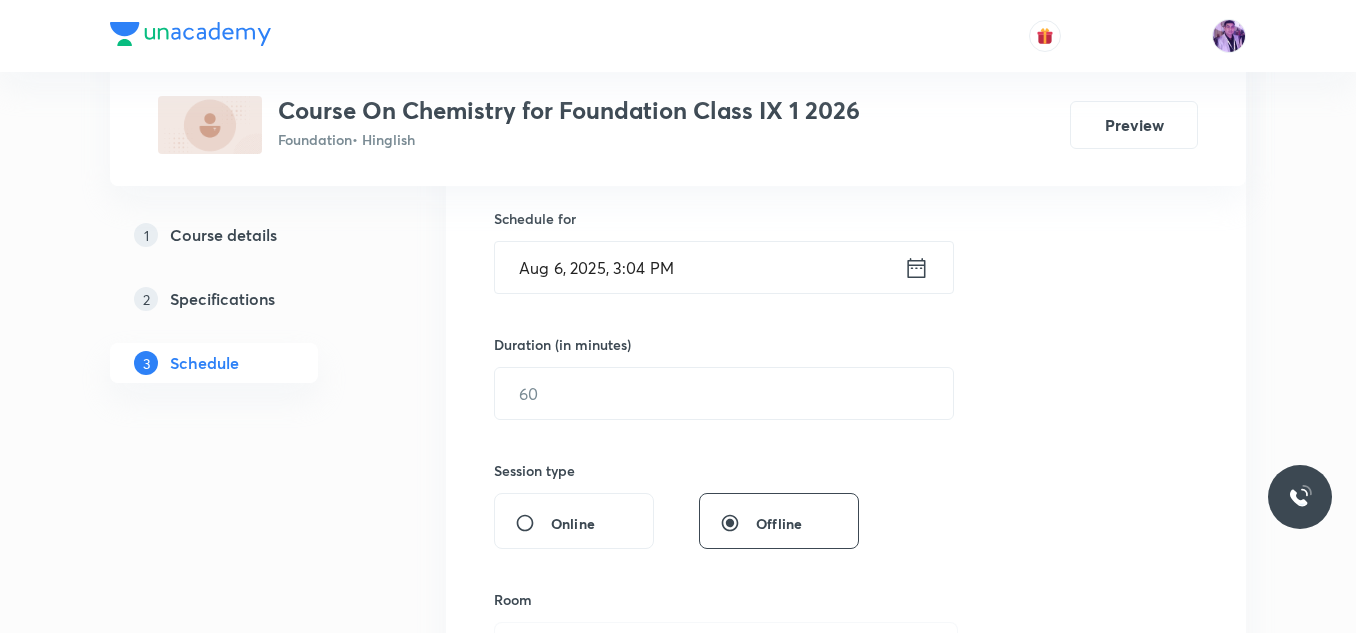 click on "Aug 6, 2025, 3:04 PM" at bounding box center [699, 267] 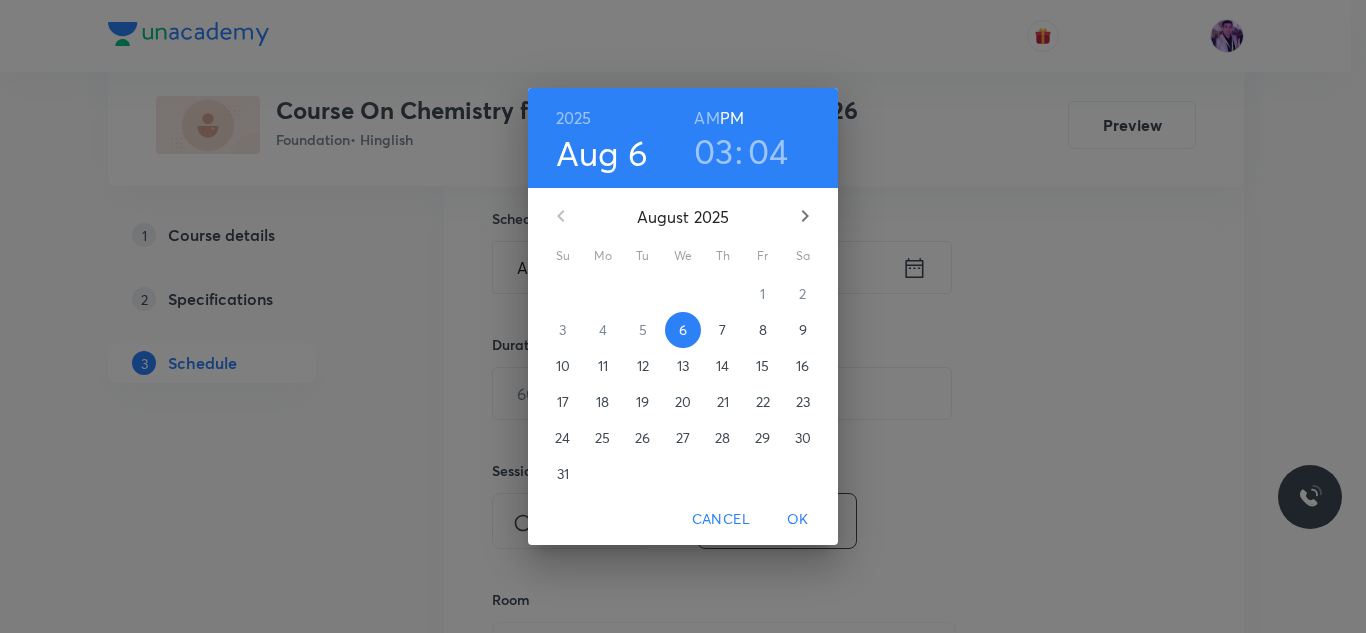 click on "03" at bounding box center [714, 151] 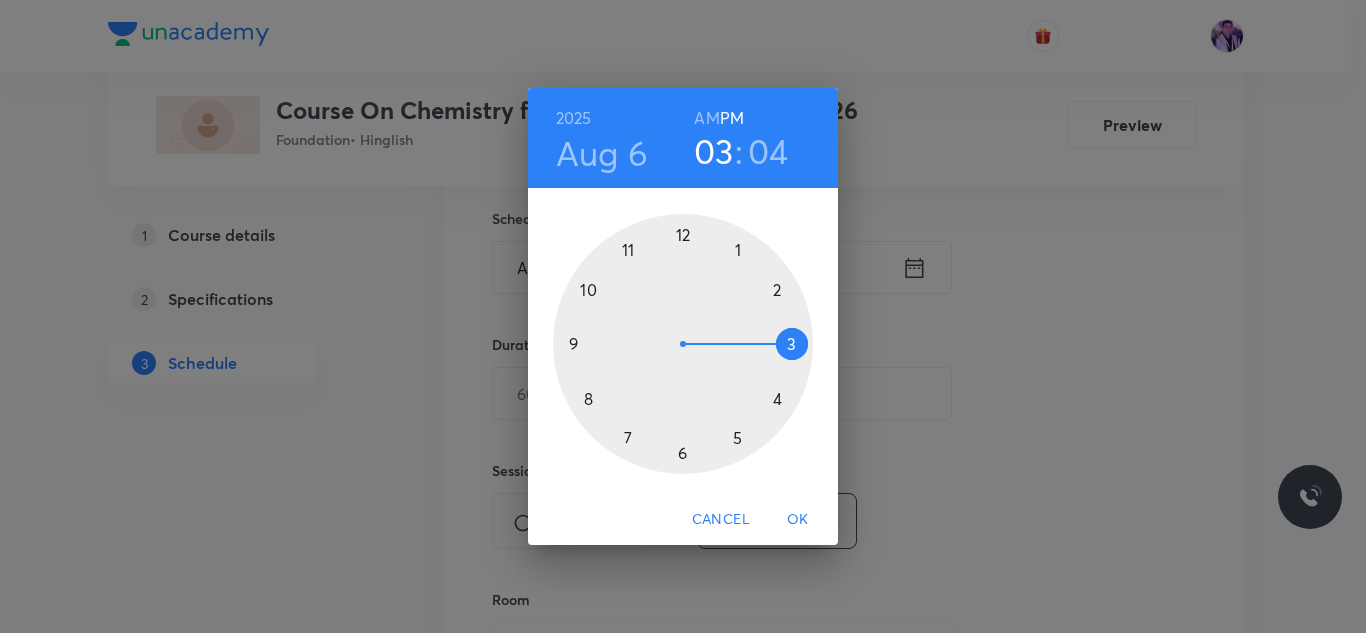 click at bounding box center [683, 344] 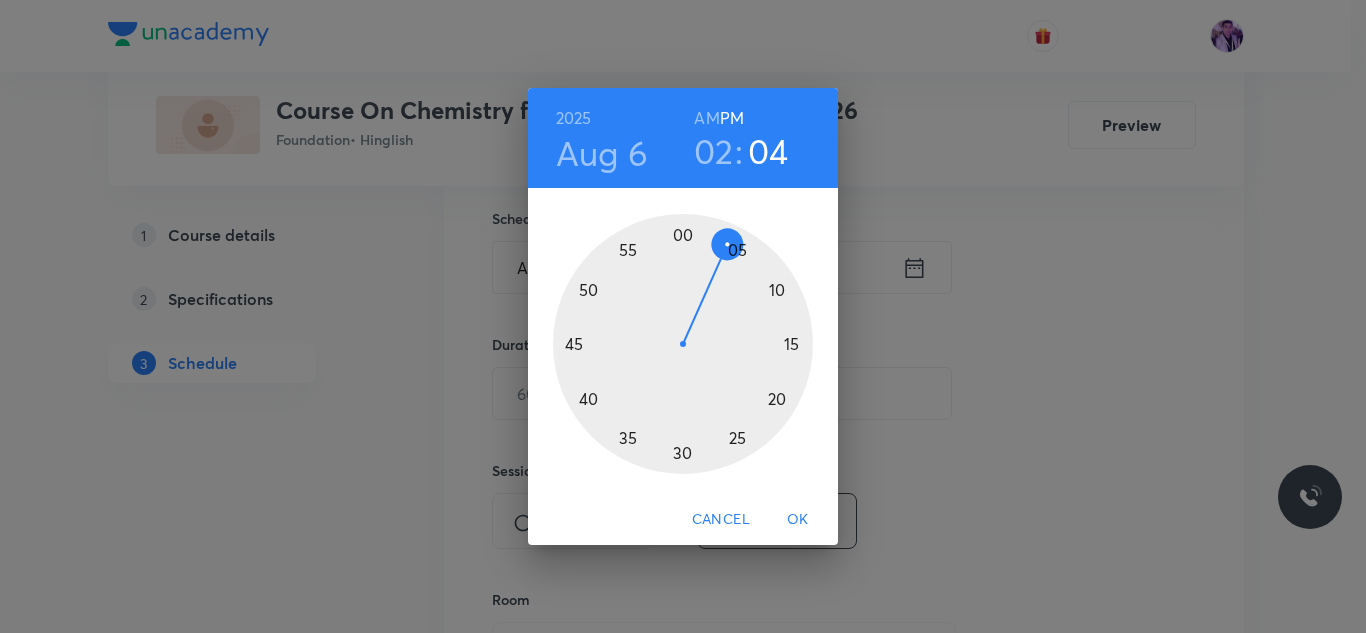 click at bounding box center [683, 344] 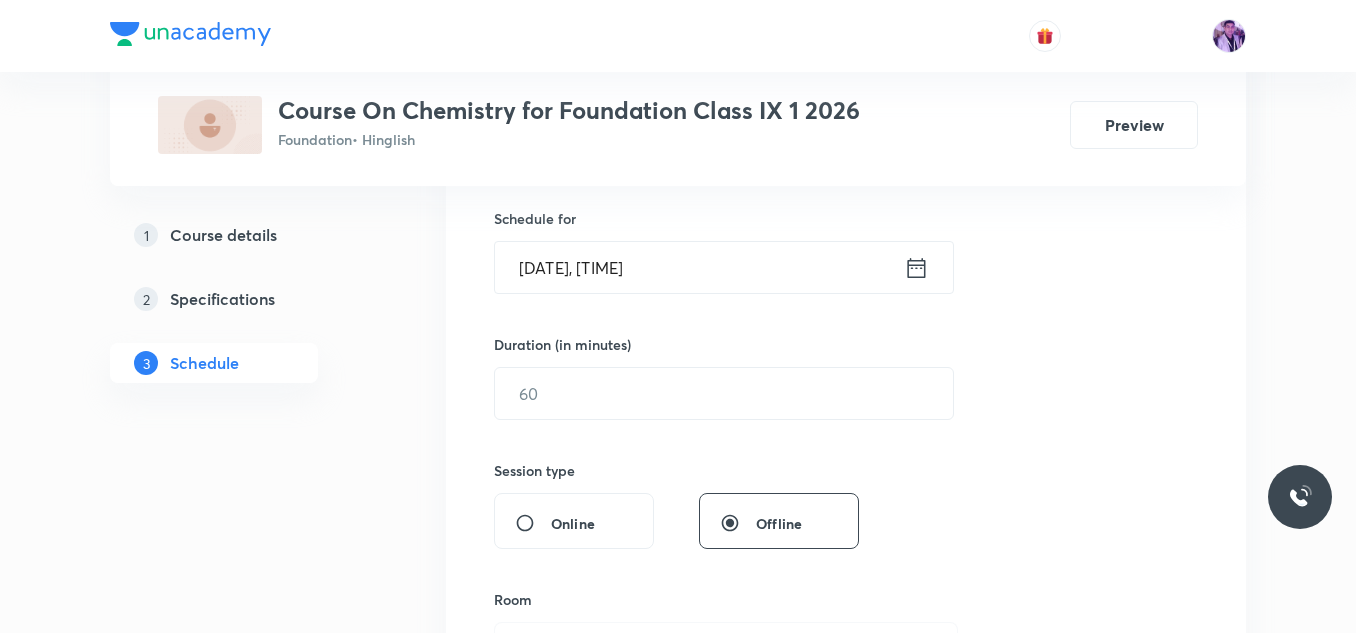 click on "Aug 6, 2025, 2:05 PM" at bounding box center (699, 267) 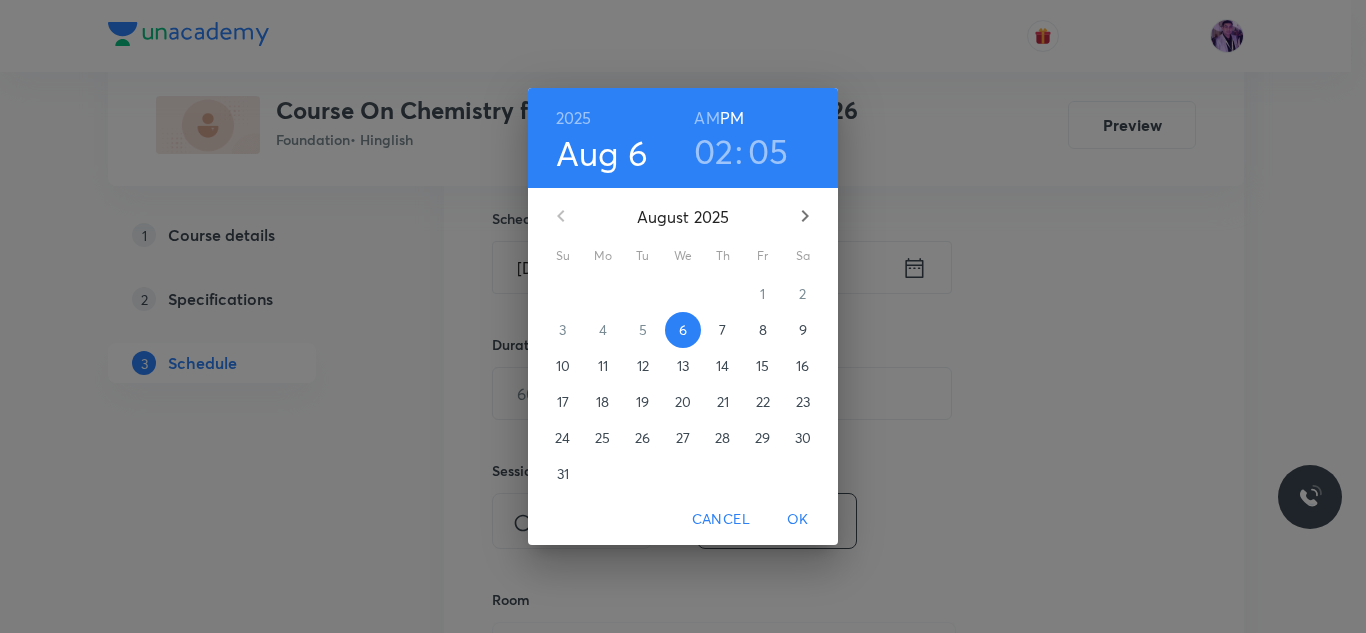 click on "02" at bounding box center [714, 151] 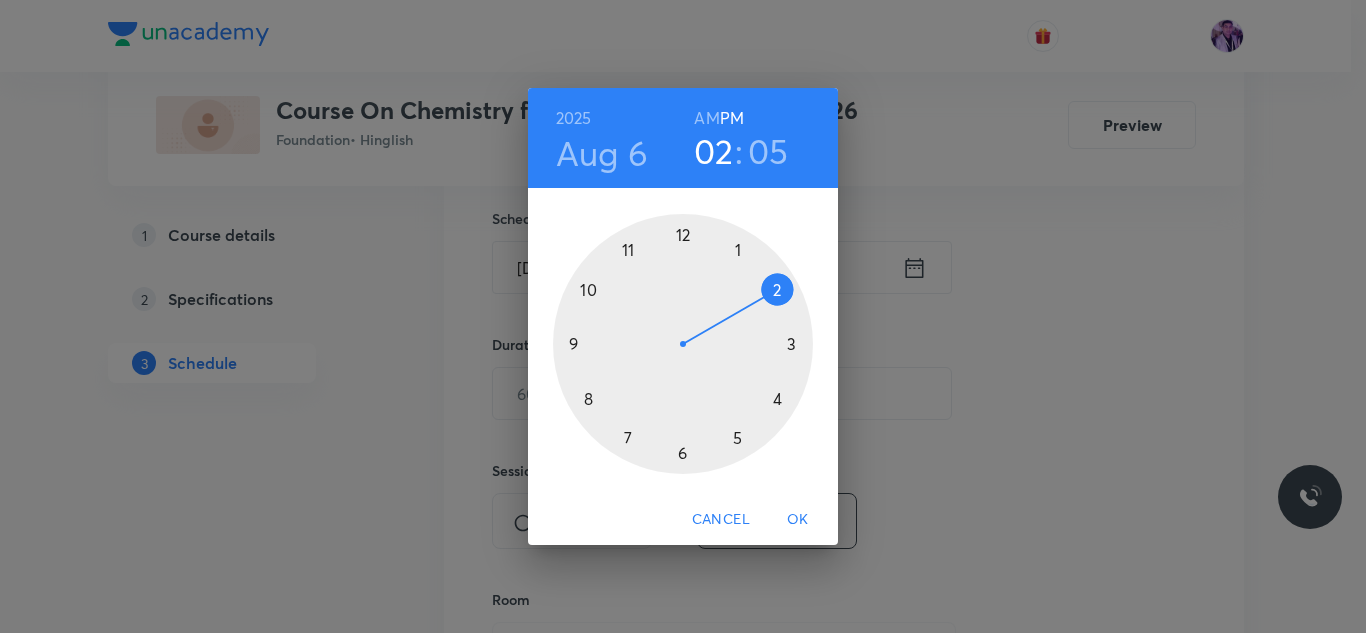click at bounding box center [683, 344] 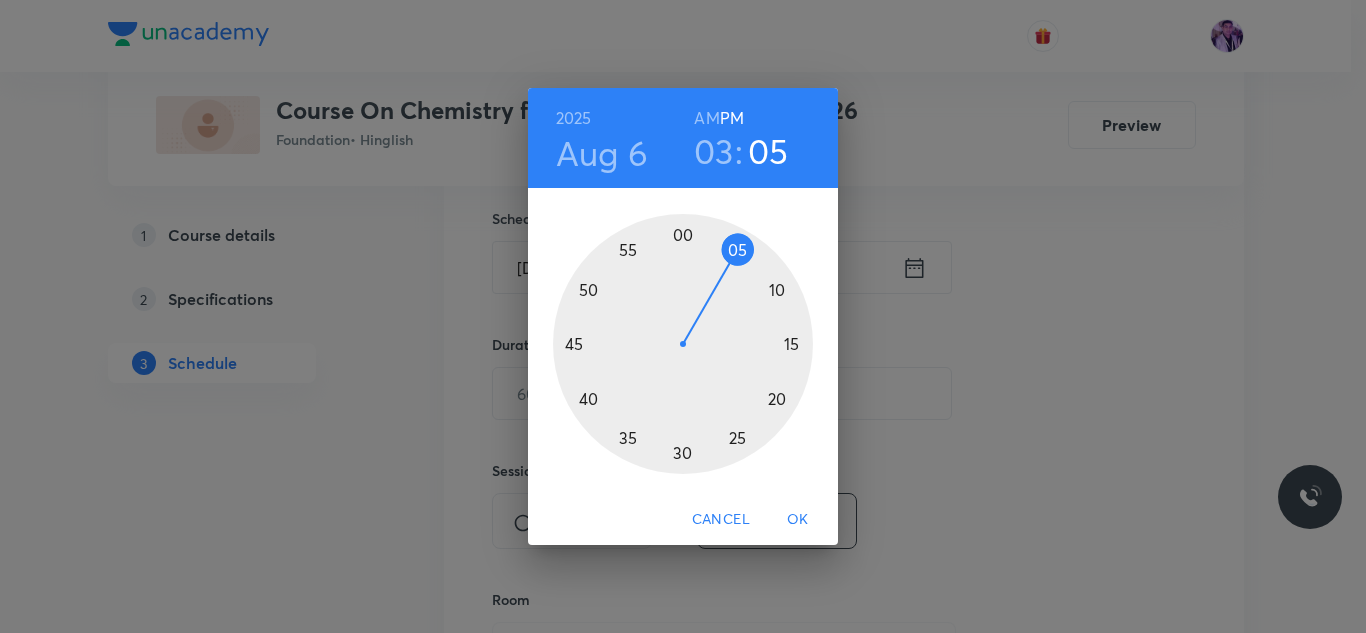 click at bounding box center (683, 344) 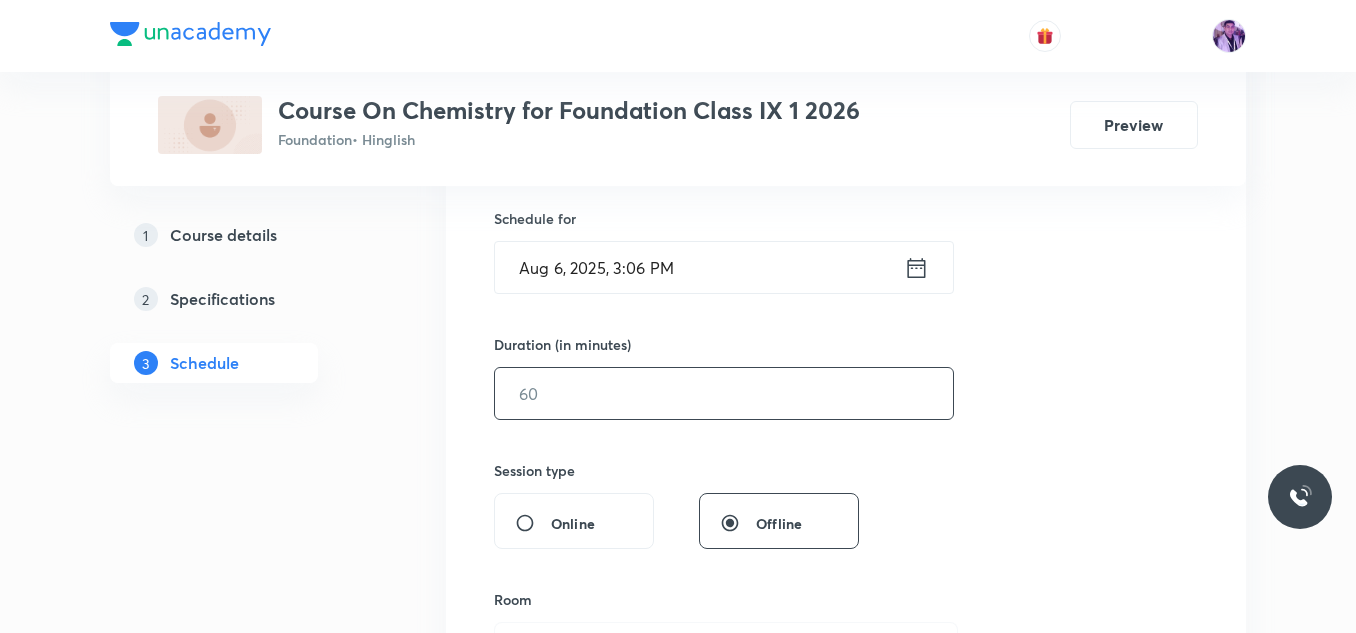 click at bounding box center [724, 393] 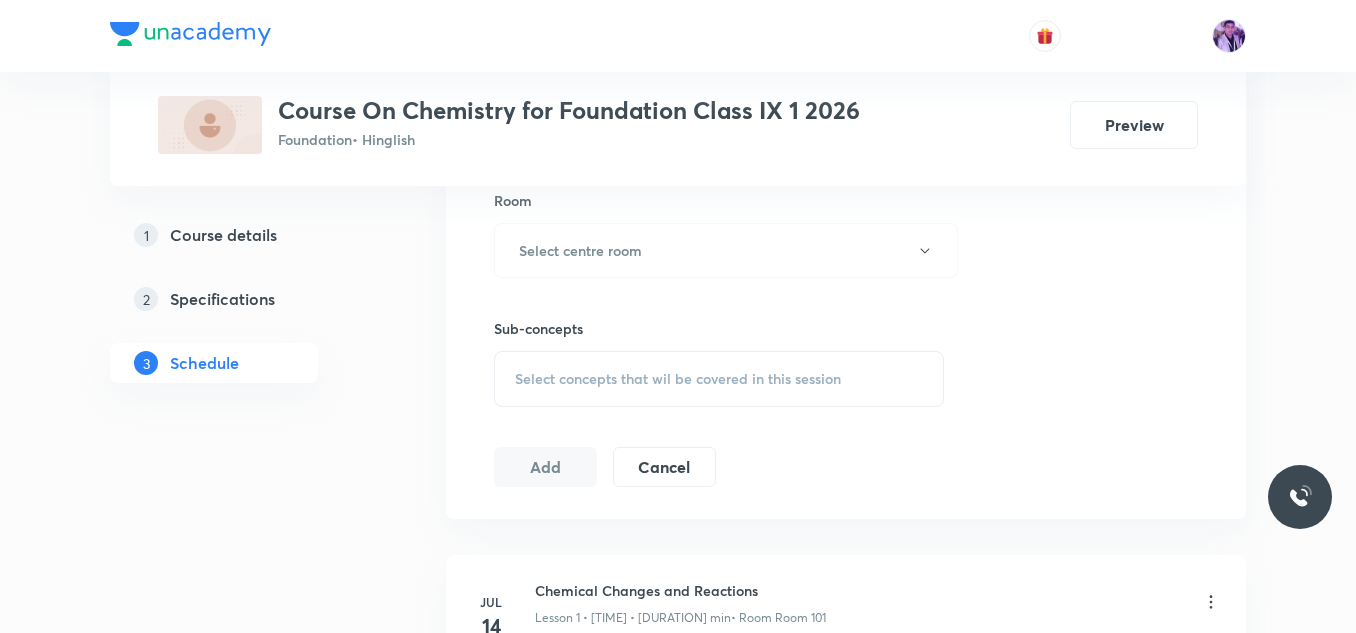 scroll, scrollTop: 885, scrollLeft: 0, axis: vertical 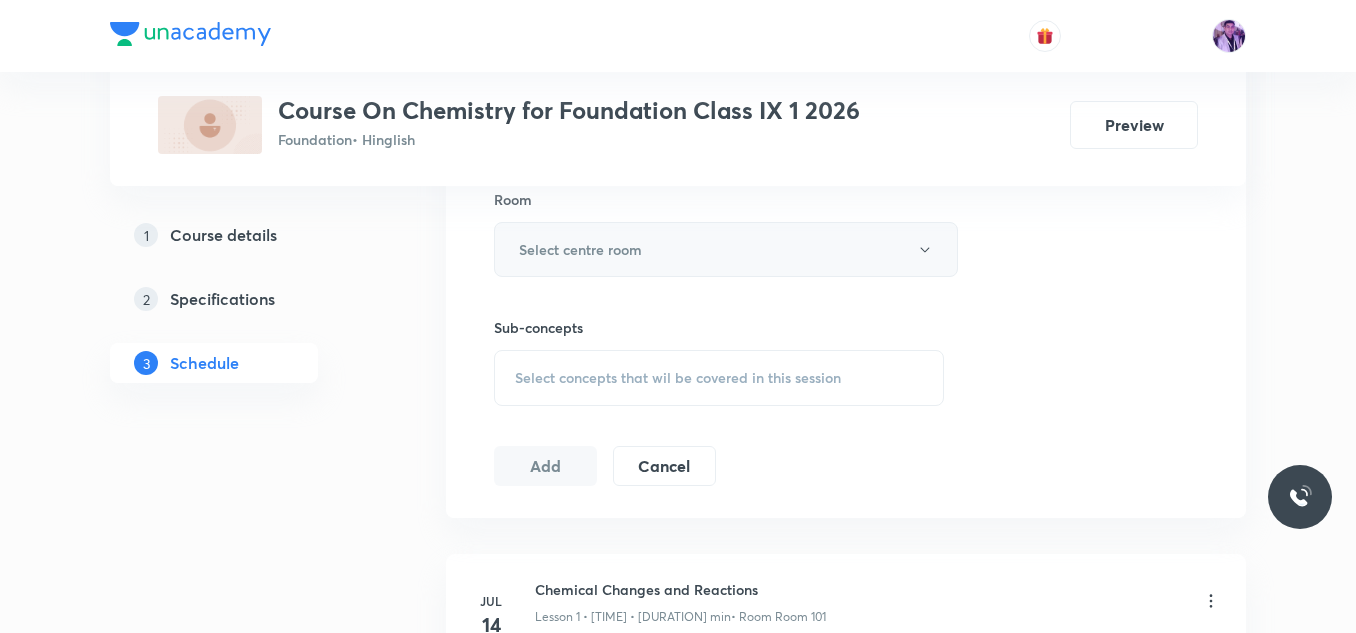 type on "55" 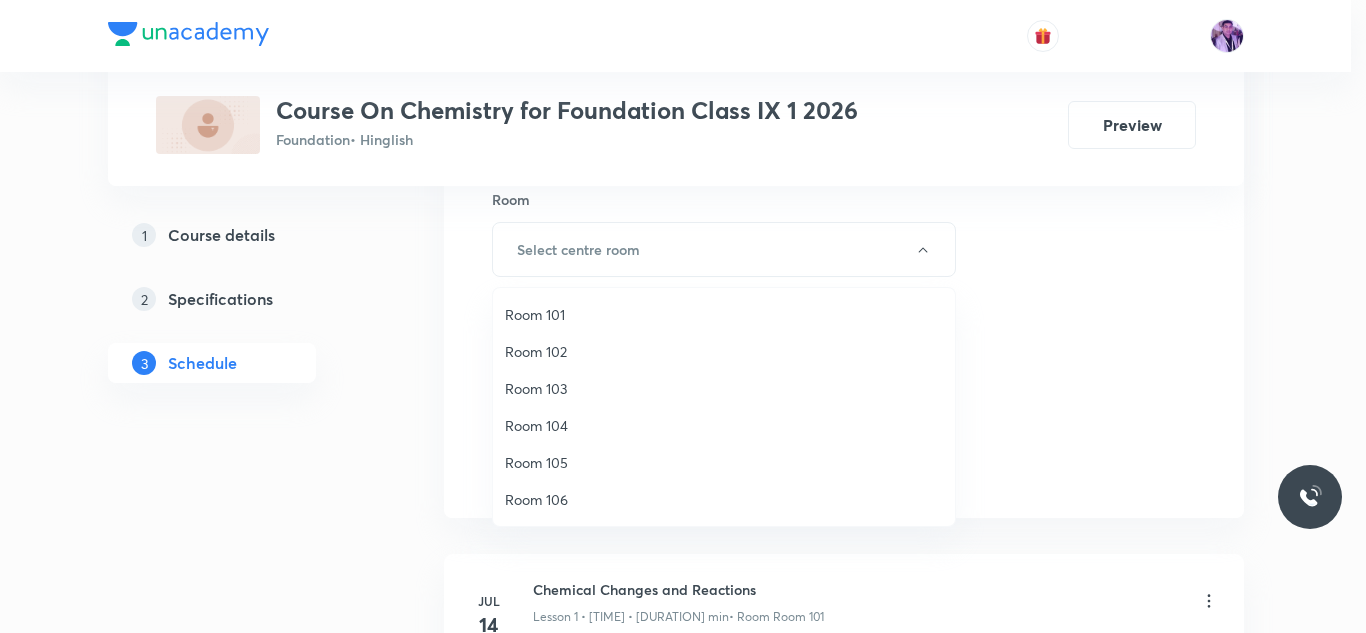 click on "Room 102" at bounding box center (724, 351) 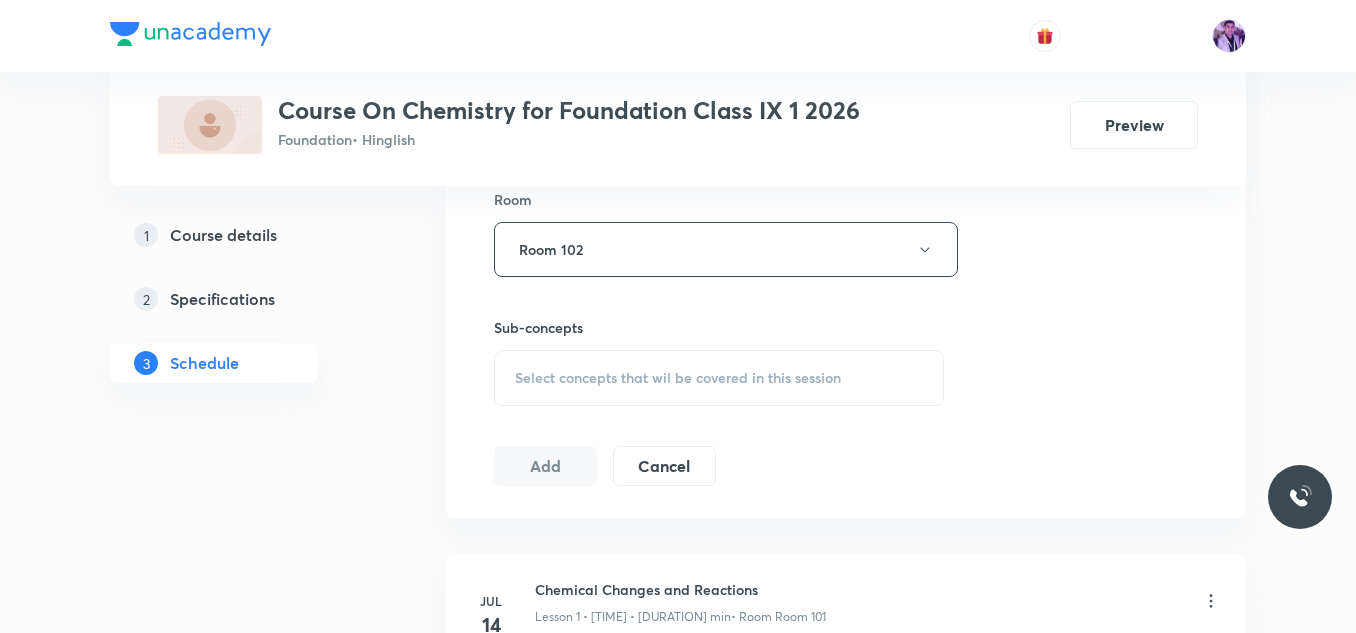 click on "Select concepts that wil be covered in this session" at bounding box center [678, 378] 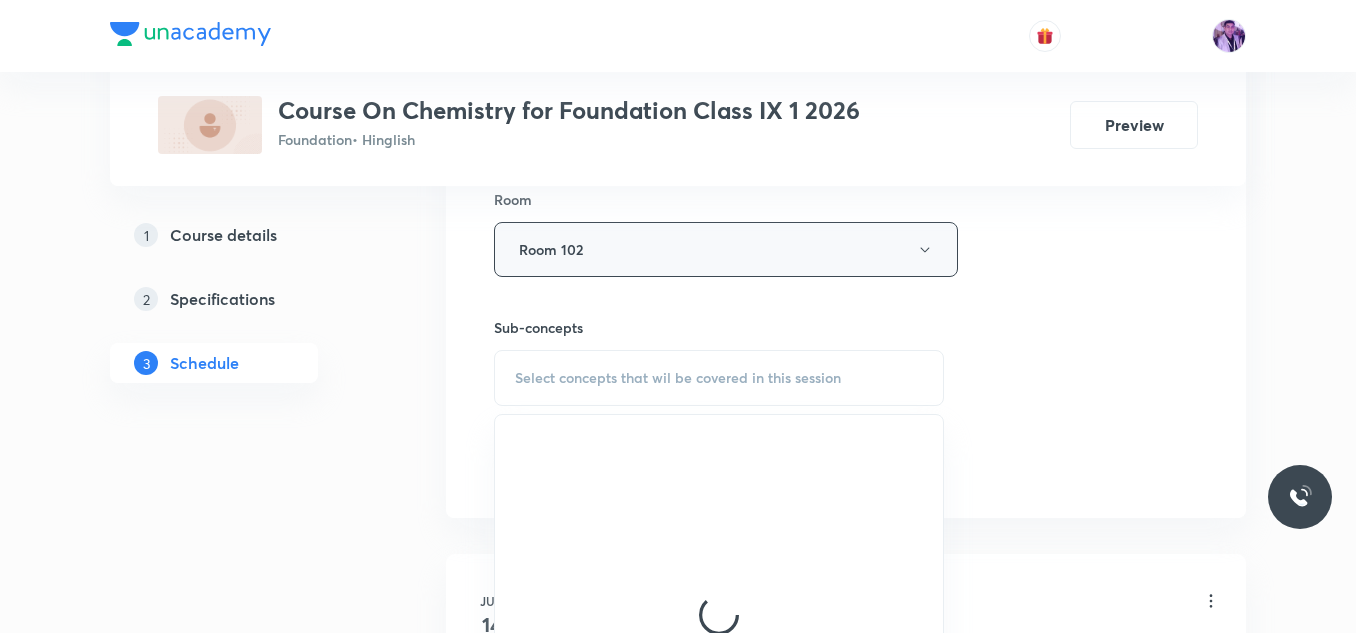click on "Room 102" at bounding box center [726, 249] 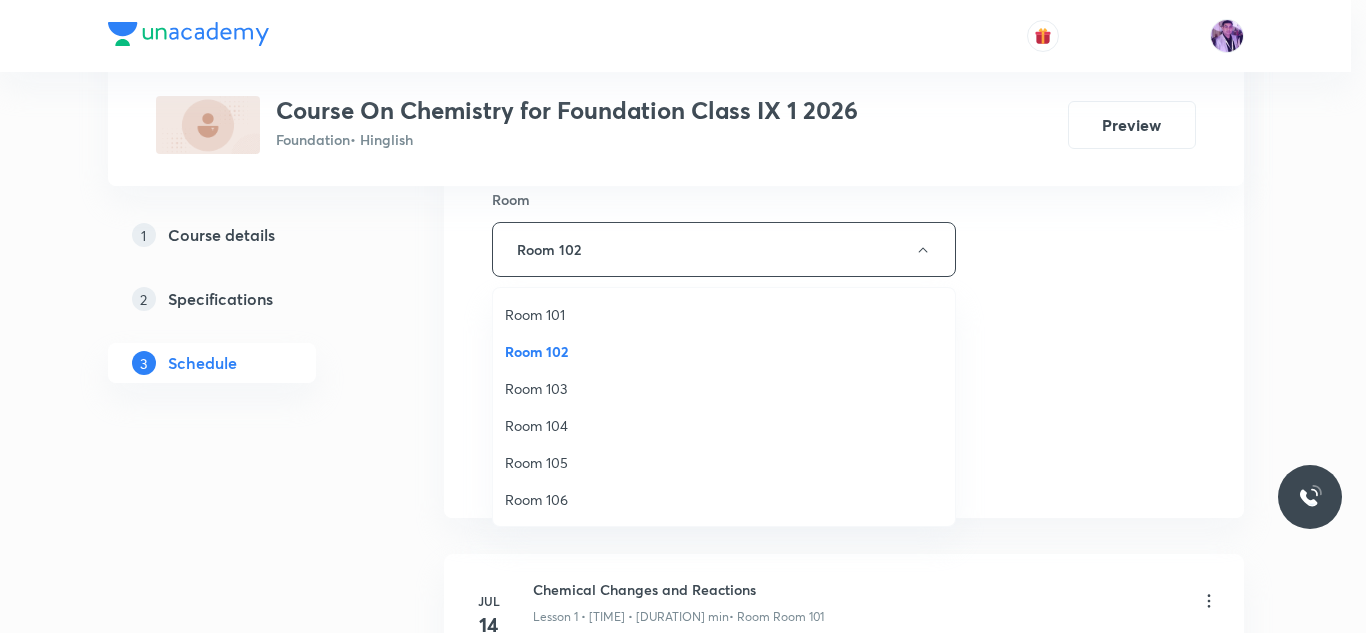 click on "Room 102" at bounding box center (724, 351) 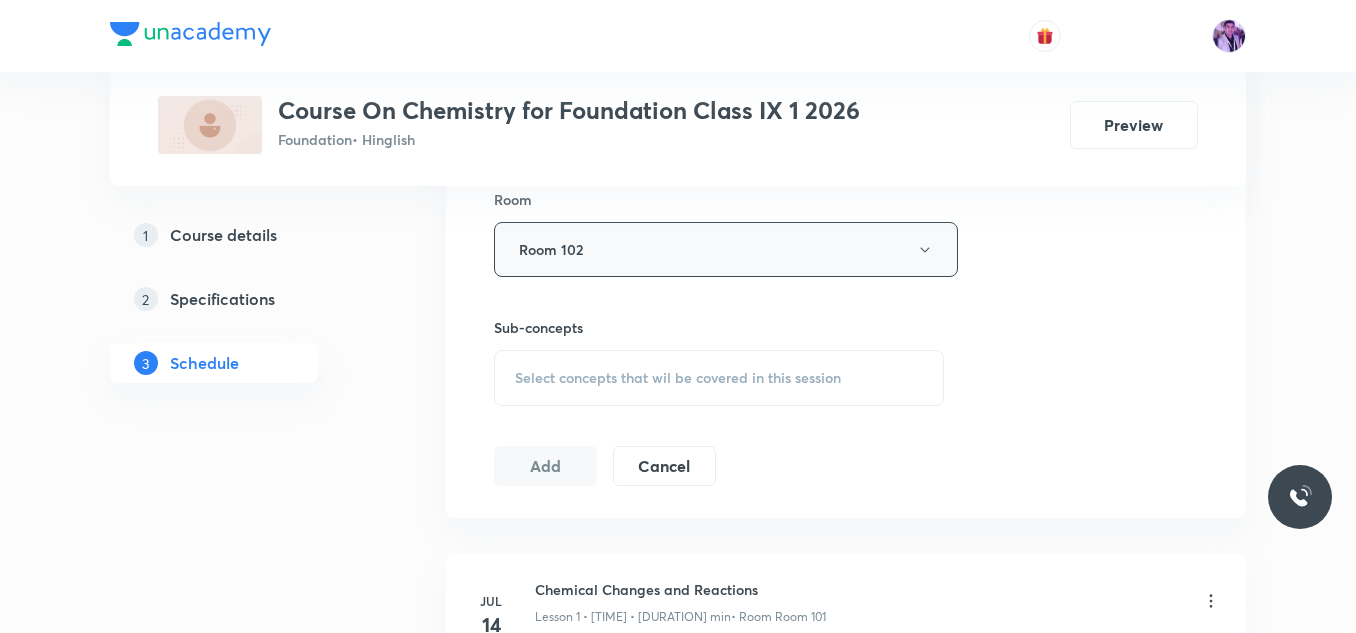 click on "Room 102" at bounding box center [726, 249] 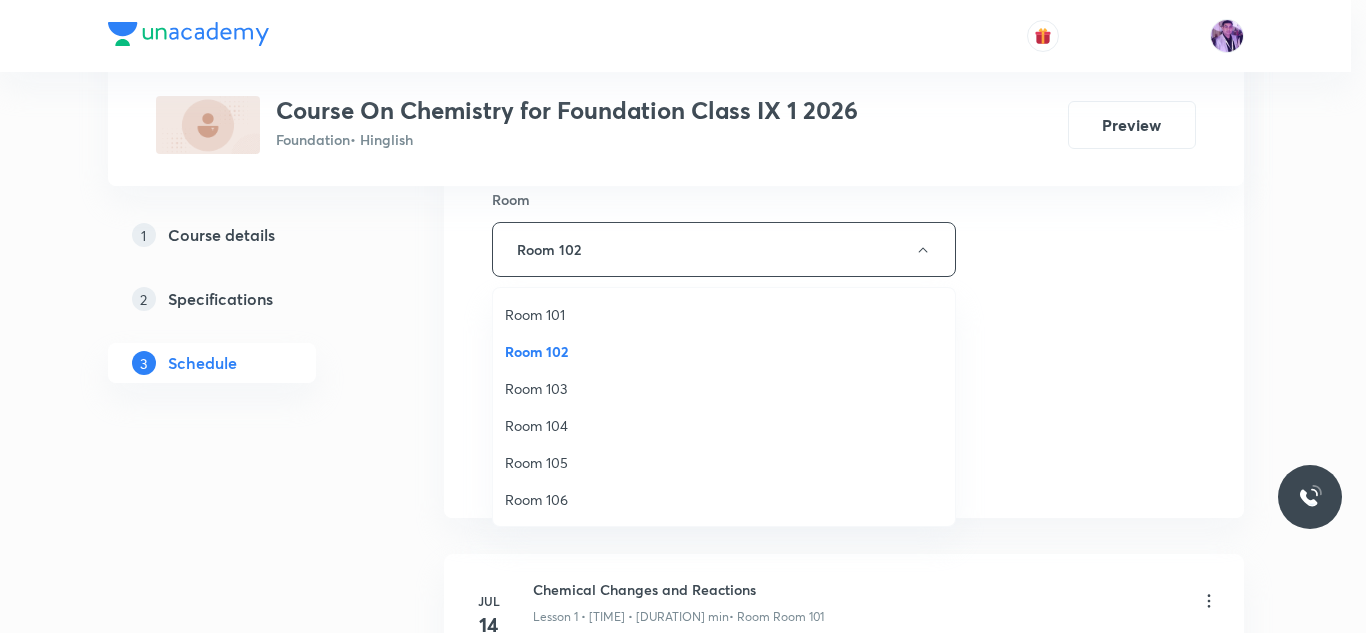 click on "Room 103" at bounding box center [724, 388] 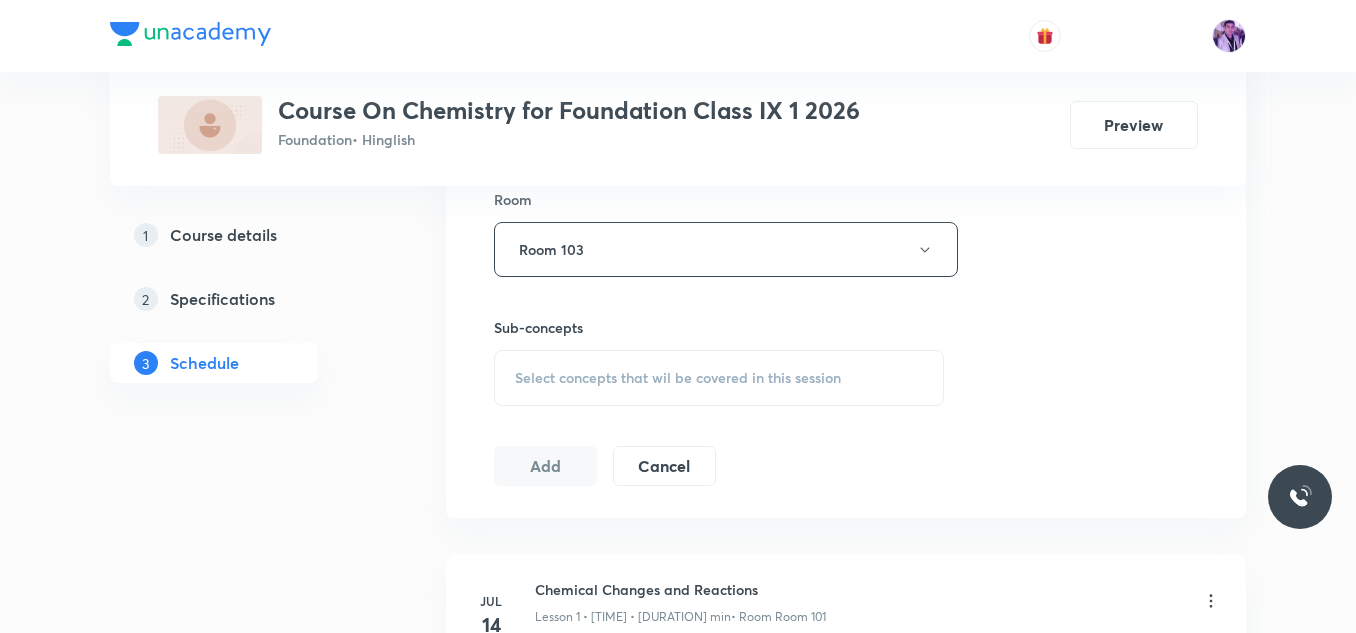 click on "Select concepts that wil be covered in this session" at bounding box center [678, 378] 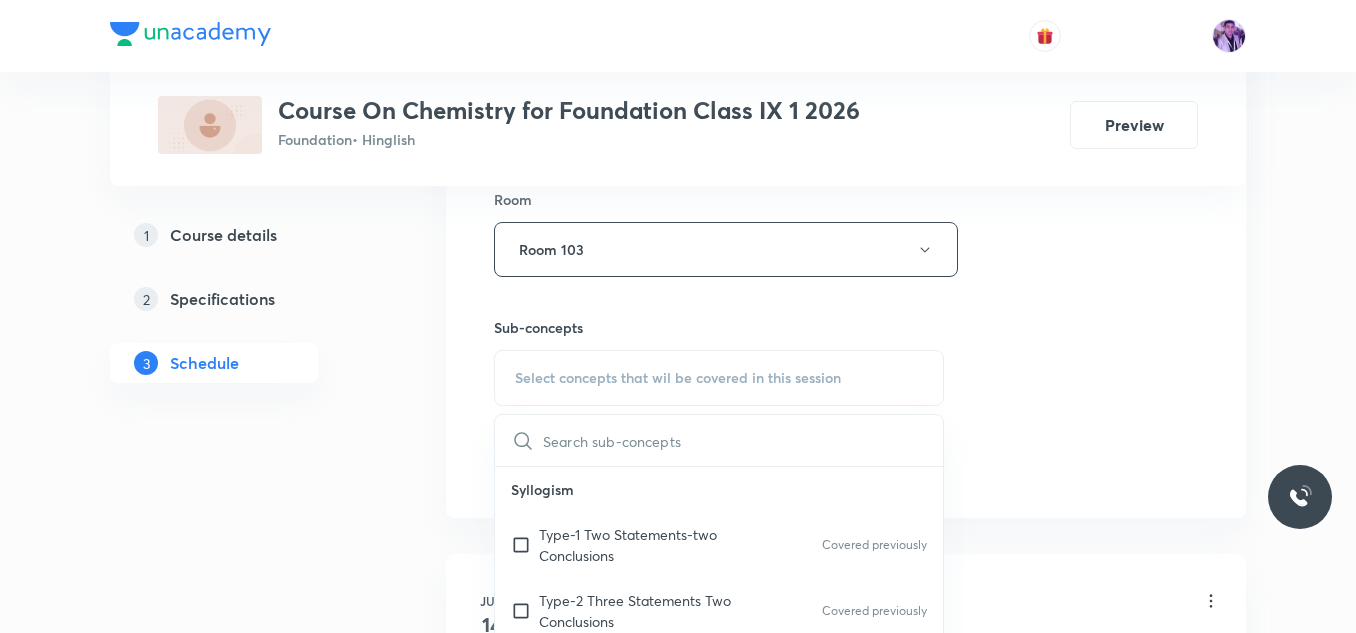 scroll, scrollTop: 1185, scrollLeft: 0, axis: vertical 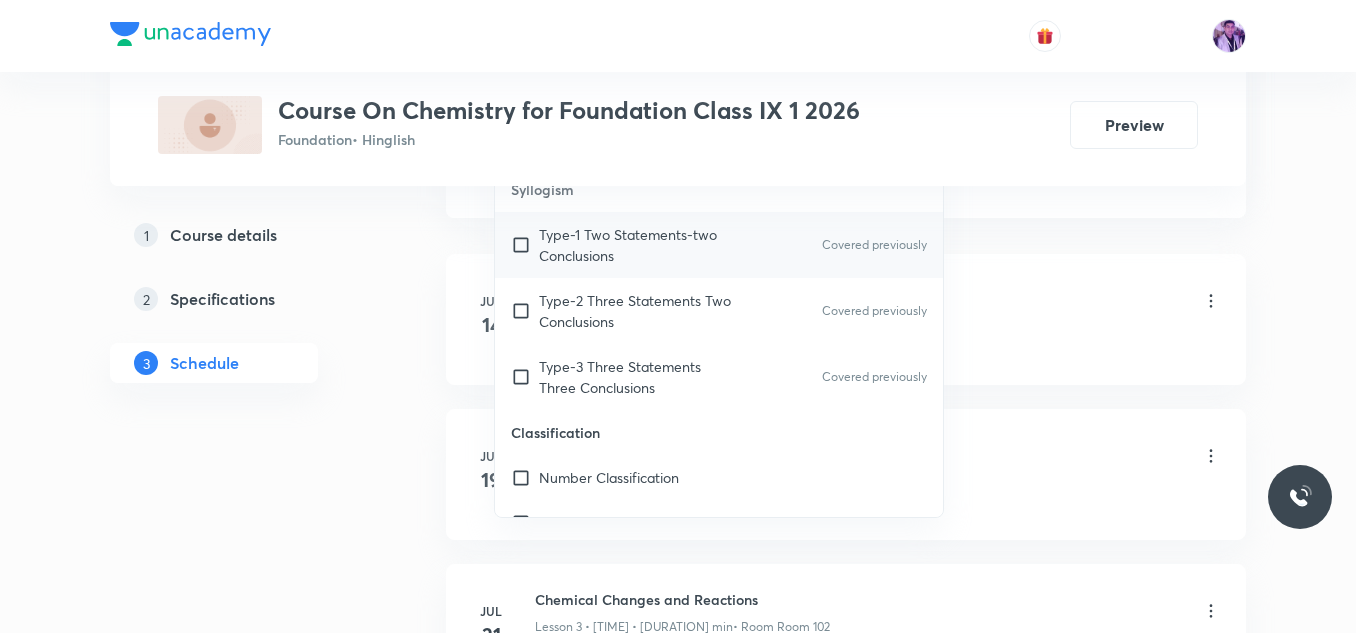 click on "Type-1 Two Statements-two Conclusions Covered previously" at bounding box center (719, 245) 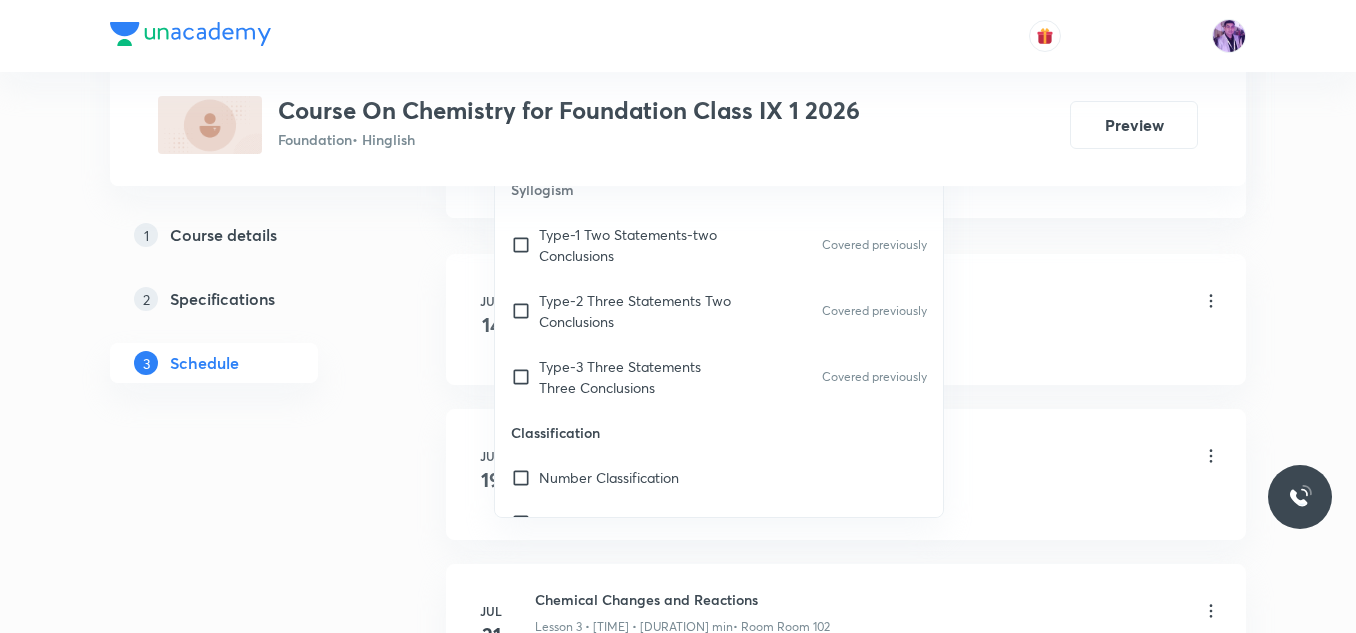 checkbox on "true" 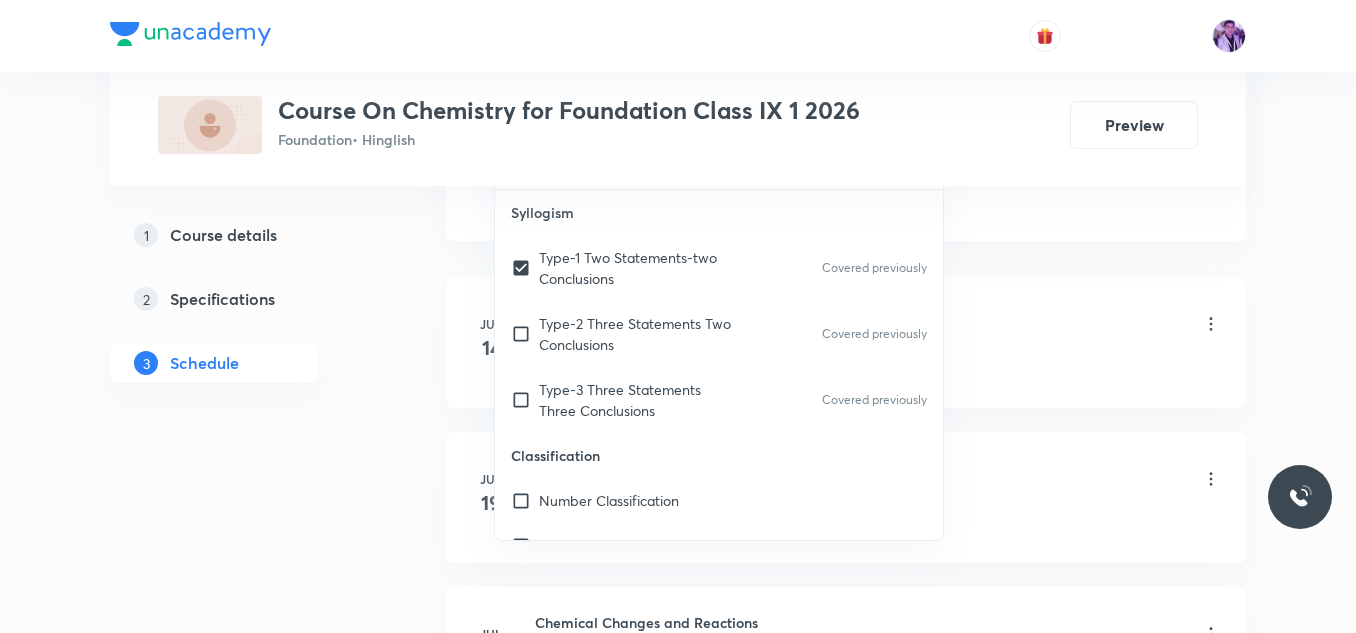 click on "Plus Courses Course On Chemistry for Foundation Class IX 1 2026 Foundation  • Hinglish Preview 1 Course details 2 Specifications 3 Schedule Schedule 8  classes Session  9 Live class Session title 5/99 Water ​ Schedule for Aug 6, 2025, 3:06 PM ​ Duration (in minutes) 55 ​   Session type Online Offline Room Room 103 Sub-concepts Type-1 Two Statements-two Conclusions CLEAR ​ Syllogism Type-1 Two Statements-two Conclusions Covered previously Type-2 Three Statements Two Conclusions Covered previously Type-3 Three Statements Three Conclusions Covered previously Classification Number Classification Letter Classification Word Classification Distance and Direction Finding Distance Finding Direction Concept of Degree Alphabet and Number Test Word Formation Arrangement of Words in Alphabetical Order General and Random Alphabetical Series Letter Gap Problems Venn Diagrams Venn Diagrams Clock 90,180 and 0 Degree Angle Between Both Hands Slow and Fast Concept Cube and Cuboids Three Face Colored Cubes and Cuboids" at bounding box center (678, 286) 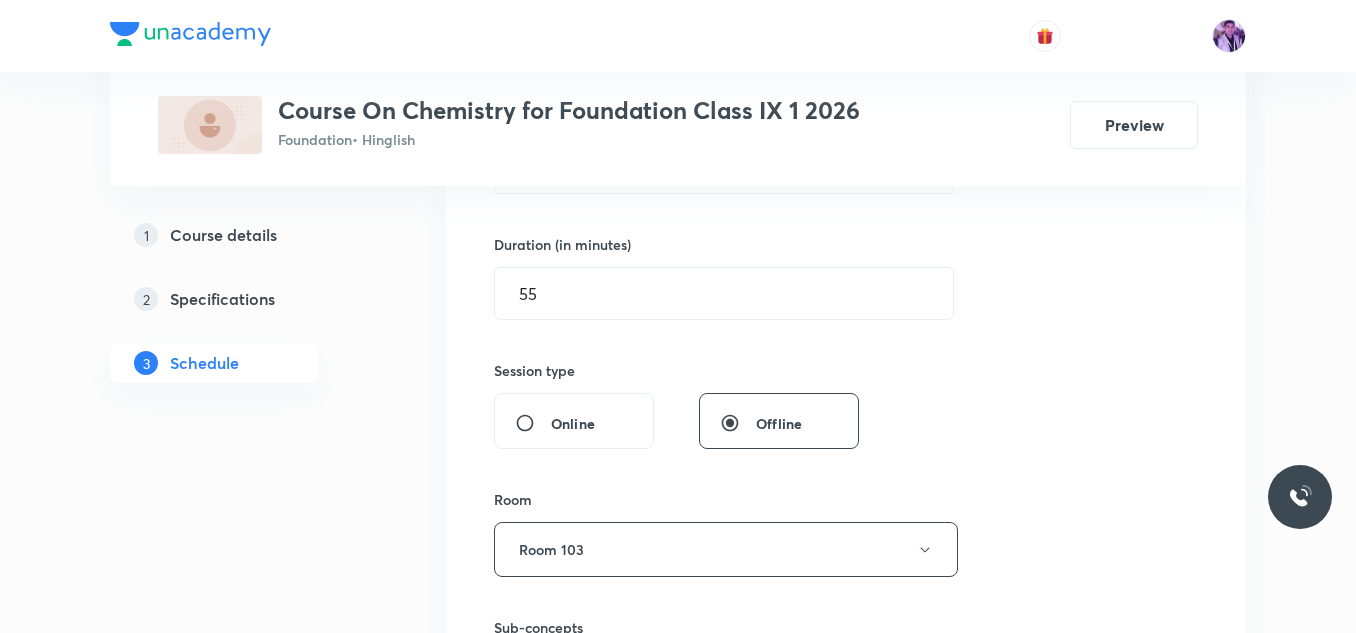 scroll, scrollTop: 685, scrollLeft: 0, axis: vertical 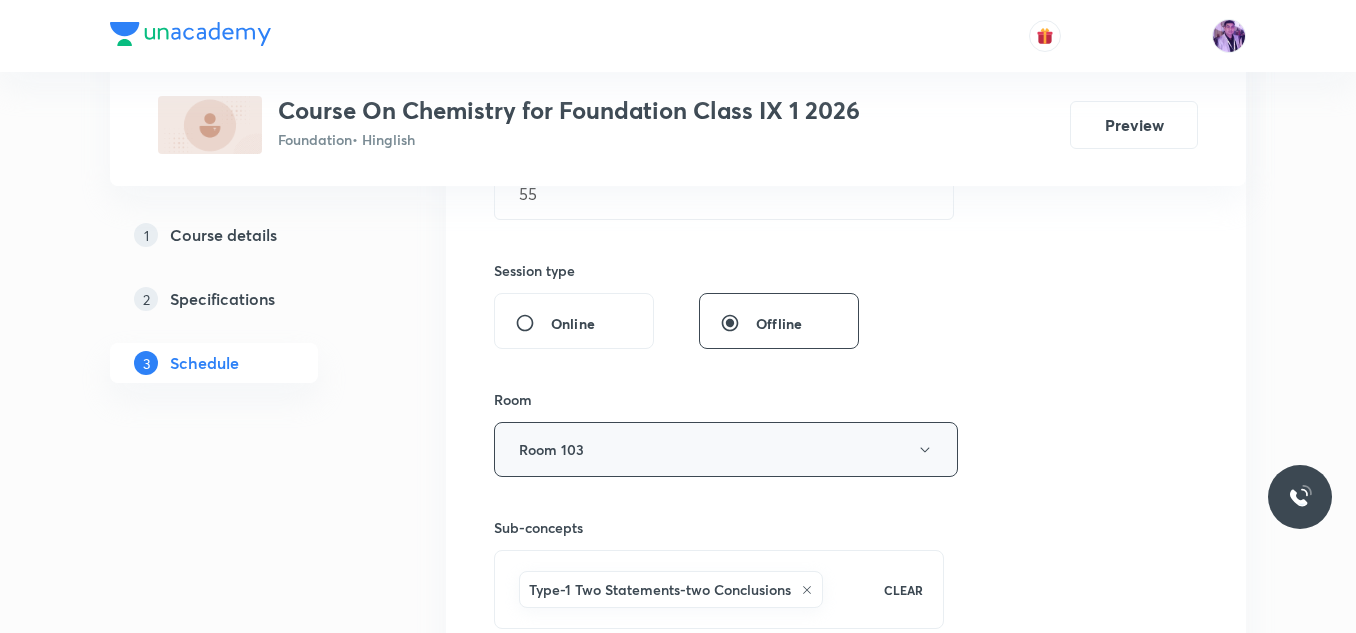 click on "Room 103" at bounding box center [726, 449] 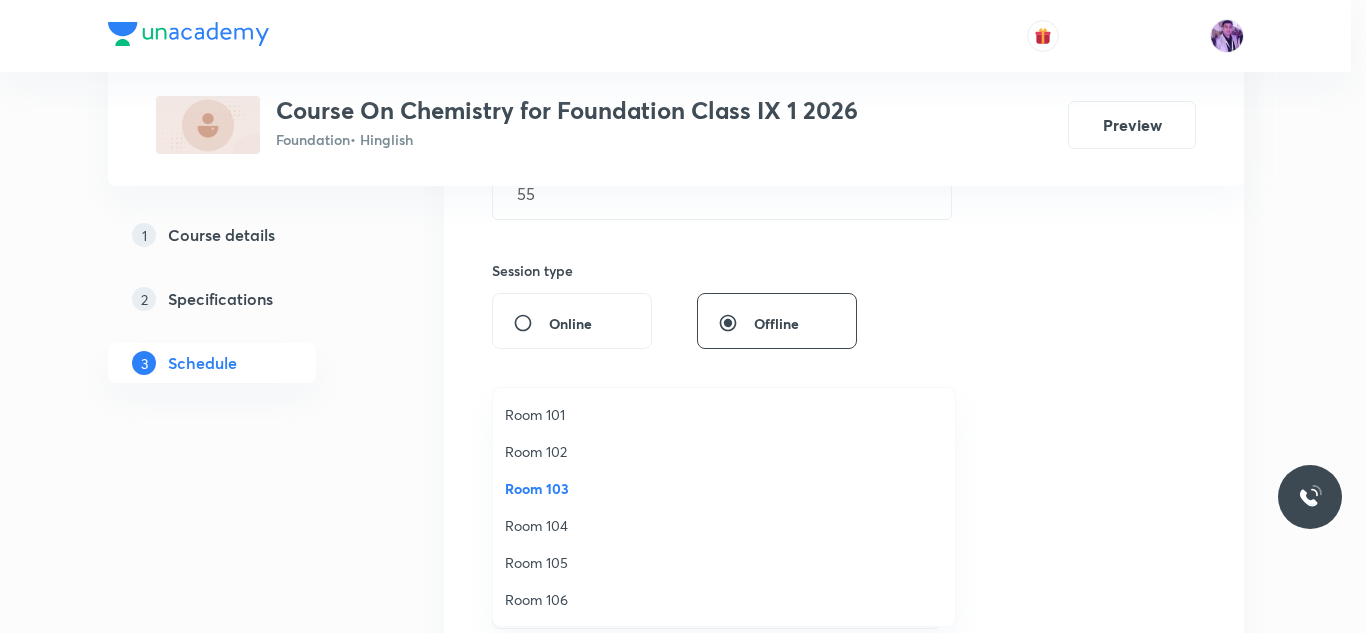 click on "Room 101" at bounding box center [724, 414] 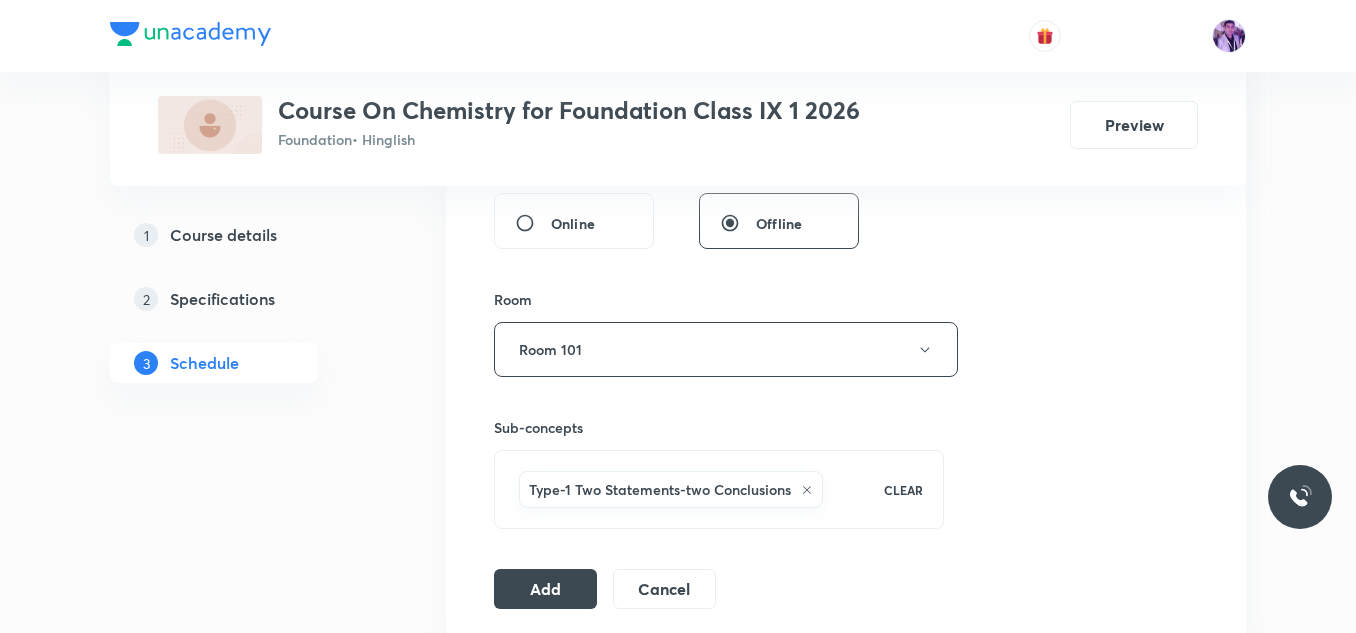 scroll, scrollTop: 885, scrollLeft: 0, axis: vertical 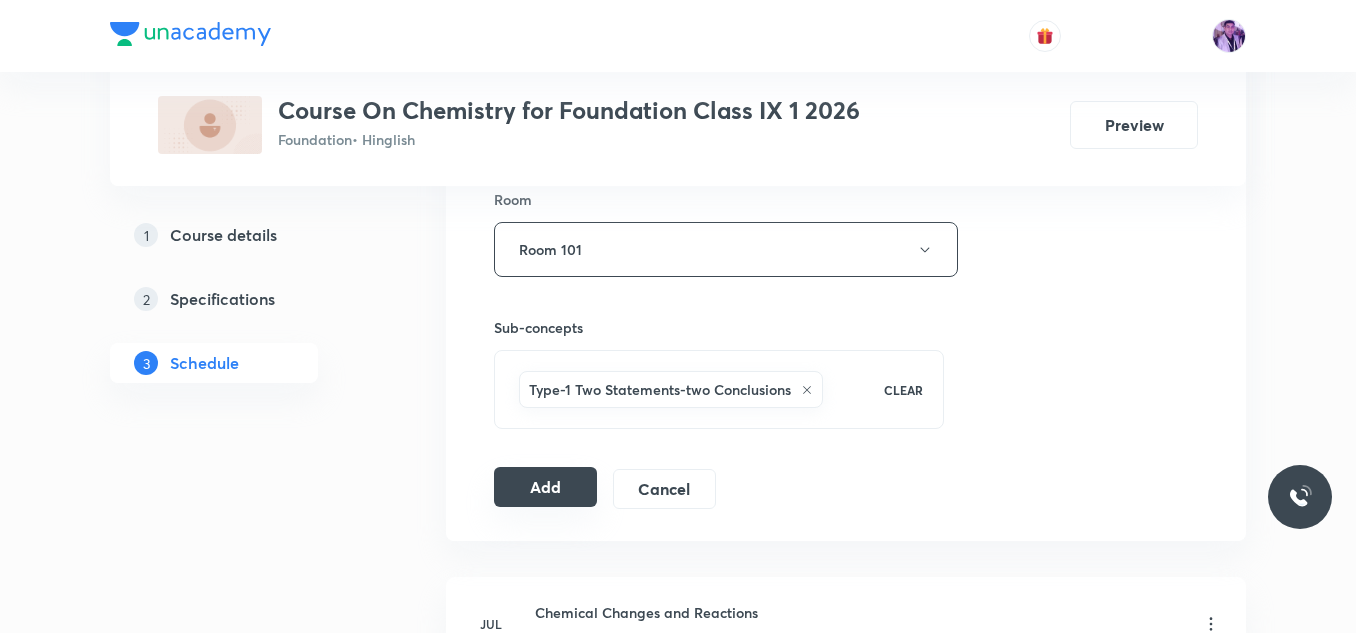 click on "Add" at bounding box center [545, 487] 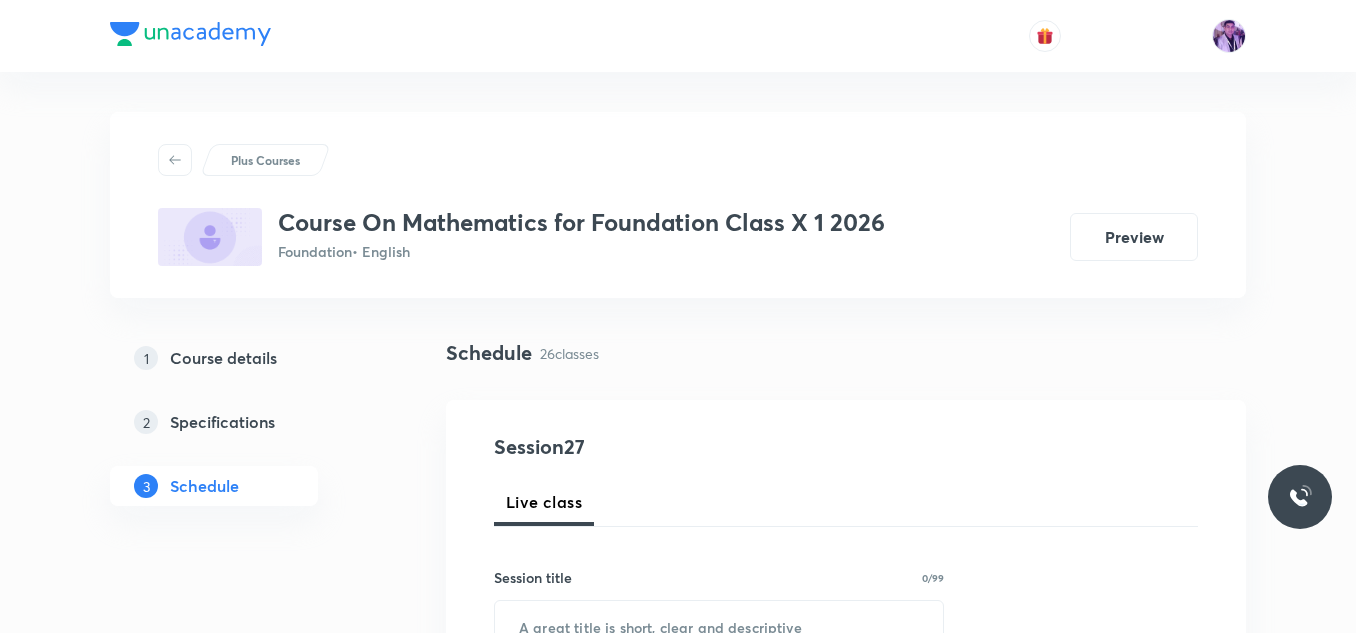 scroll, scrollTop: 5000, scrollLeft: 0, axis: vertical 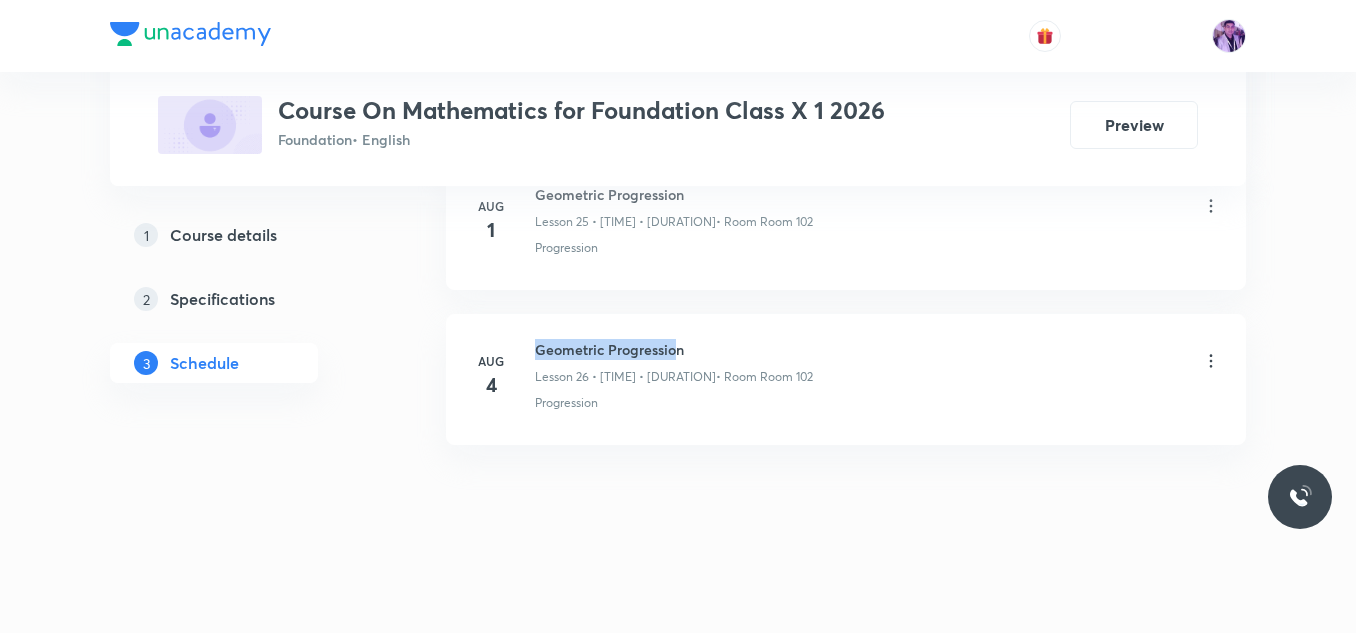copy on "Geometric Progressio" 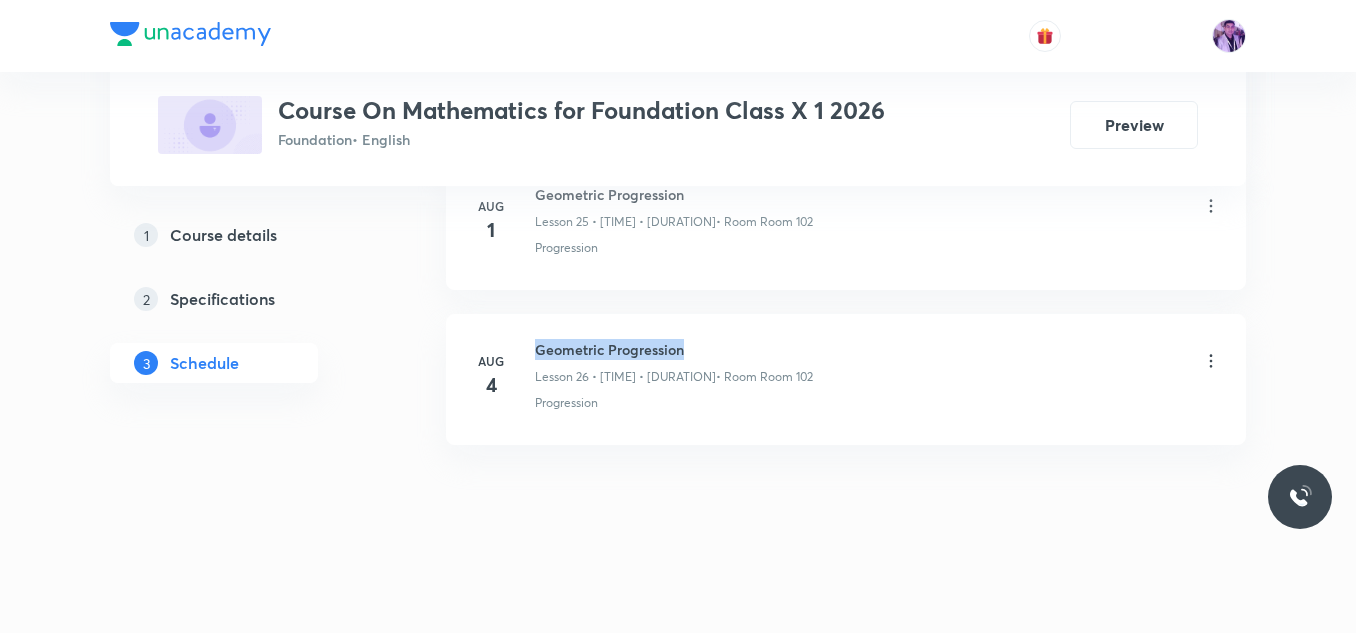 drag, startPoint x: 538, startPoint y: 348, endPoint x: 685, endPoint y: 344, distance: 147.05441 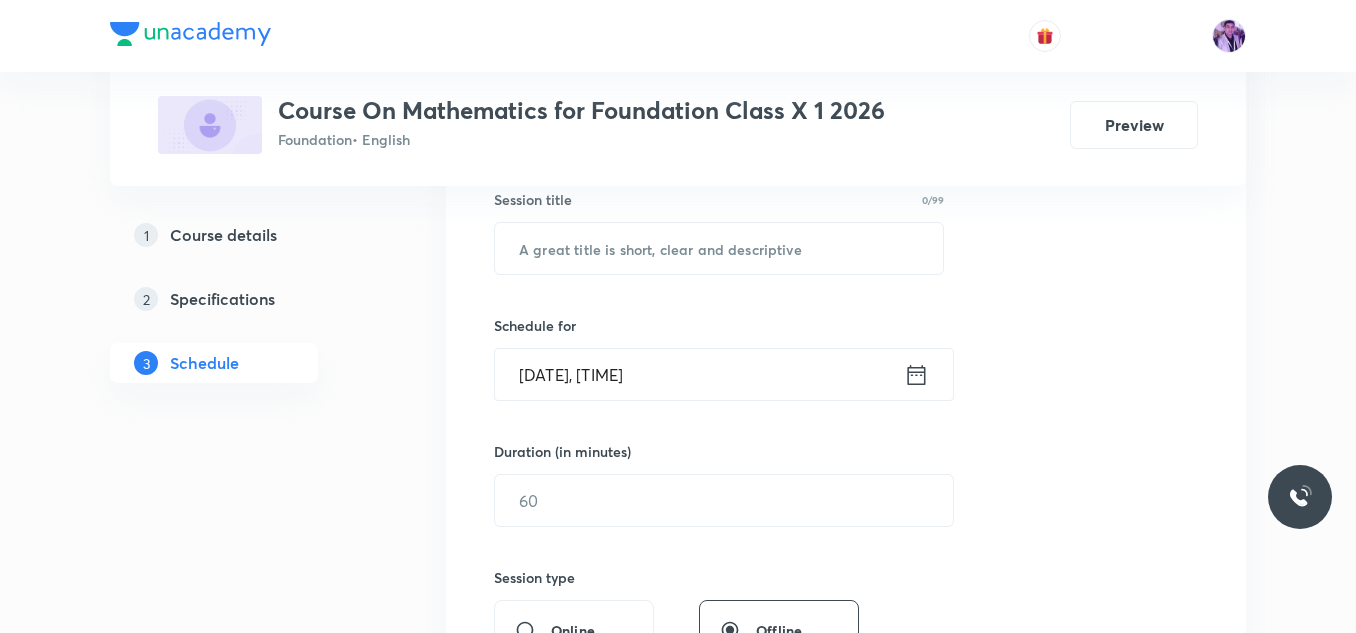 scroll, scrollTop: 407, scrollLeft: 0, axis: vertical 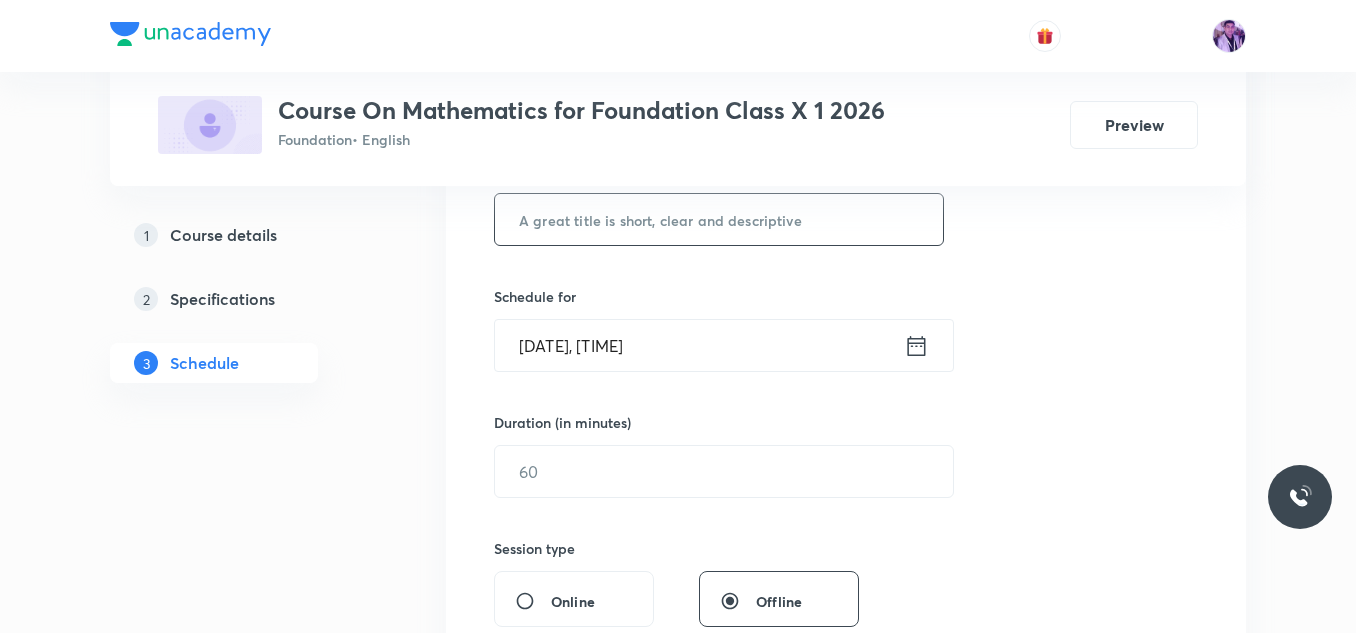 click at bounding box center (719, 219) 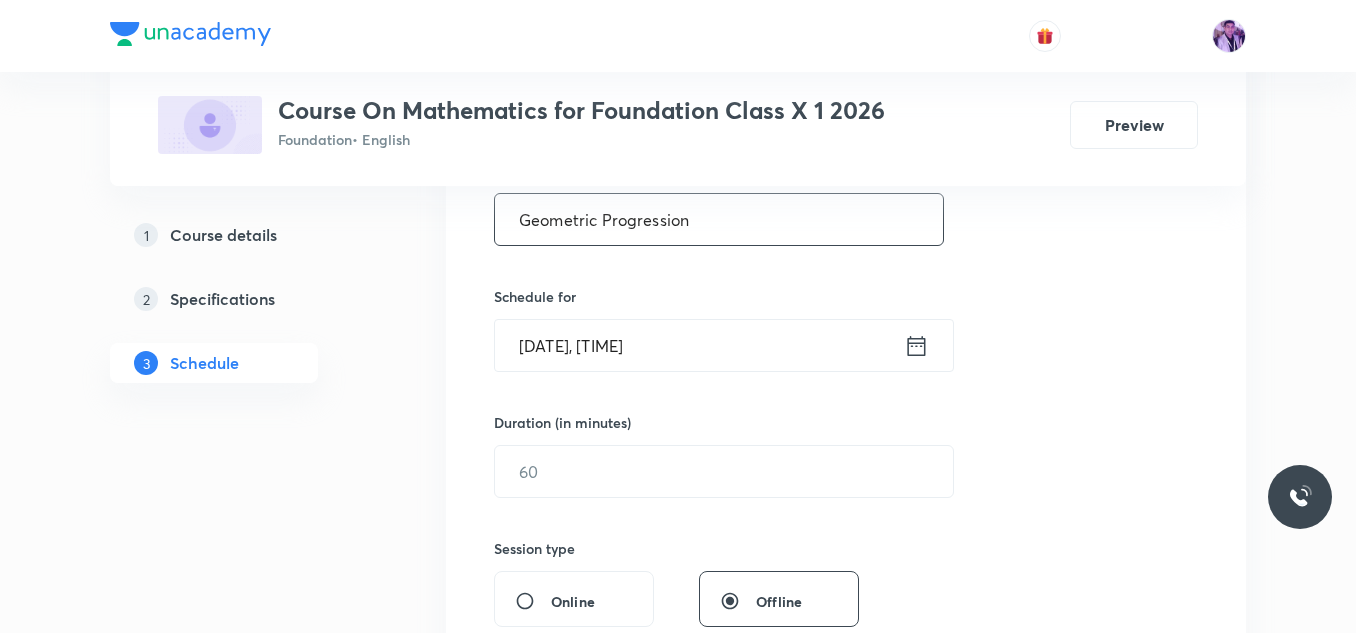 type on "Geometric Progression" 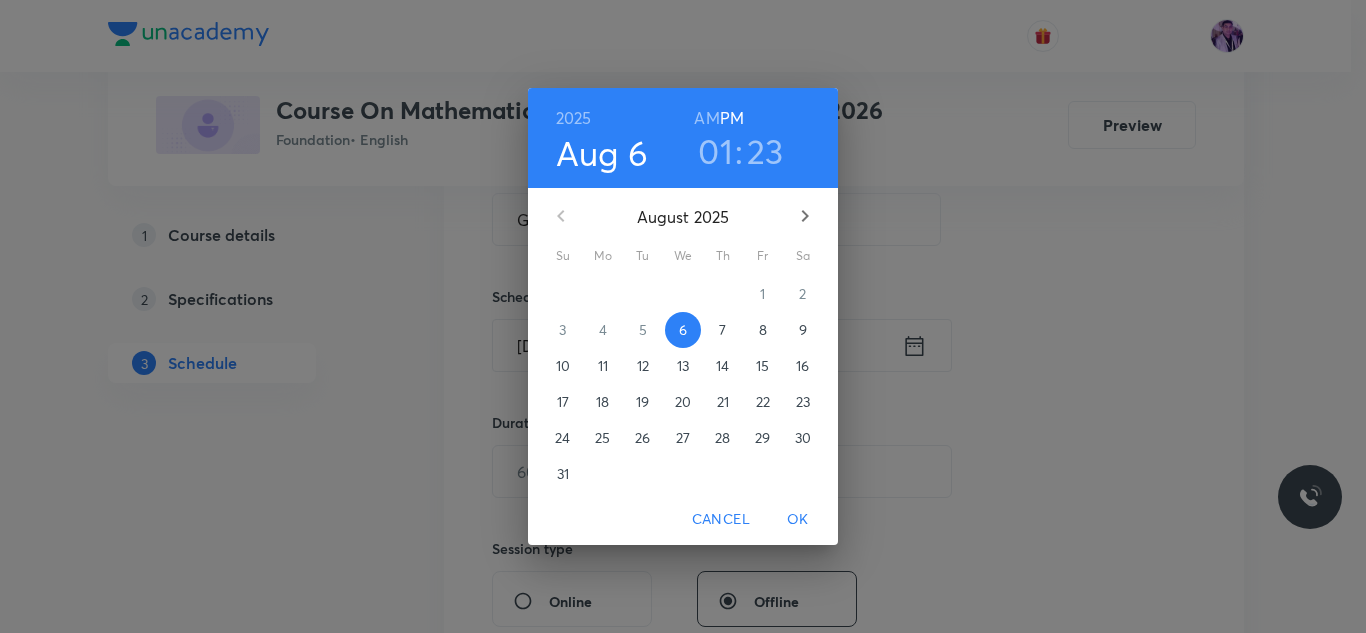 click on "01" at bounding box center (715, 151) 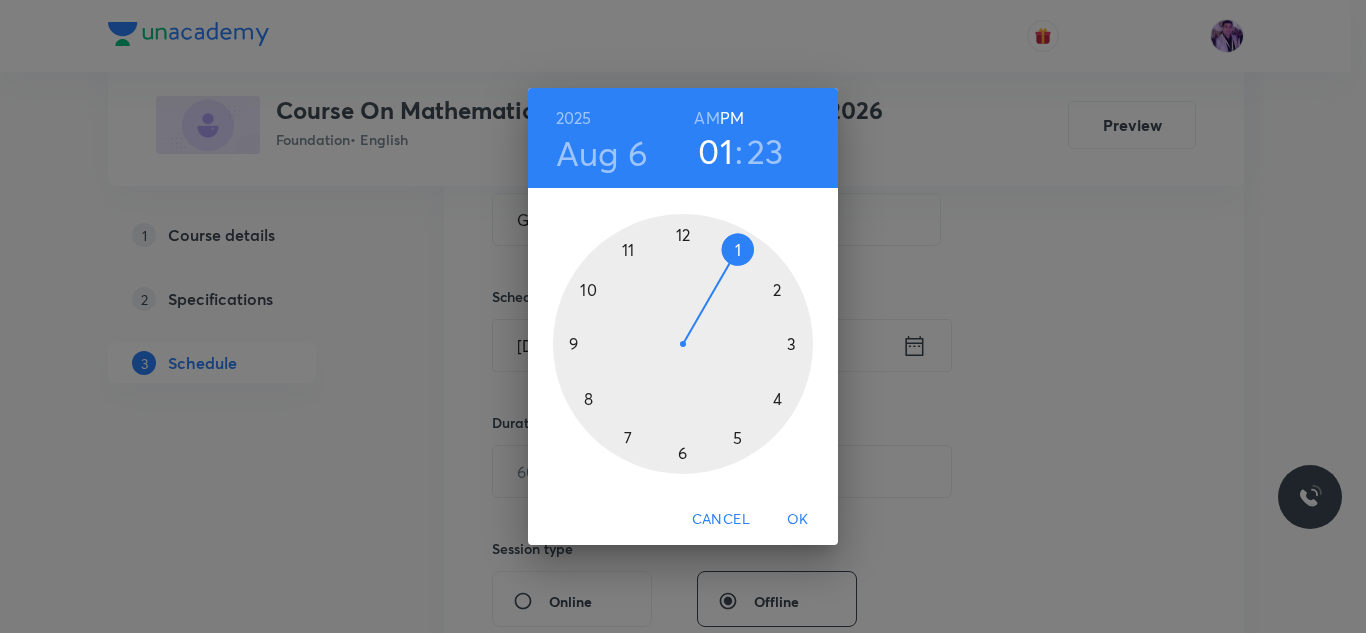 click at bounding box center (683, 344) 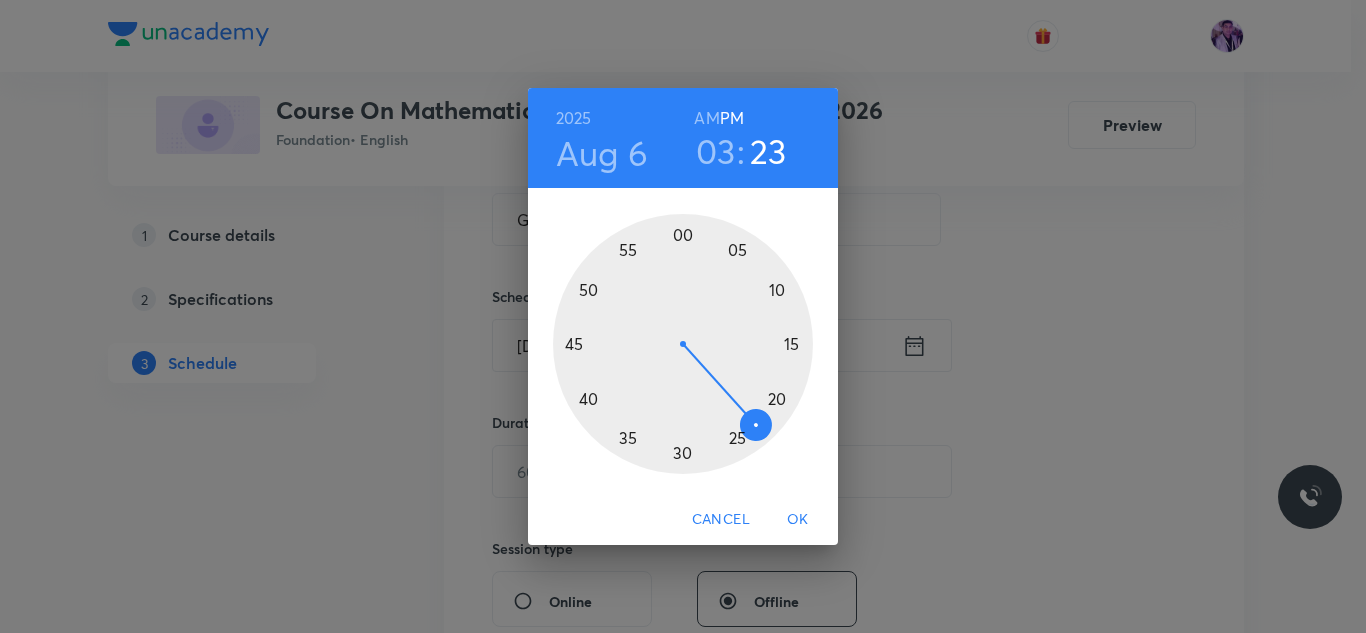click at bounding box center (683, 344) 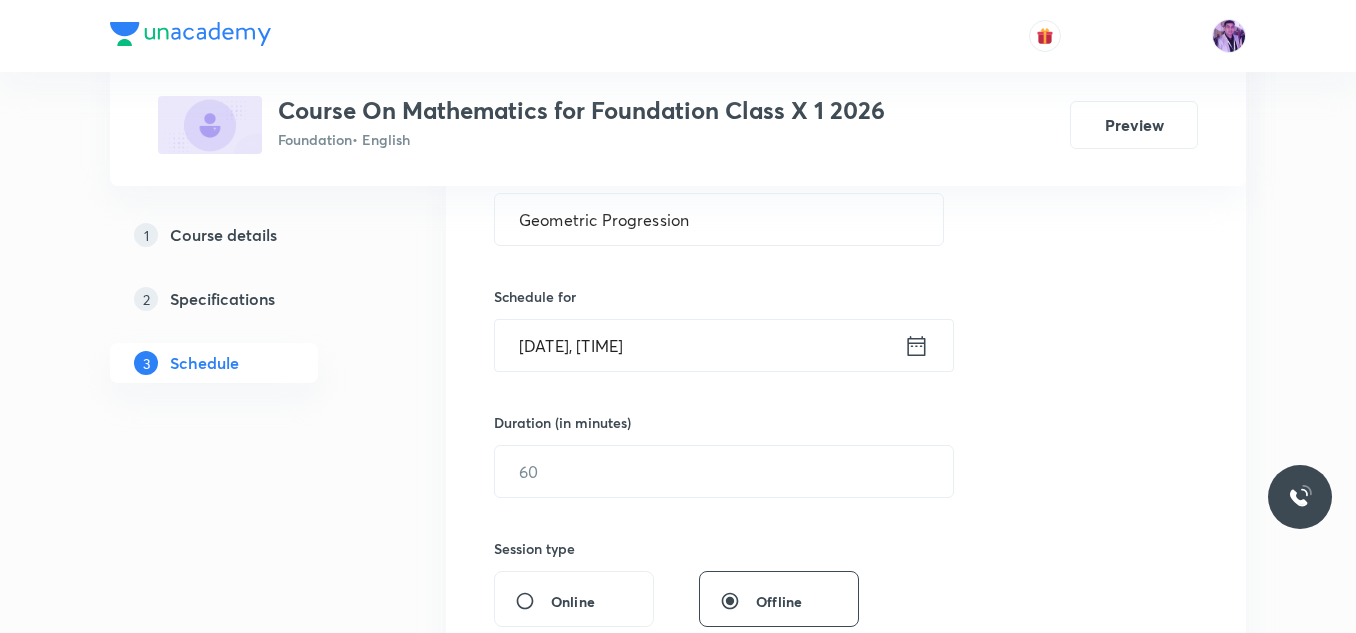 click on "Aug 6, 2025, 3:00 PM" at bounding box center [699, 345] 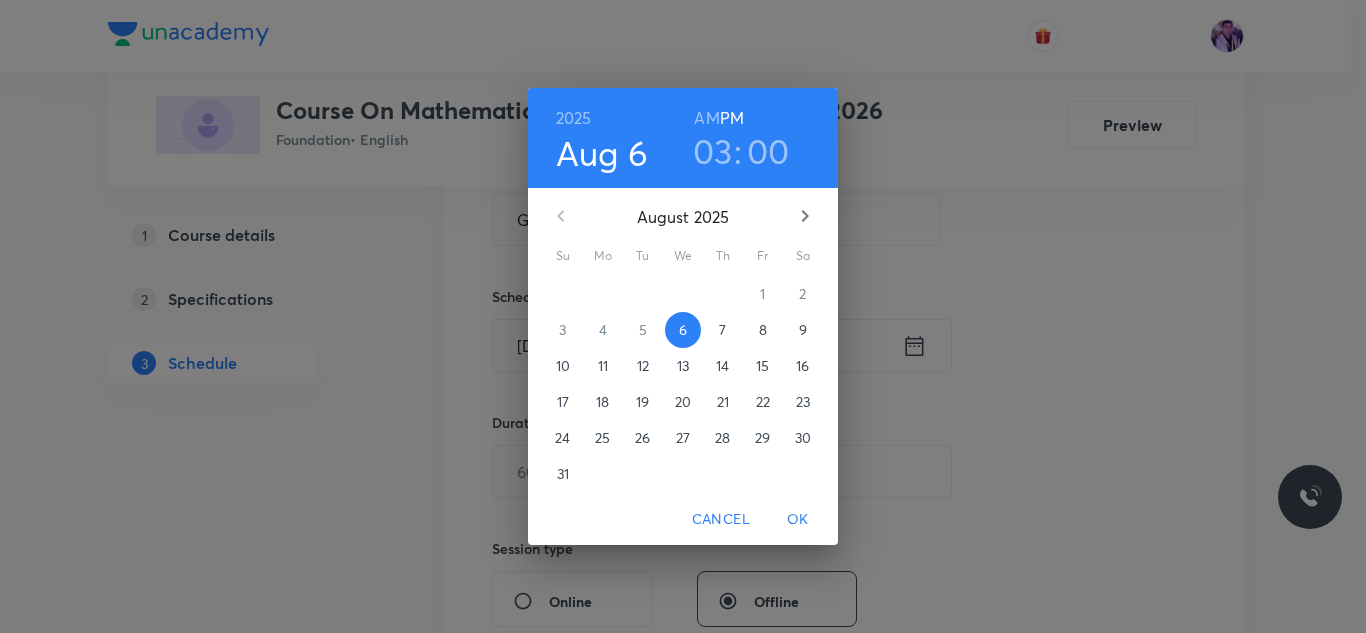 click on "03" at bounding box center [713, 151] 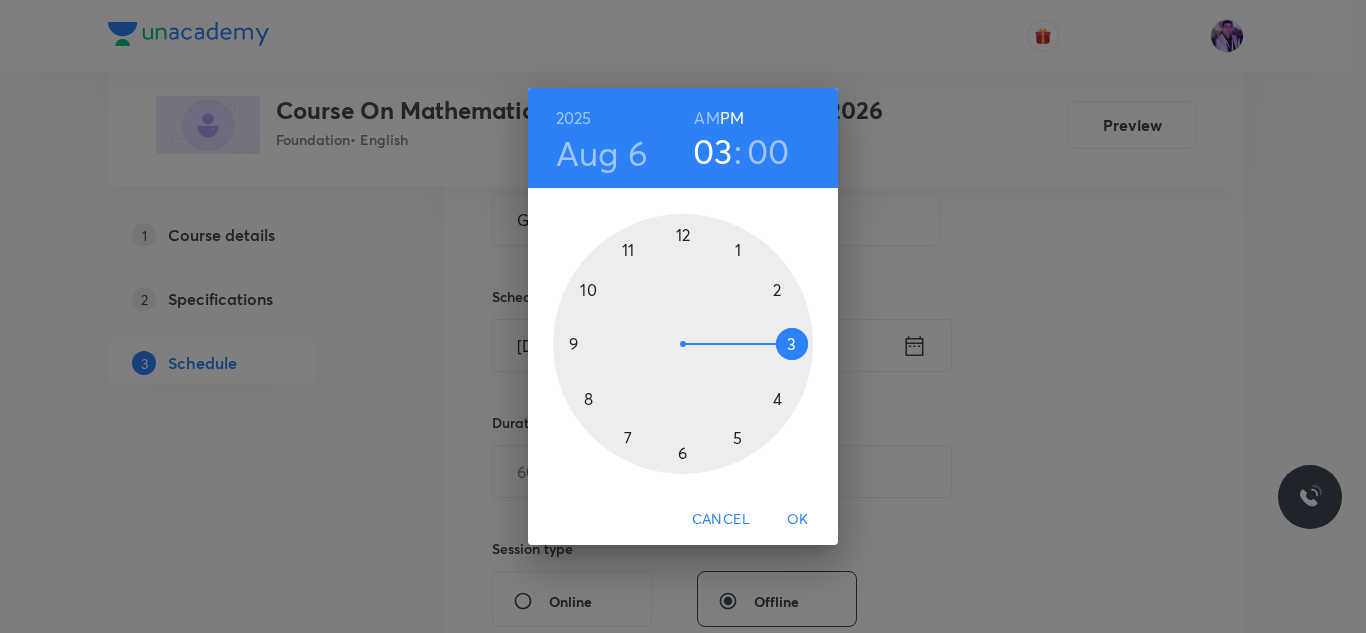 drag, startPoint x: 777, startPoint y: 299, endPoint x: 729, endPoint y: 287, distance: 49.47727 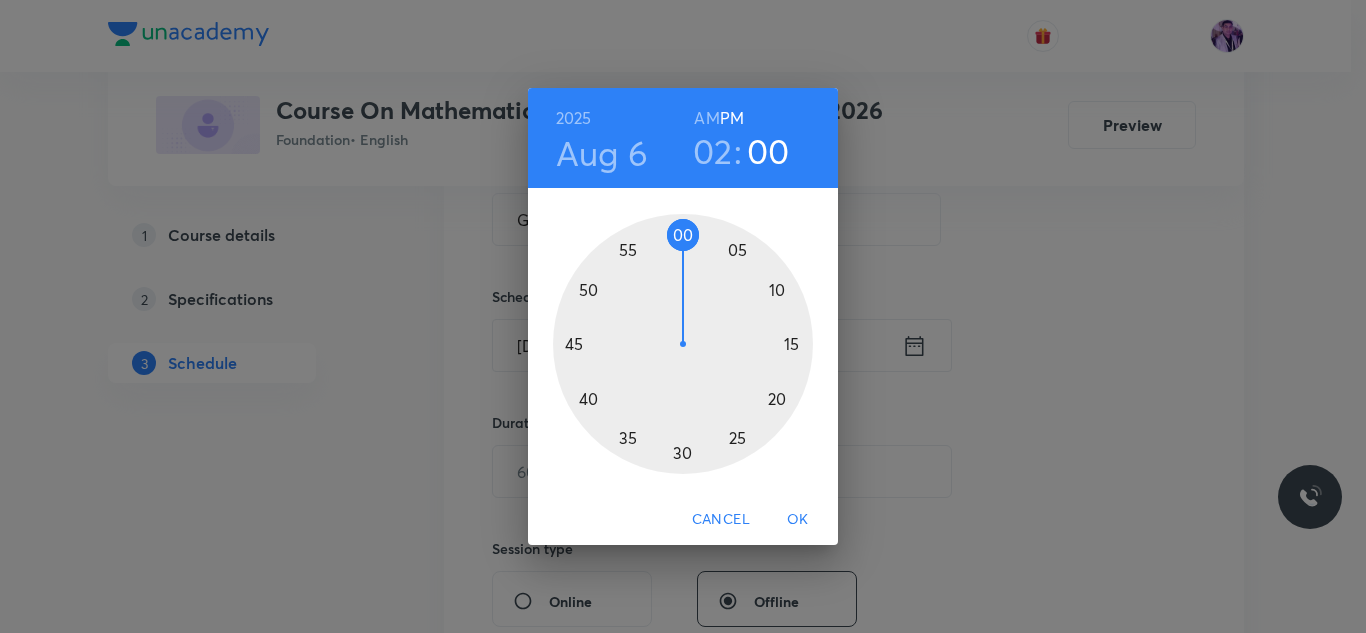 click at bounding box center (683, 344) 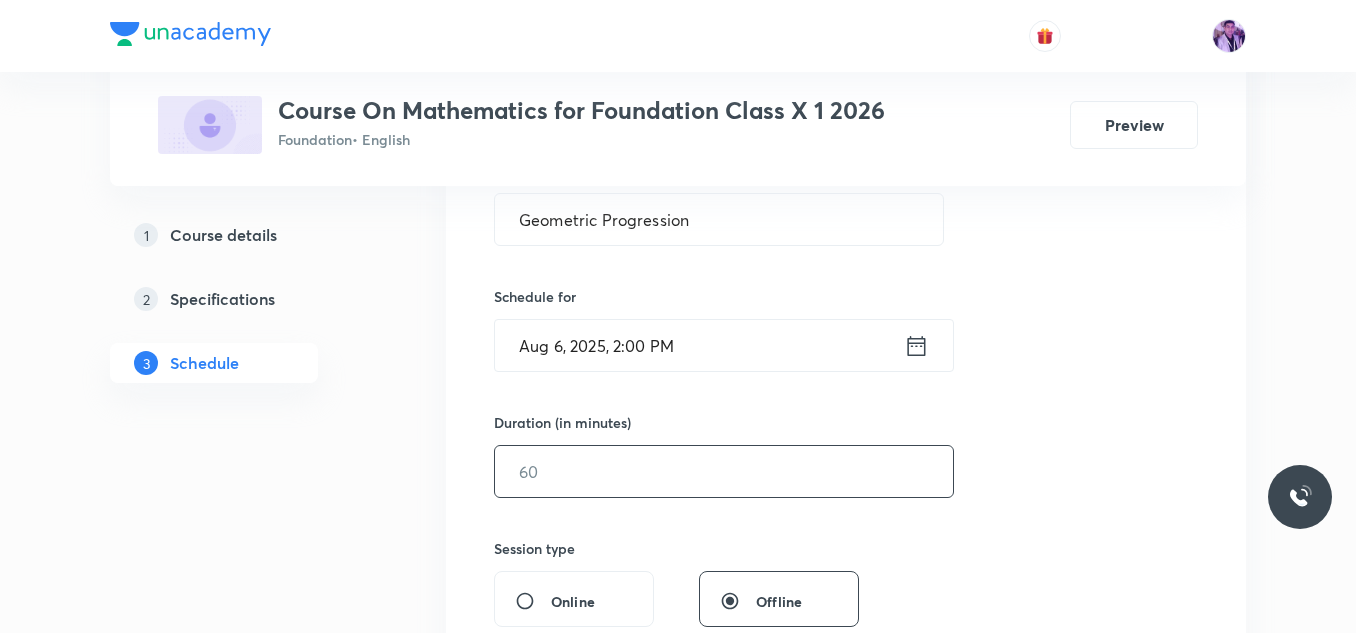 click at bounding box center [724, 471] 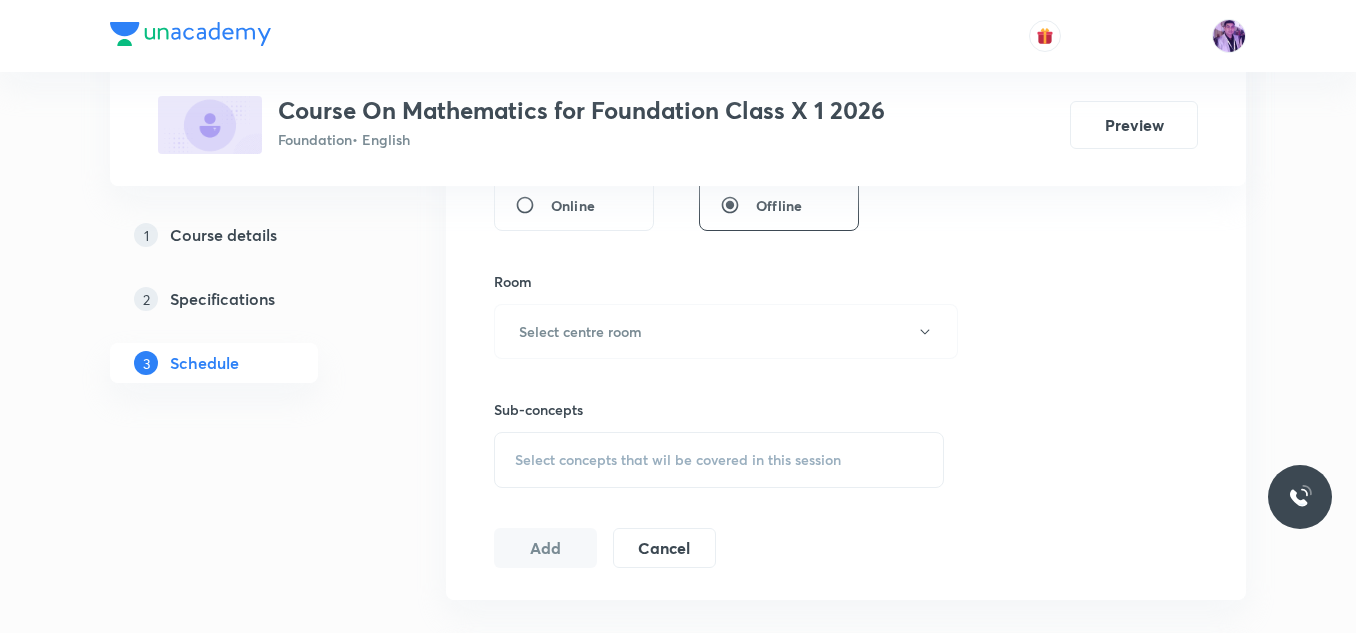 scroll, scrollTop: 807, scrollLeft: 0, axis: vertical 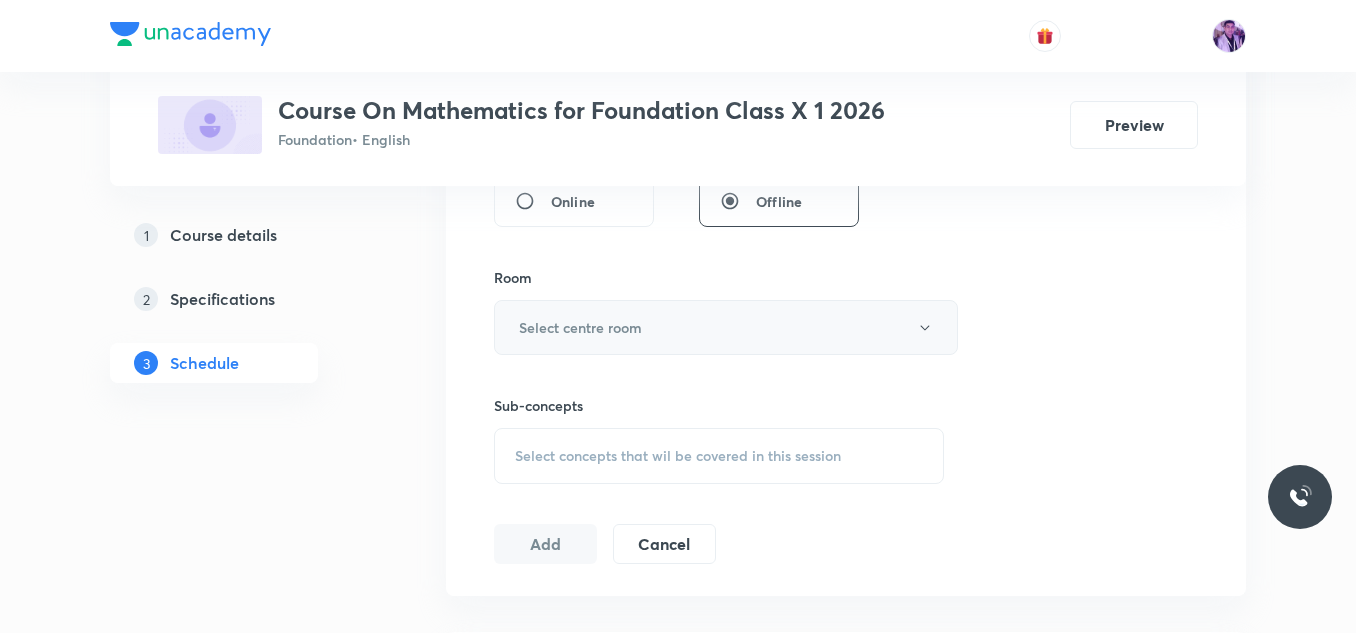 type on "55" 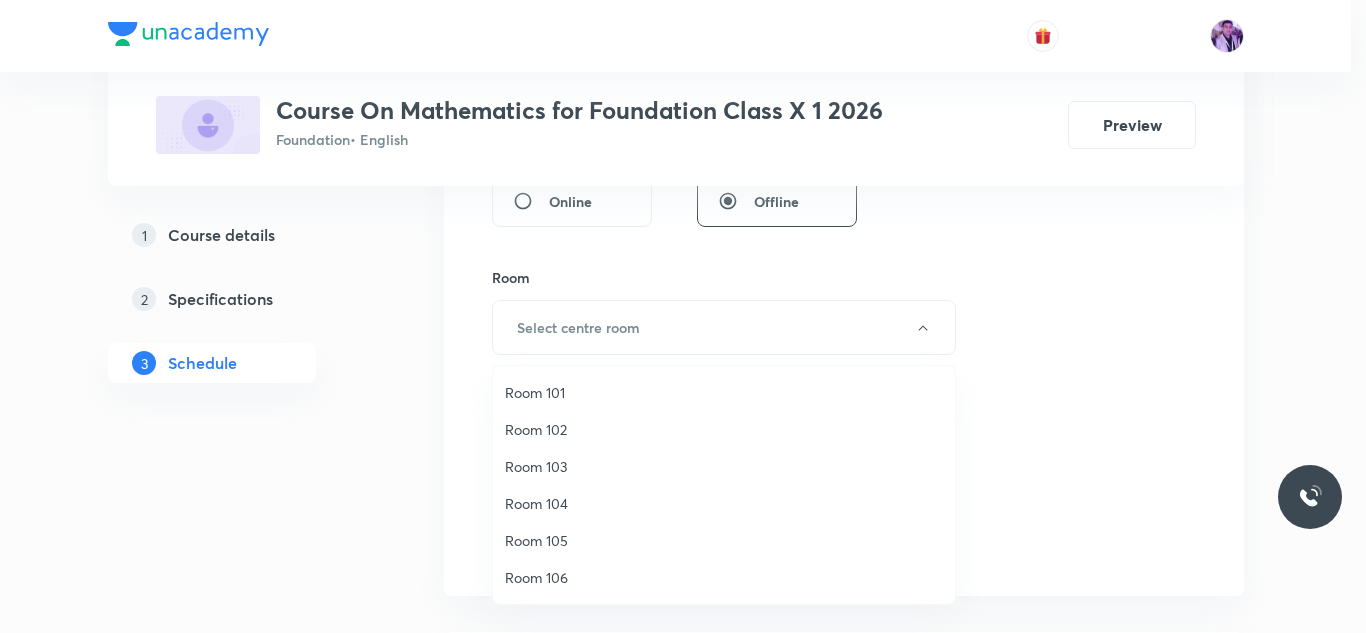 click on "Room 102" at bounding box center (724, 429) 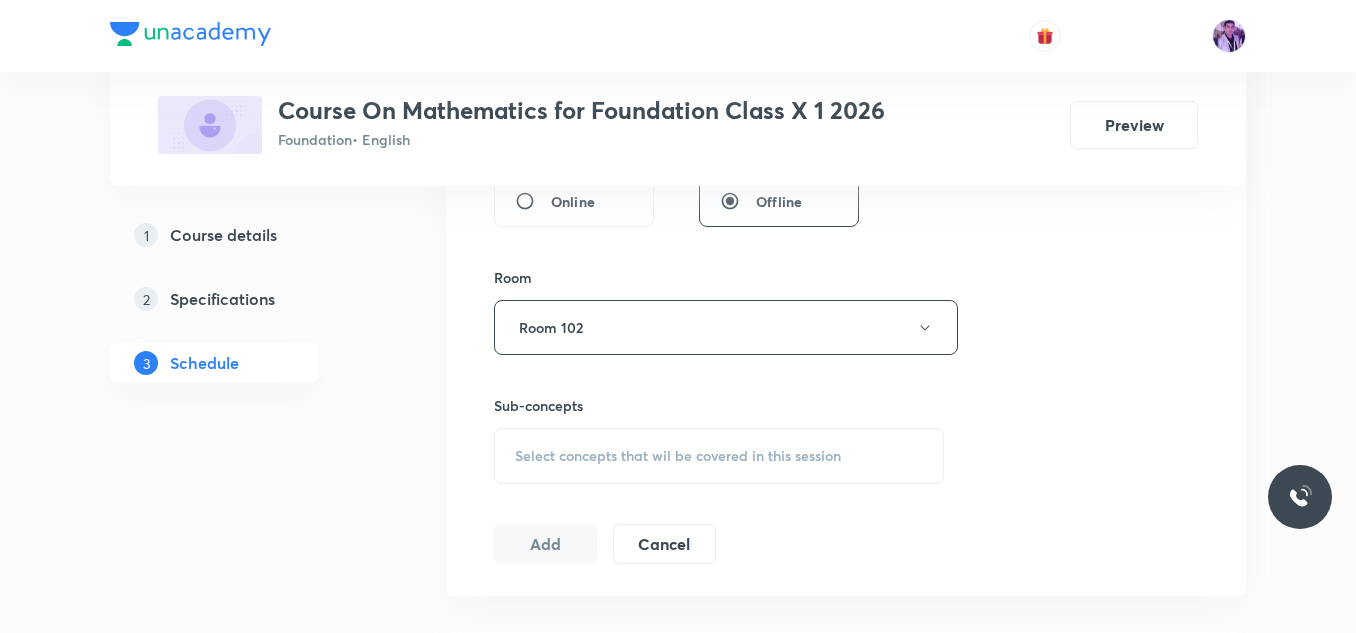 click on "Select concepts that wil be covered in this session" at bounding box center [678, 456] 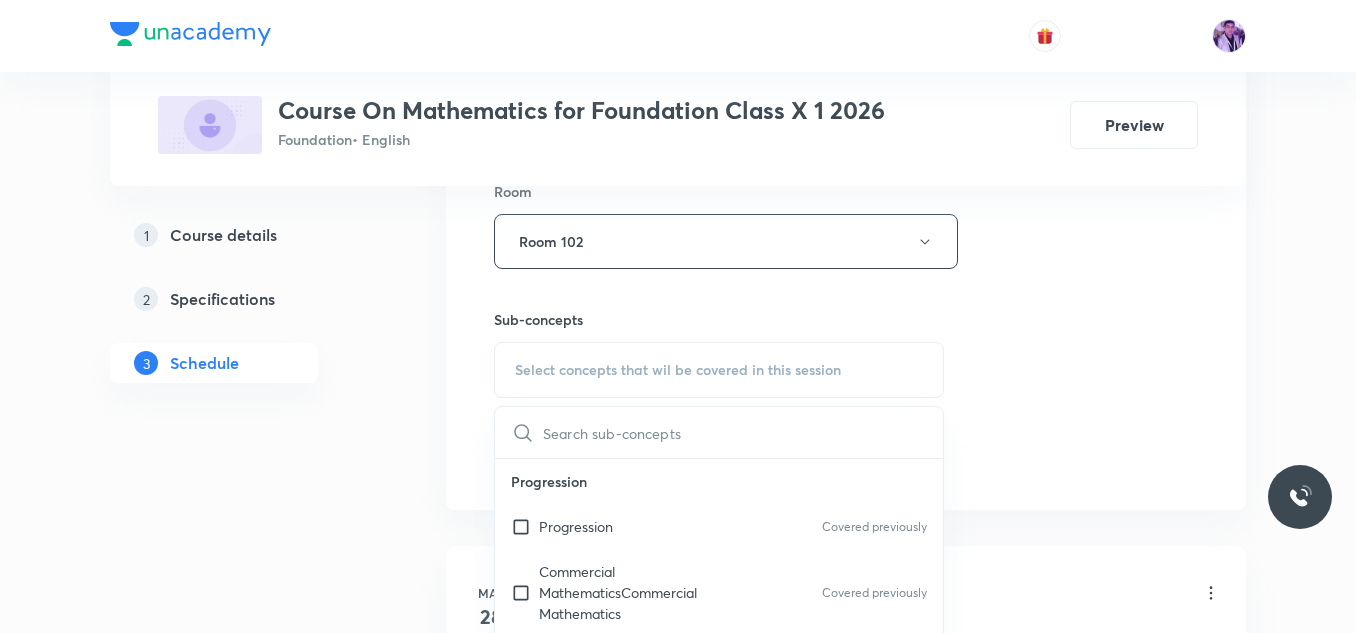 scroll, scrollTop: 1007, scrollLeft: 0, axis: vertical 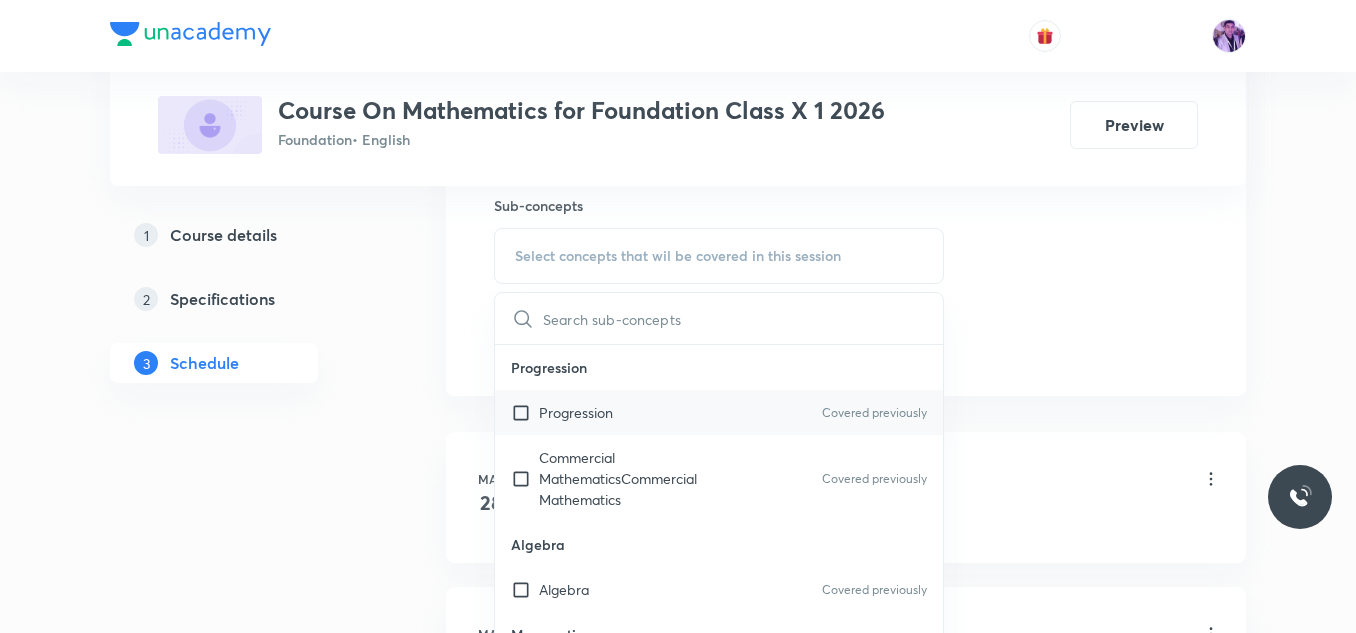 click on "Progression" at bounding box center [576, 412] 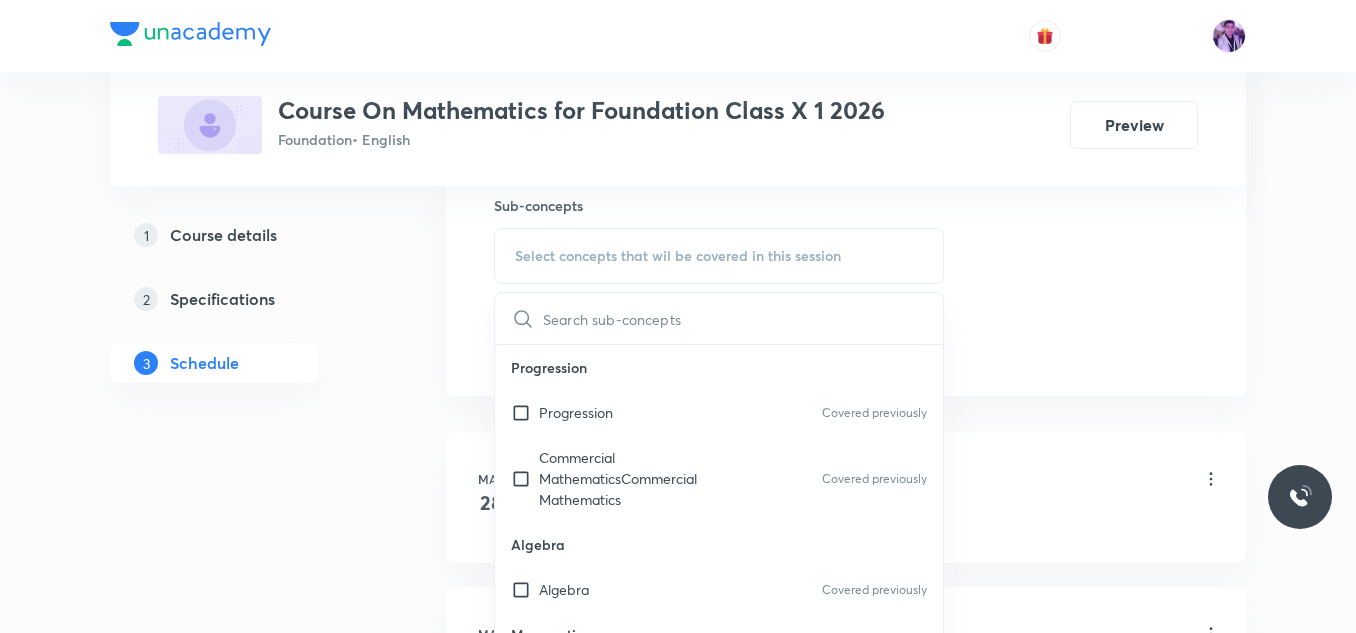 checkbox on "true" 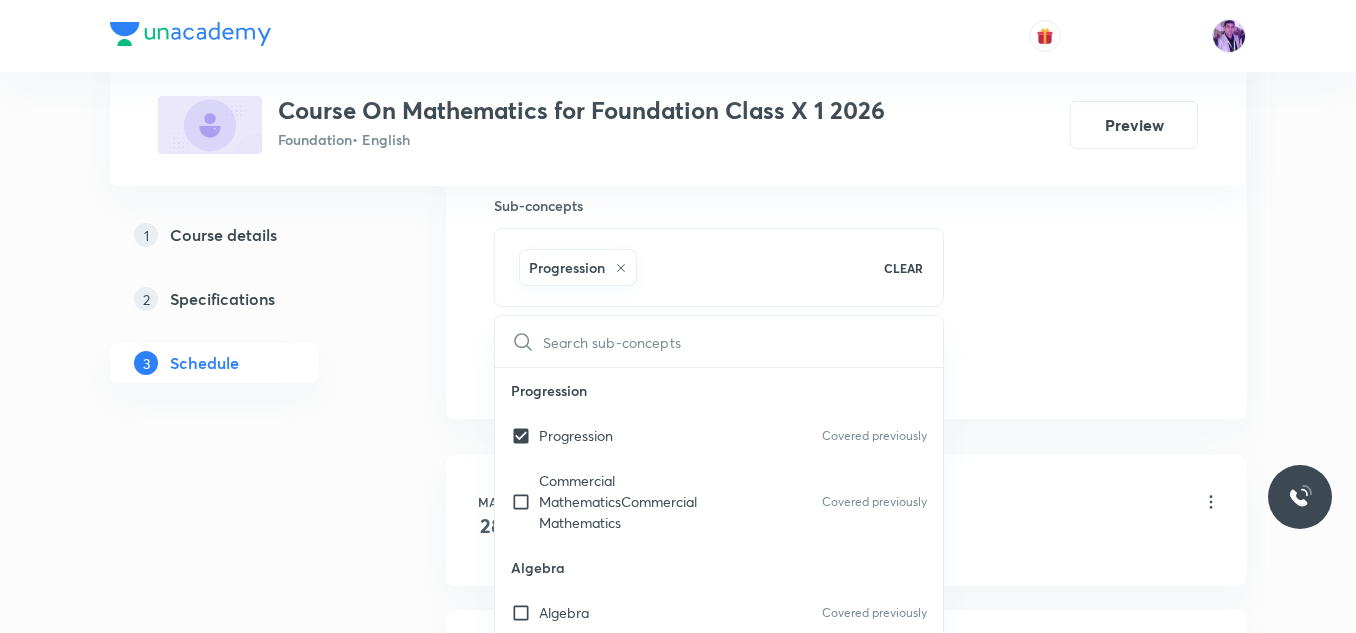 click on "Session  27 Live class Session title 21/99 Geometric Progression ​ Schedule for Aug 6, 2025, 2:00 PM ​ Duration (in minutes) 55 ​   Session type Online Offline Room Room 102 Sub-concepts Progression CLEAR ​ Progression Progression Covered previously Commercial MathematicsCommercial Mathematics Covered previously Algebra Algebra Covered previously Mensuration Mensuration Geometry Geometry Number Systems Number Systems Commercial Mathematics Commercial Mathematics Trigonometry Trigonometry Statistics and Probability Statistics and Probability Number Theory Binomial Theorem Logarithm Piece Wise Function Base System Definition Number System Finding Remainder Using Binomial Theorem Finding Greatest Term Use of Factorial Definition of Binomial Logarithmic Inequation Logarithmic Equation Formulae on Logarithm LCM and HCF Base System Fractional Part Greatest Integer Function Chinese Remainder Theorem Fermat and Wilson Theorem Divisors and Its Summation Euler Totient Function Cyclicity and Divisibility Circle" at bounding box center (846, -94) 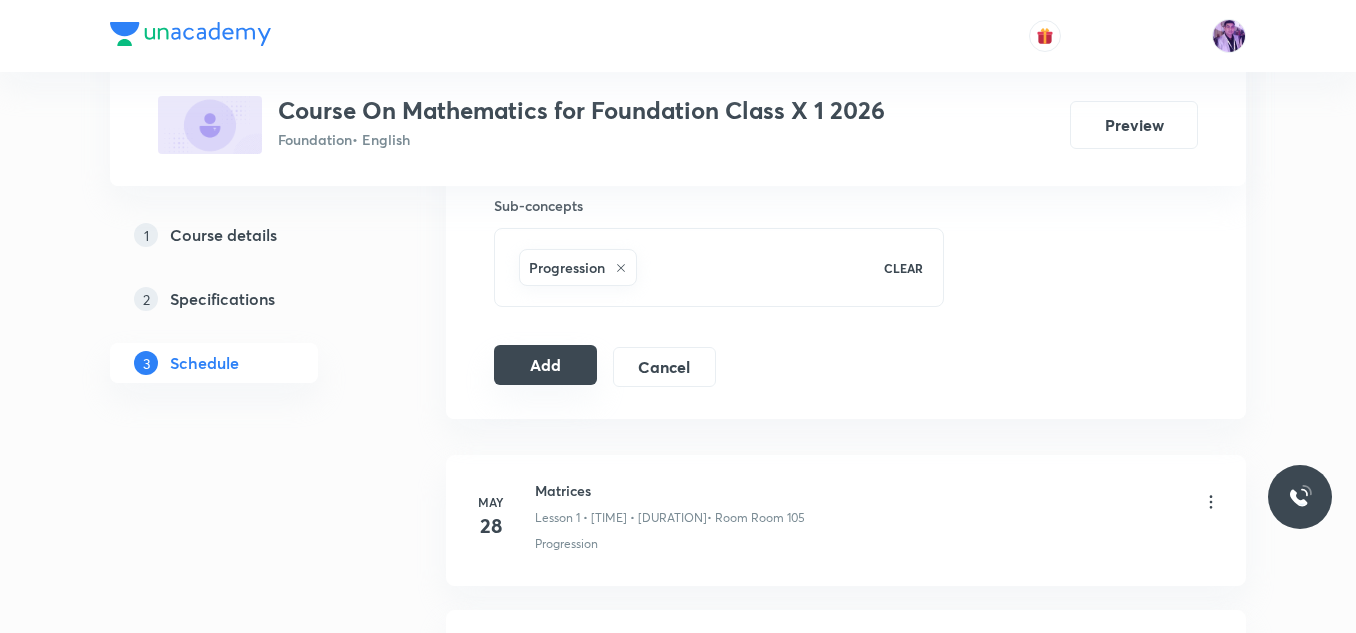 click on "Add" at bounding box center (545, 365) 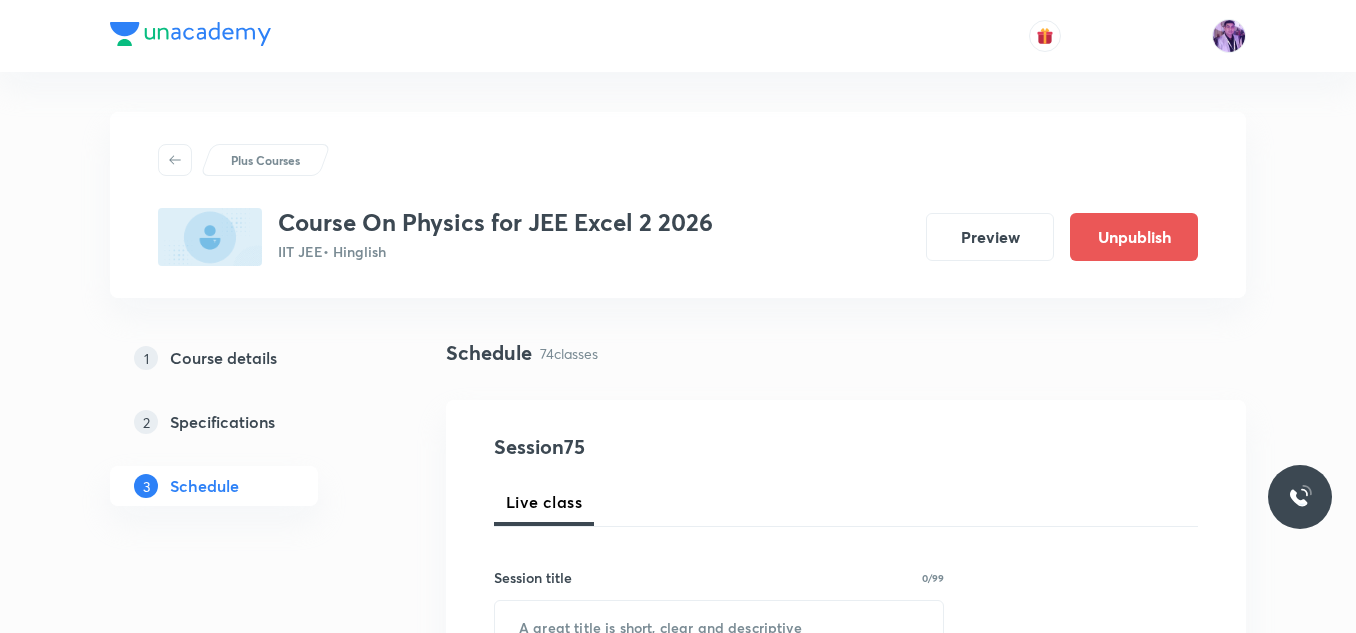 scroll, scrollTop: 0, scrollLeft: 0, axis: both 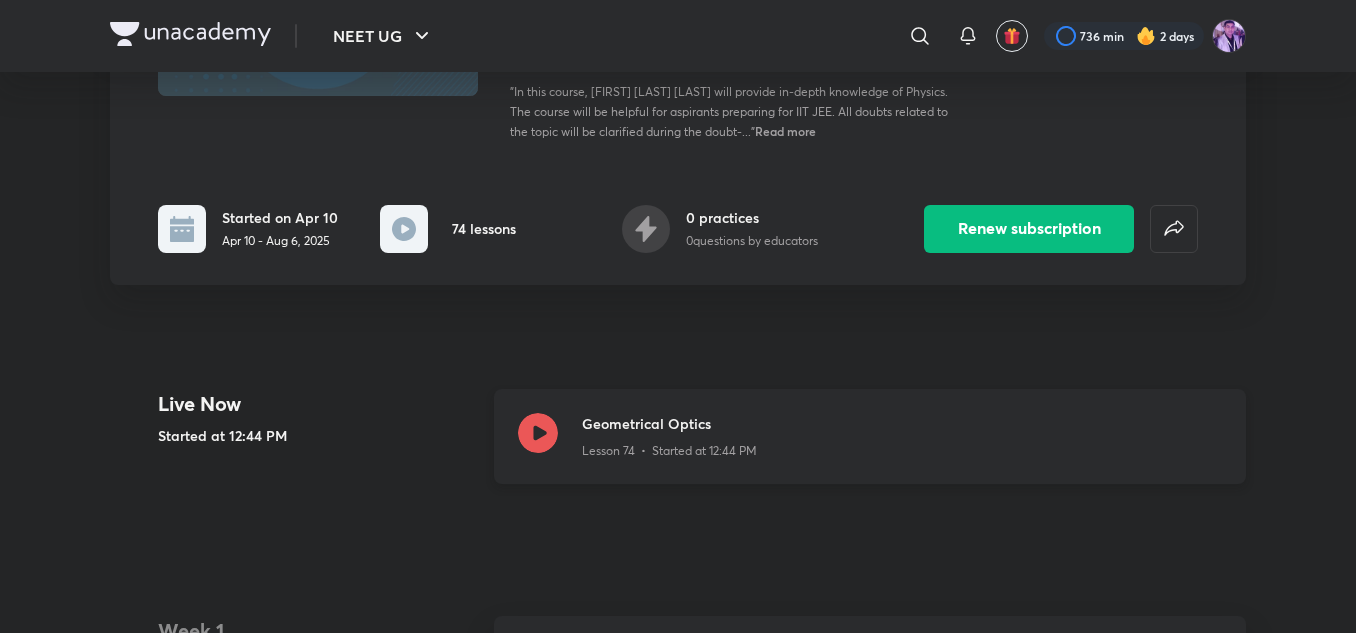 click 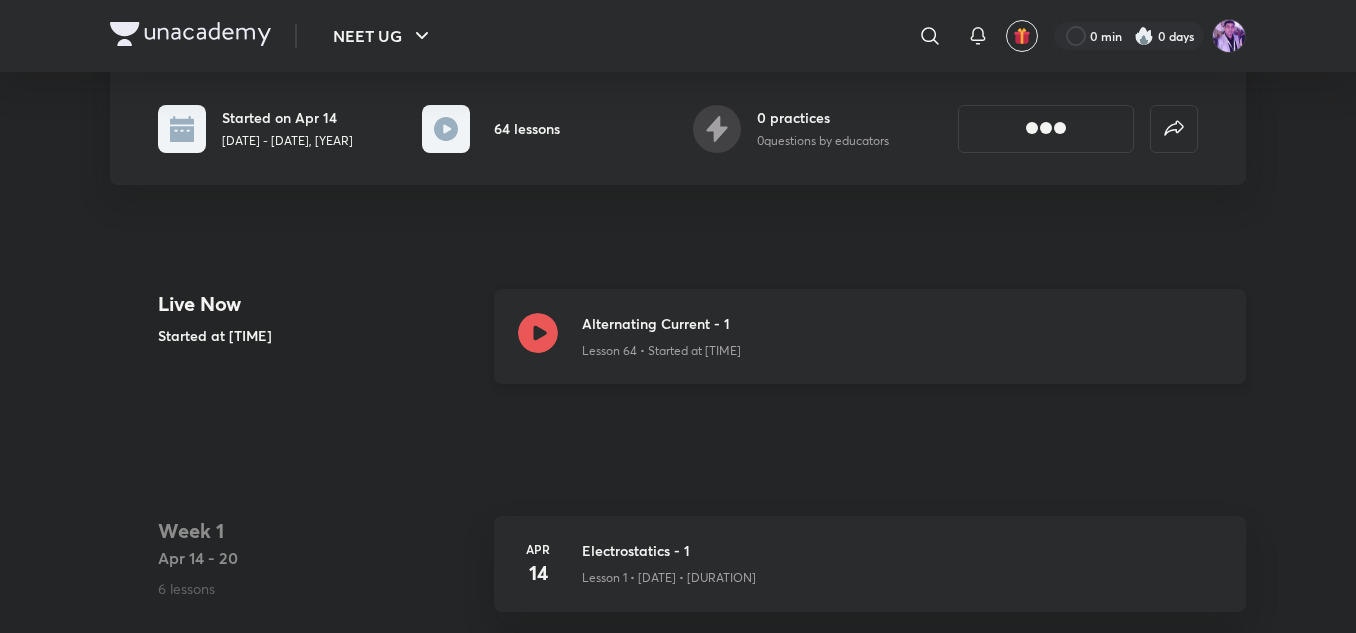 scroll, scrollTop: 400, scrollLeft: 0, axis: vertical 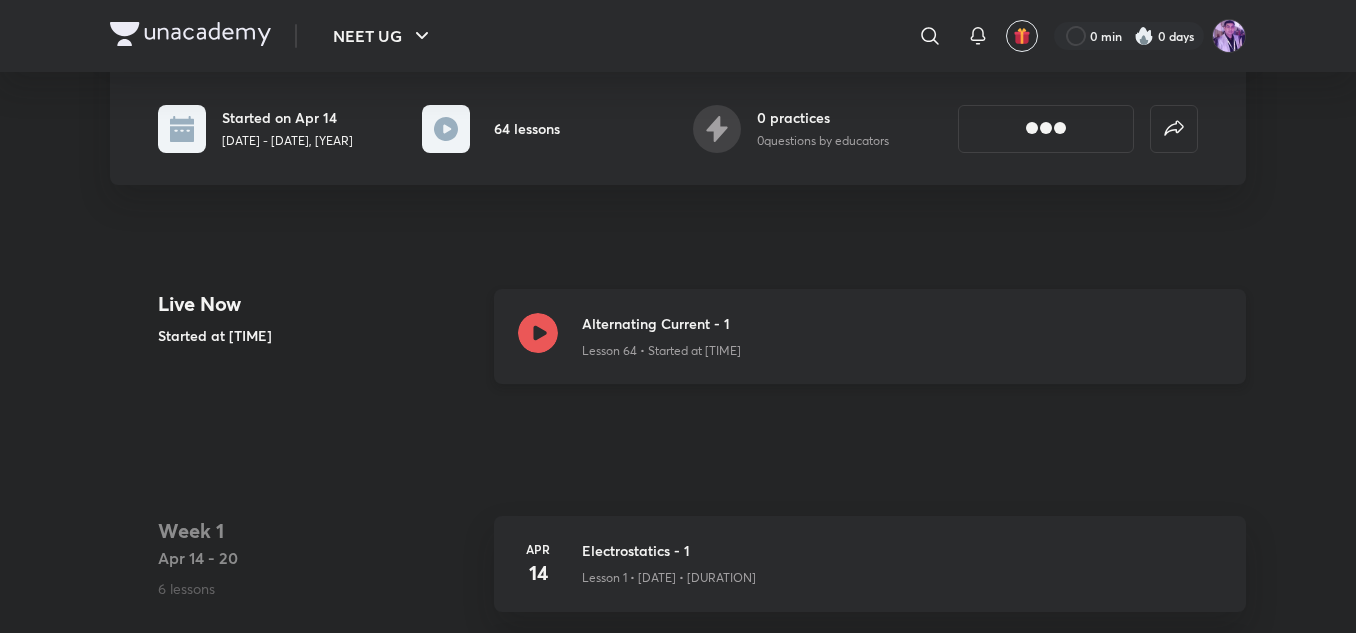 click at bounding box center [538, 336] 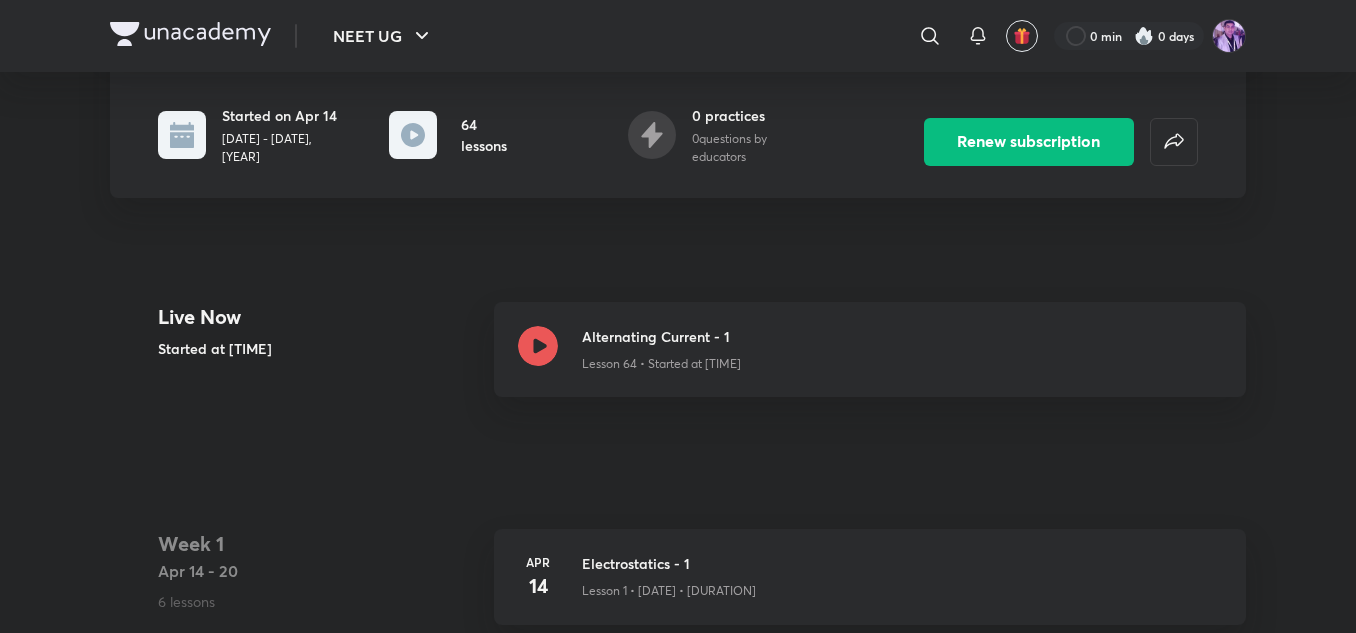 scroll, scrollTop: 0, scrollLeft: 0, axis: both 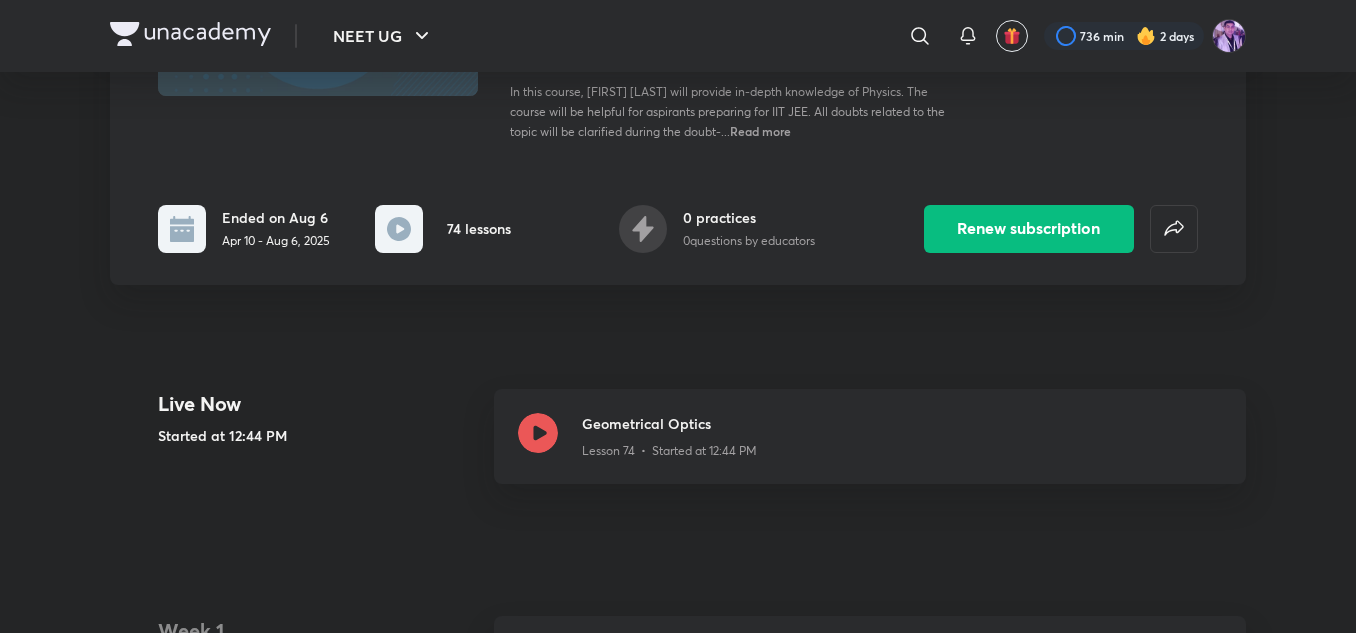 click on "IIT JEE Plus Syllabus JEE QFT 100 Hinglish Course On Physics for JEE Excel 2 2026 Rajesh Kumar Singh "In this course, Rajesh Kumar Singh will provide in-depth knowledge of Physics. The course will
be helpful for aspirants preparing for IIT JEE. All doubts related to the topic will be
clarified during the doubt-...  Read more Ended on Aug 6 Apr 10 - Aug 6, 2025 74 lessons 0 practices 0  questions by educators Renew subscription" at bounding box center [678, 48] 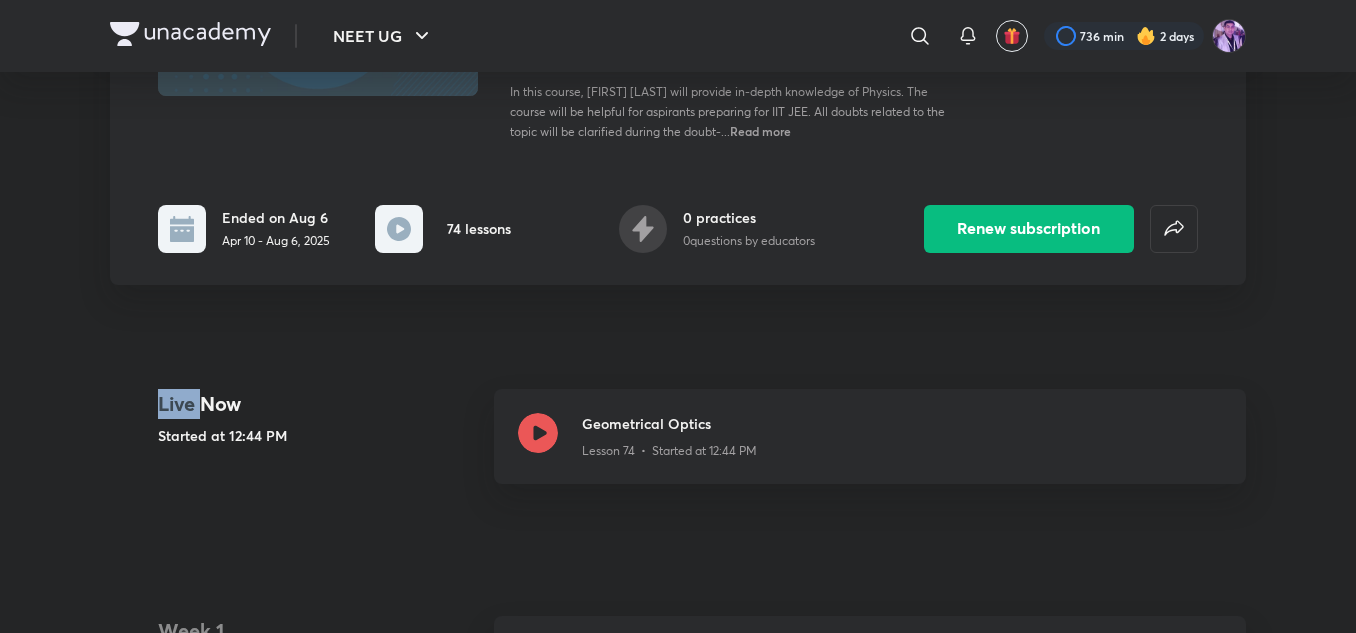 click on "NEET UG ​ 736 min 2 days Course On Physics for JEE Excel 2 2026 Renew subscription IIT JEE Plus Syllabus JEE QFT 100 Hinglish Course On Physics for JEE Excel 2 2026 Rajesh Kumar Singh "In this course, Rajesh Kumar Singh will provide in-depth knowledge of Physics. The course will
be helpful for aspirants preparing for IIT JEE. All doubts related to the topic will be
clarified during the doubt-...  Read more Ended on Aug 6 Apr 10 - Aug 6, 2025 74 lessons 0 practices 0  questions by educators Renew subscription Live Now Started at 12:44 PM Geometrical Optics Lesson 74  •  Started at 12:44 PM Week 1 Apr 7 - 13 2 lessons Apr 10 Electrostatics - 1 Lesson 1  •  Apr 10  •  52m  Apr 11 Electrostatics - 2 Lesson 2  •  Apr 11  •  1h 12m  Week 2 Apr 14 - 20 5 lessons Apr 14 Electrostatics - 3 Lesson 3  •  Apr 14  •  1h 10m  Apr 15 Electrostatics - 4 Lesson 4  •  Apr 15  •  1h 16m  Apr 16 Electrostatics - 5 Lesson 5  •  Apr 16  •  1h 13m  Apr 17 Apr 18 21" at bounding box center (678, 1635) 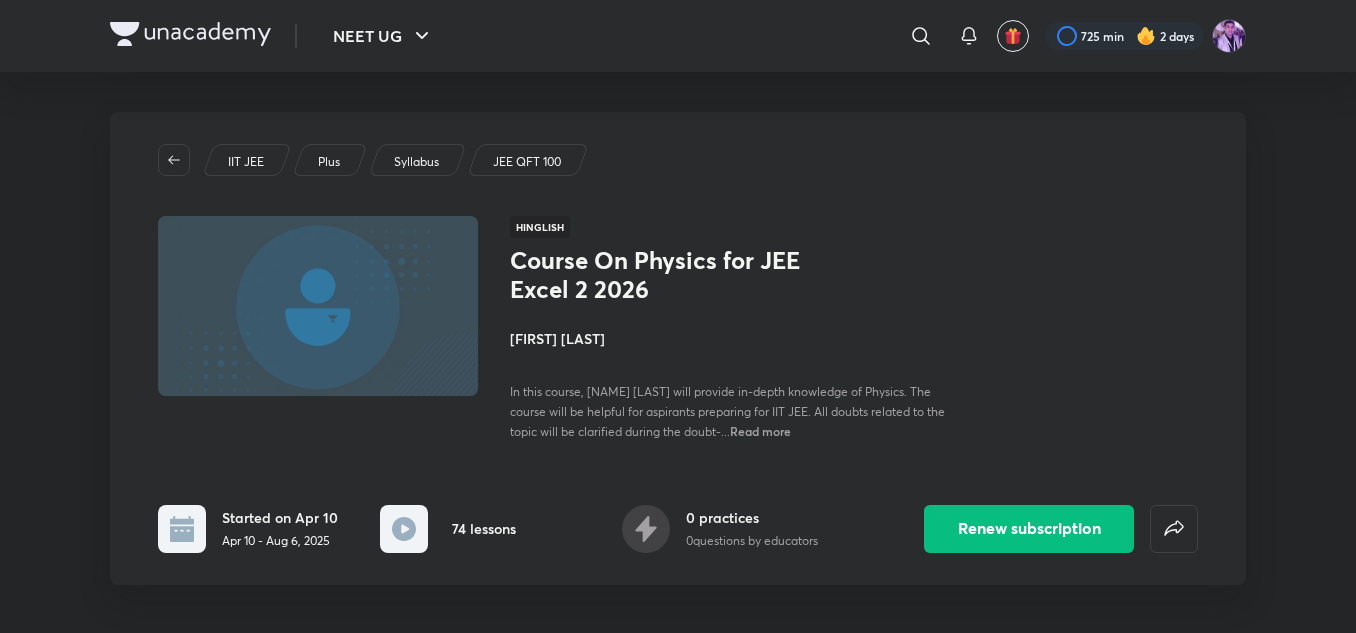 scroll, scrollTop: 0, scrollLeft: 0, axis: both 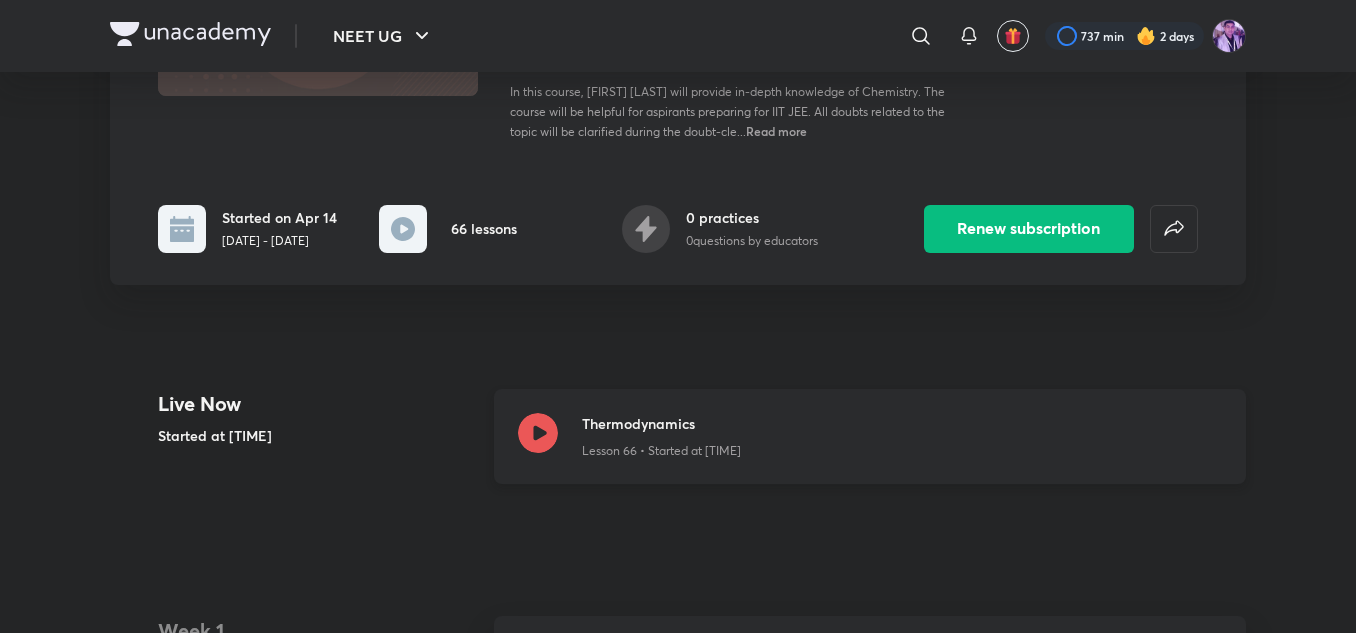 click 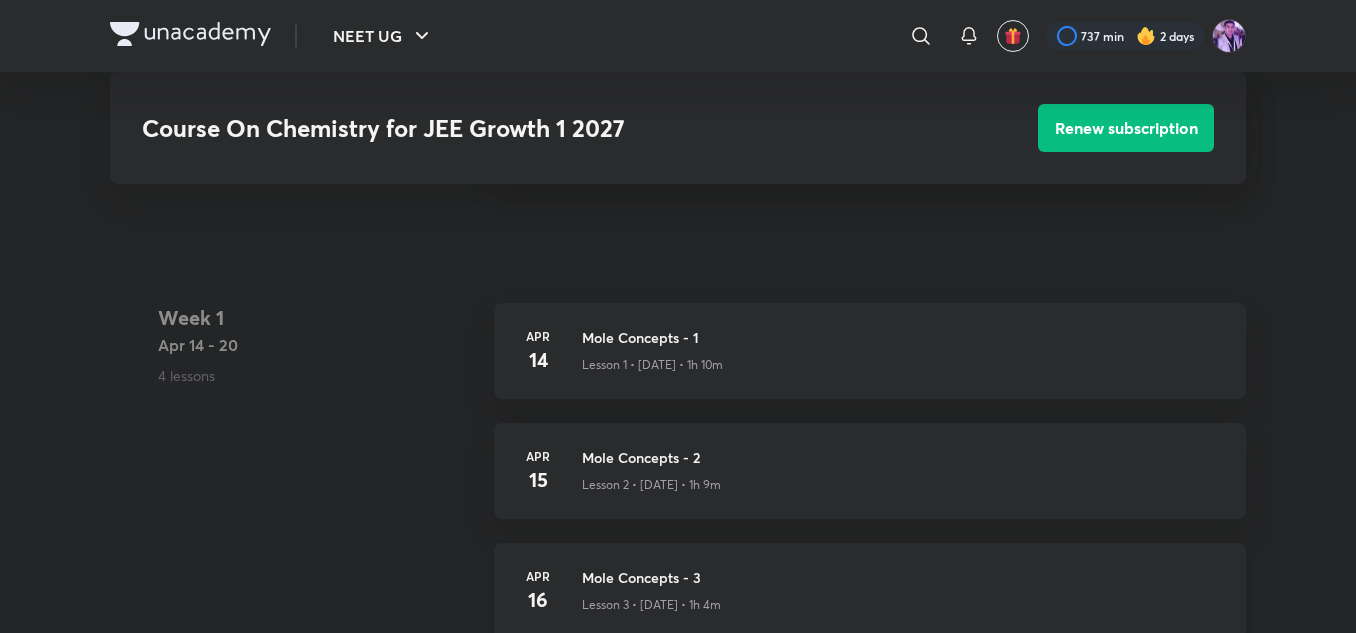 scroll, scrollTop: 700, scrollLeft: 0, axis: vertical 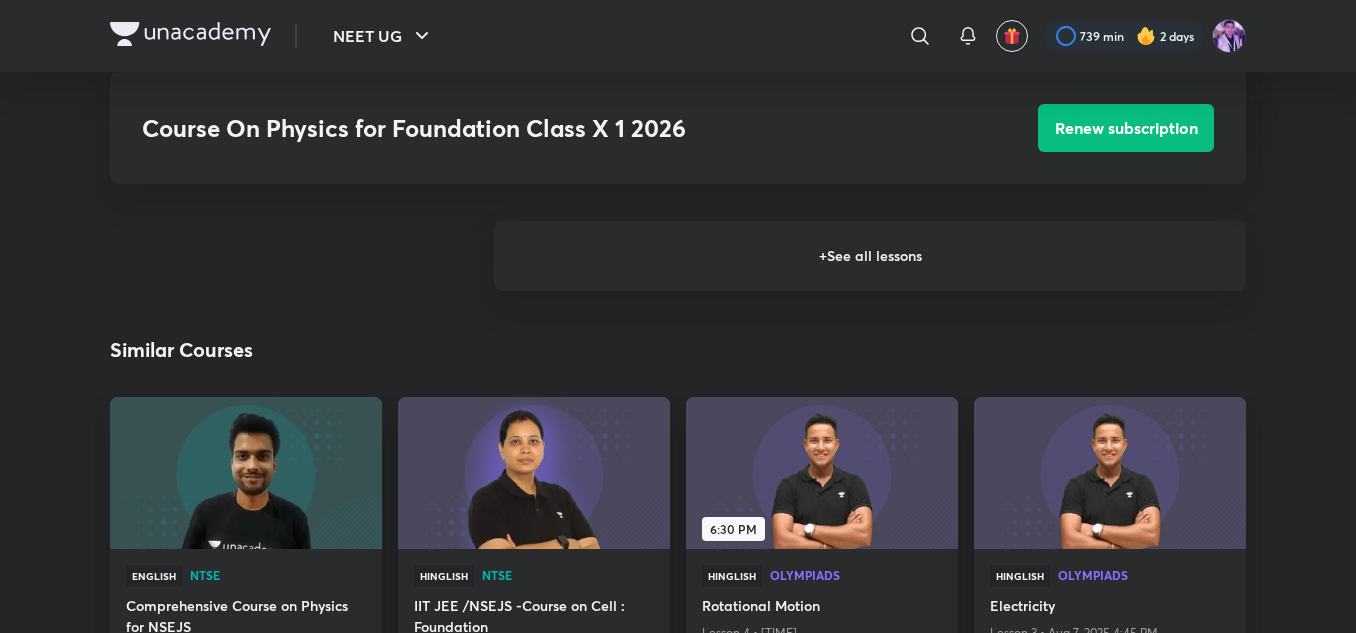 click on "+  See all lessons" at bounding box center [870, 256] 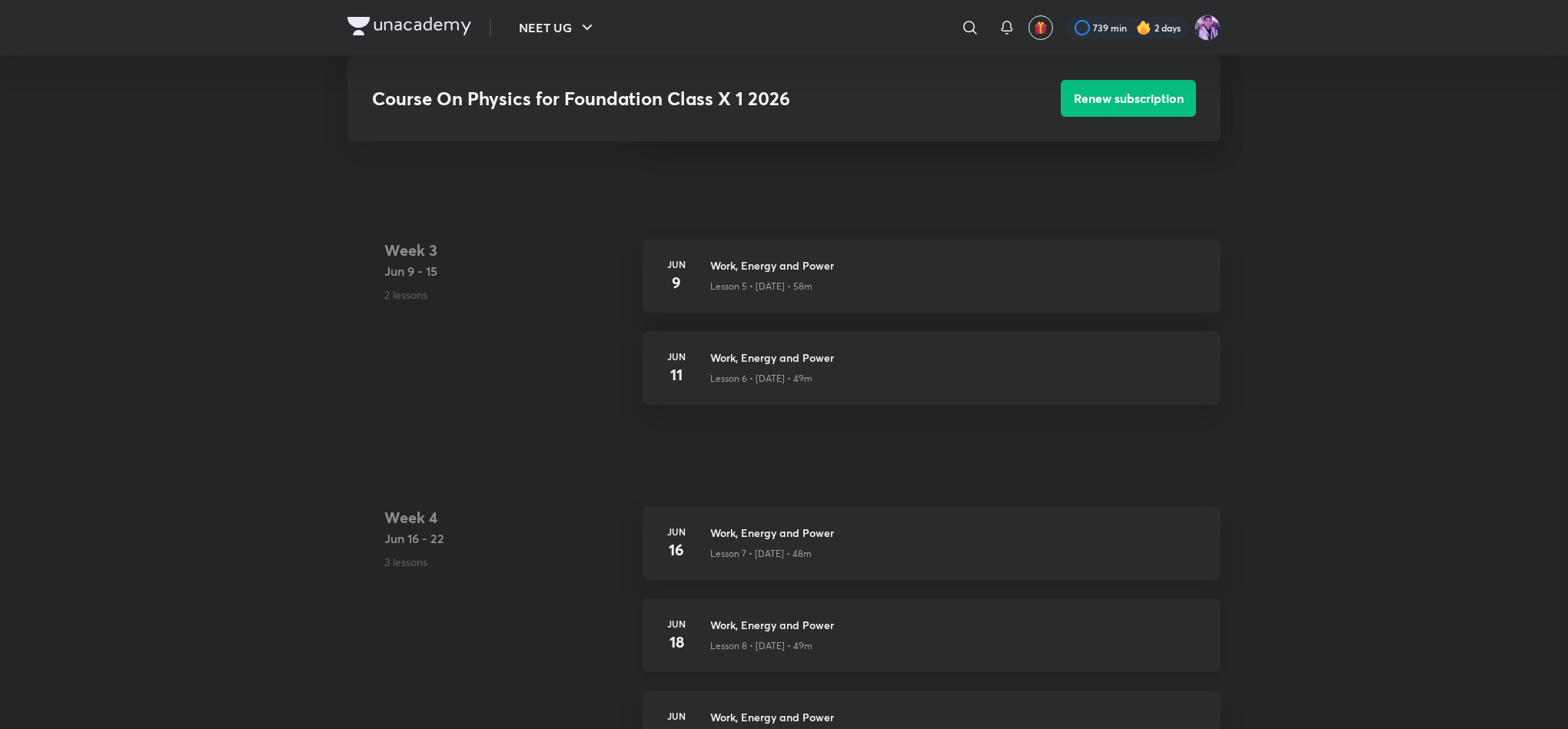 scroll, scrollTop: 959, scrollLeft: 0, axis: vertical 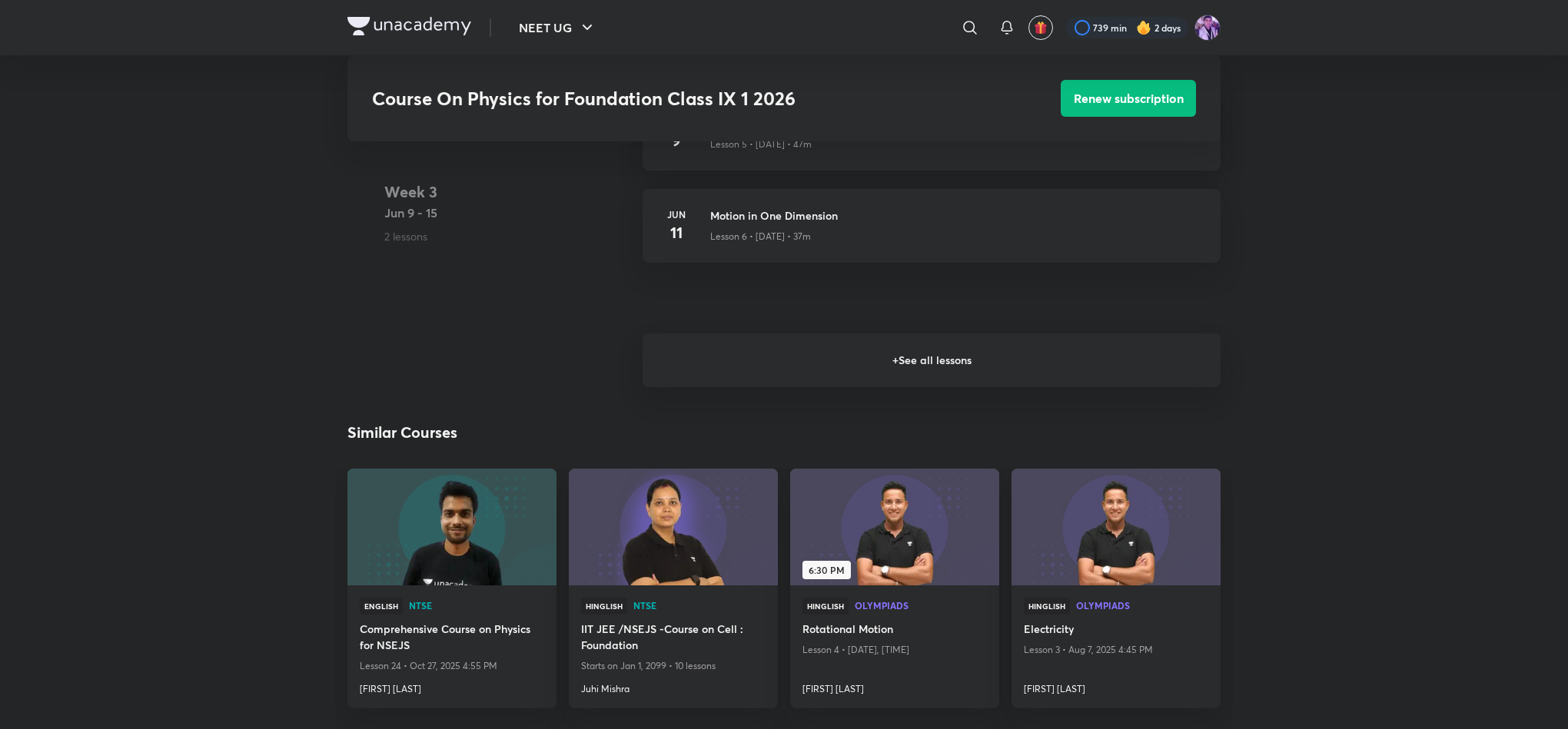 click on "+  See all lessons" at bounding box center (932, 360) 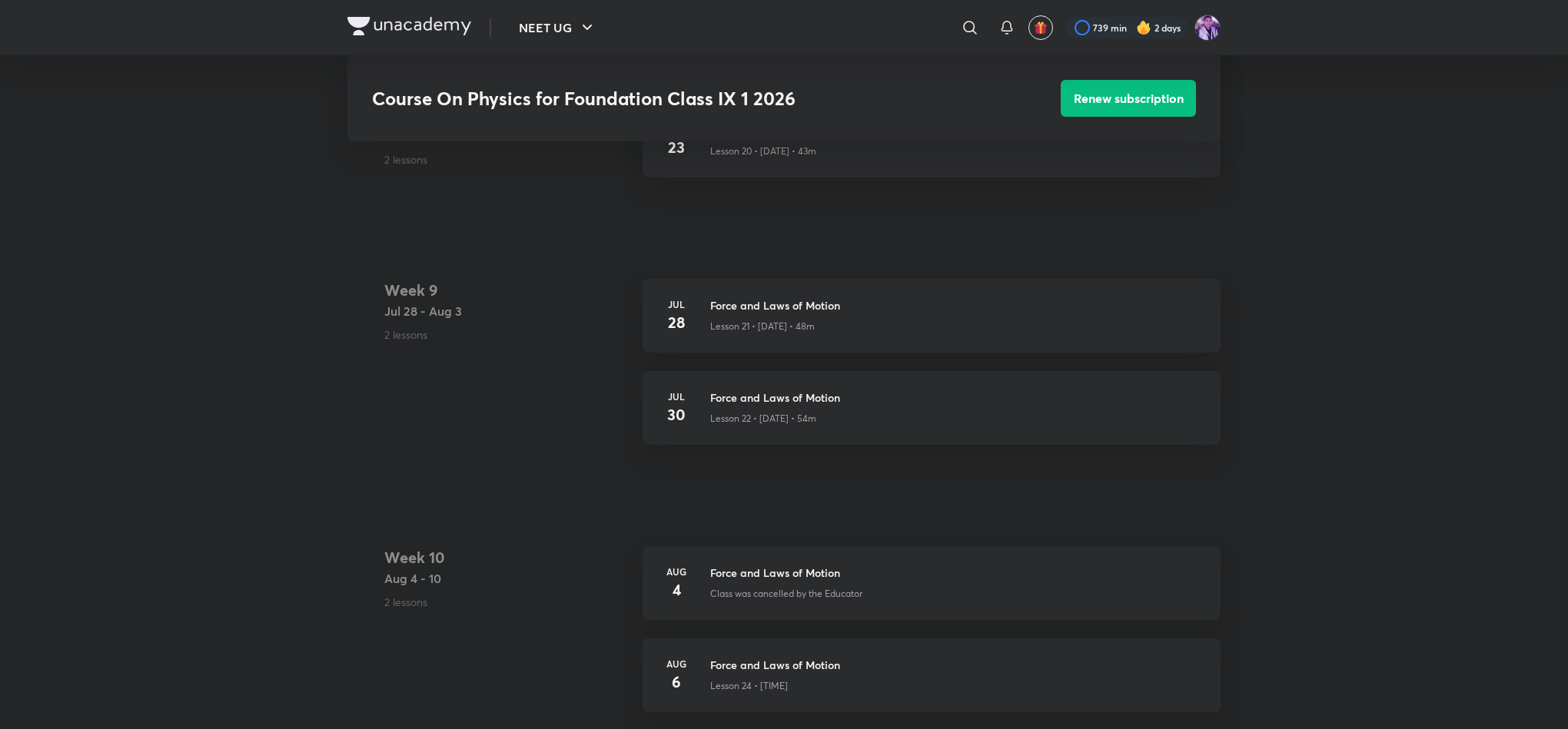 scroll, scrollTop: 2996, scrollLeft: 0, axis: vertical 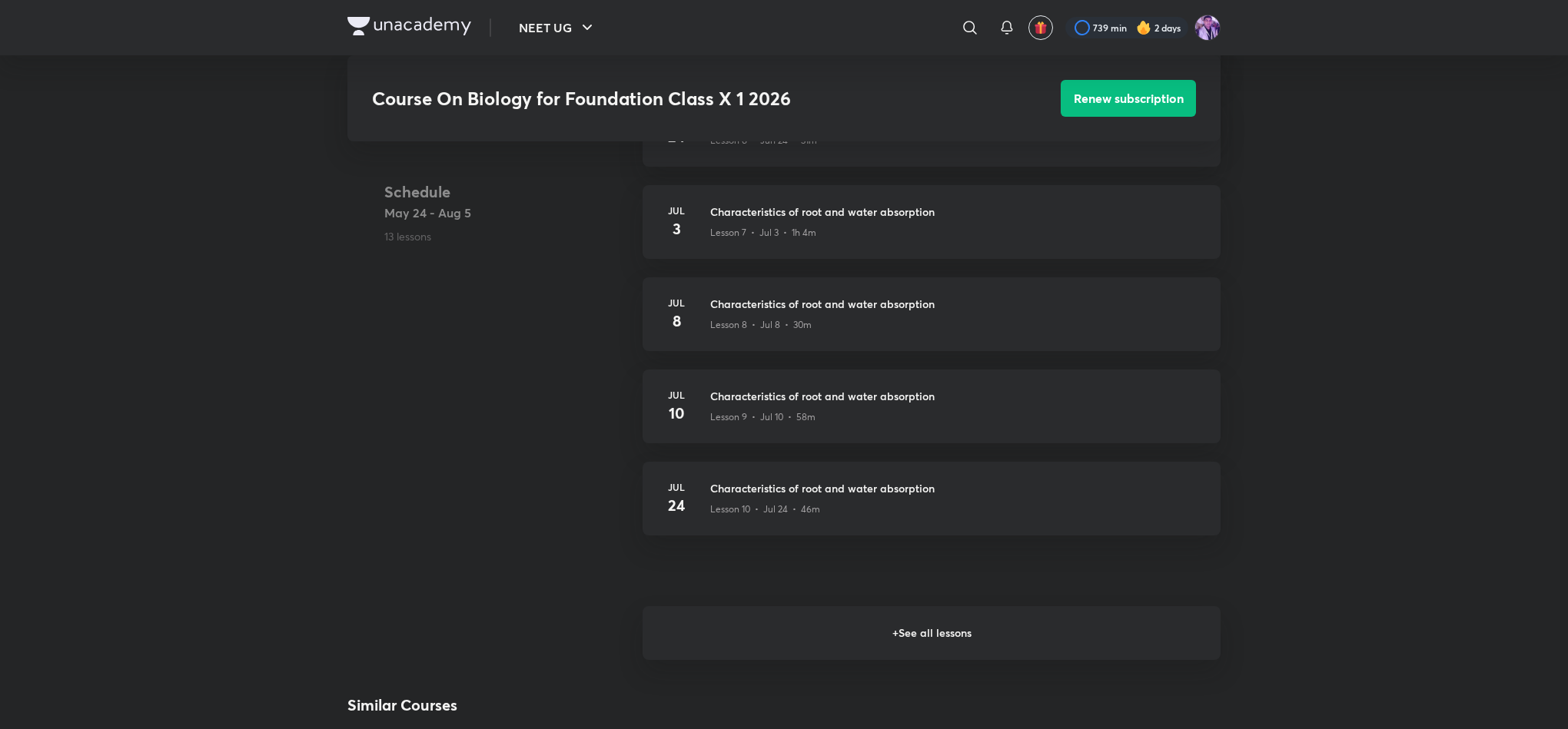 click on "+  See all lessons" at bounding box center (932, 633) 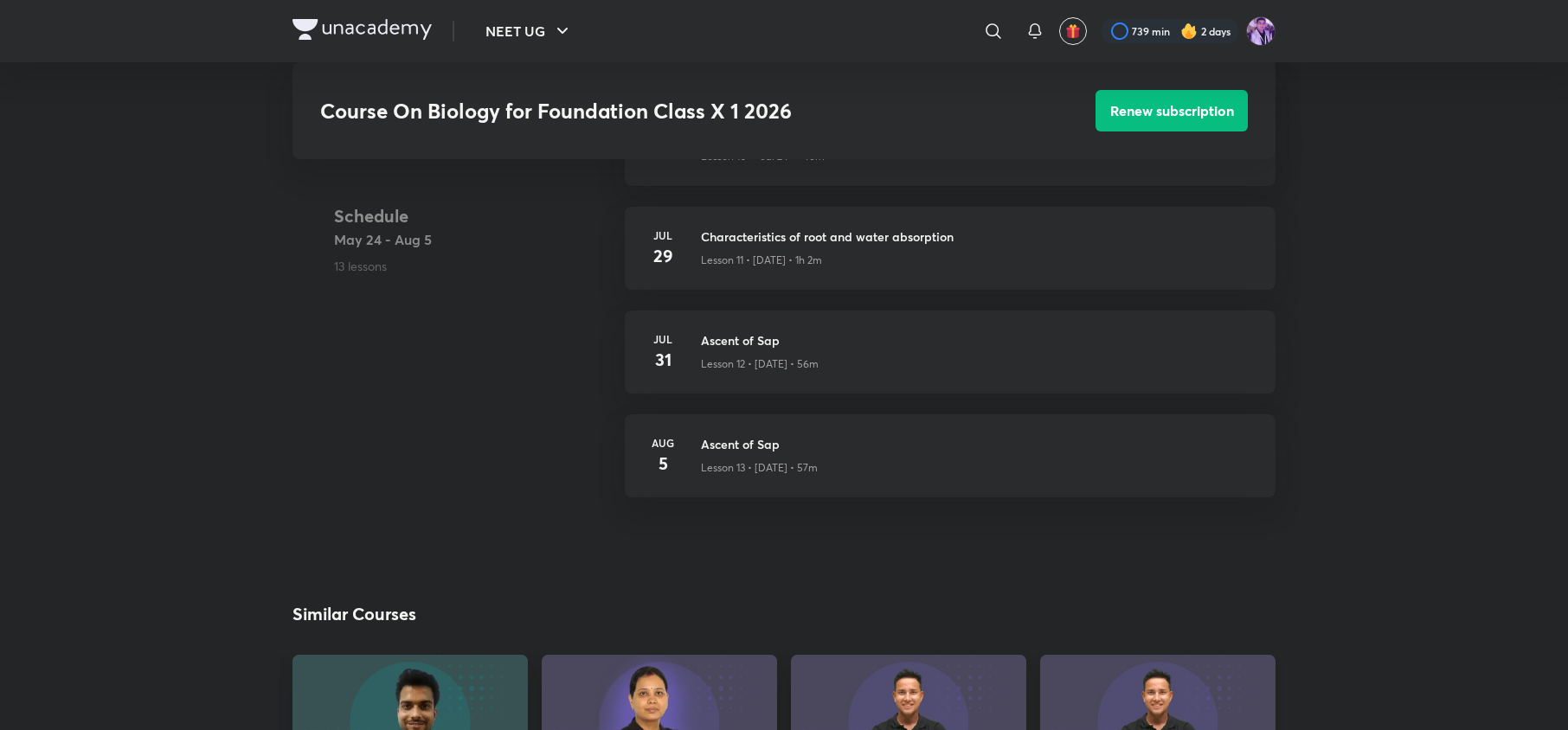 scroll, scrollTop: 1312, scrollLeft: 0, axis: vertical 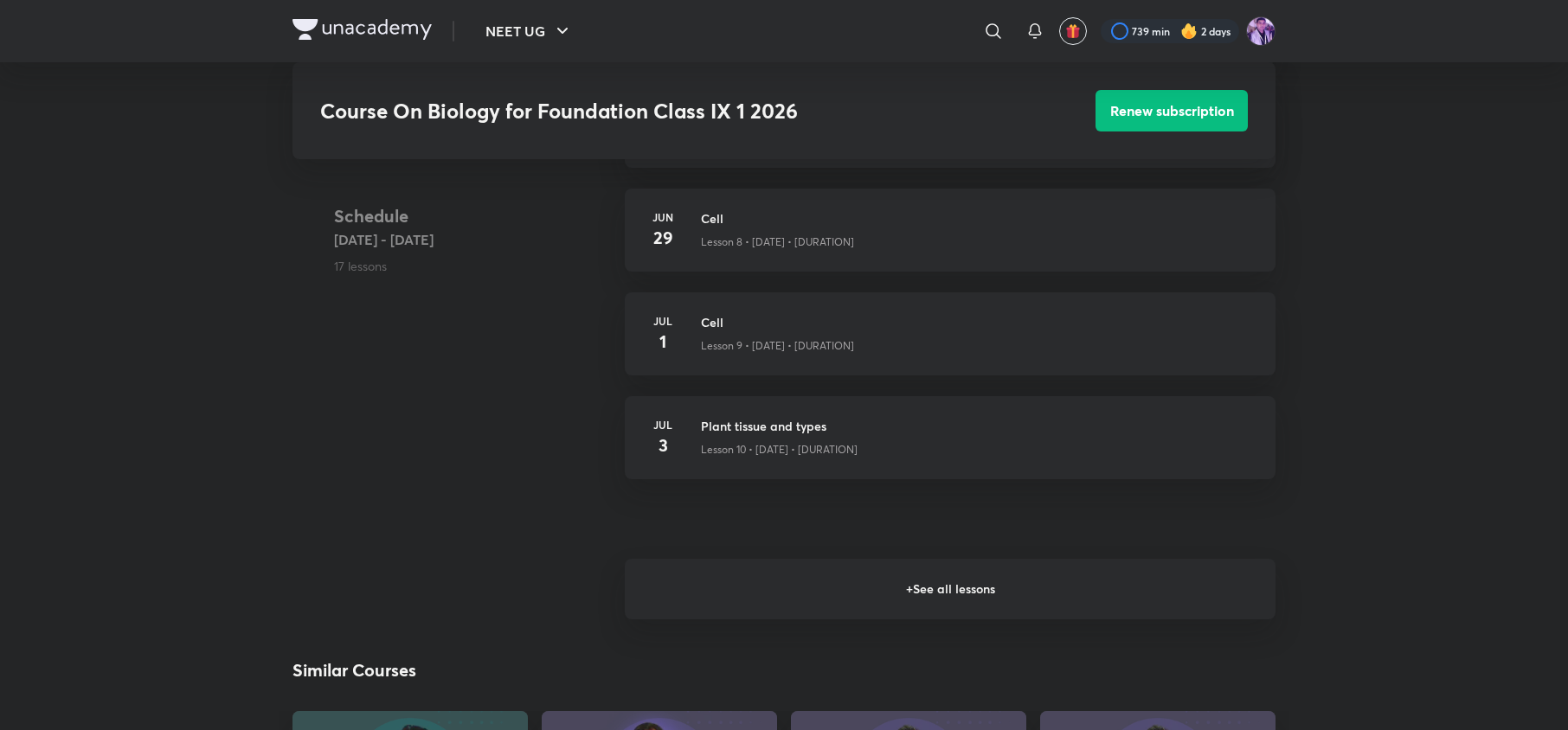 click on "+  See all lessons" at bounding box center [950, 589] 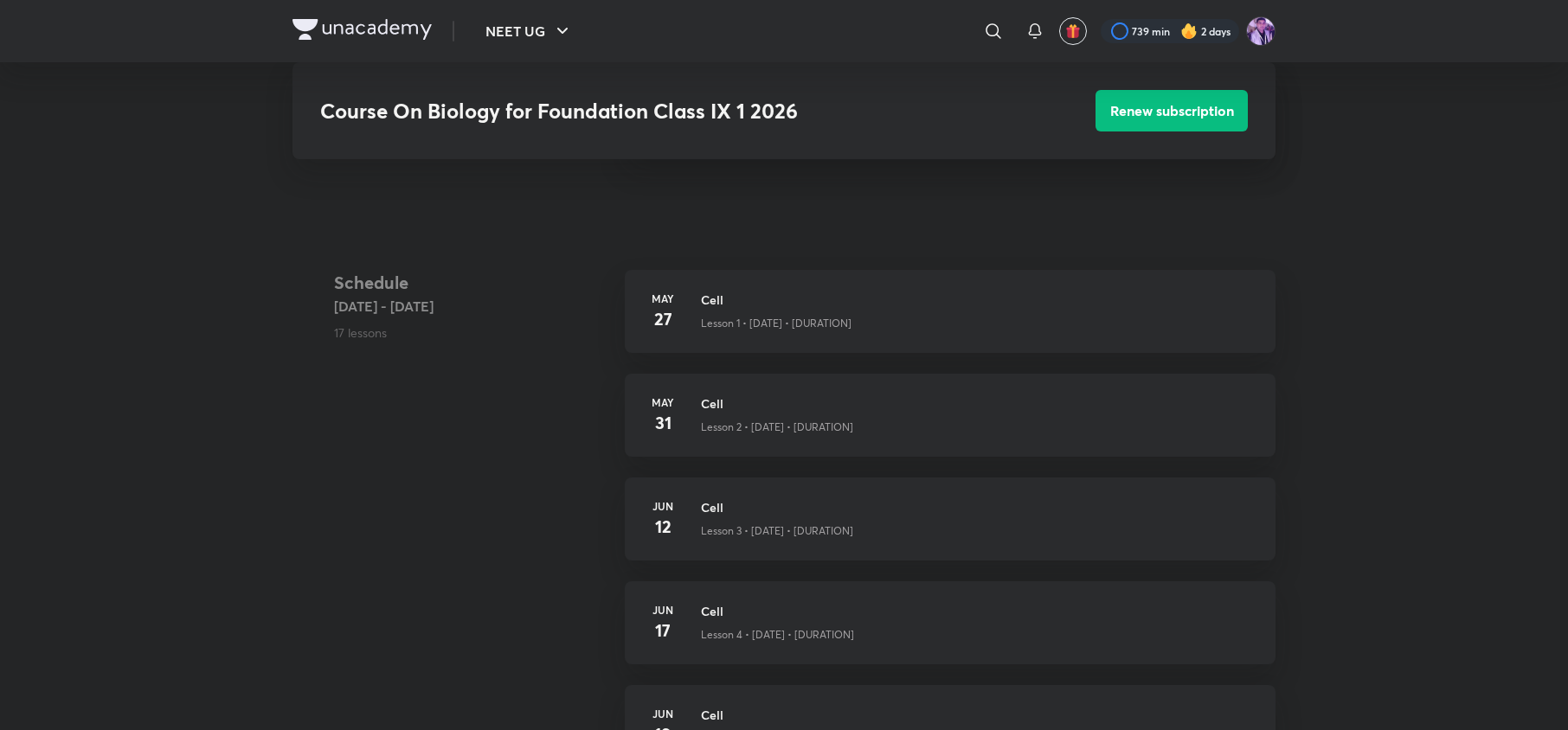 scroll, scrollTop: 650, scrollLeft: 0, axis: vertical 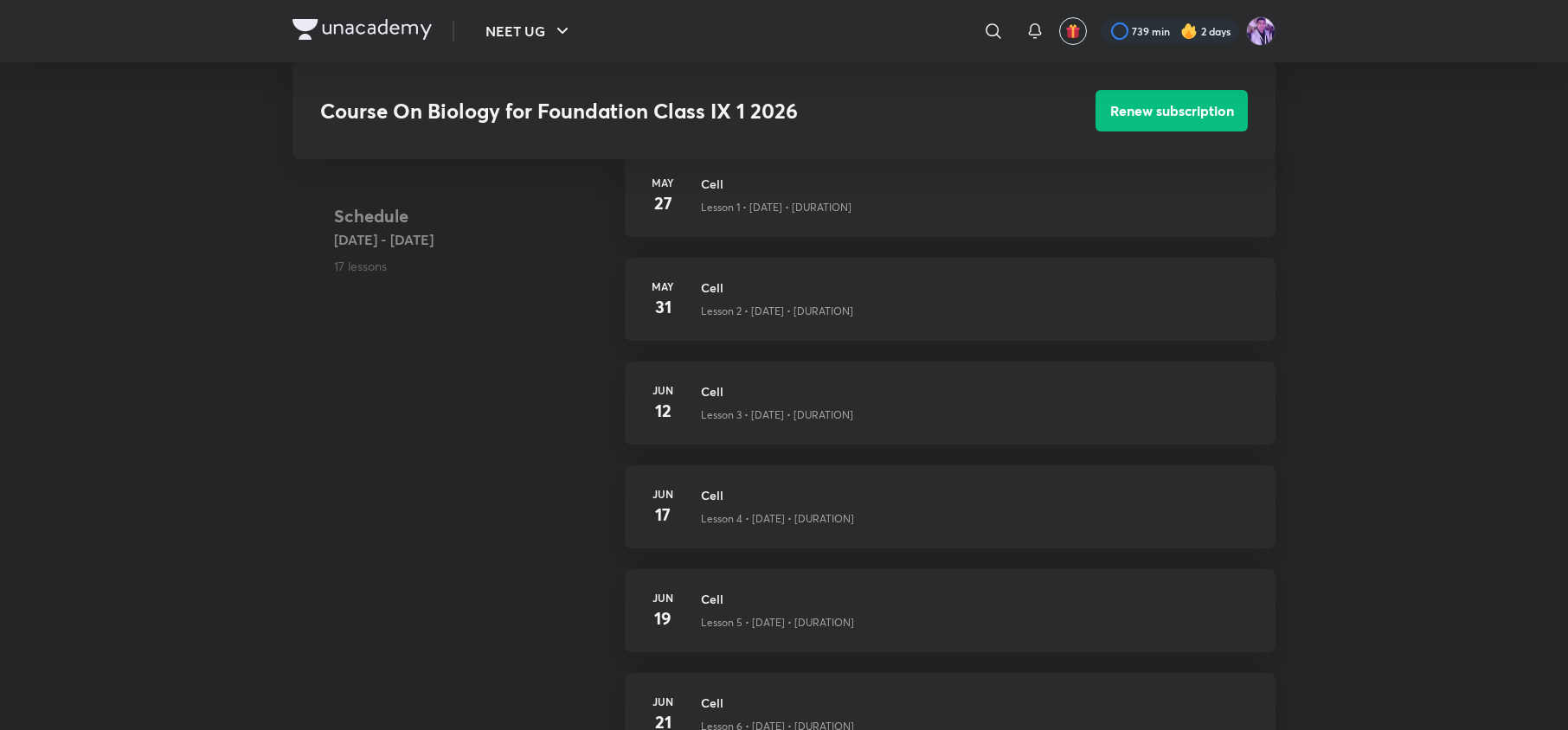 click on "NEET UG ​ [DURATION] [DURATION] Course On Biology for Foundation Class IX 1 2026 Renew subscription Foundation Plus Syllabus MH-Board Class X Hinglish Course On Biology for Foundation Class IX 1 2026 [PERSON] "In this course, [PERSON] will provide in-depth knowledge of Biology. The course will
be helpful for aspirants preparing for Foundation. All doubts related to the topic will be
clarified during the doubt-cl...  Read more Ended on [DATE] [DATE] - [DATE], [YEAR] [NUMBER] lessons 0 practices 0  questions by educators Renew subscription Resume Lesson 16 from [DURATION] [DATE] Animal Tissue Lesson 16 • [DATE] •  Schedule [DATE] - [DATE] [NUMBER] lessons [DATE] Cell Lesson 1 • [DATE] • [DURATION]  [DATE] Cell Lesson 2 • [DATE] • [DURATION]  [DATE] Cell Lesson 3 • [DATE] • [DURATION]  [DATE] Cell Lesson 4 • [DATE] • [DURATION]  [DATE] Cell Lesson 5 • [DATE] • [DURATION]  [DATE] Cell Lesson 6 • [DATE] • [DURATION]  [DATE] Cell [DATE] Cell [DATE] Cell [DATE]" at bounding box center [784, 1158] 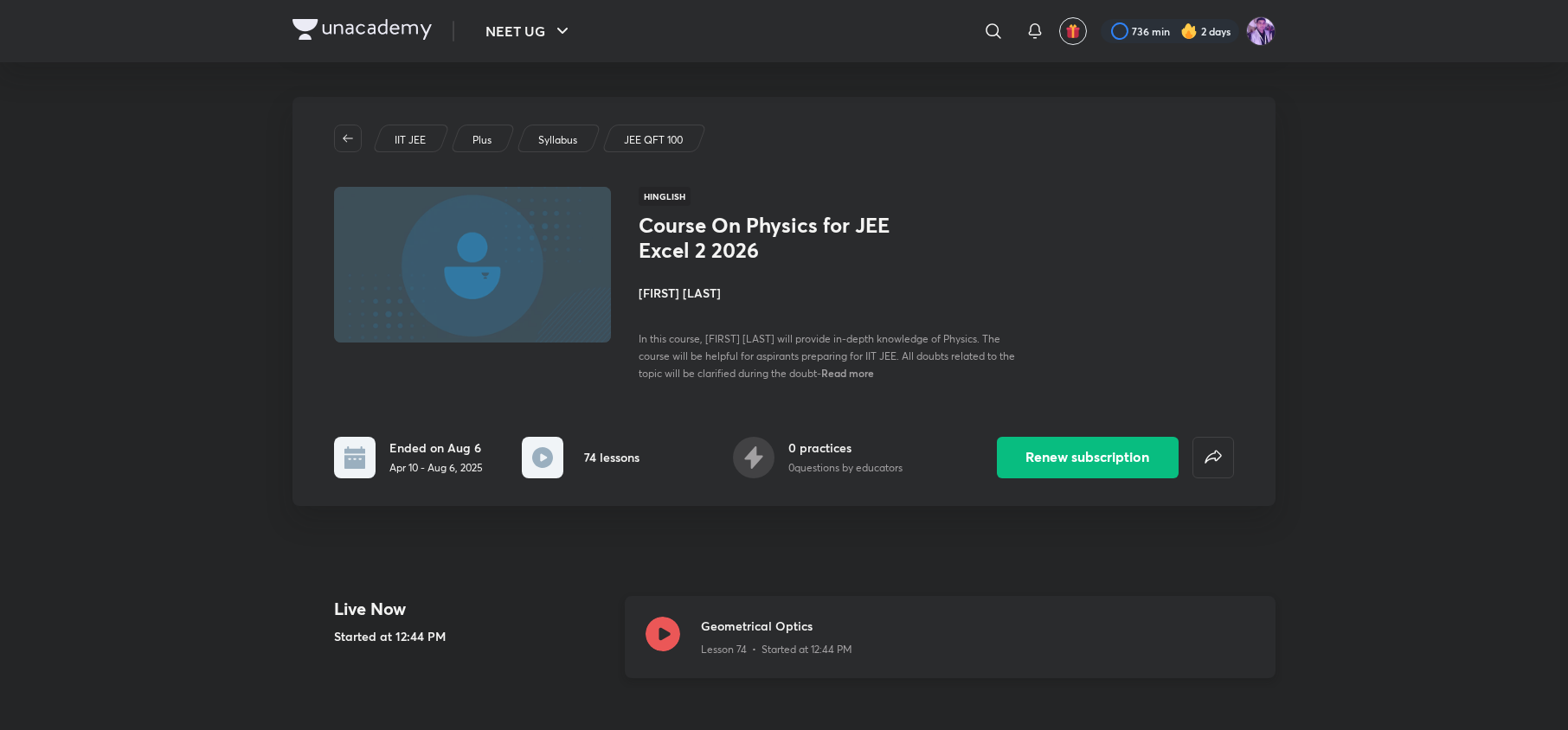 scroll, scrollTop: 259, scrollLeft: 0, axis: vertical 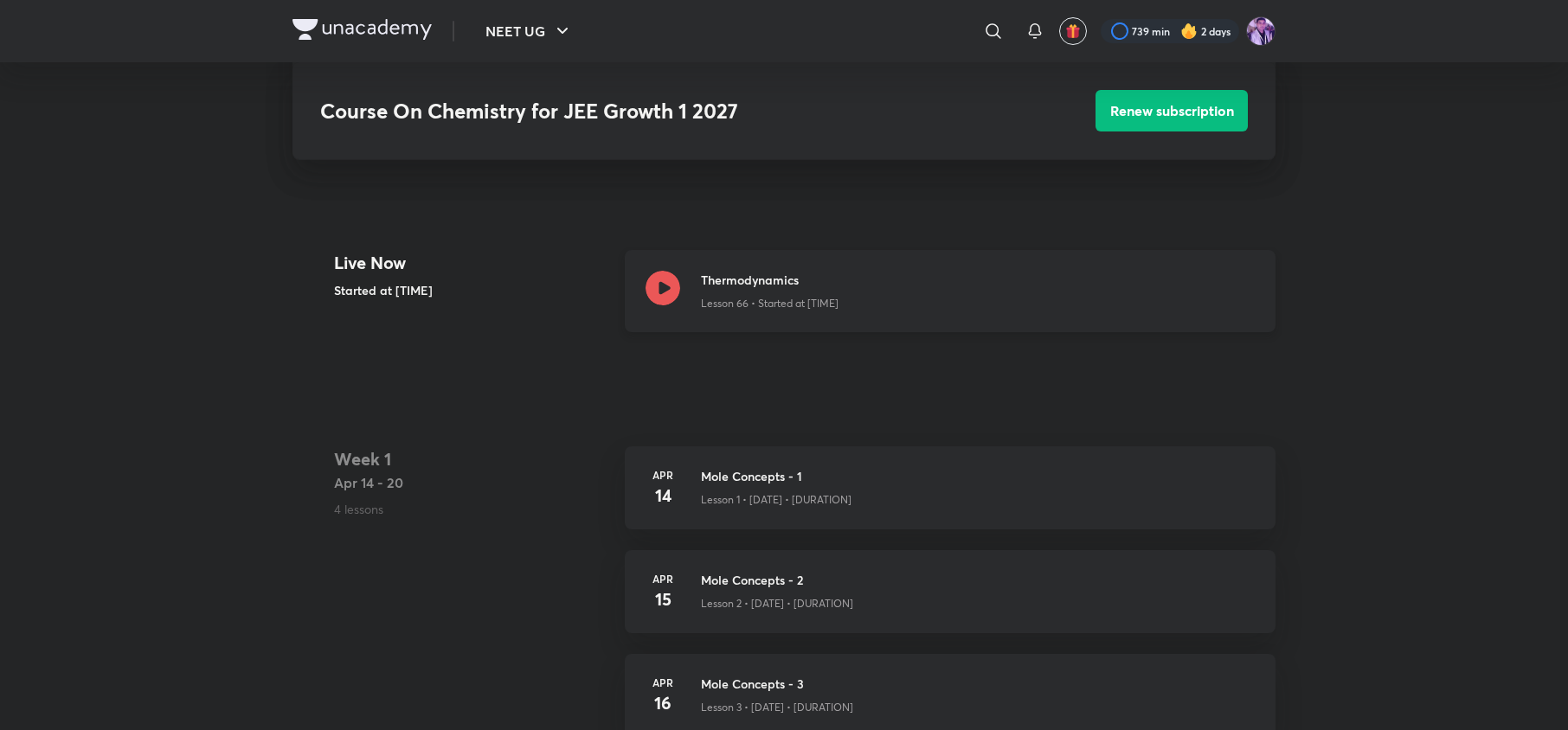 click at bounding box center [663, 291] 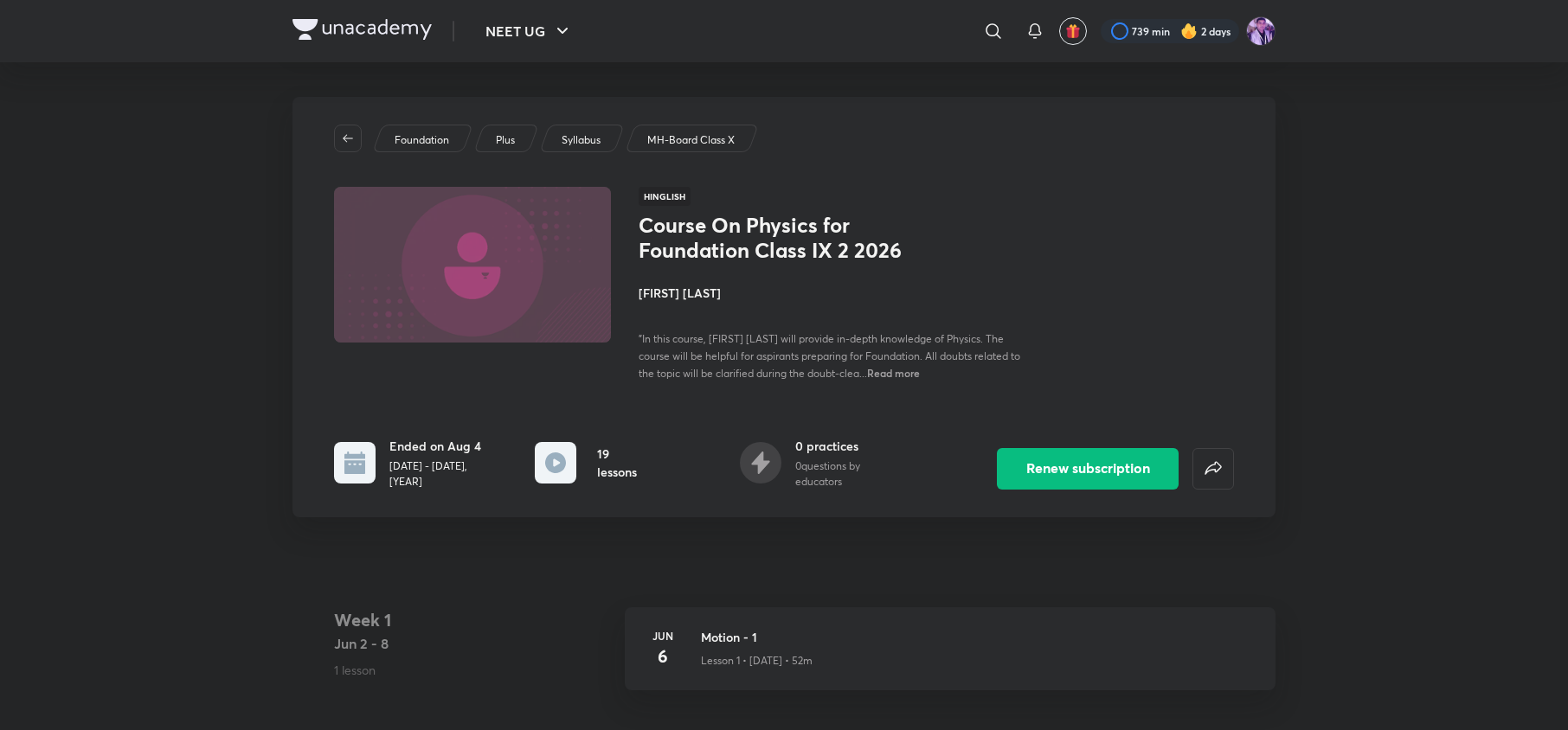 scroll, scrollTop: 0, scrollLeft: 0, axis: both 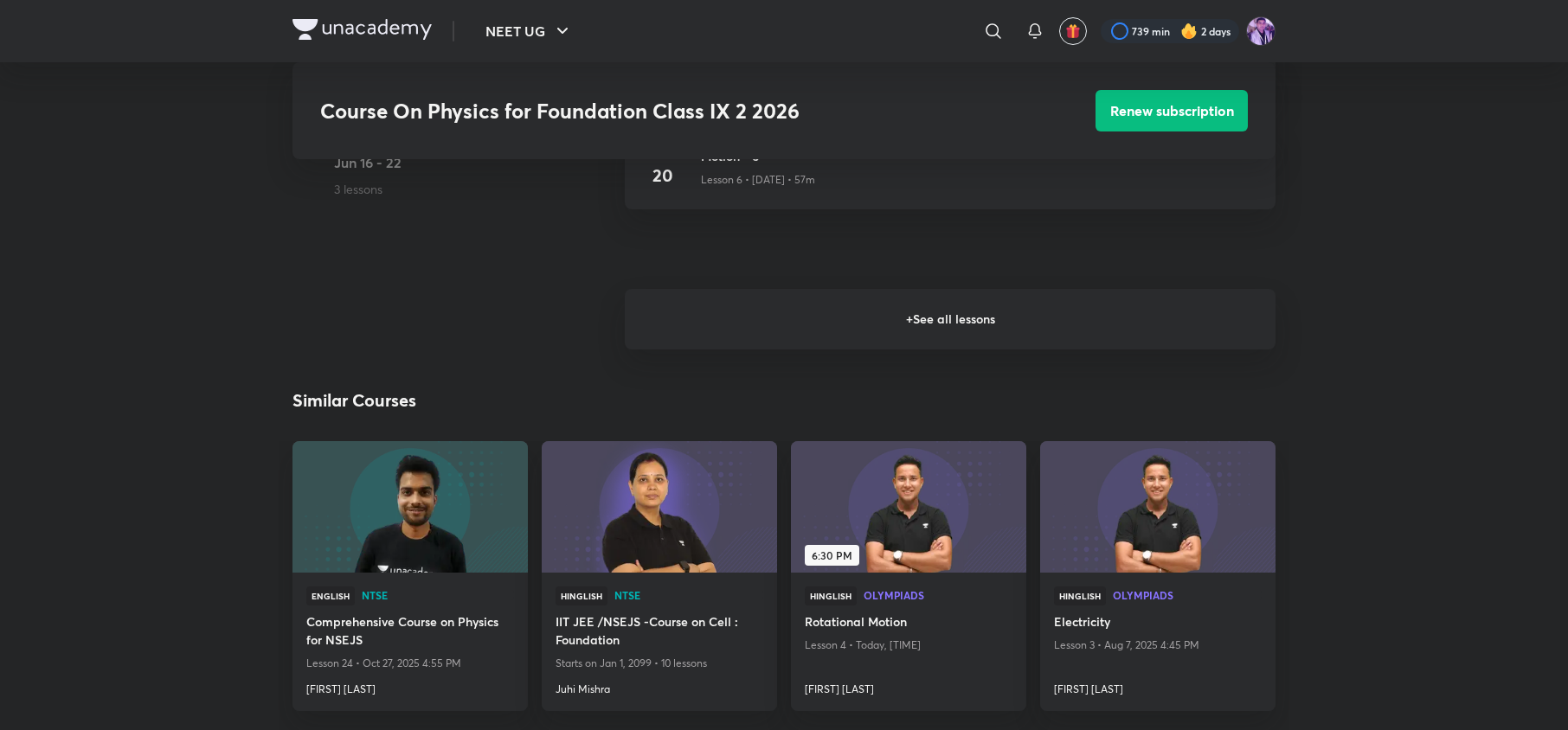 click on "+  See all lessons" at bounding box center [950, 319] 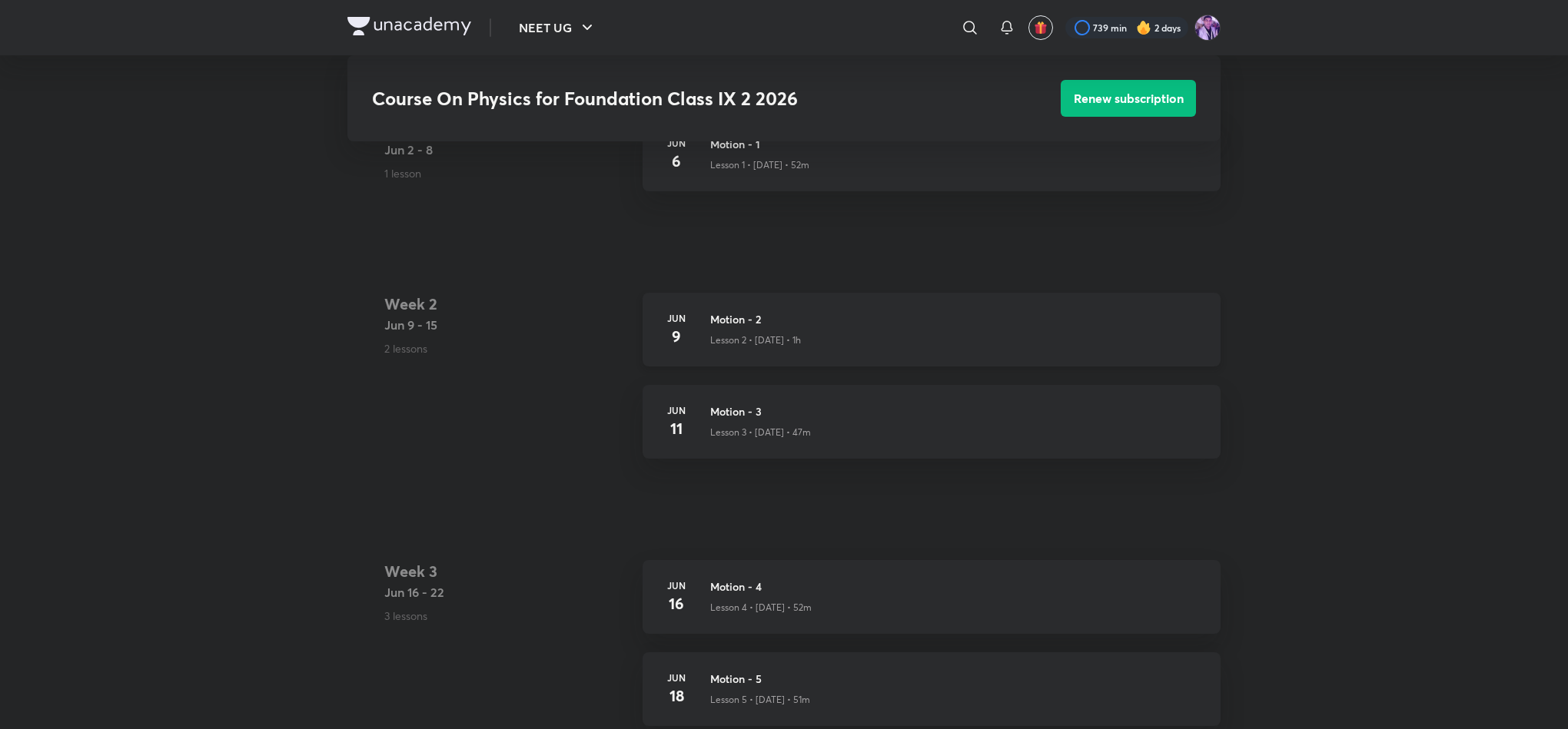 scroll, scrollTop: 601, scrollLeft: 0, axis: vertical 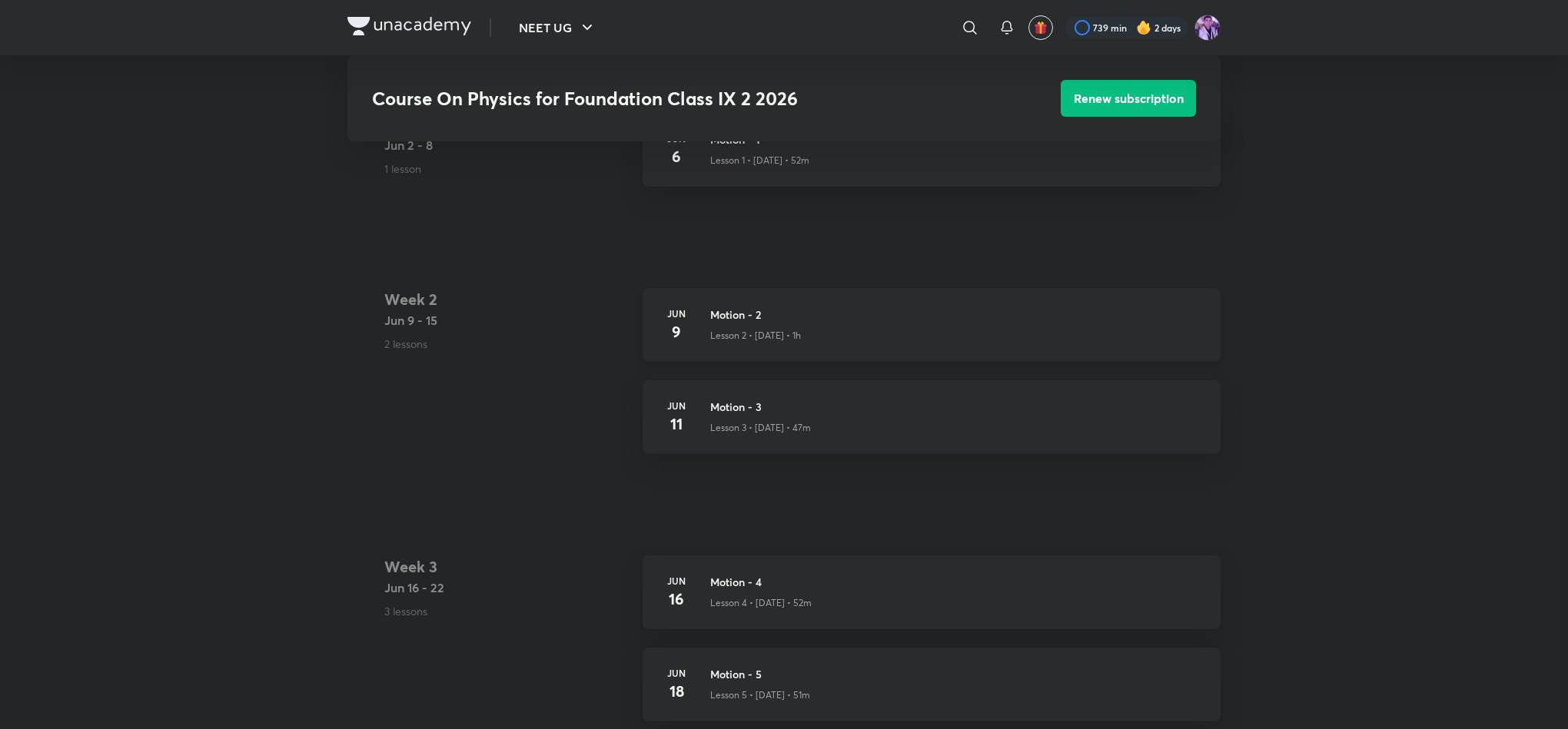 click on "Jun 11 Motion - 3 Lesson 3  •  Jun 11  •  47m" at bounding box center [932, 417] 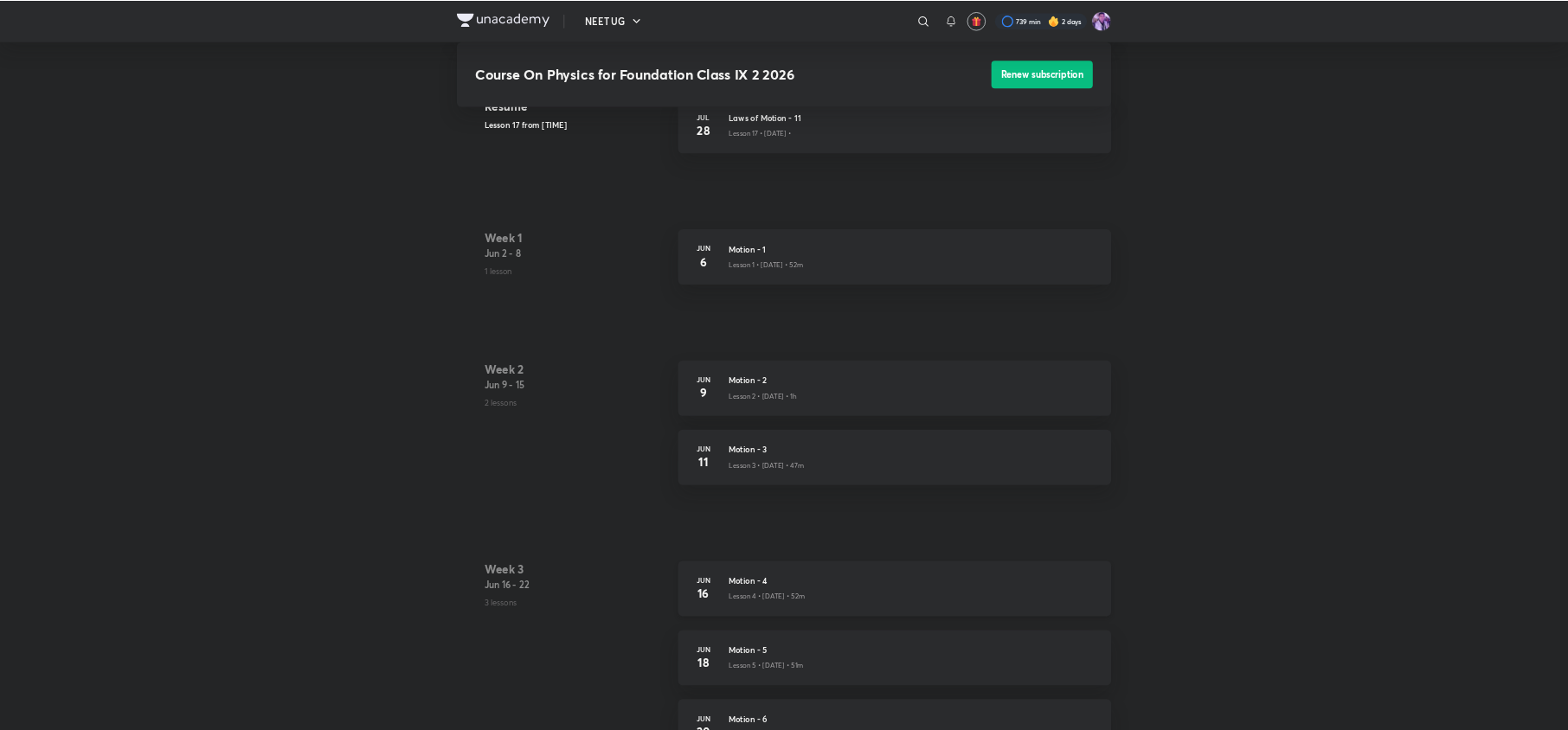 scroll, scrollTop: 462, scrollLeft: 0, axis: vertical 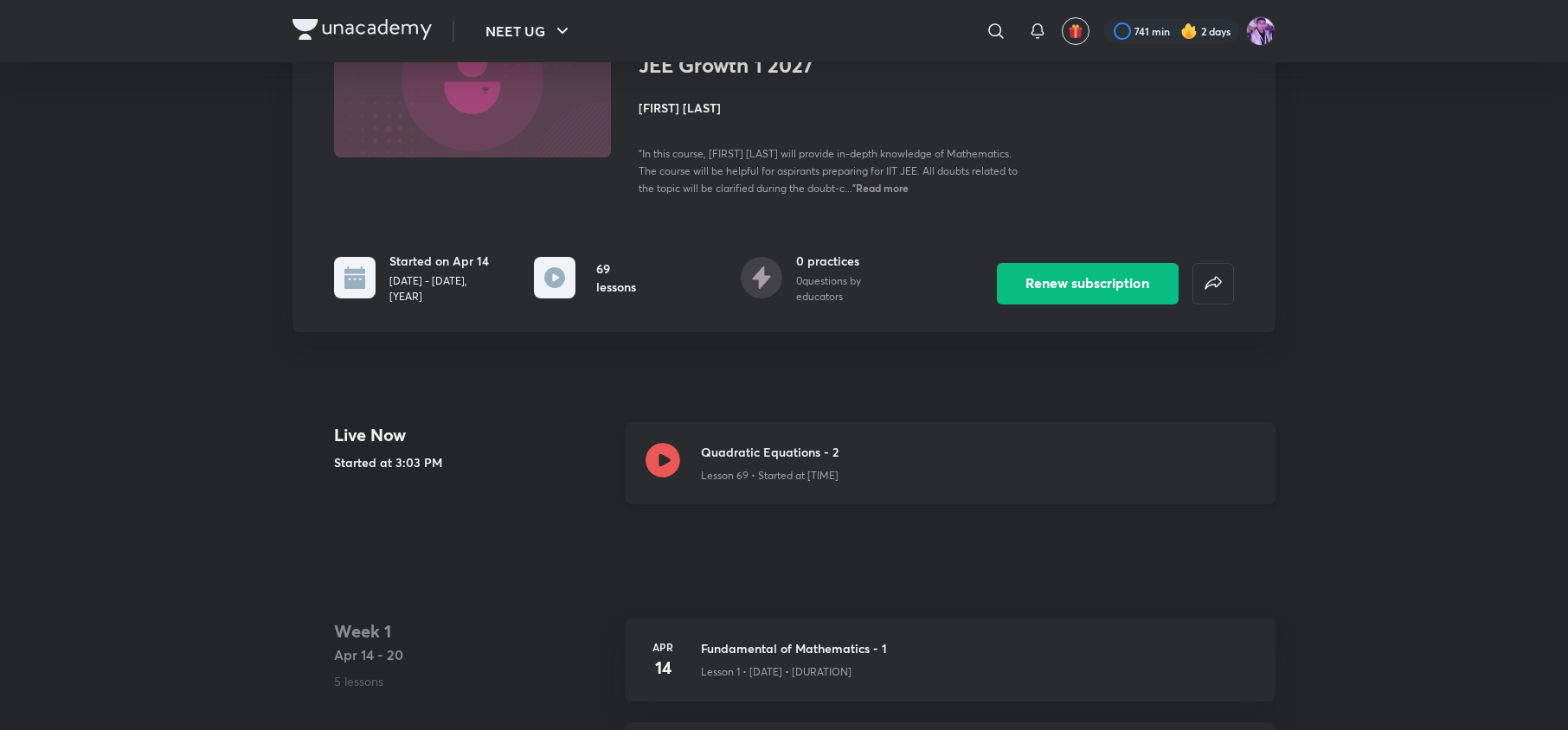 click 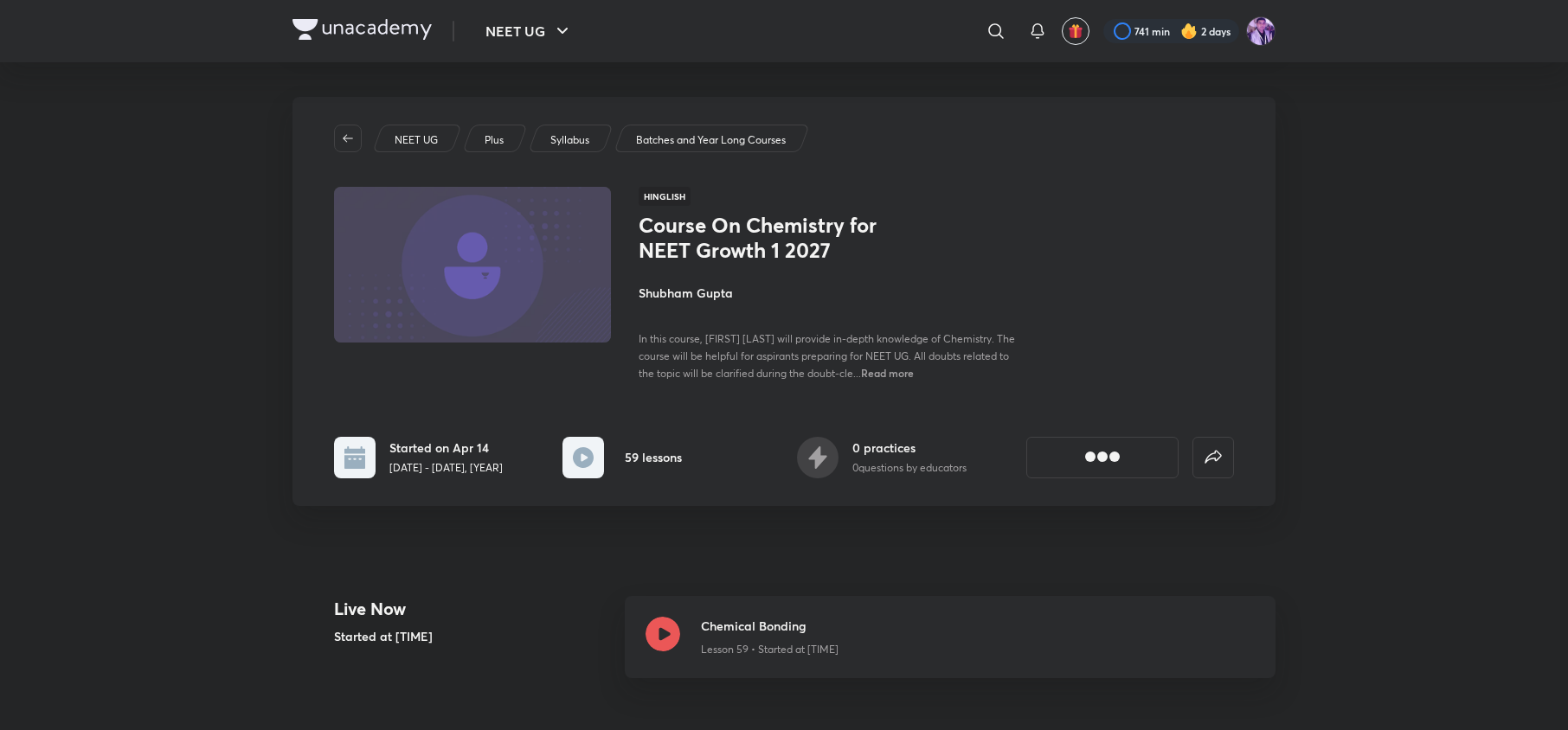scroll, scrollTop: 0, scrollLeft: 0, axis: both 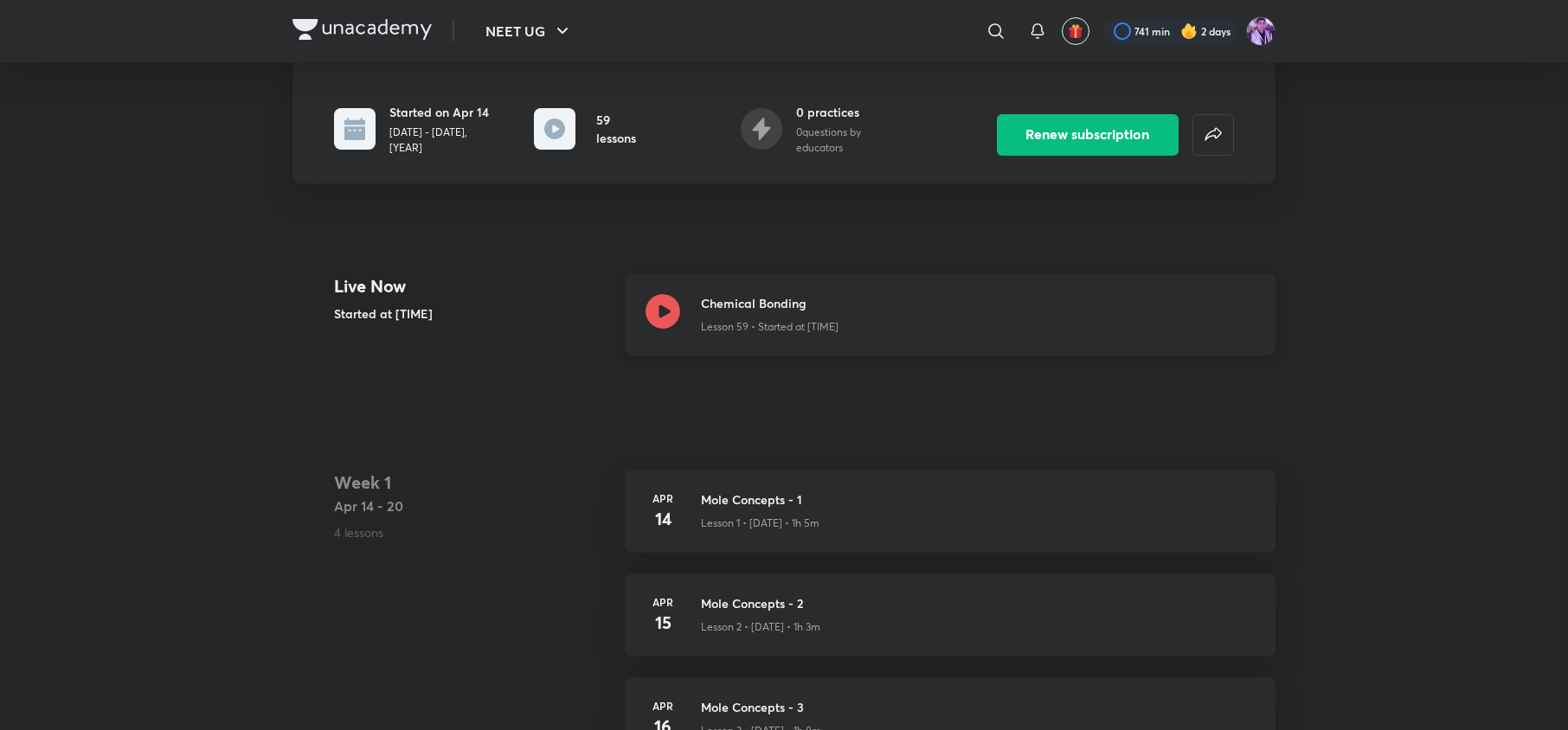 click 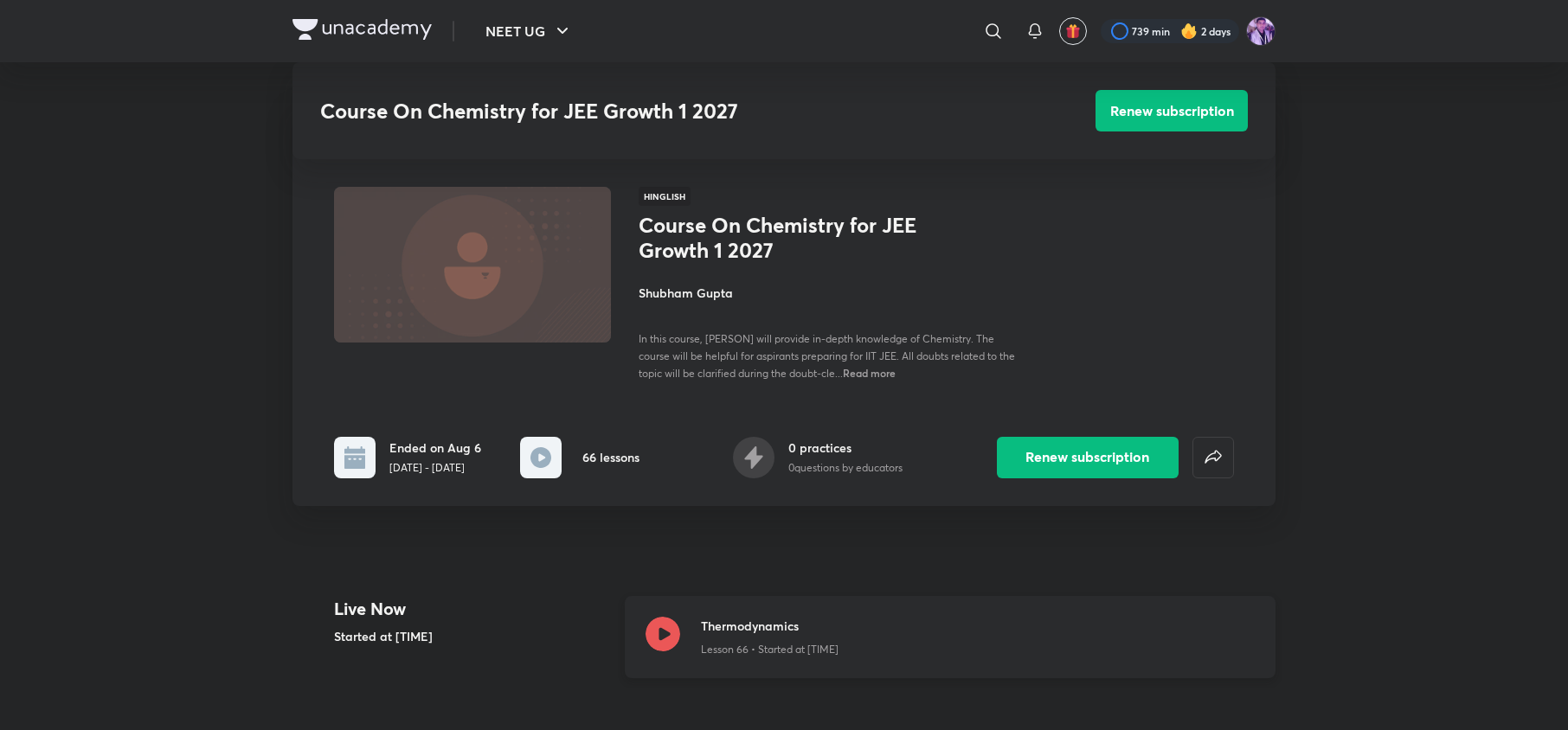 scroll, scrollTop: 346, scrollLeft: 0, axis: vertical 